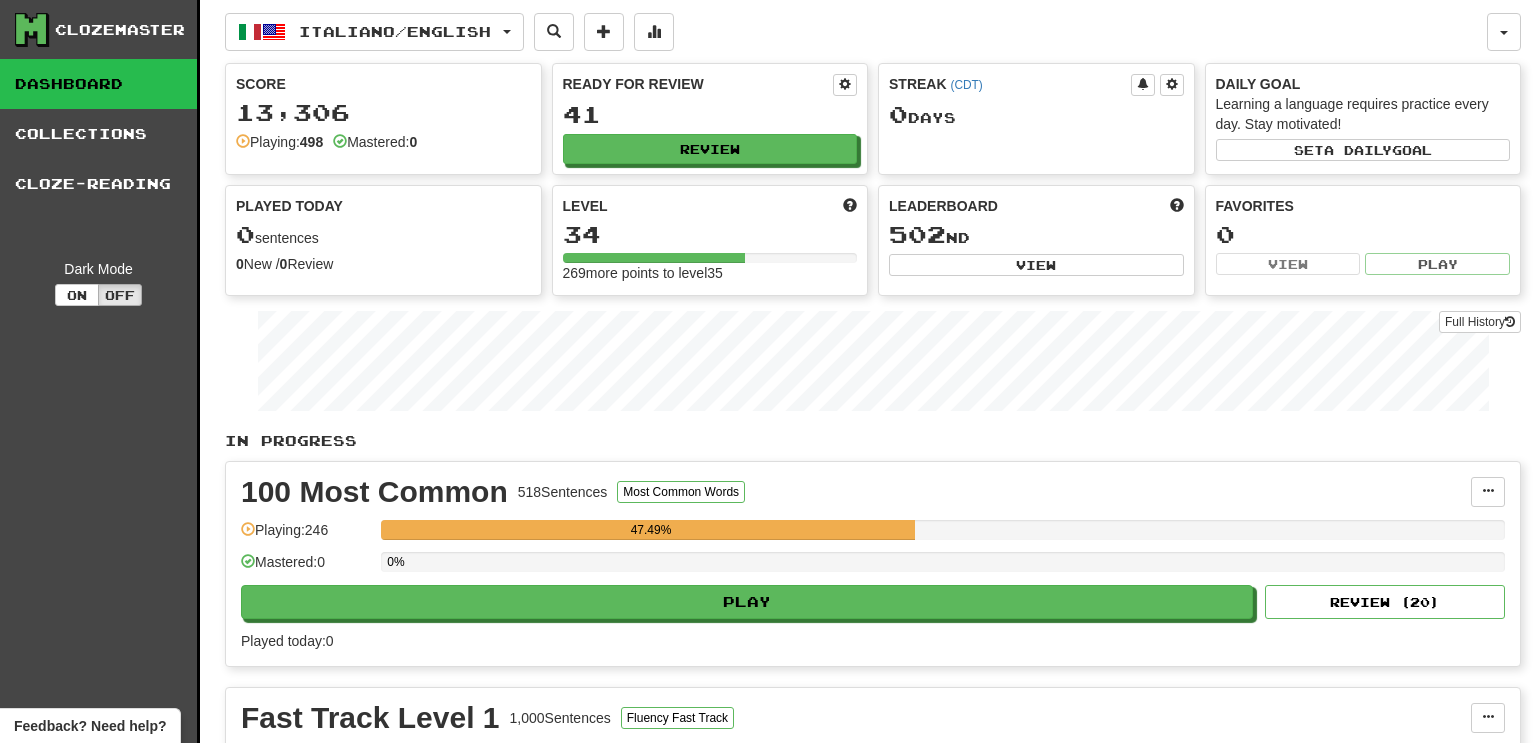 scroll, scrollTop: 0, scrollLeft: 0, axis: both 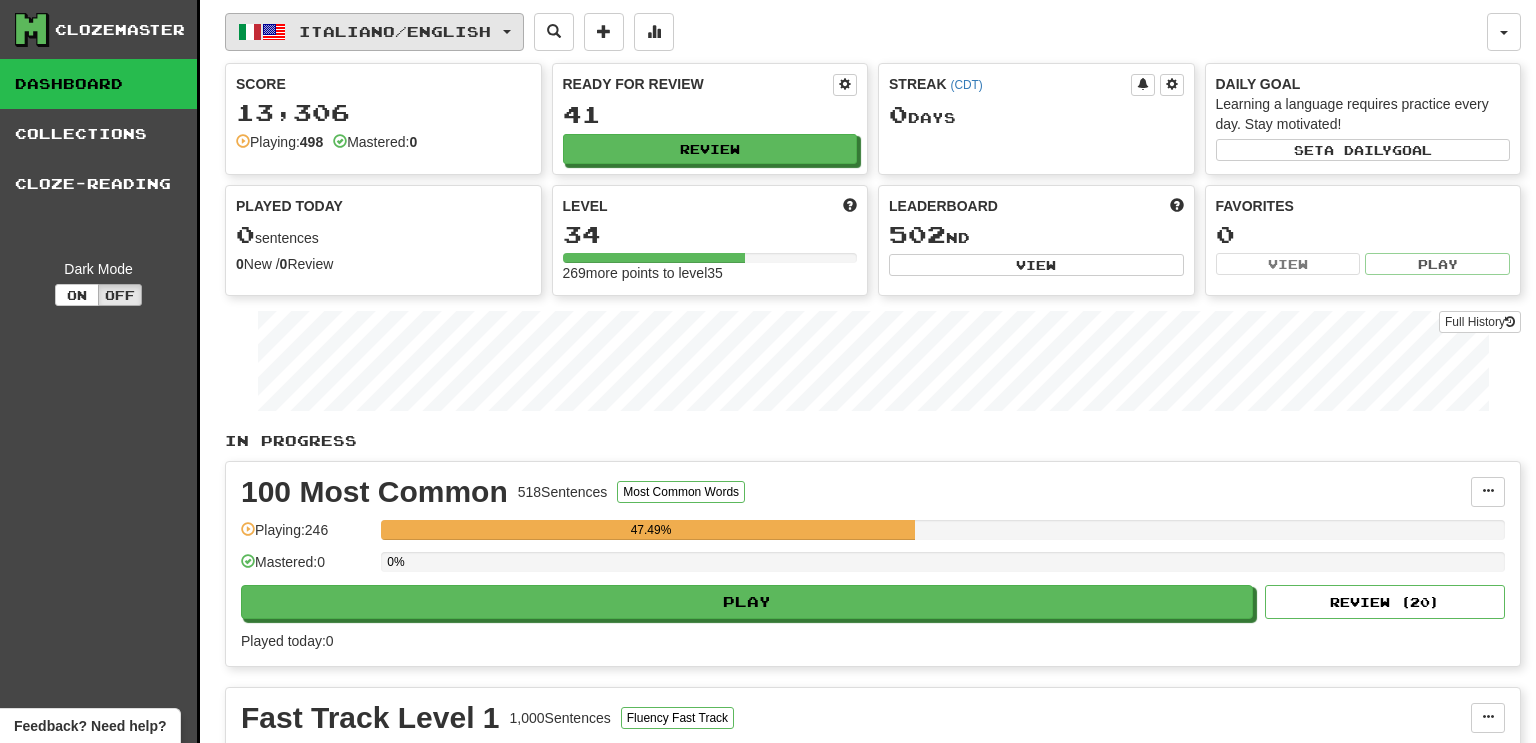 click on "Italiano  /  English" 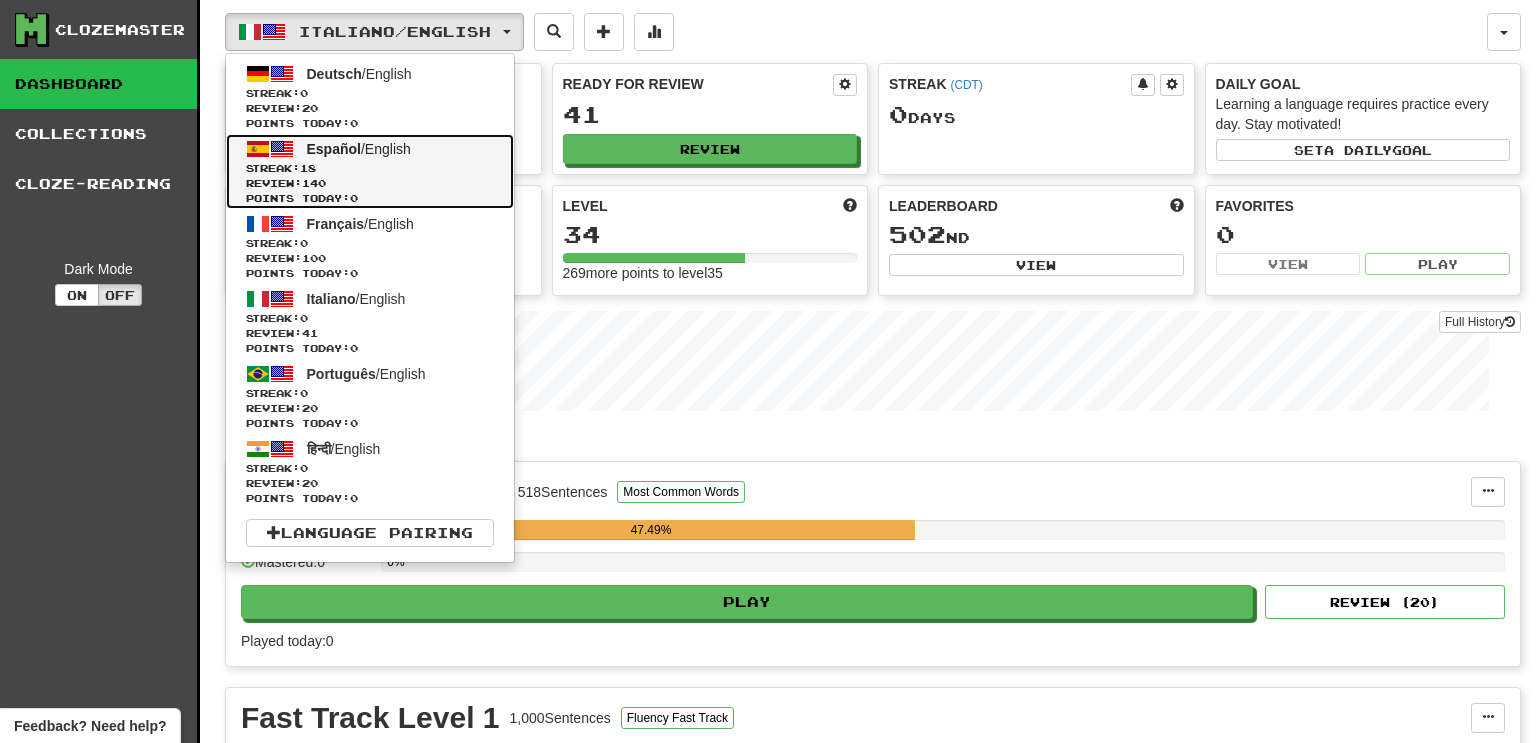 click on "Español  /  English Streak:  18   Review:  140 Points today:  0" 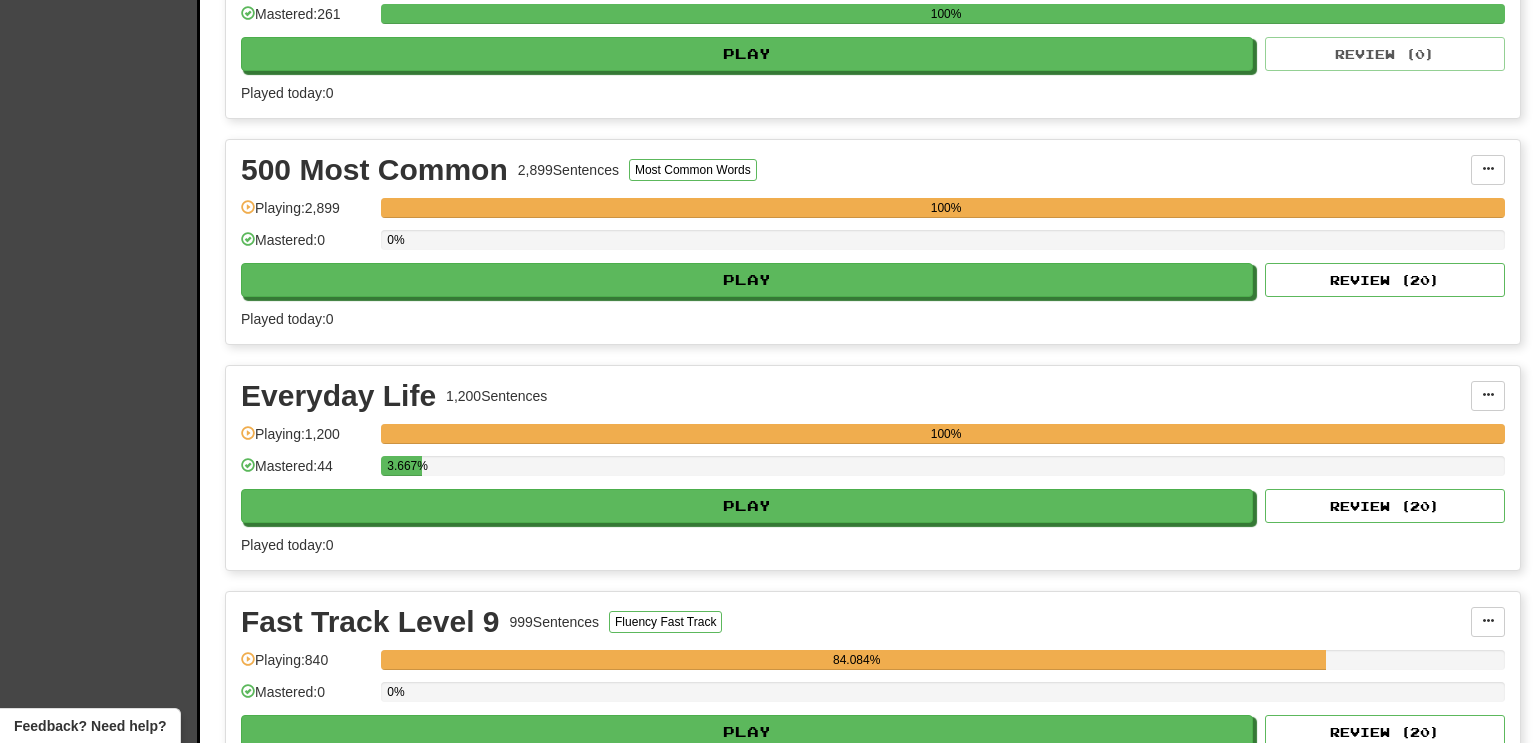 scroll, scrollTop: 551, scrollLeft: 0, axis: vertical 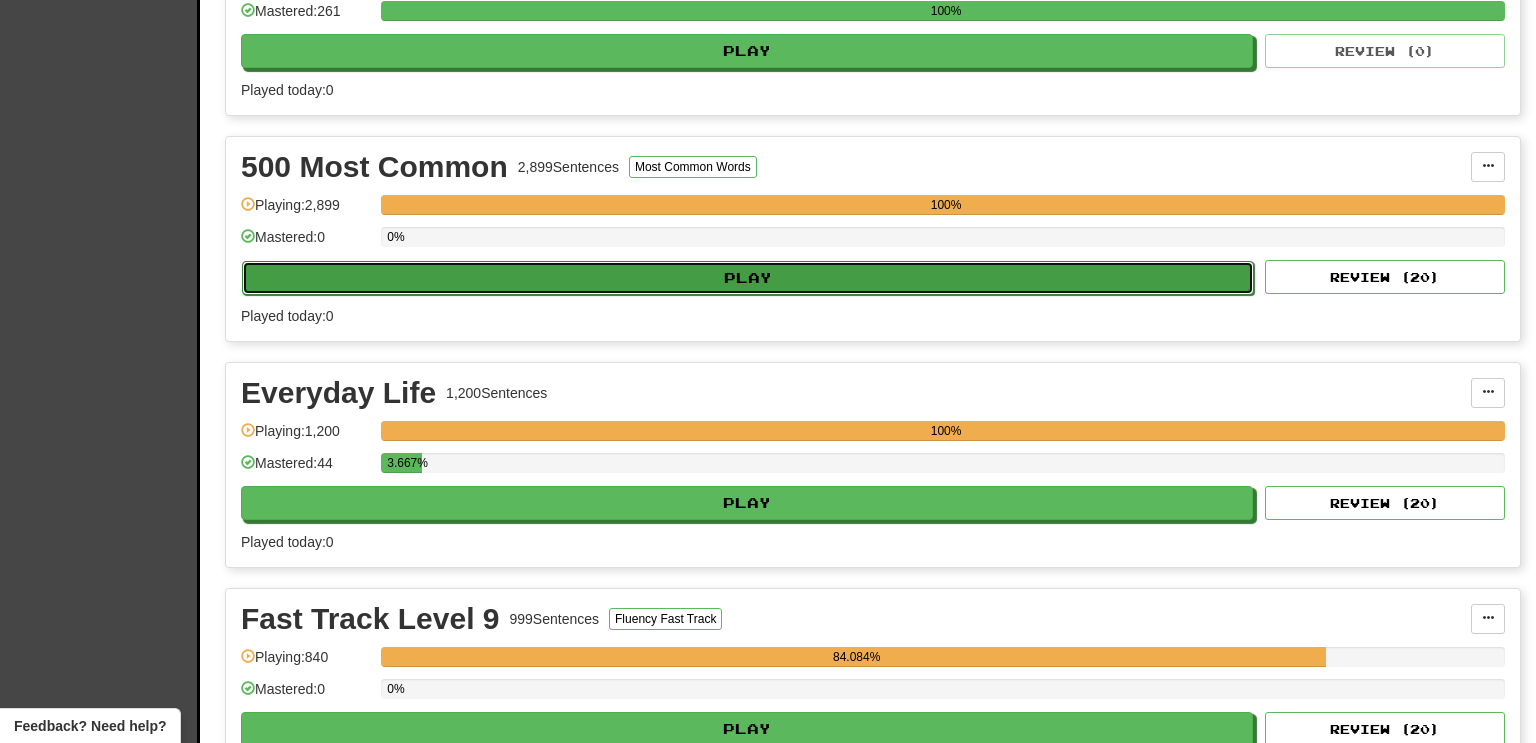 click on "Play" 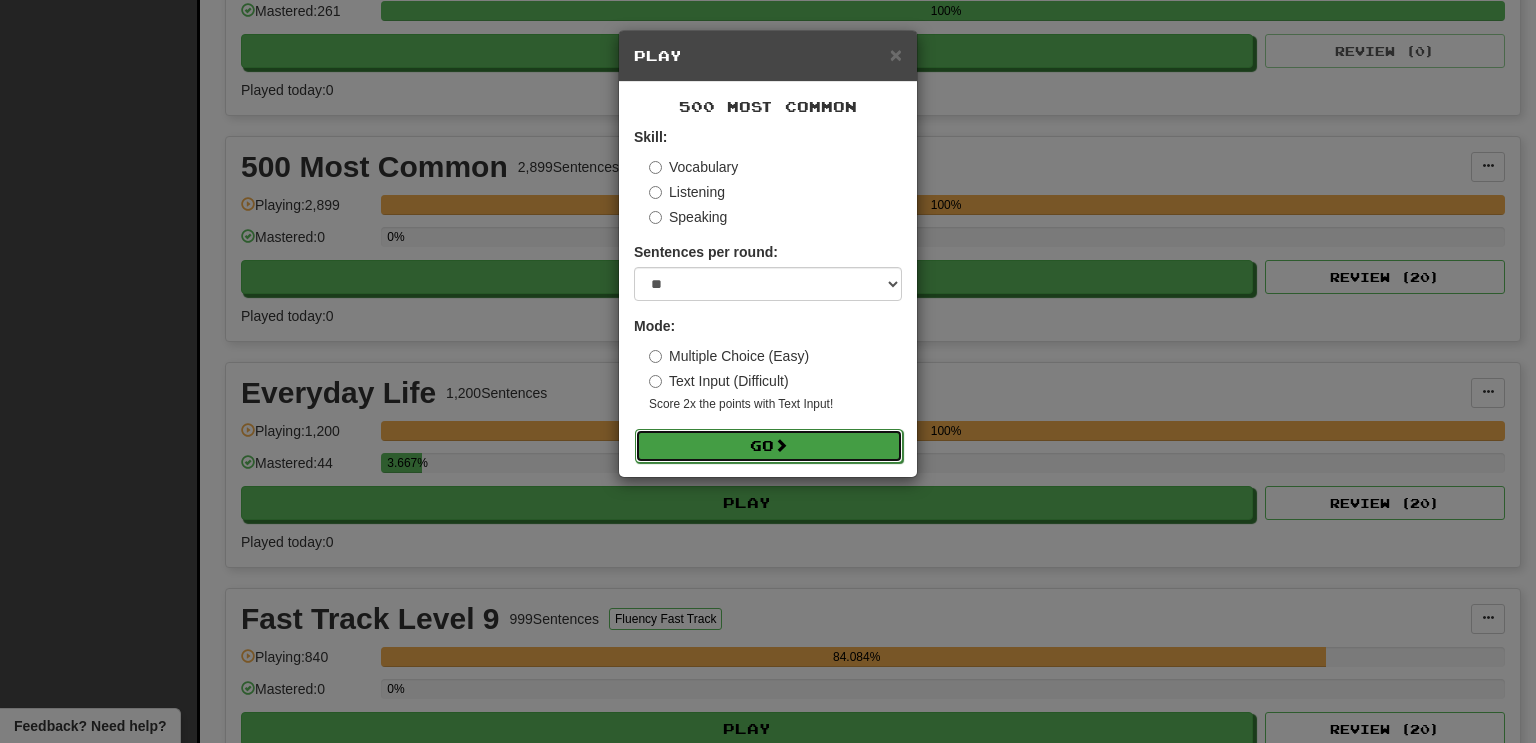 click on "Go" at bounding box center (769, 446) 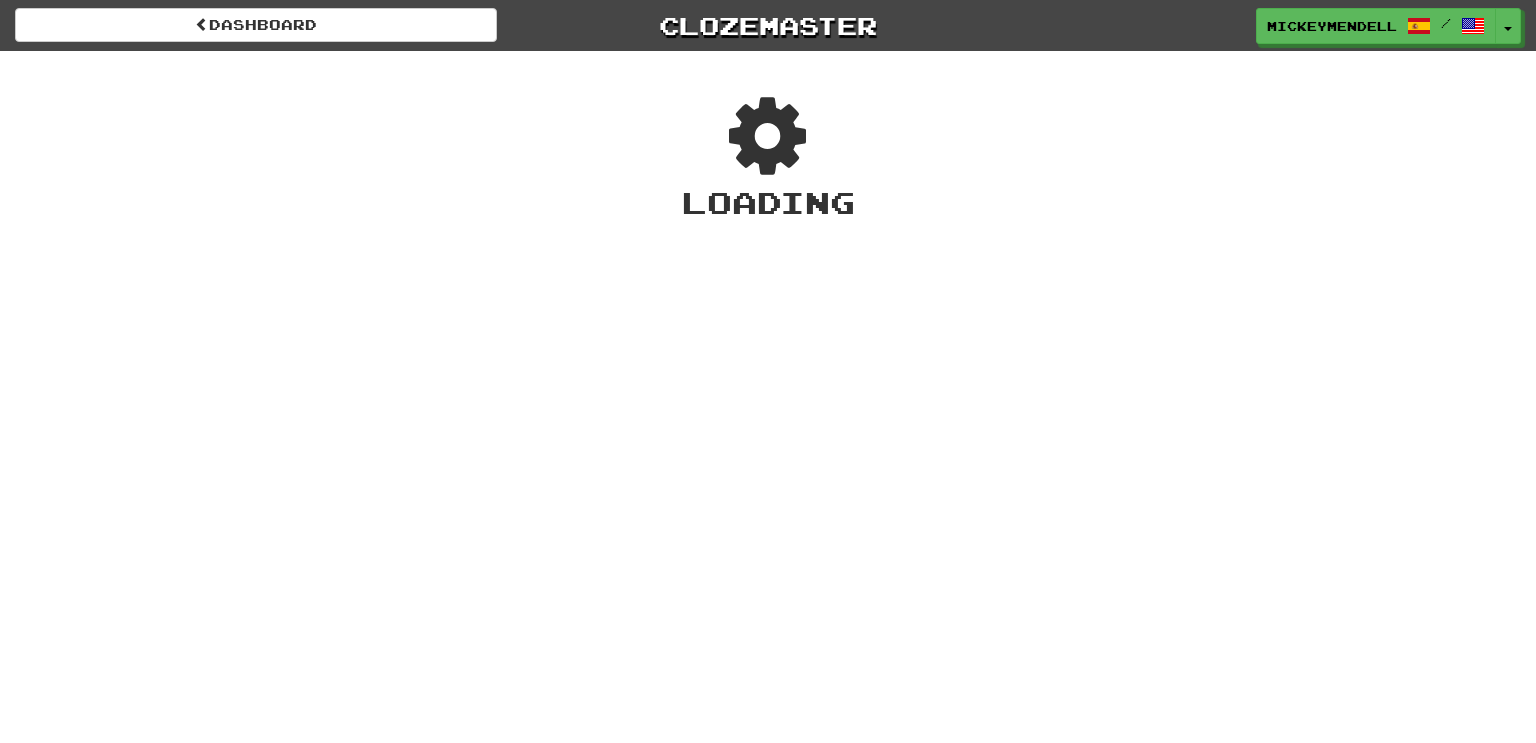 scroll, scrollTop: 0, scrollLeft: 0, axis: both 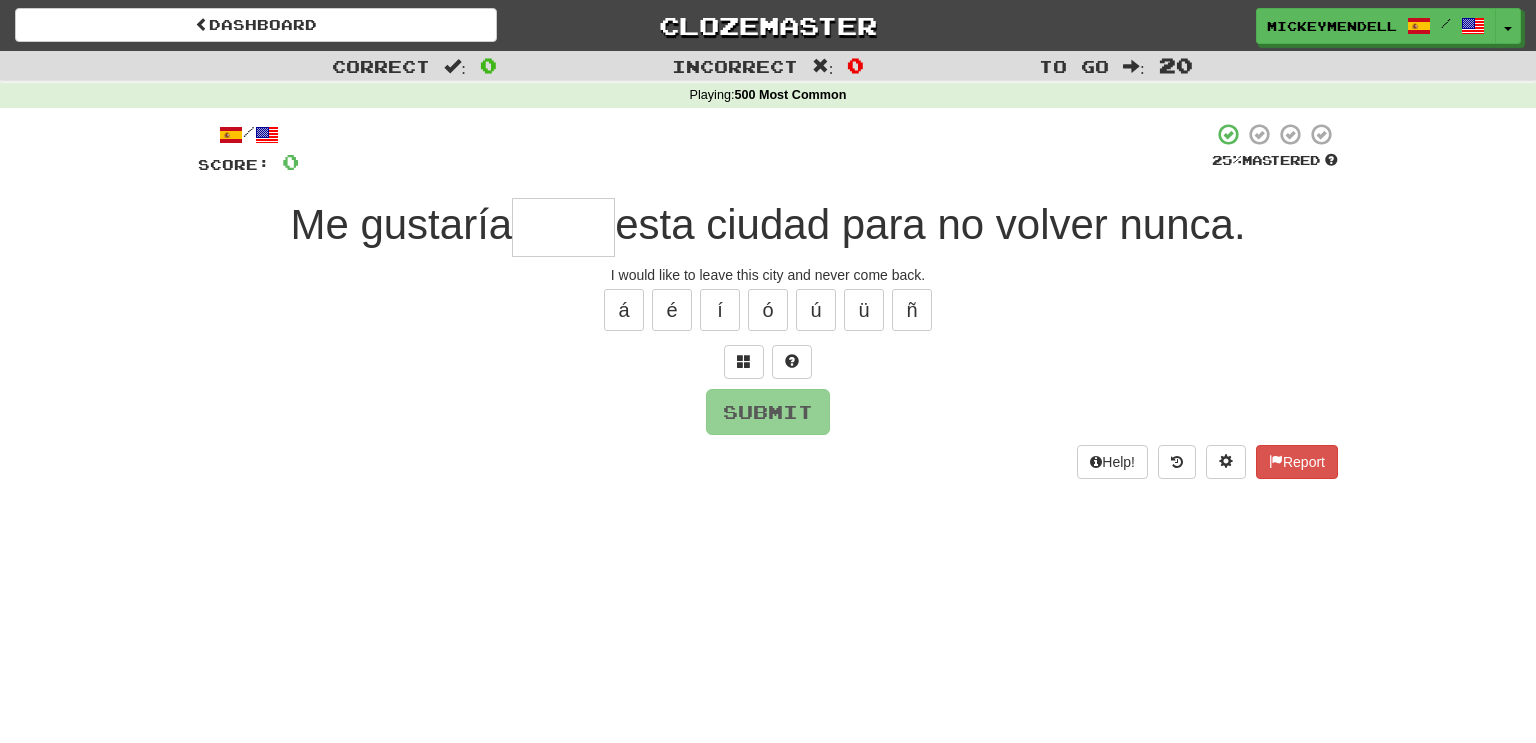 type on "*" 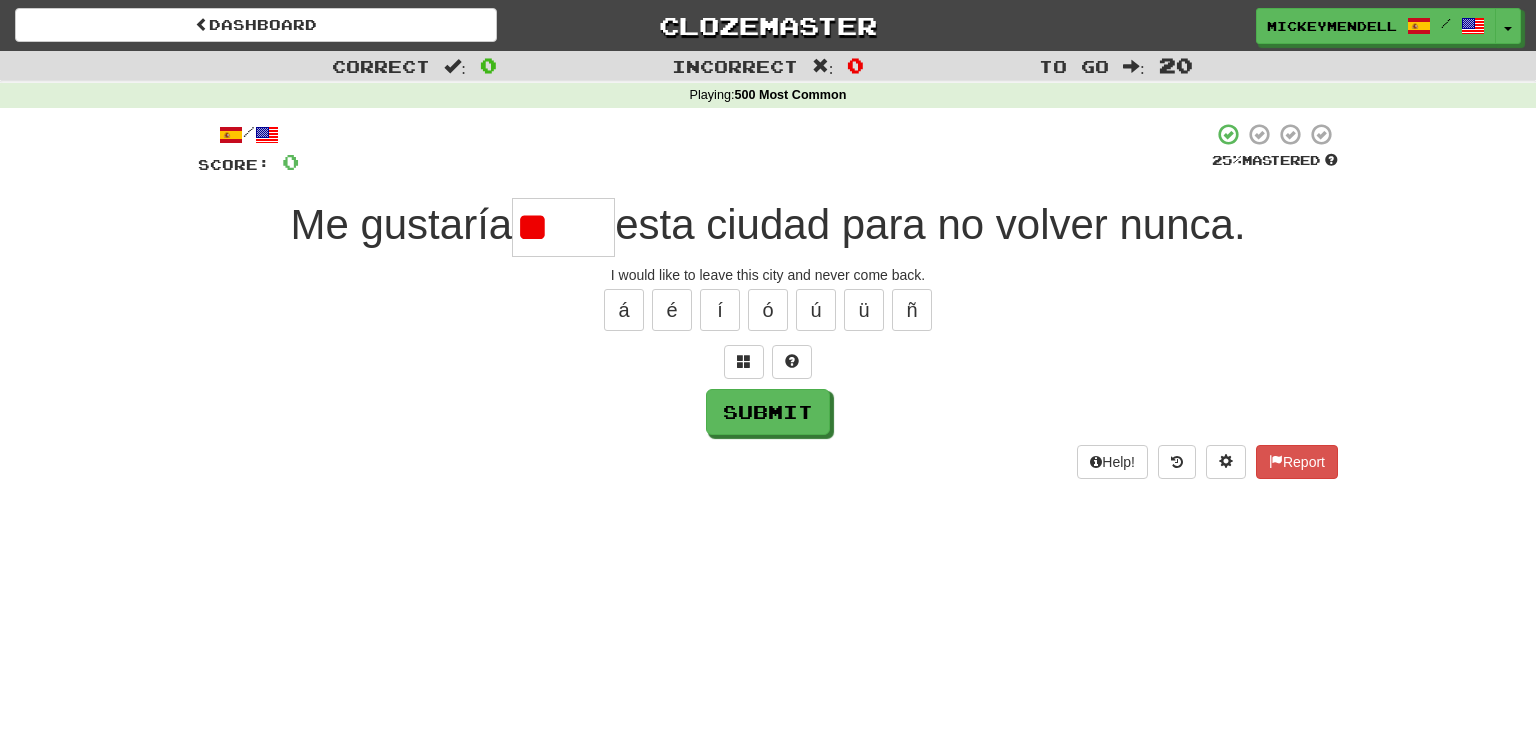 type on "*" 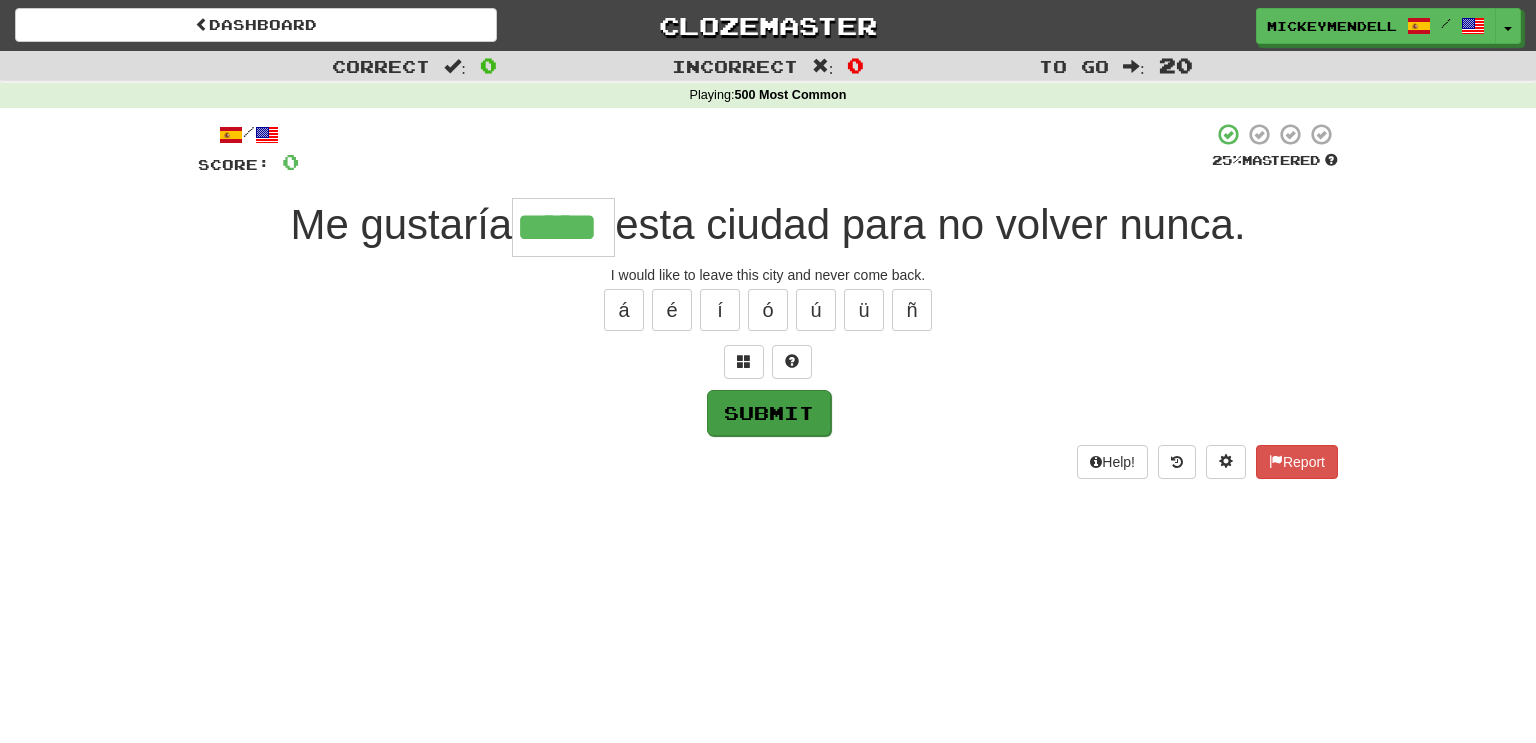 type on "*****" 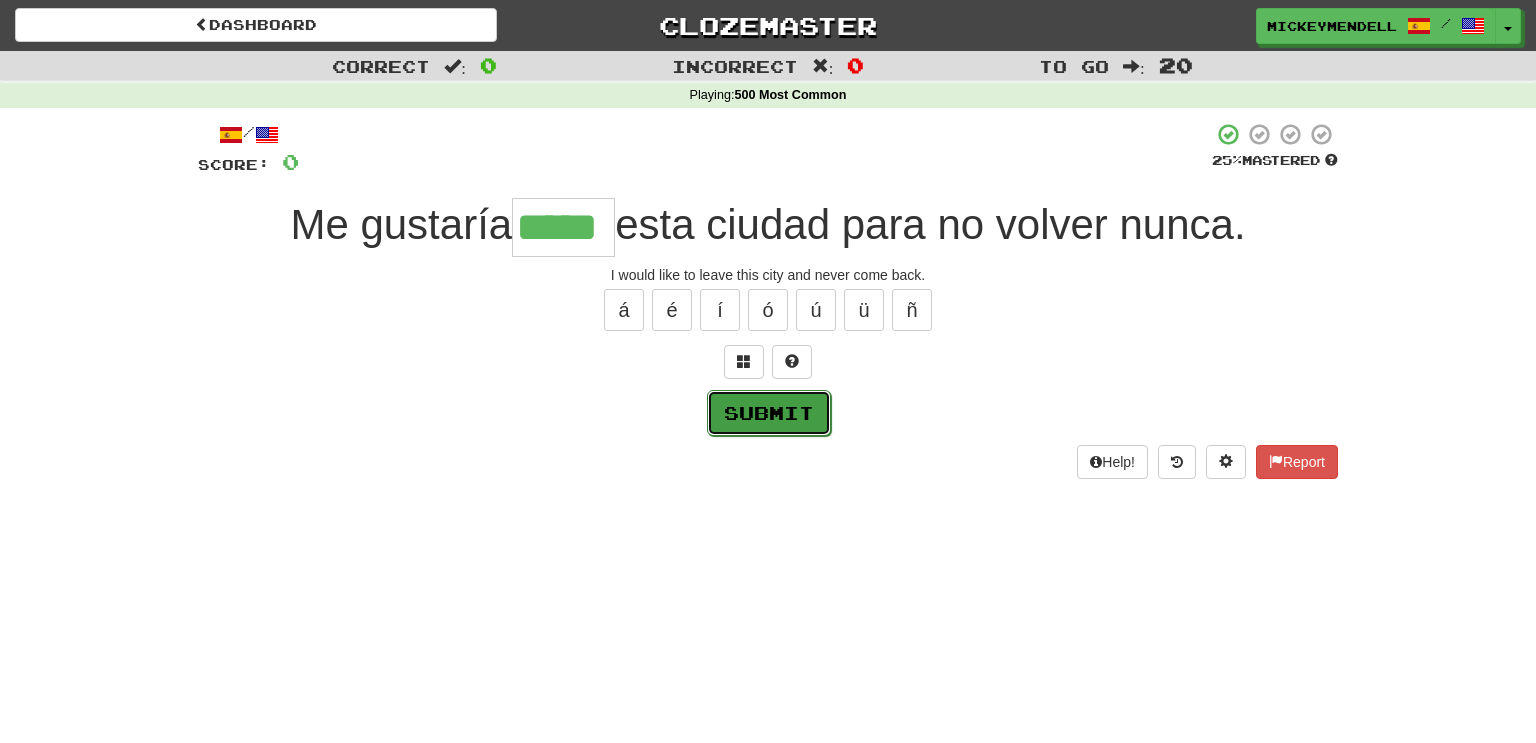 click on "Submit" at bounding box center (769, 413) 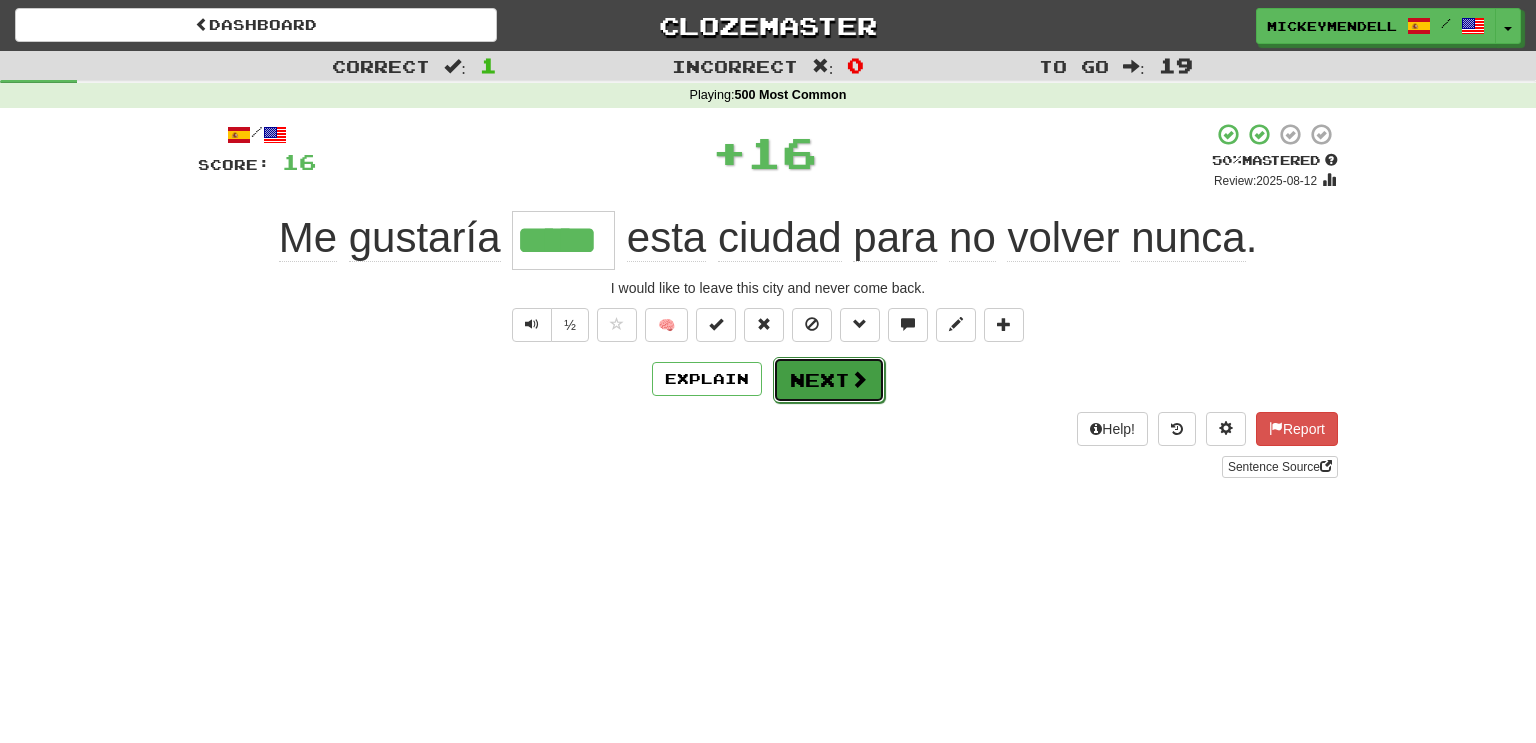 click at bounding box center (859, 379) 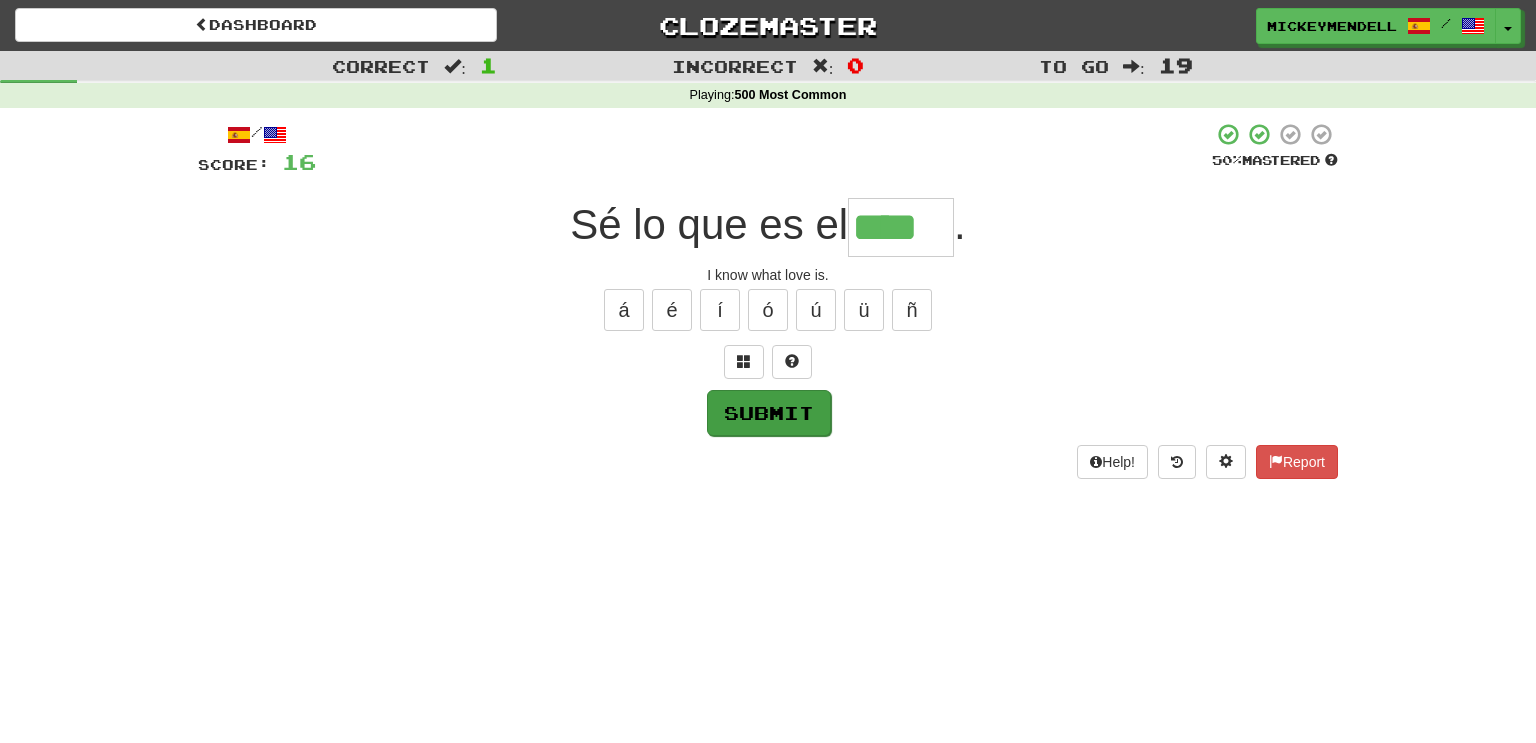 type on "****" 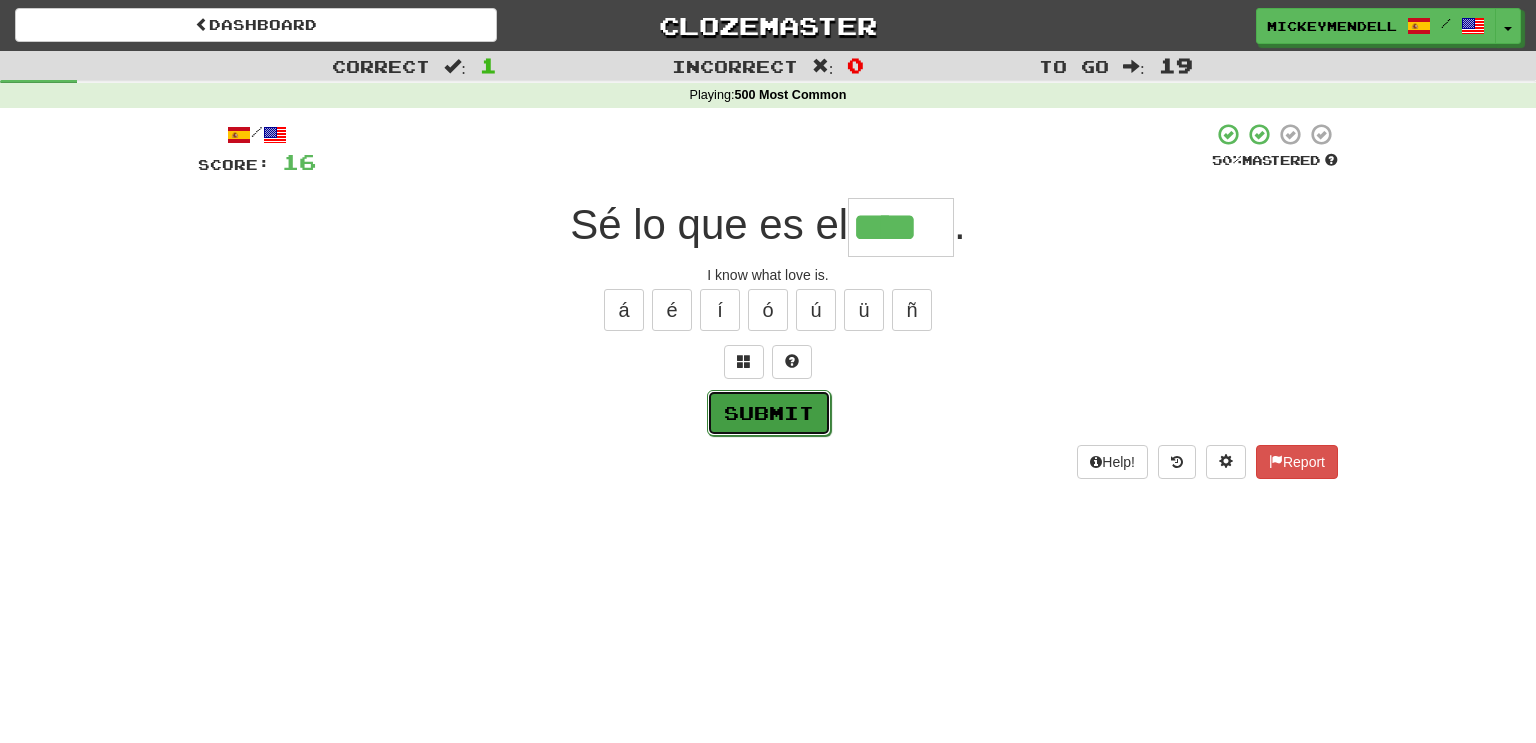 click on "Submit" at bounding box center [769, 413] 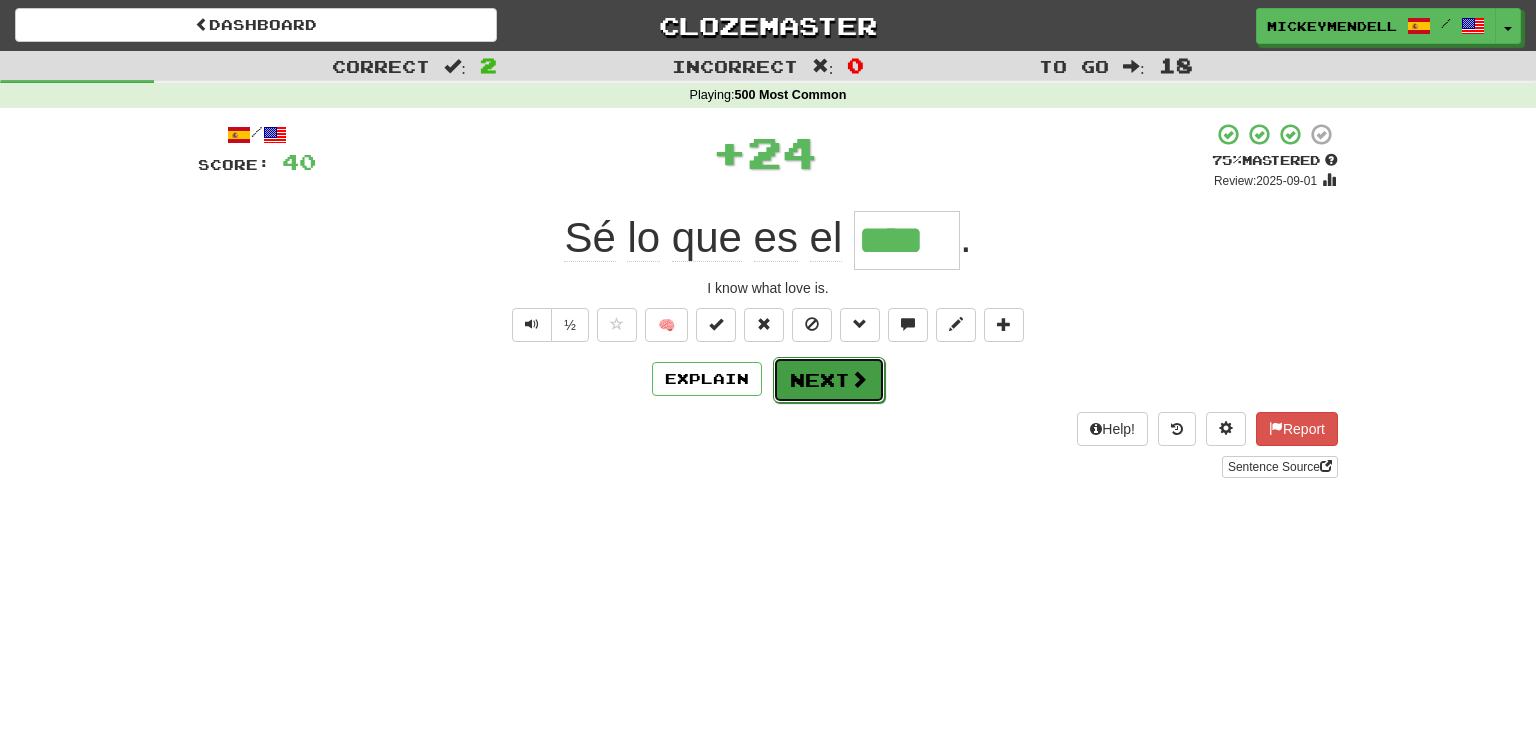click on "Next" at bounding box center (829, 380) 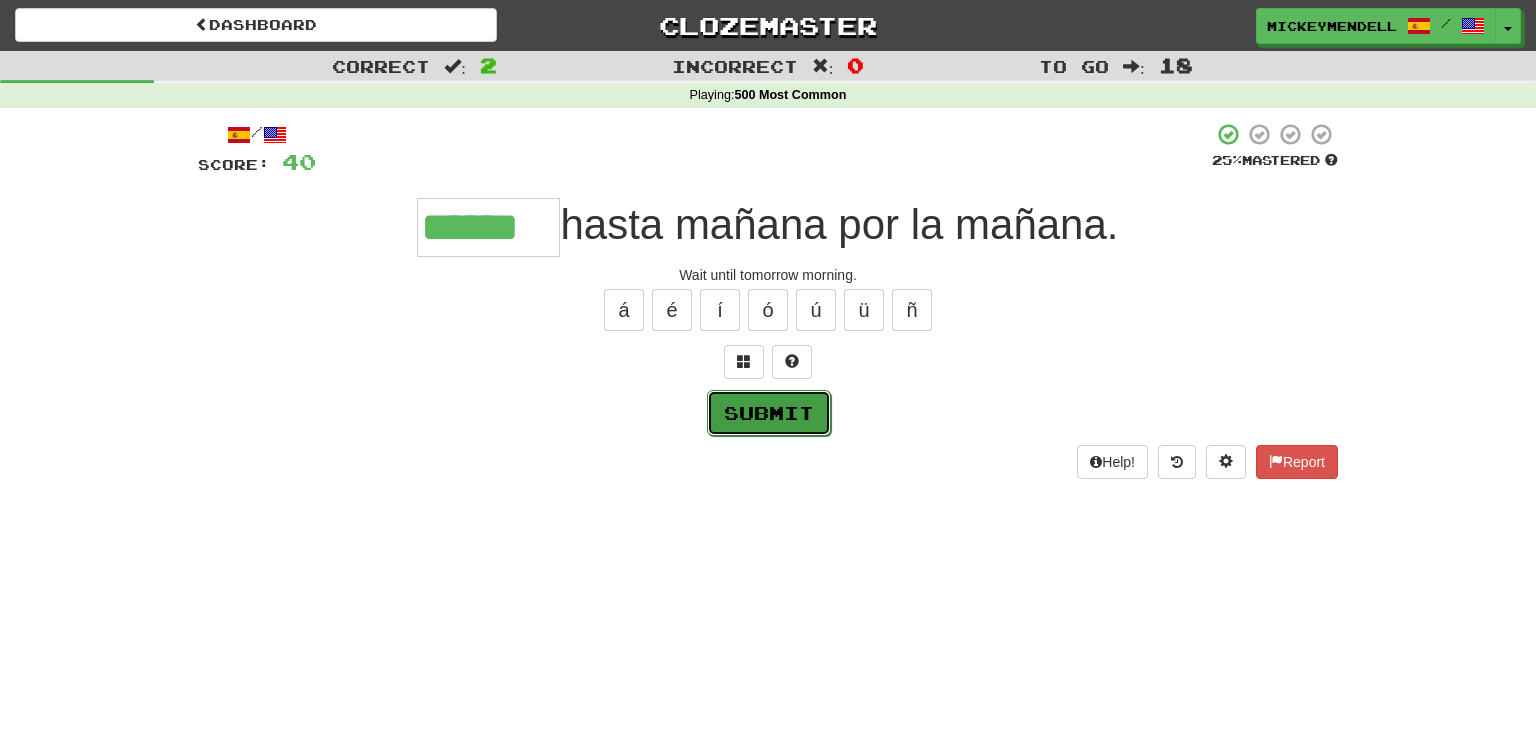 click on "Submit" at bounding box center [769, 413] 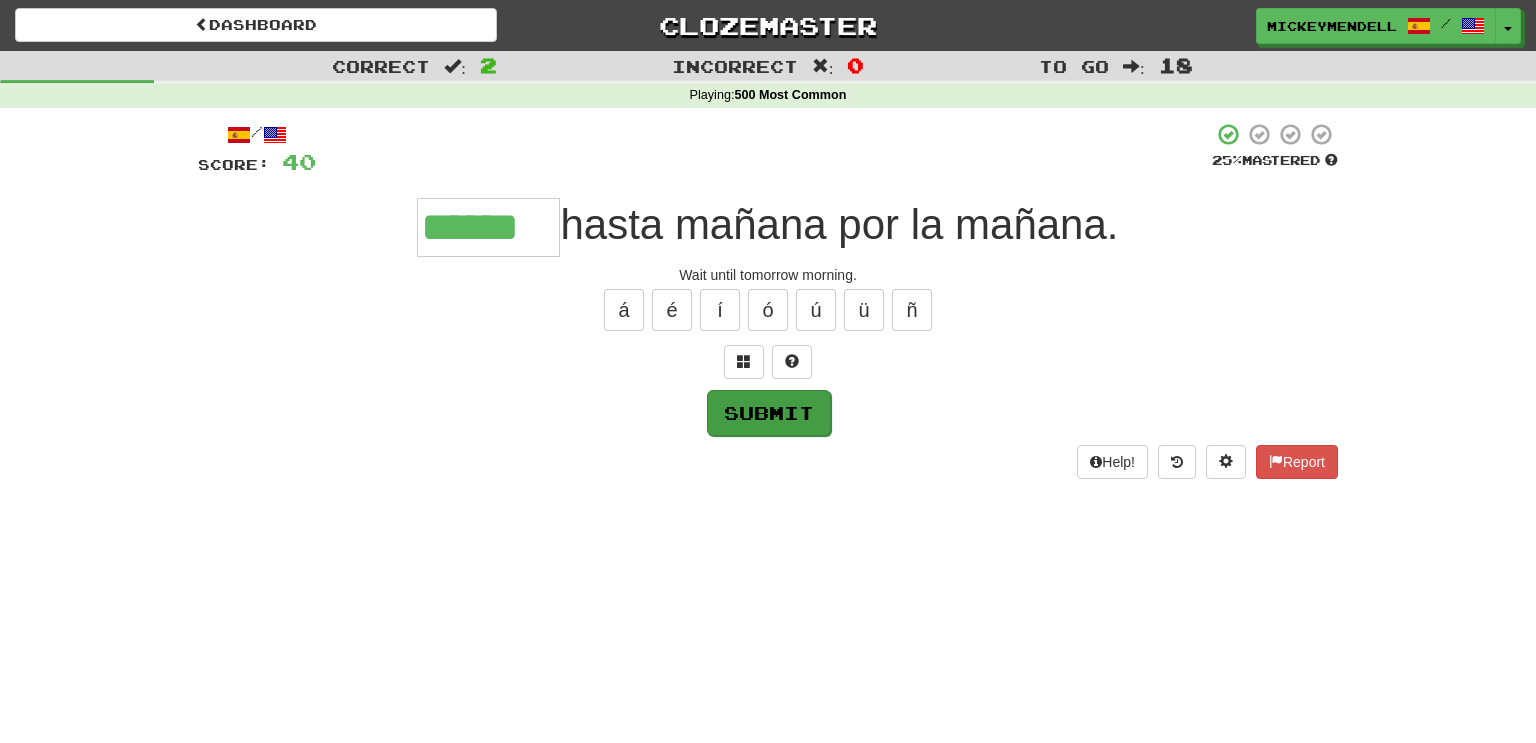 type on "******" 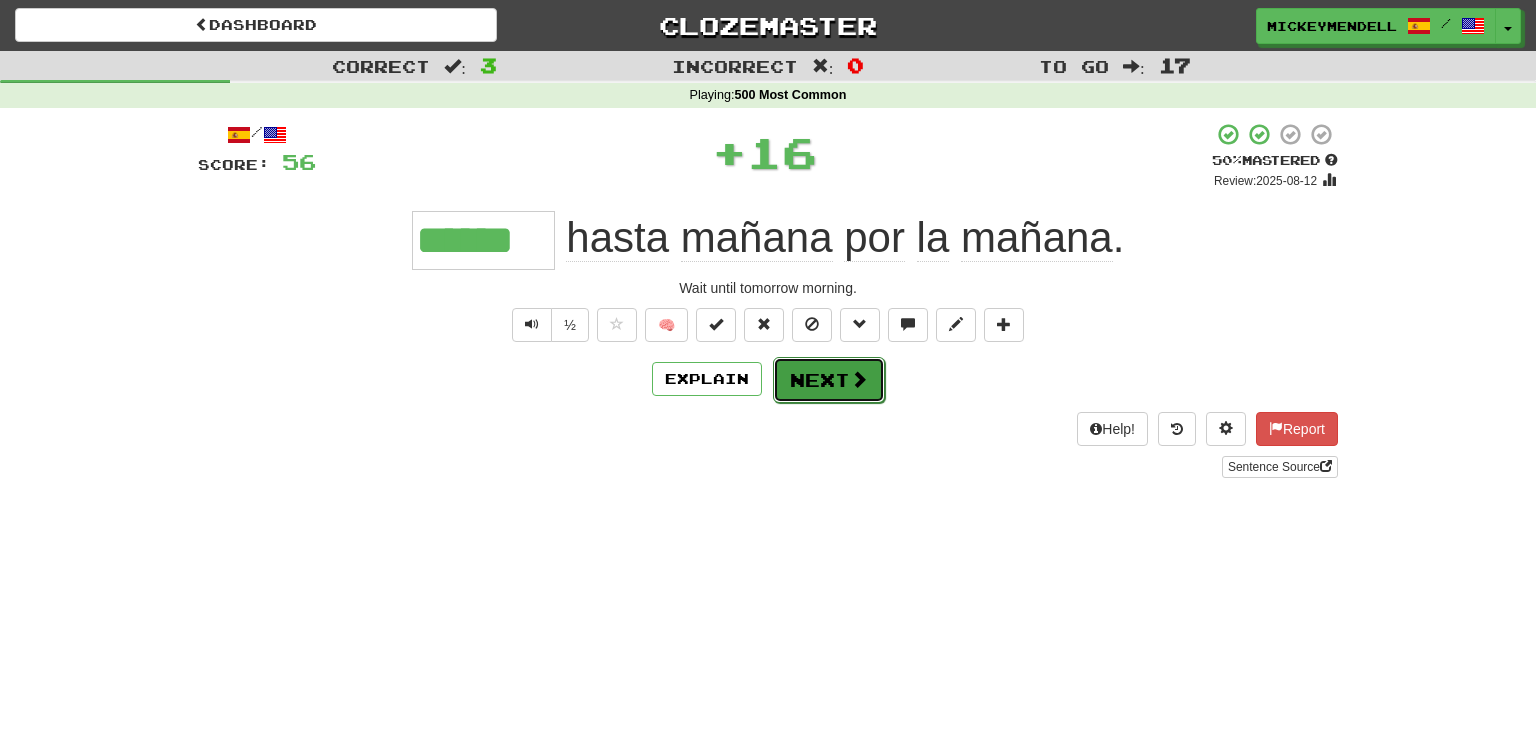 click on "Next" at bounding box center [829, 380] 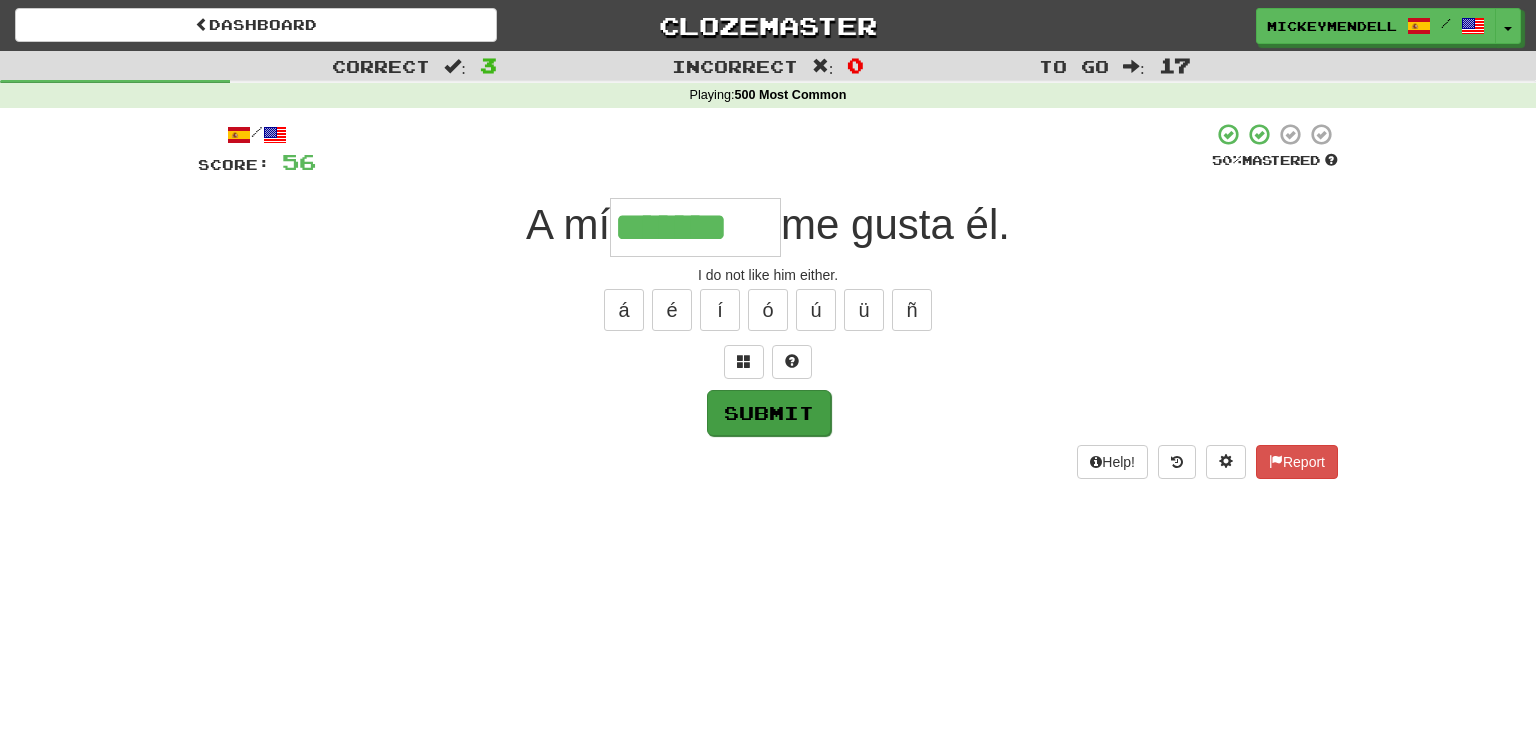 type on "*******" 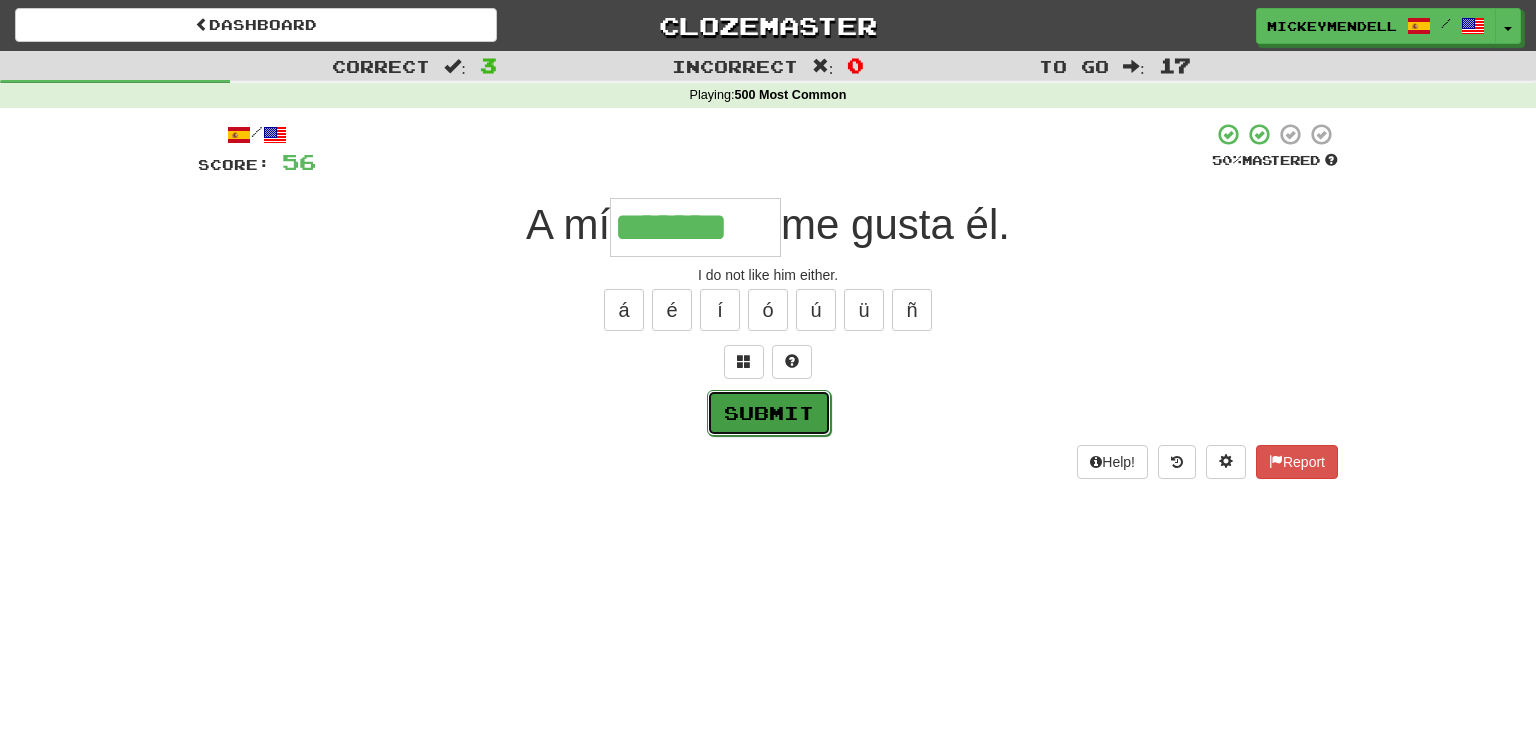 click on "Submit" at bounding box center [769, 413] 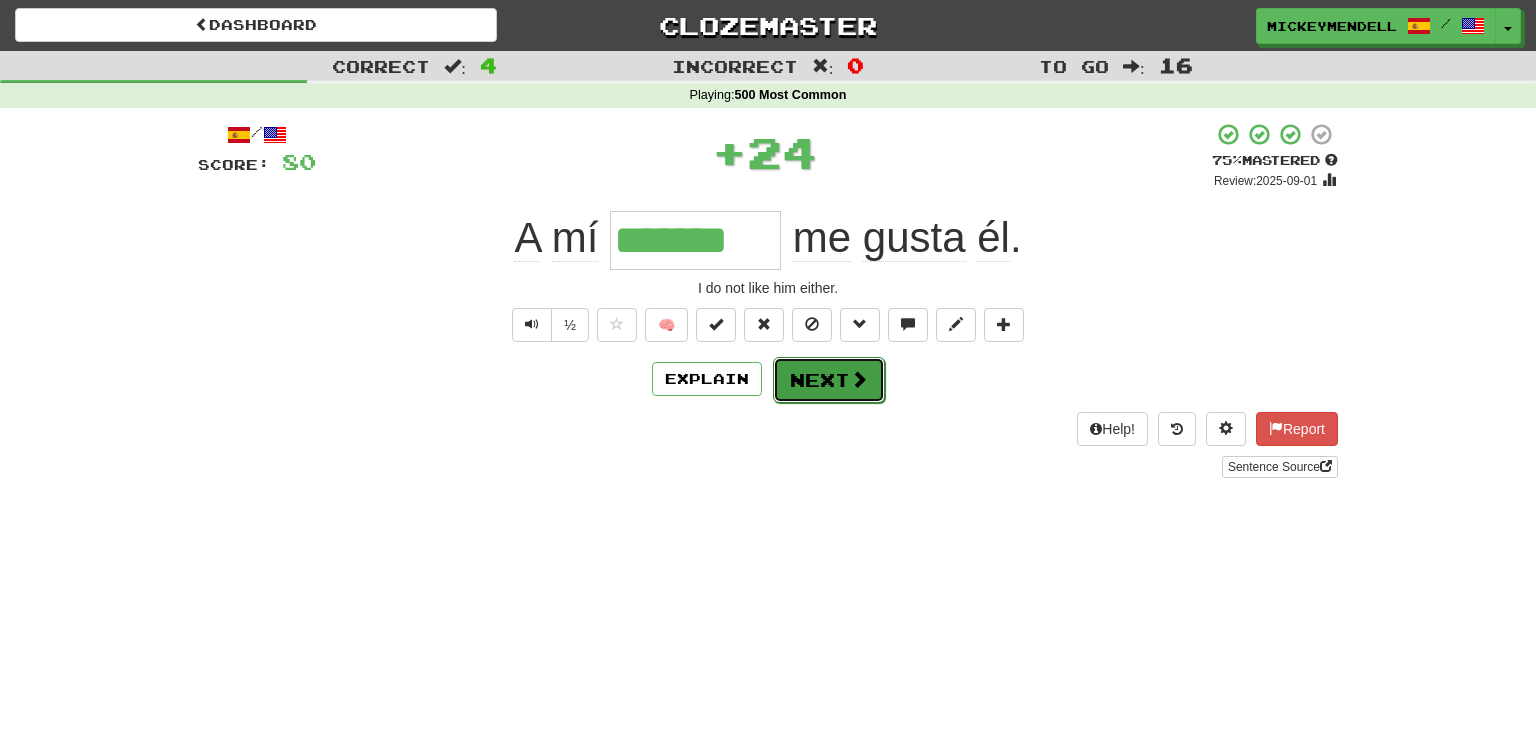 click on "Next" at bounding box center (829, 380) 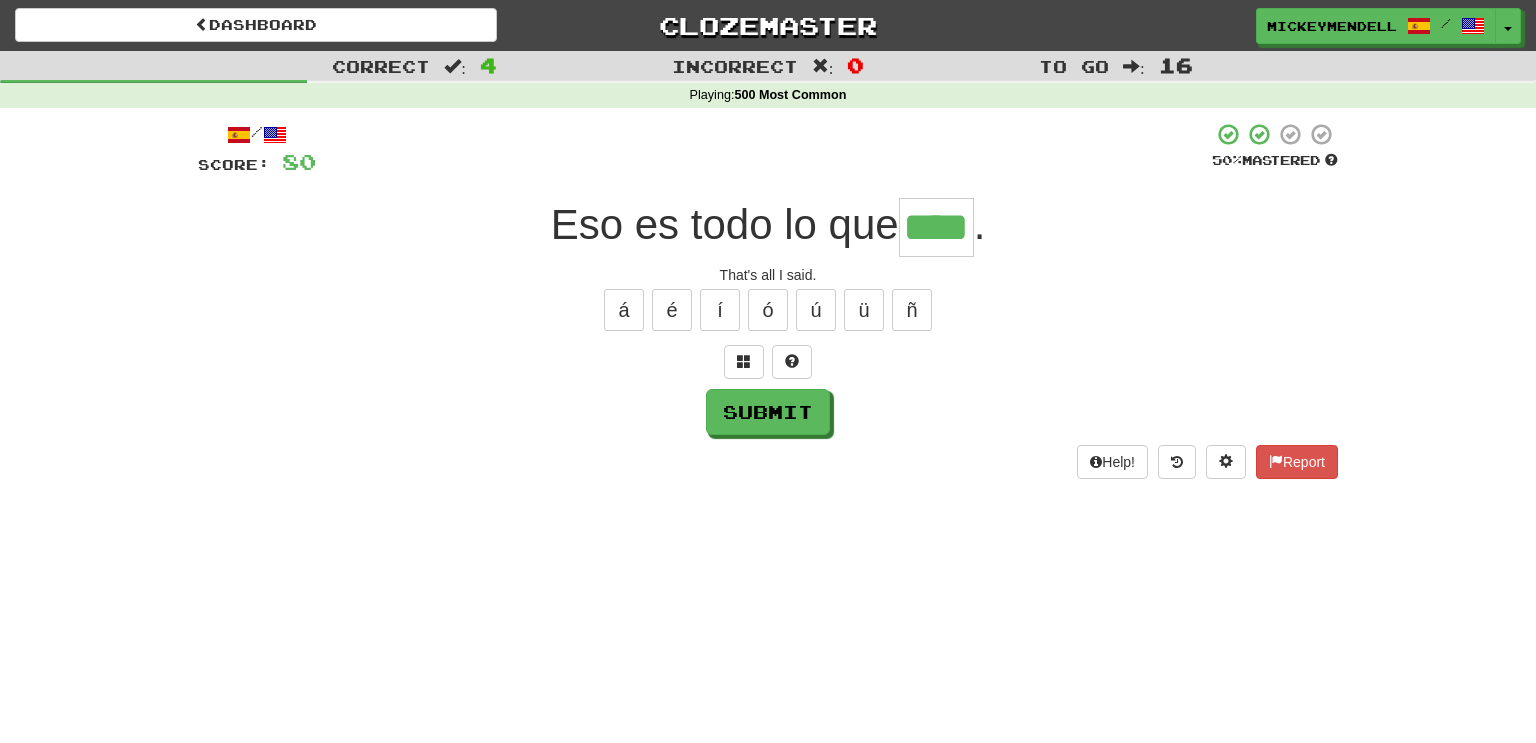 type on "****" 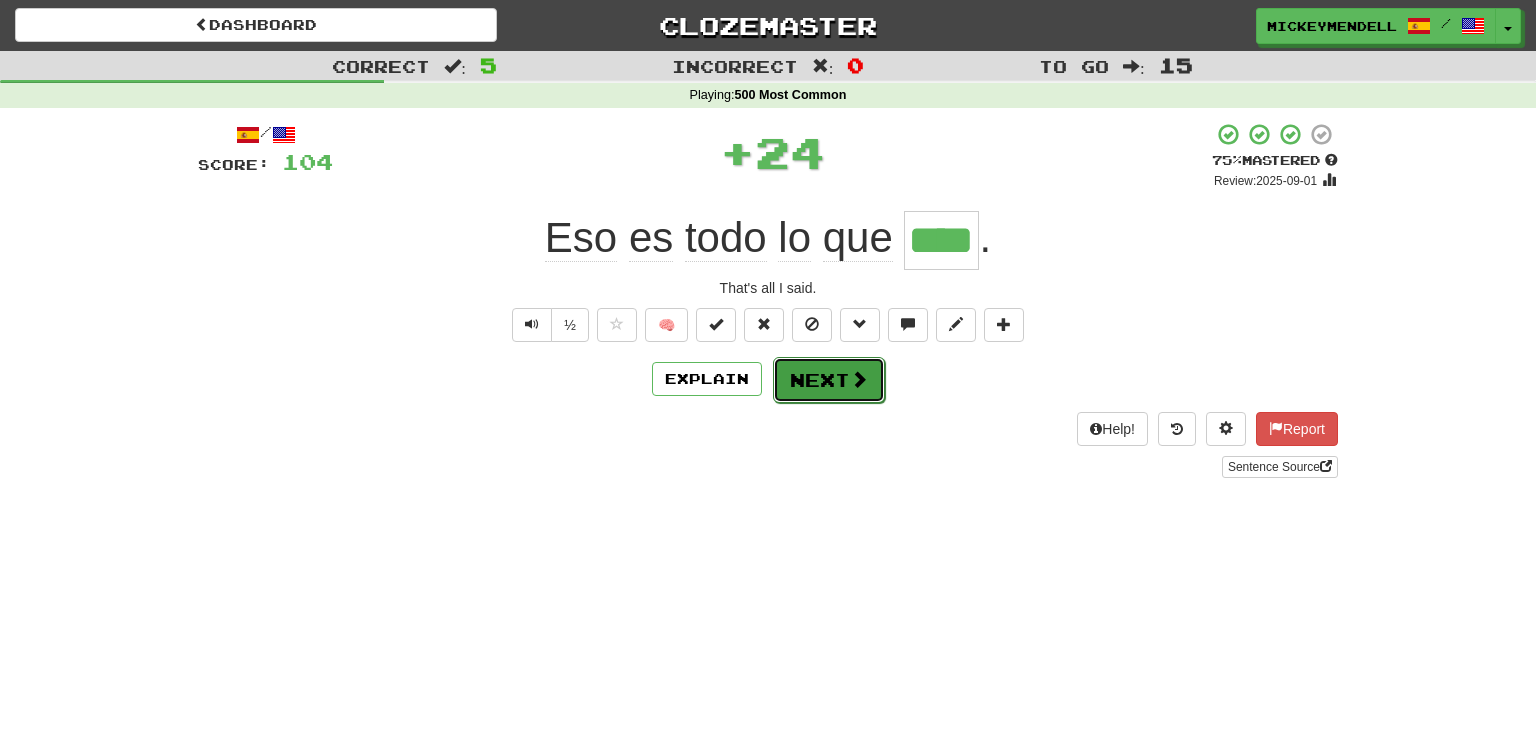 click on "Next" at bounding box center (829, 380) 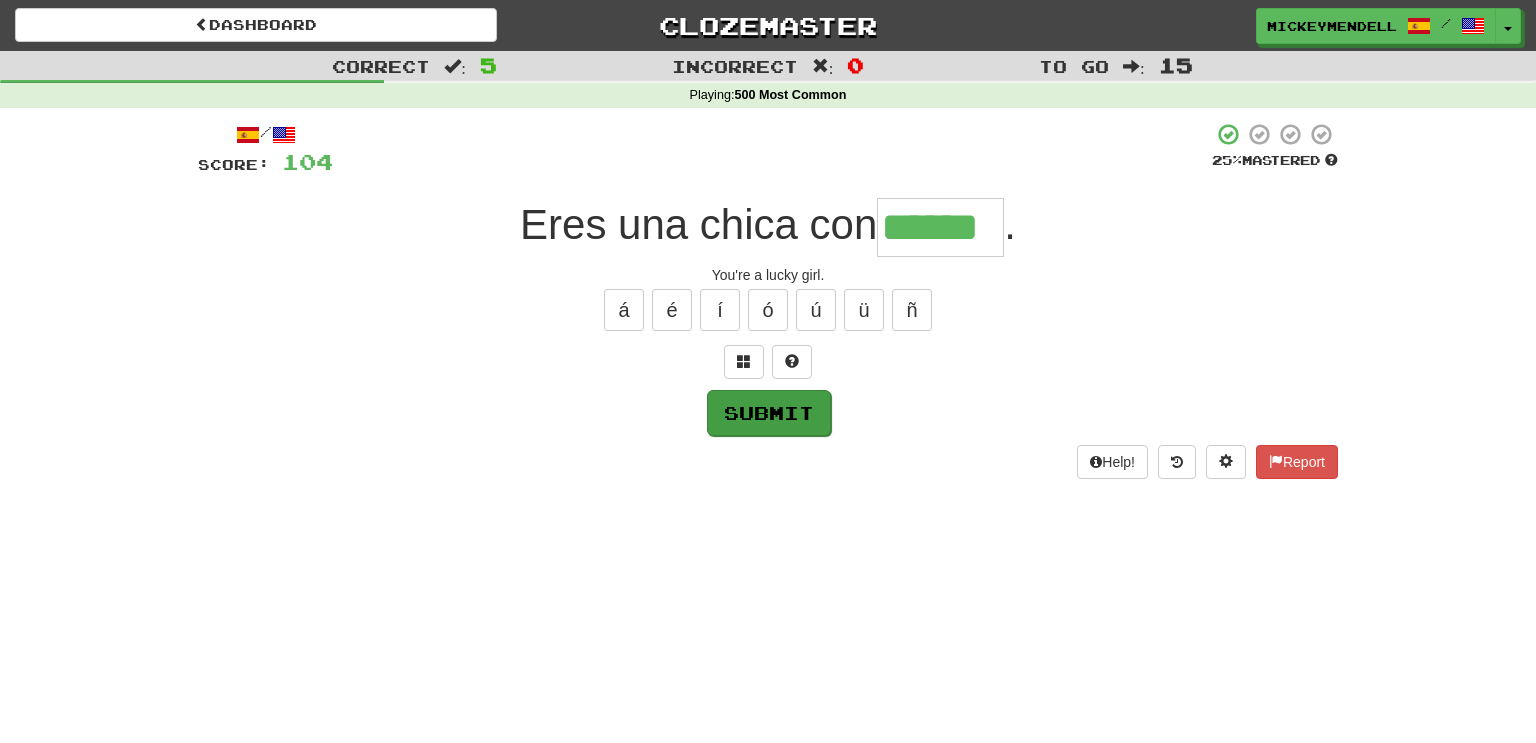 type on "******" 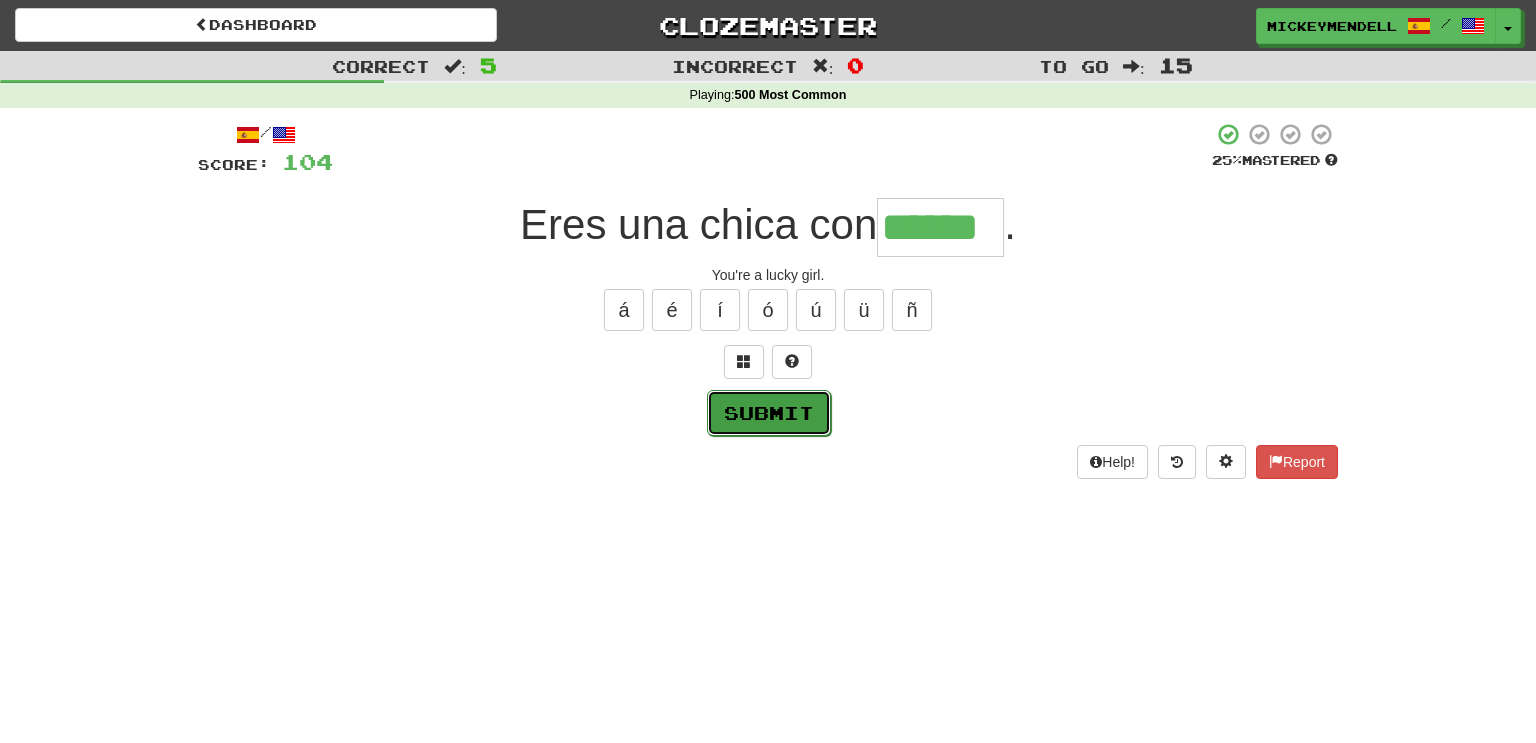click on "Submit" at bounding box center [769, 413] 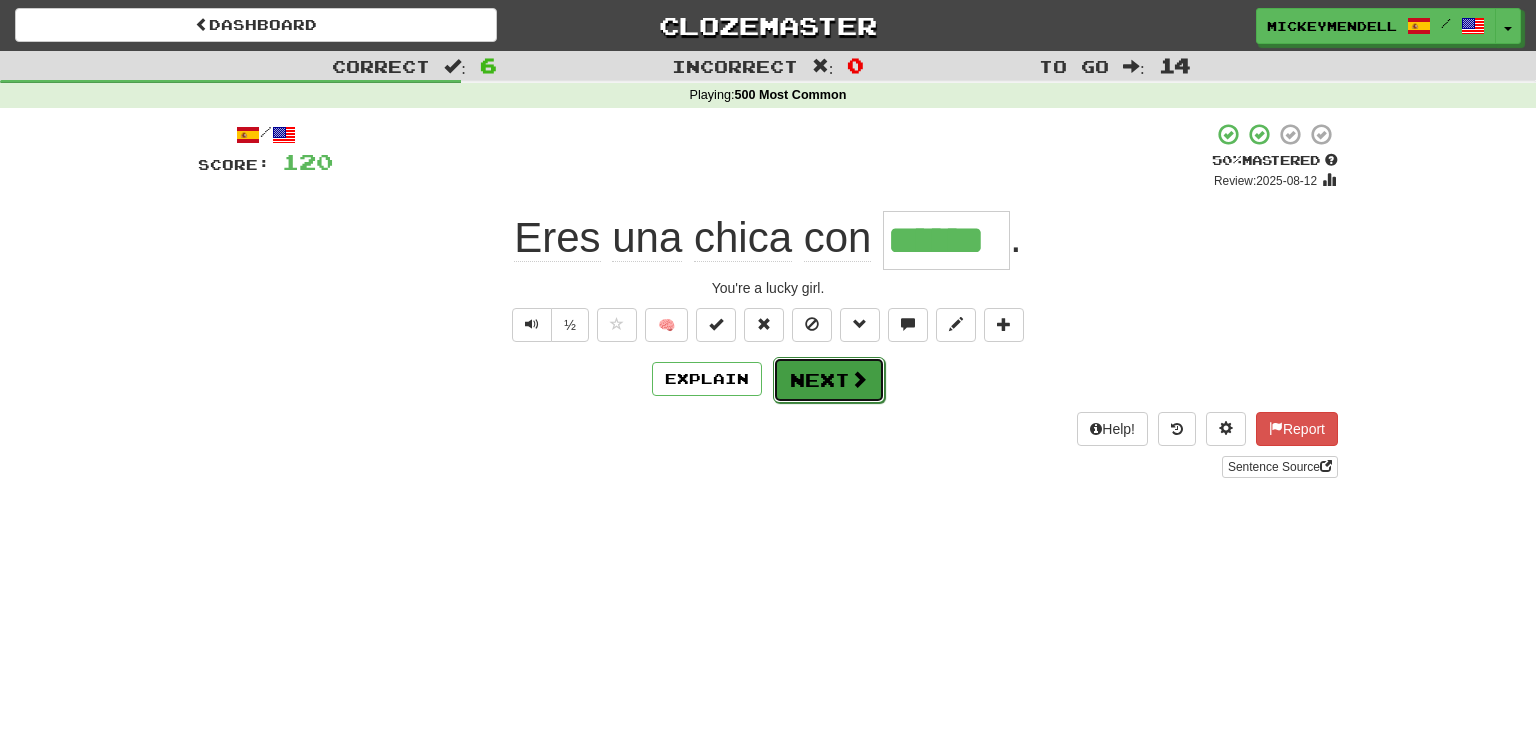 click on "Next" at bounding box center [829, 380] 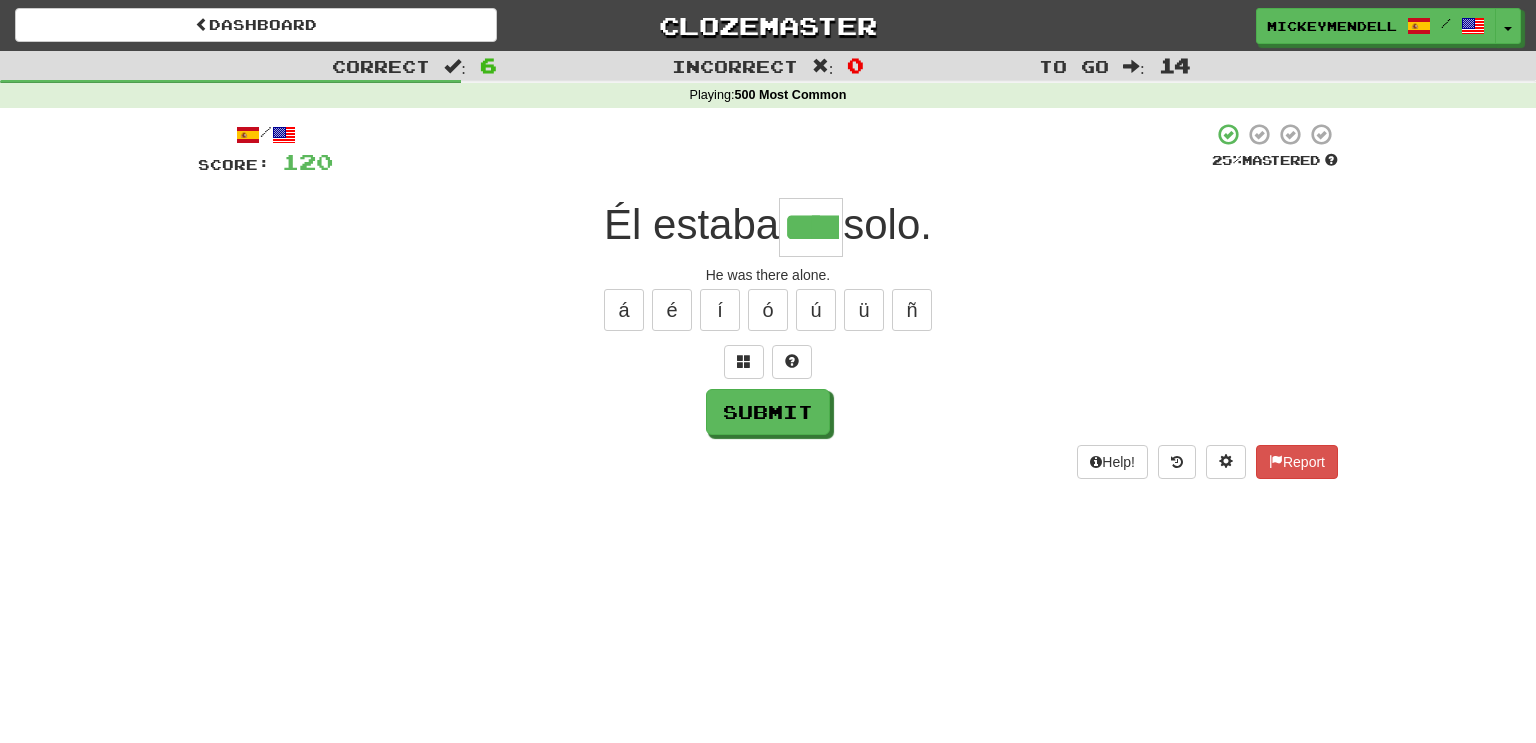 type on "****" 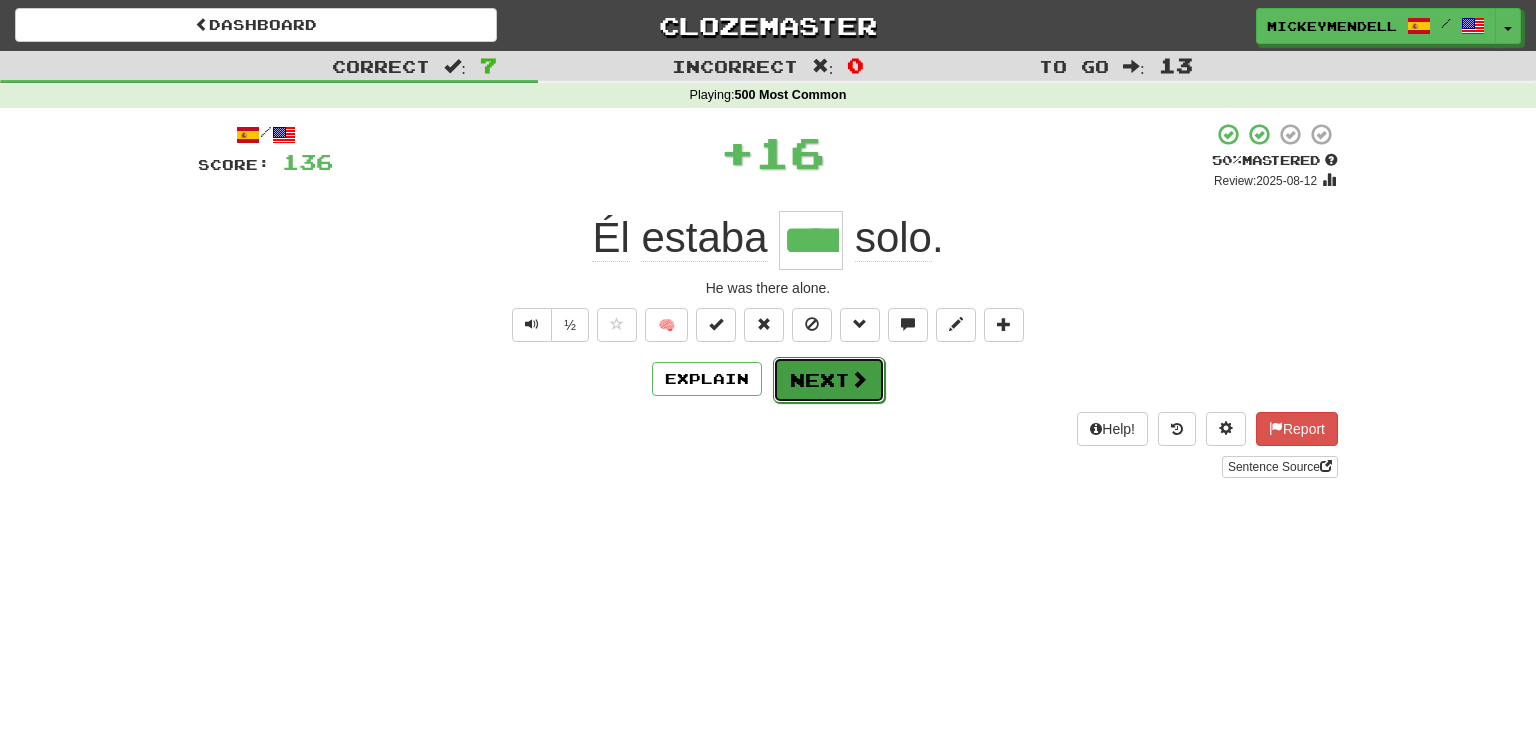 click on "Next" at bounding box center [829, 380] 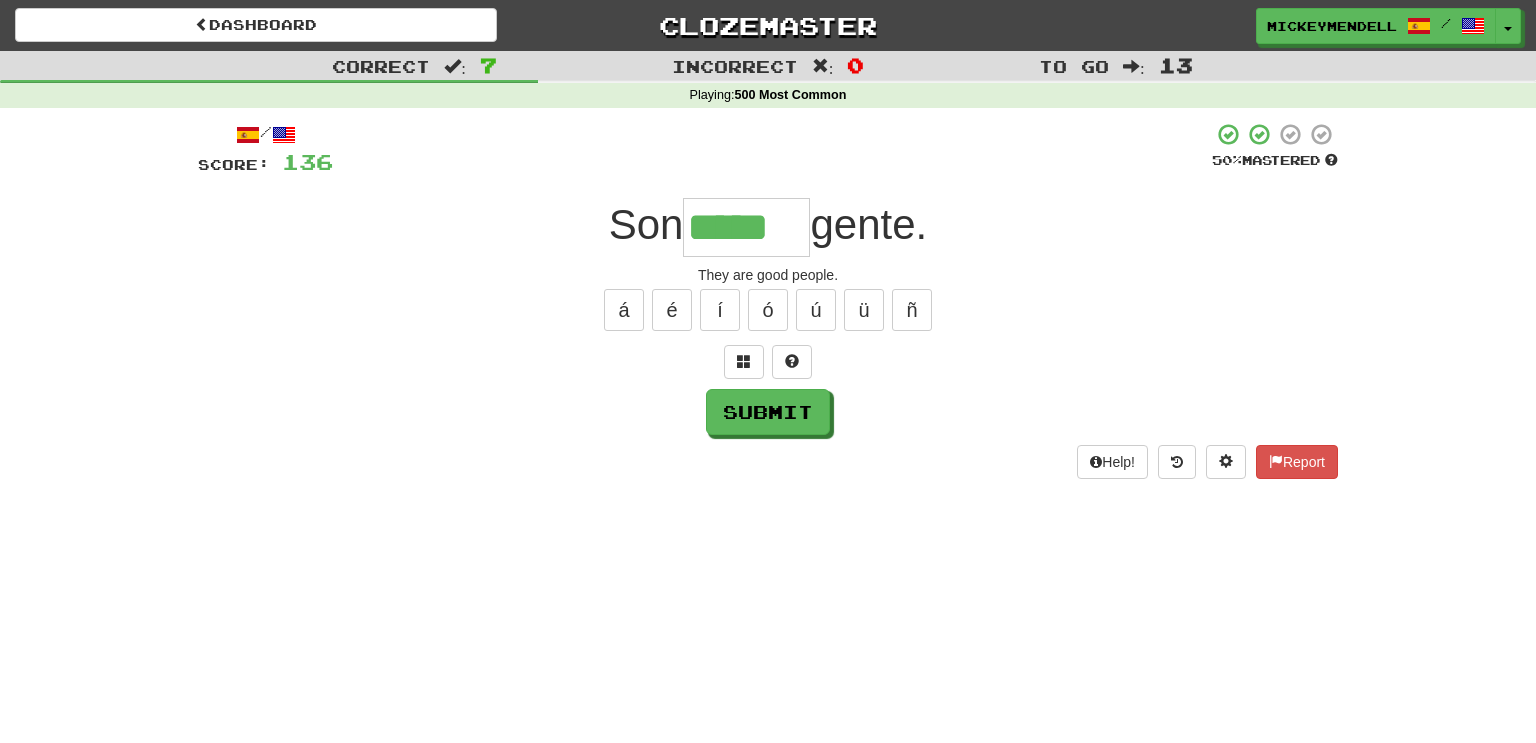 type on "*****" 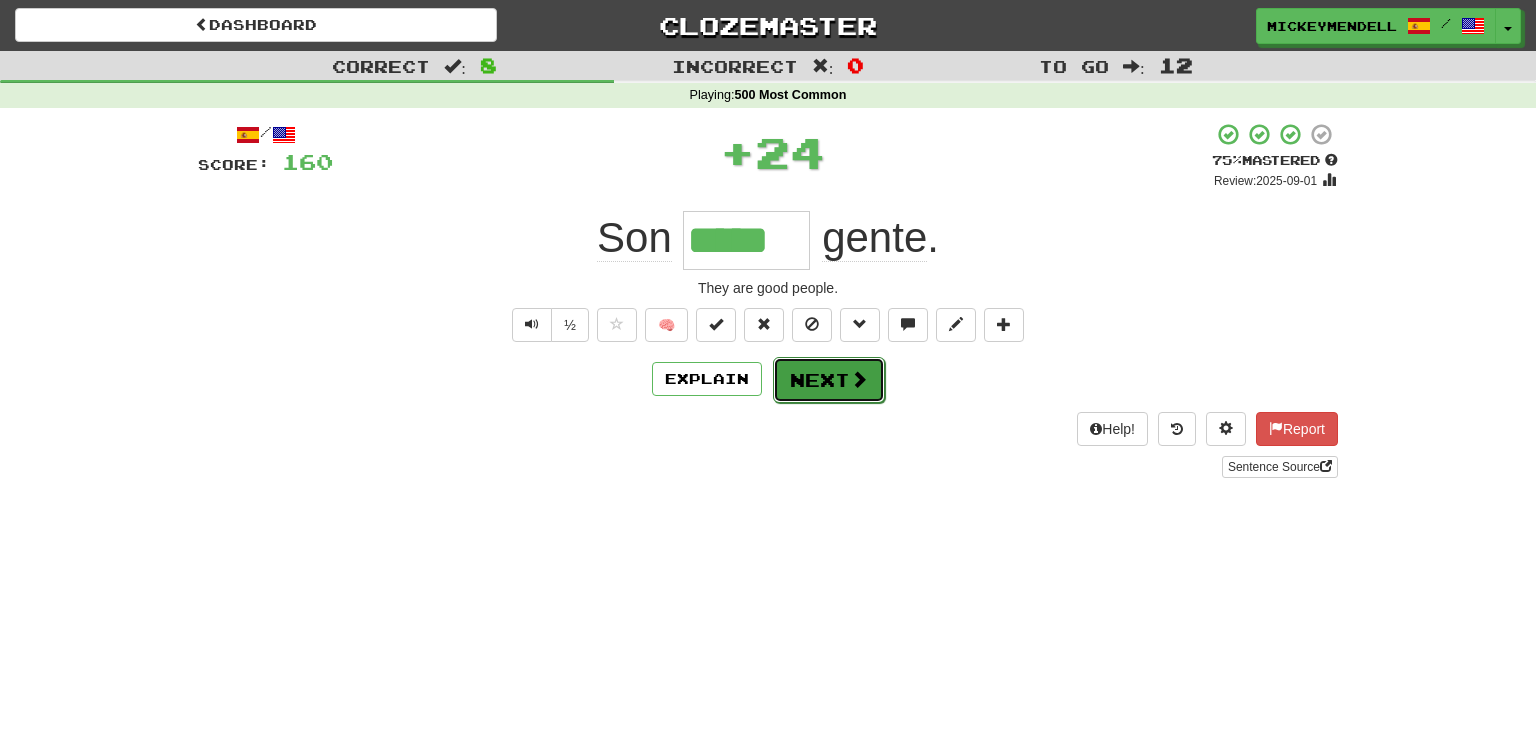 click on "Next" at bounding box center [829, 380] 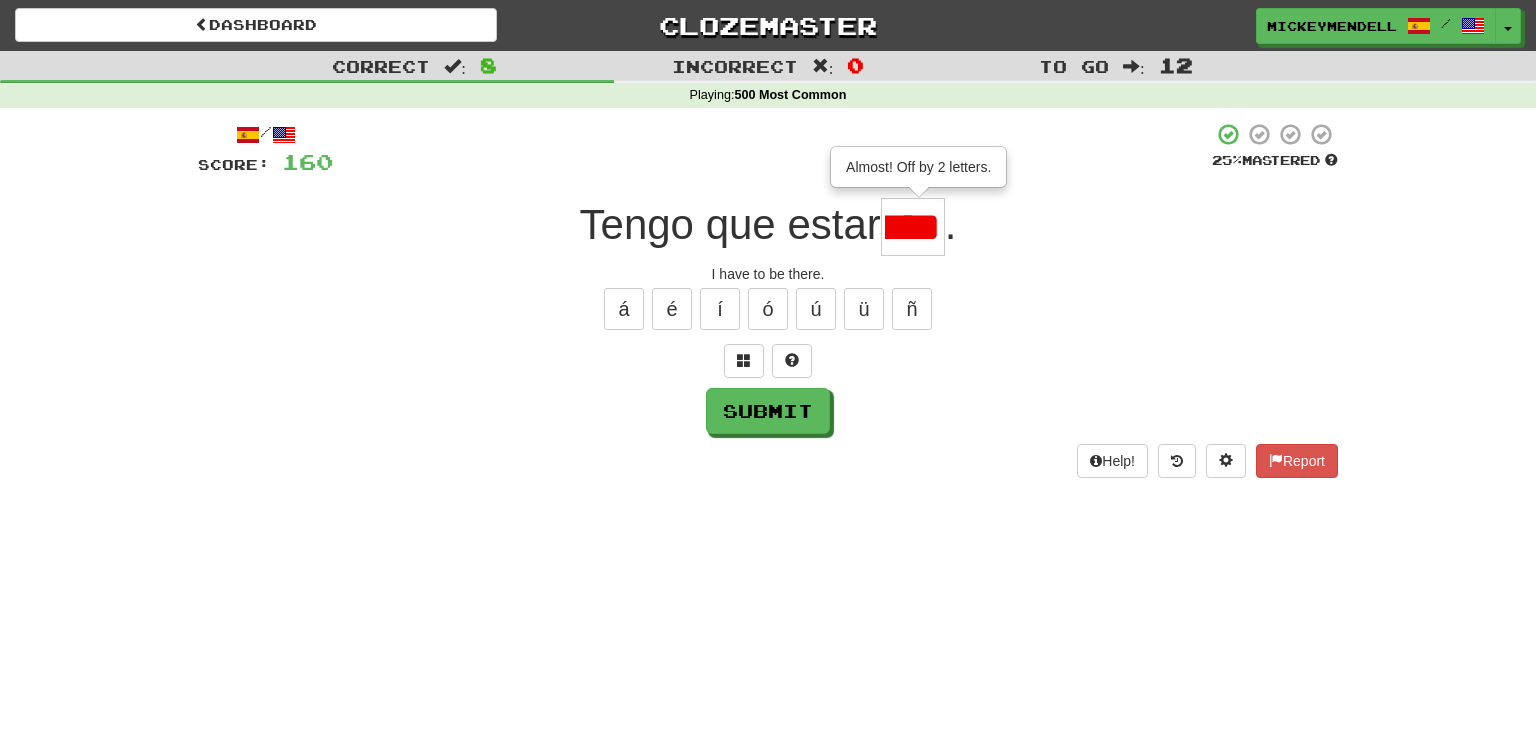 scroll, scrollTop: 0, scrollLeft: 0, axis: both 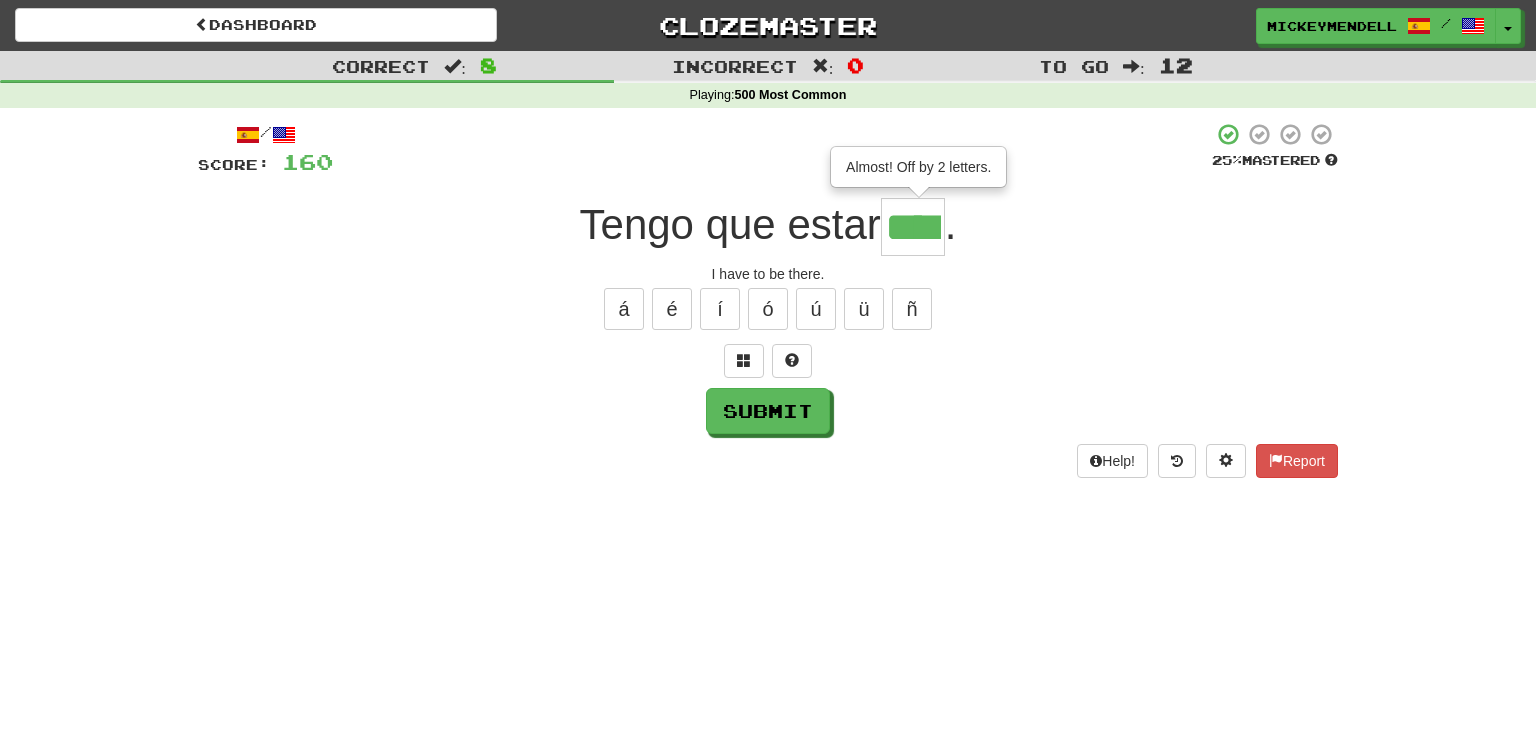 type on "****" 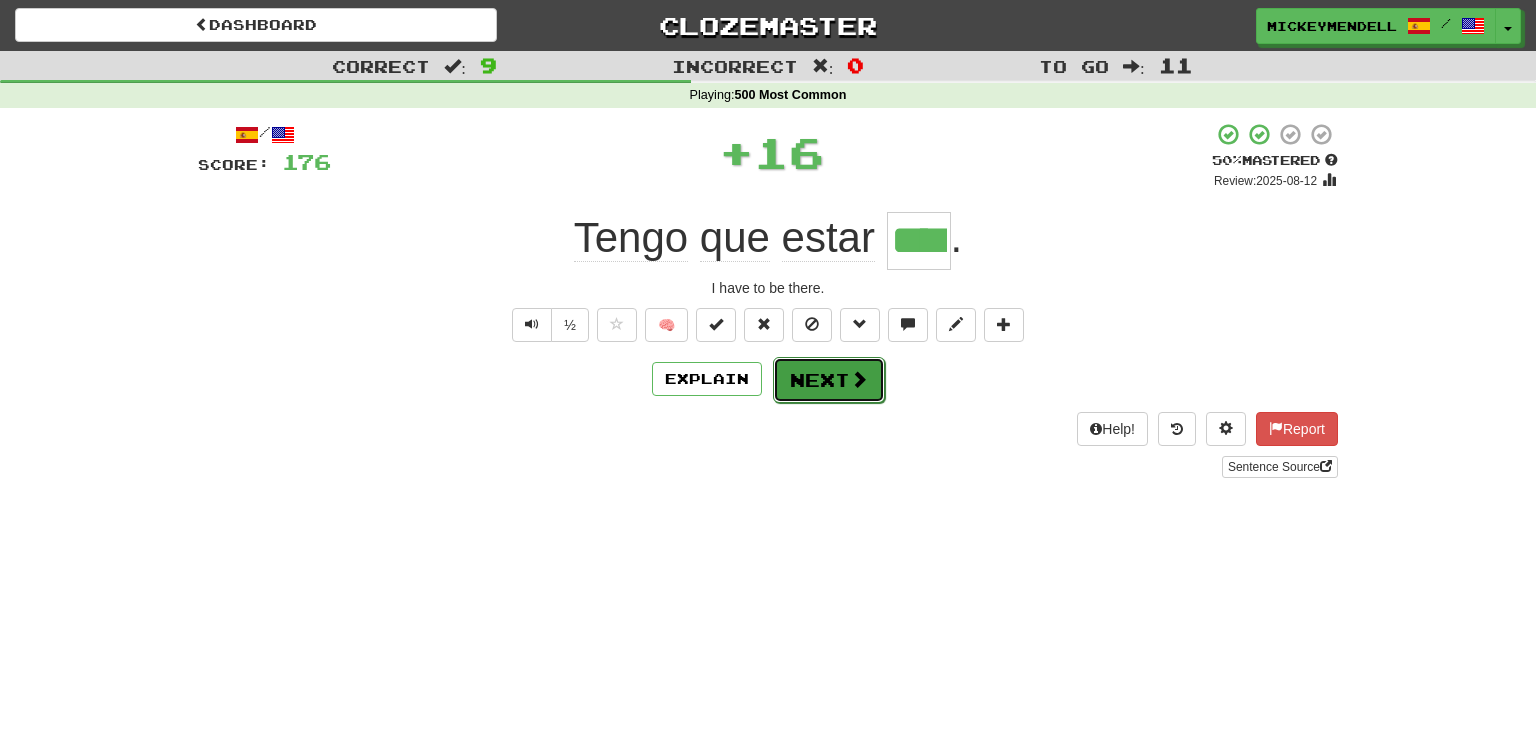 click on "Next" at bounding box center (829, 380) 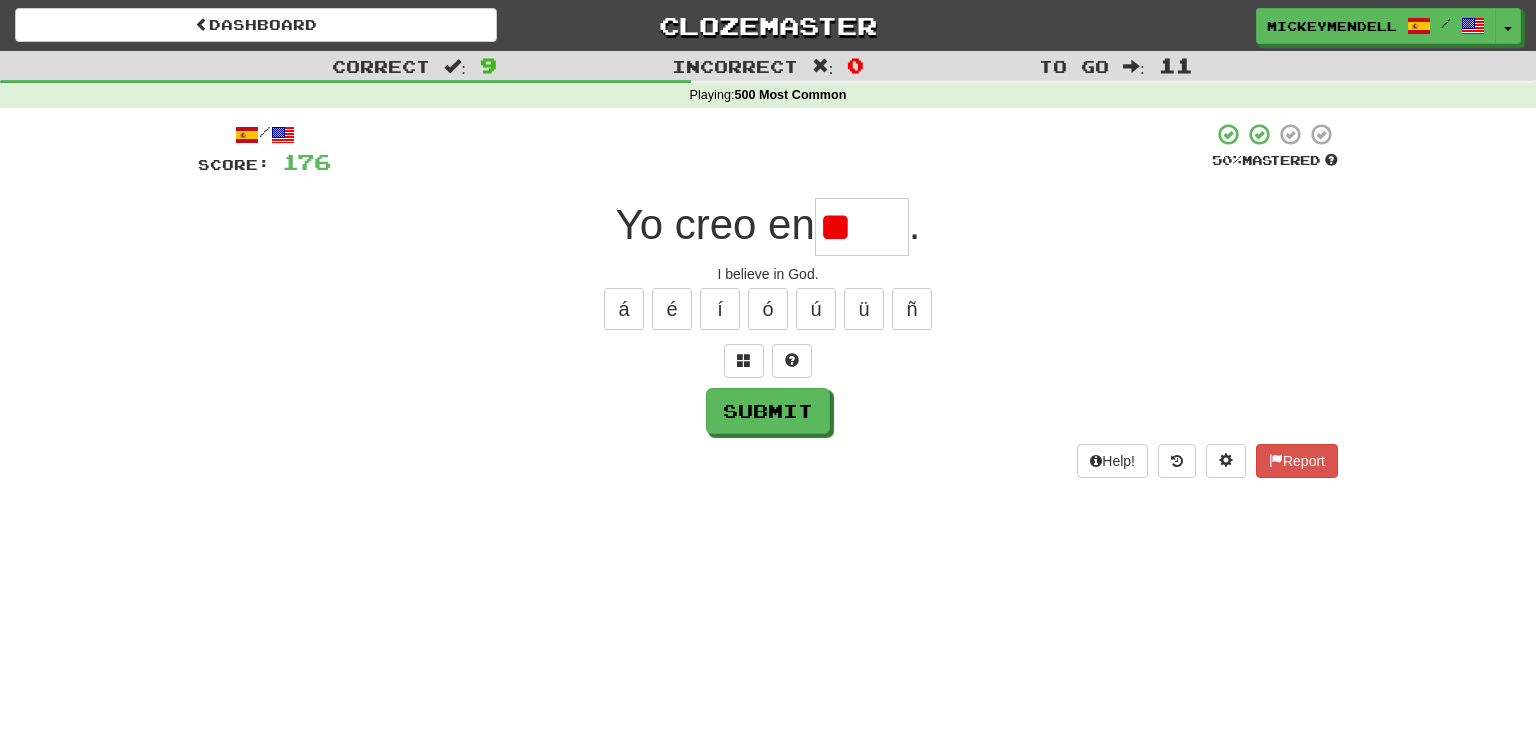 type on "*" 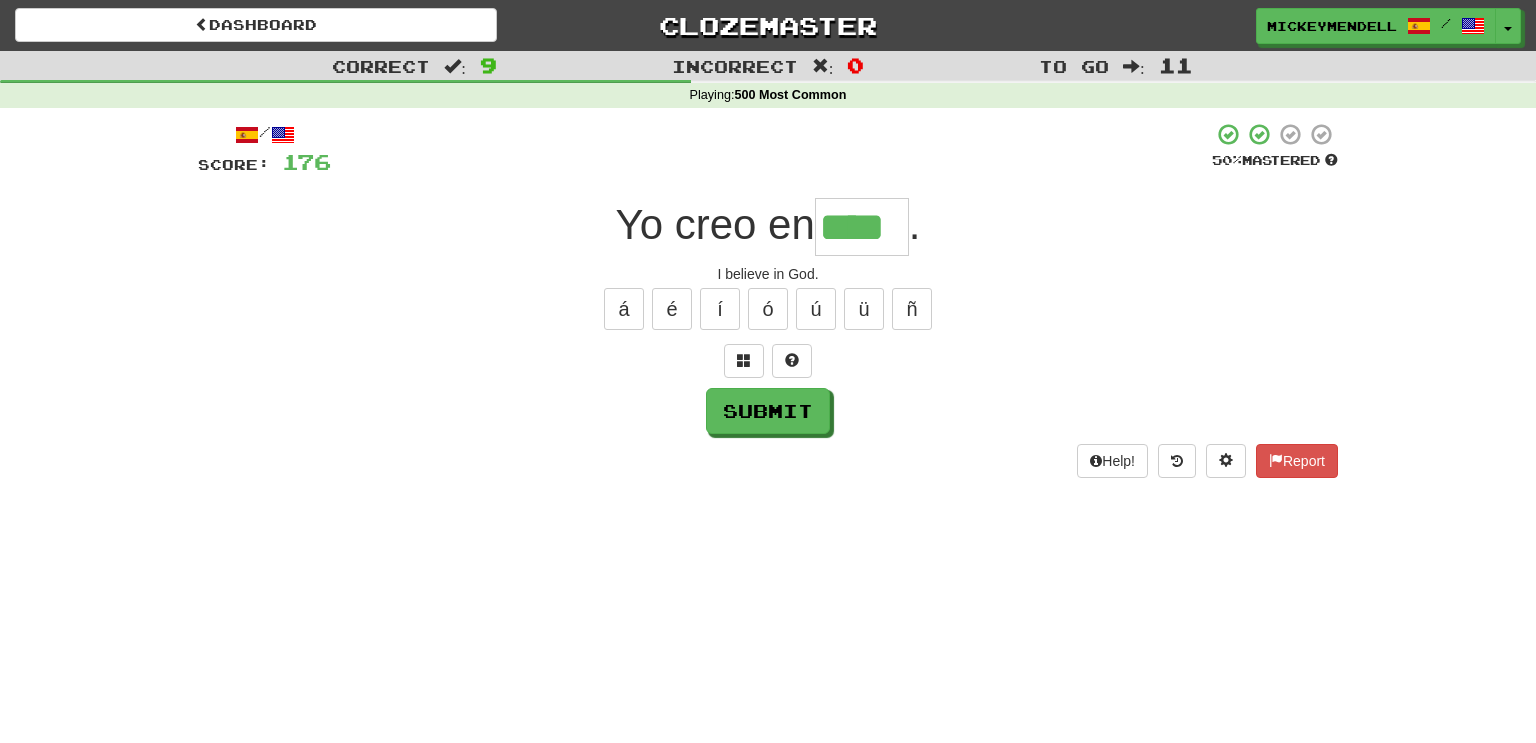 type on "****" 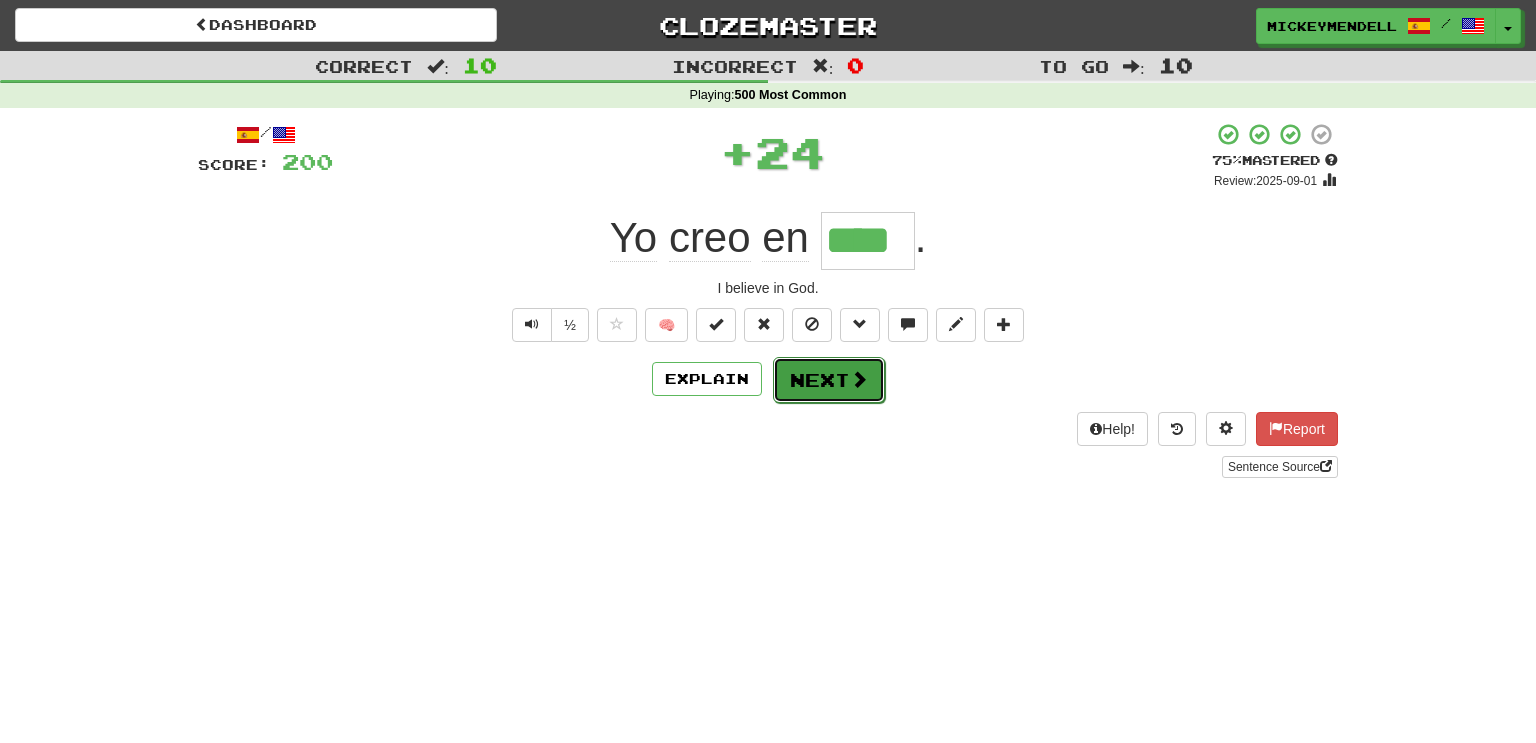 click on "Next" at bounding box center [829, 380] 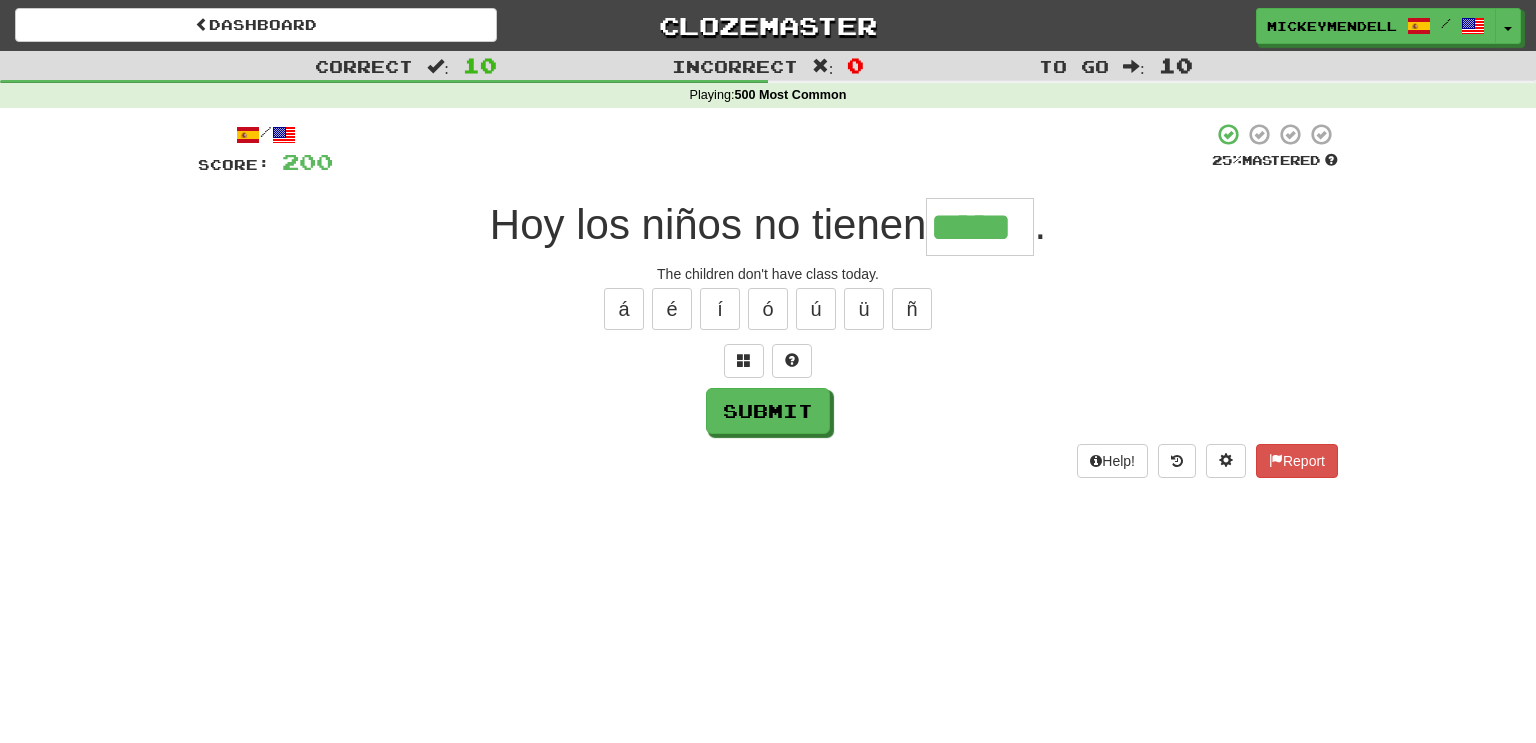 type on "*****" 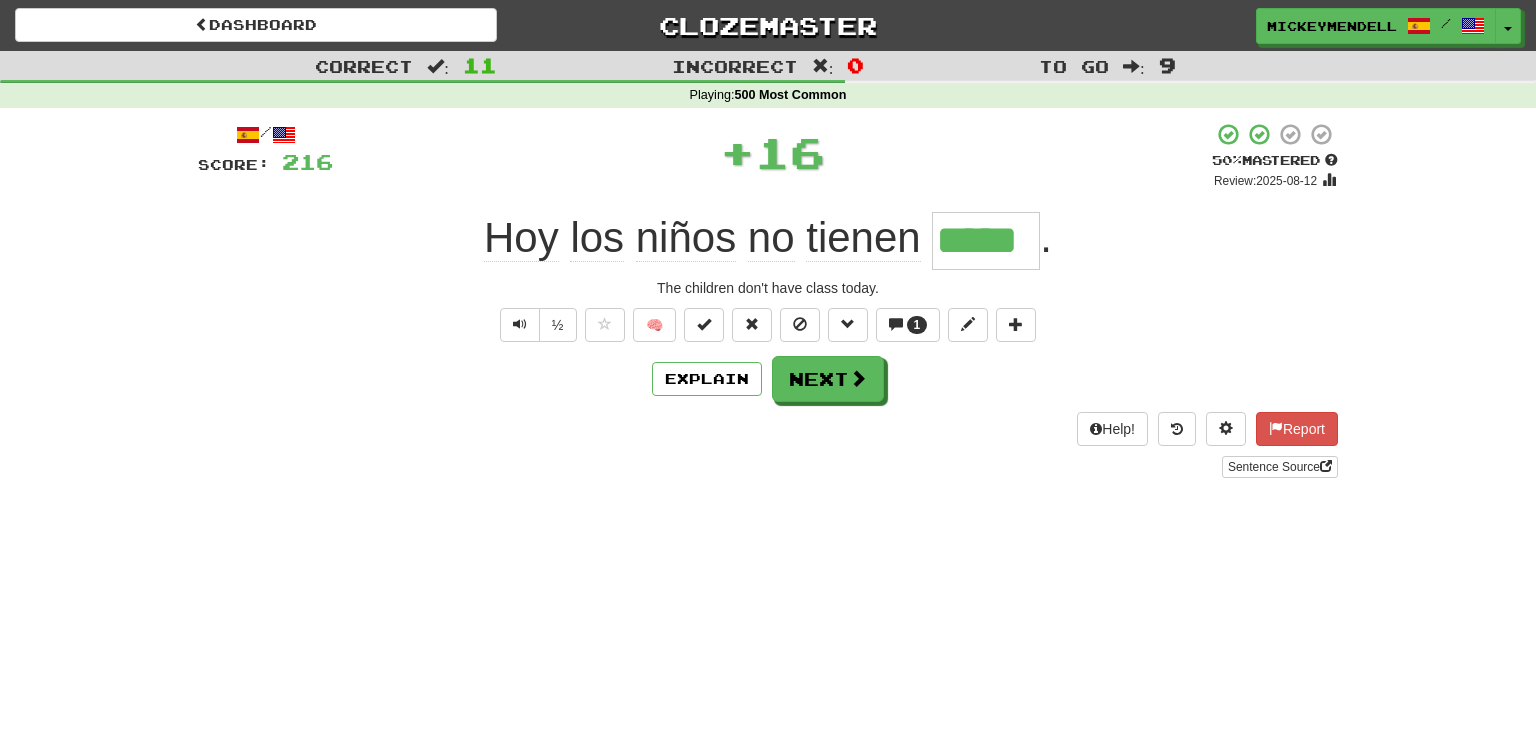 click on "Help!  Report Sentence Source" at bounding box center (768, 445) 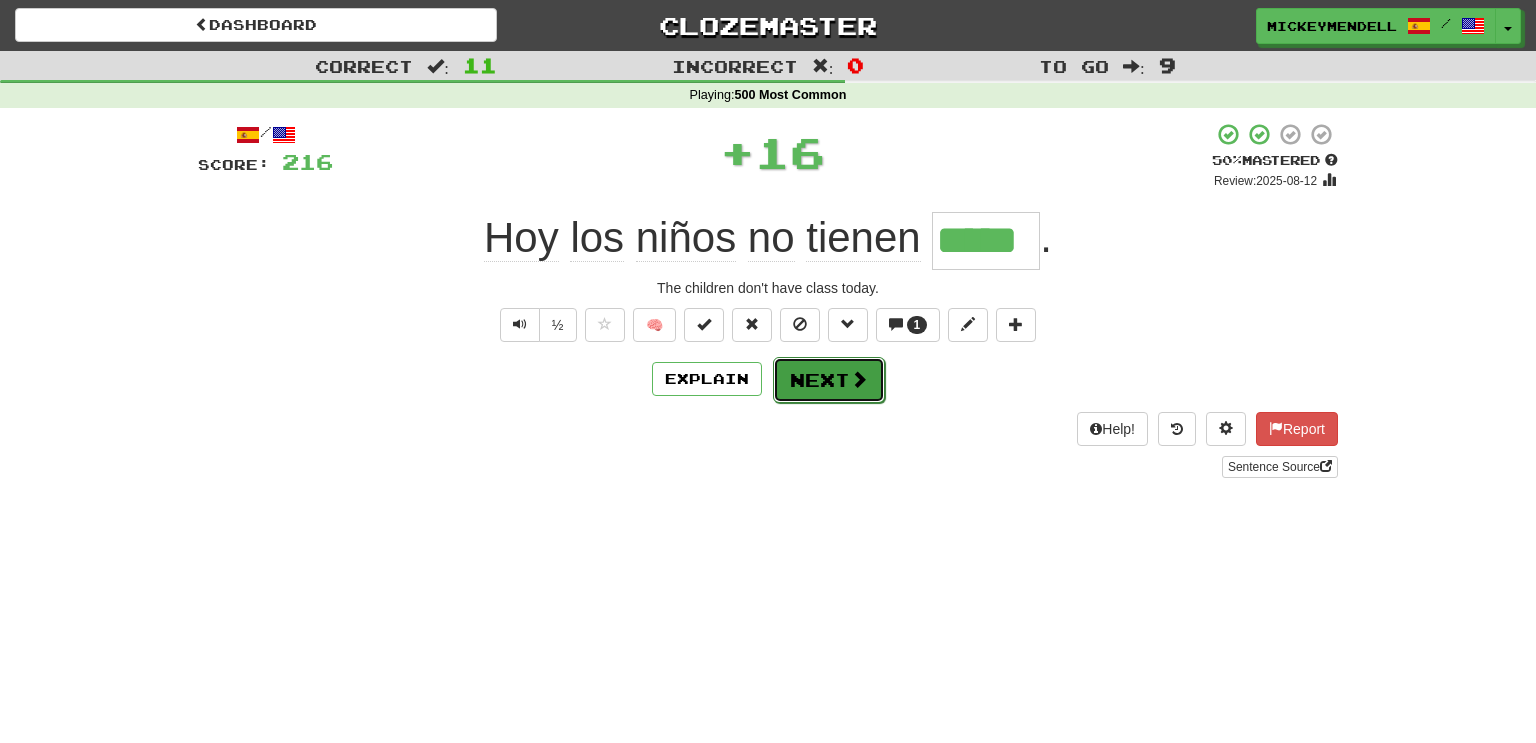 click on "Next" at bounding box center [829, 380] 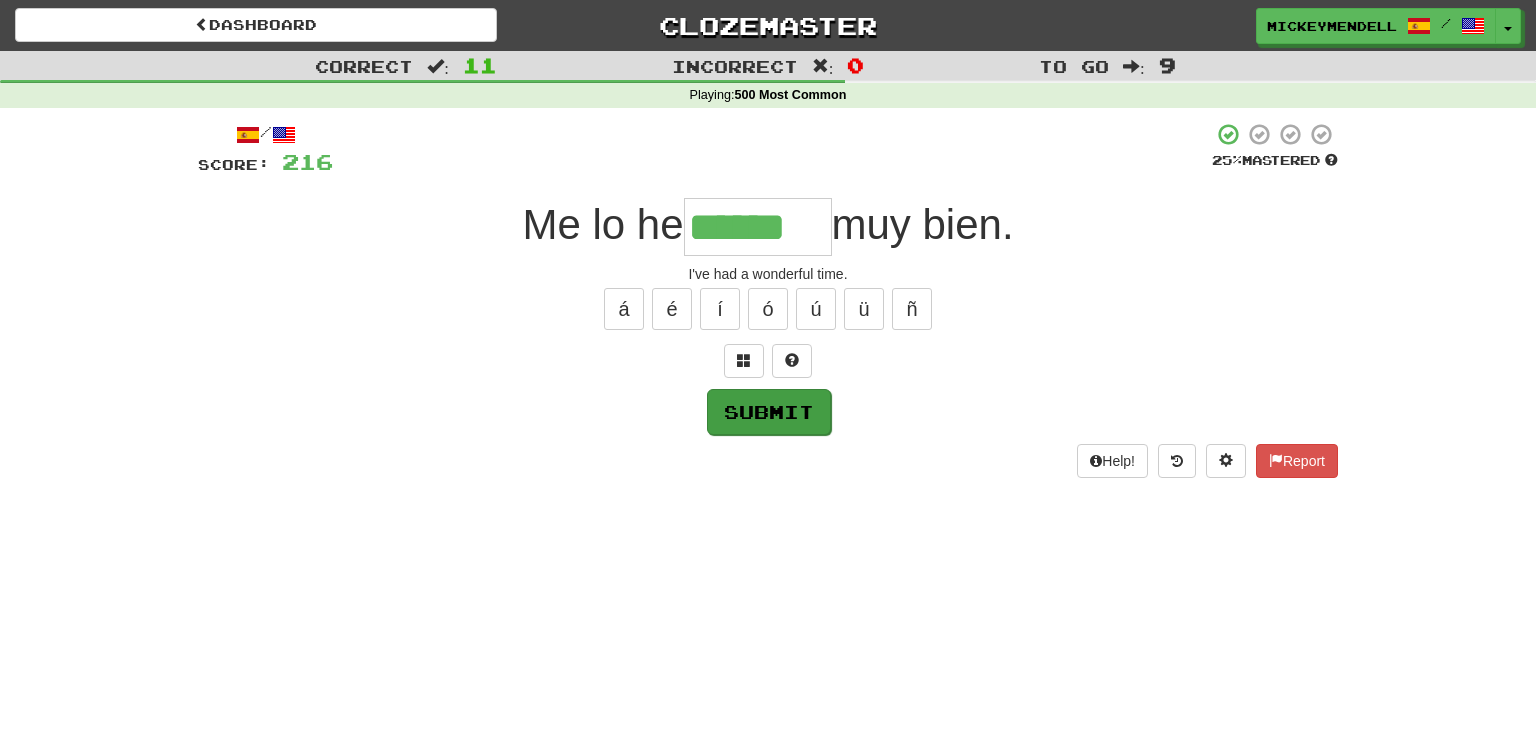 type on "******" 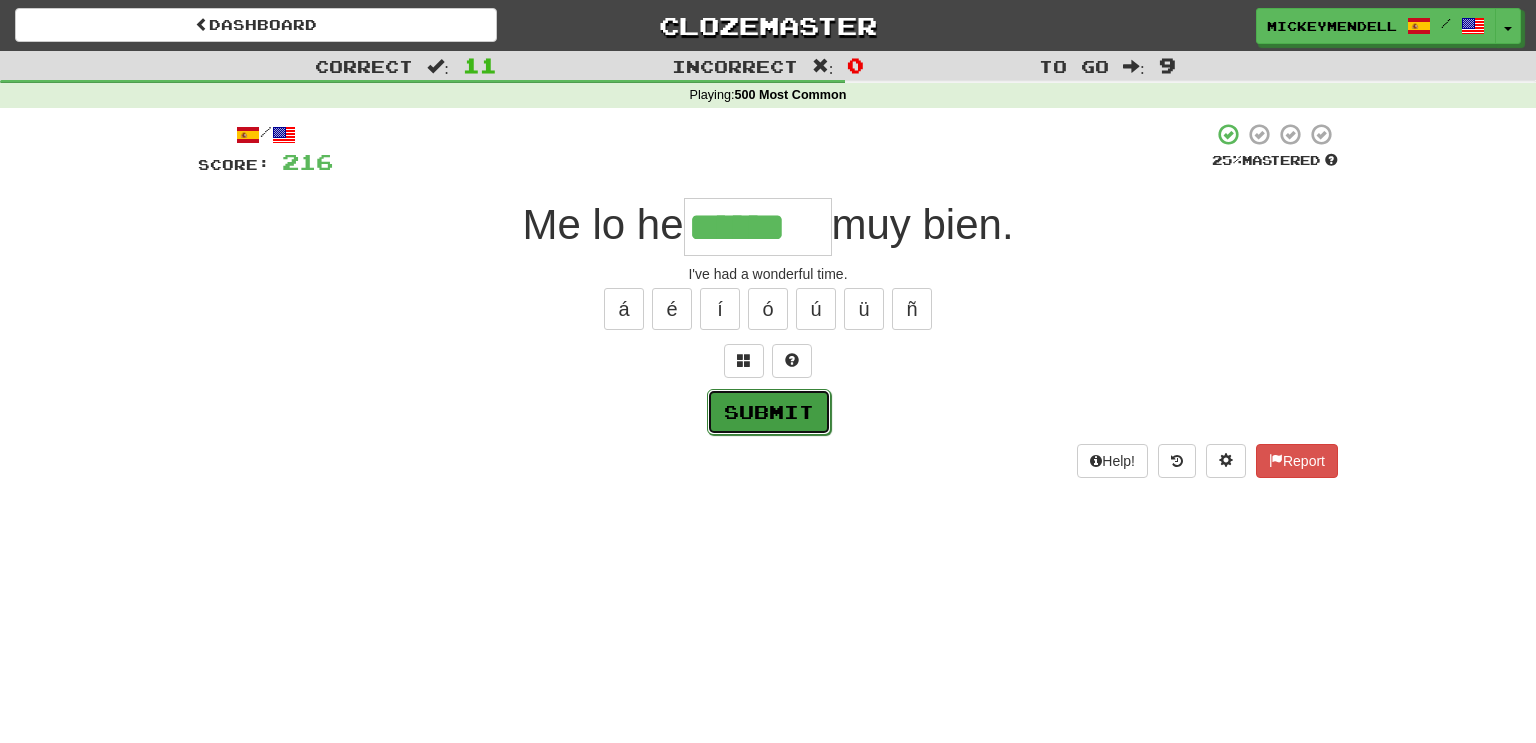 click on "Submit" at bounding box center [769, 412] 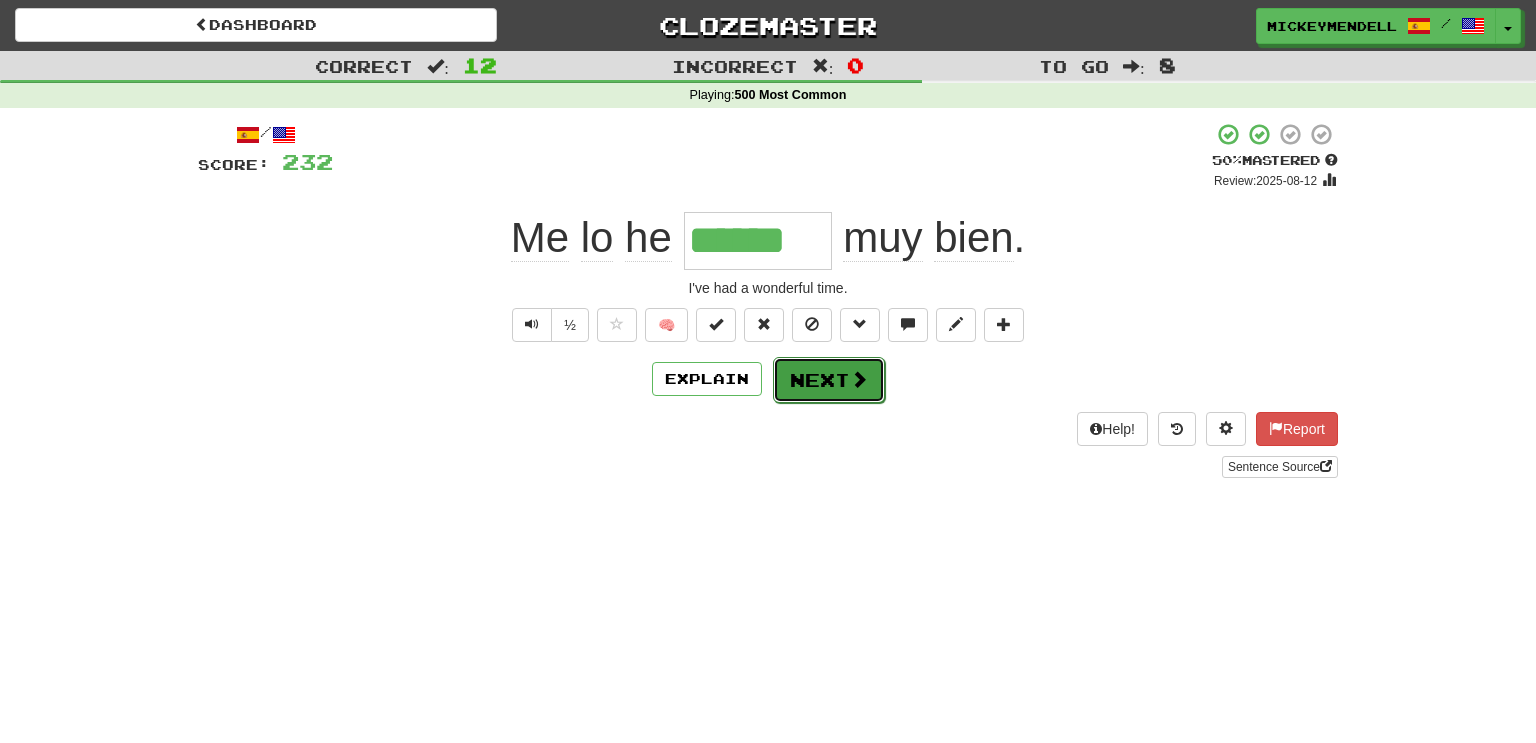 click on "Next" at bounding box center (829, 380) 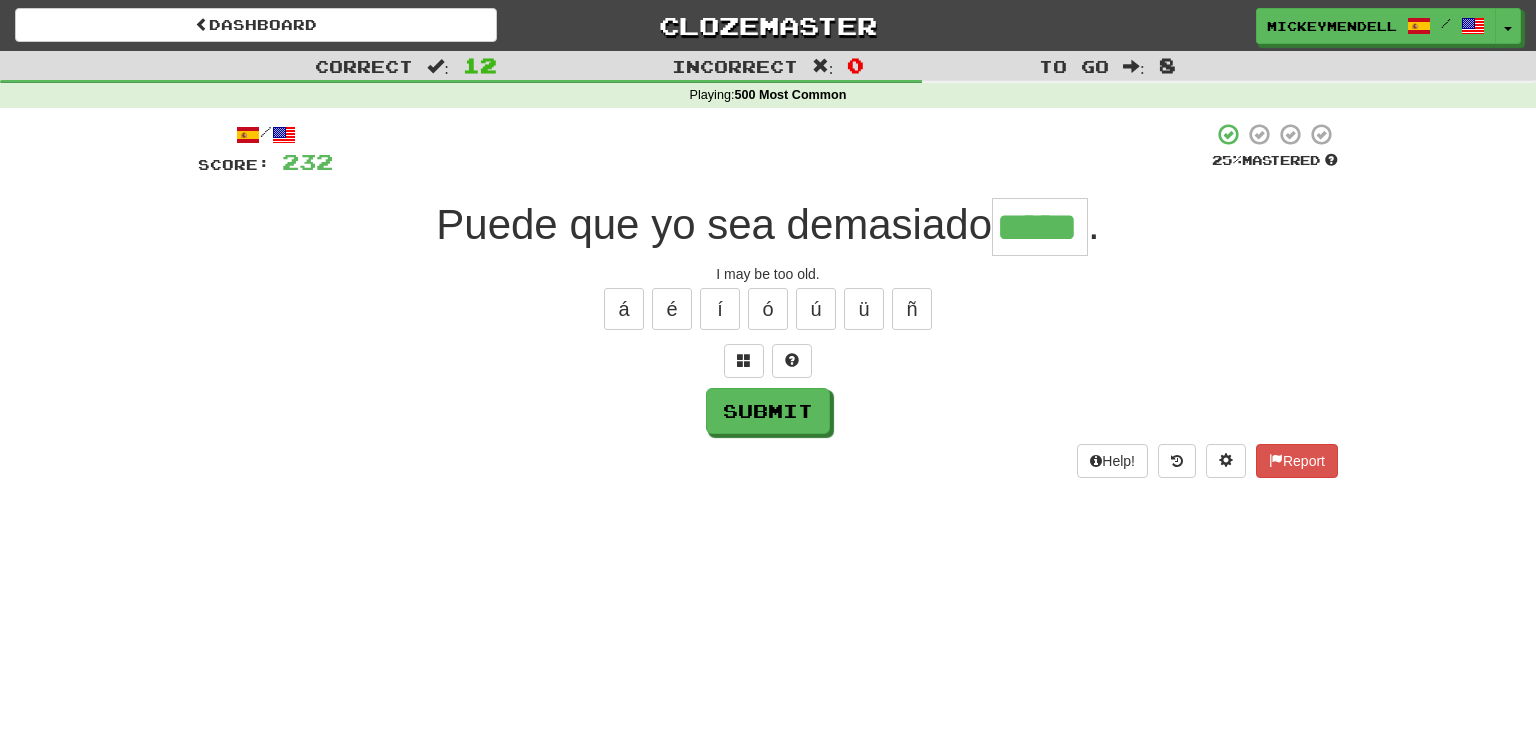 type on "*****" 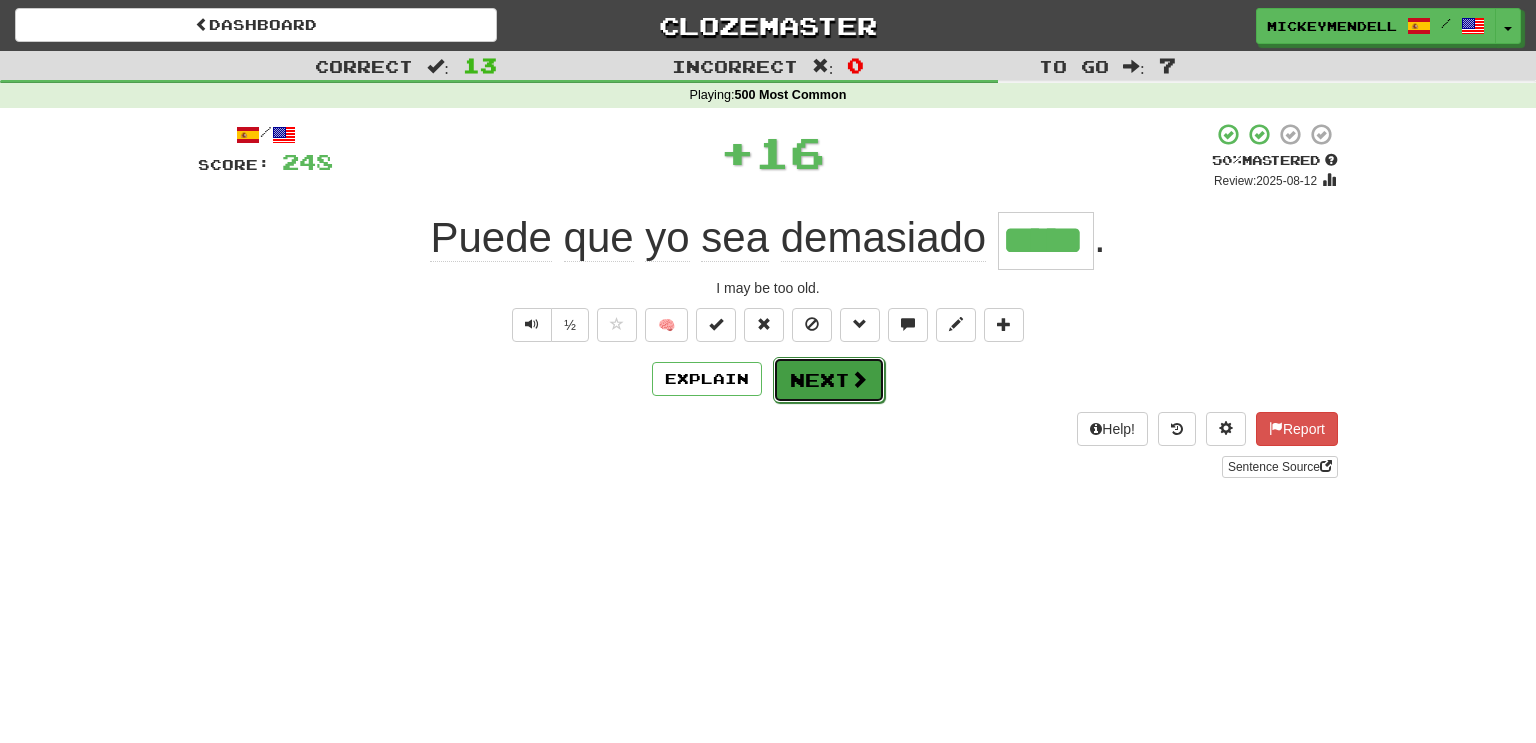 click on "Next" at bounding box center [829, 380] 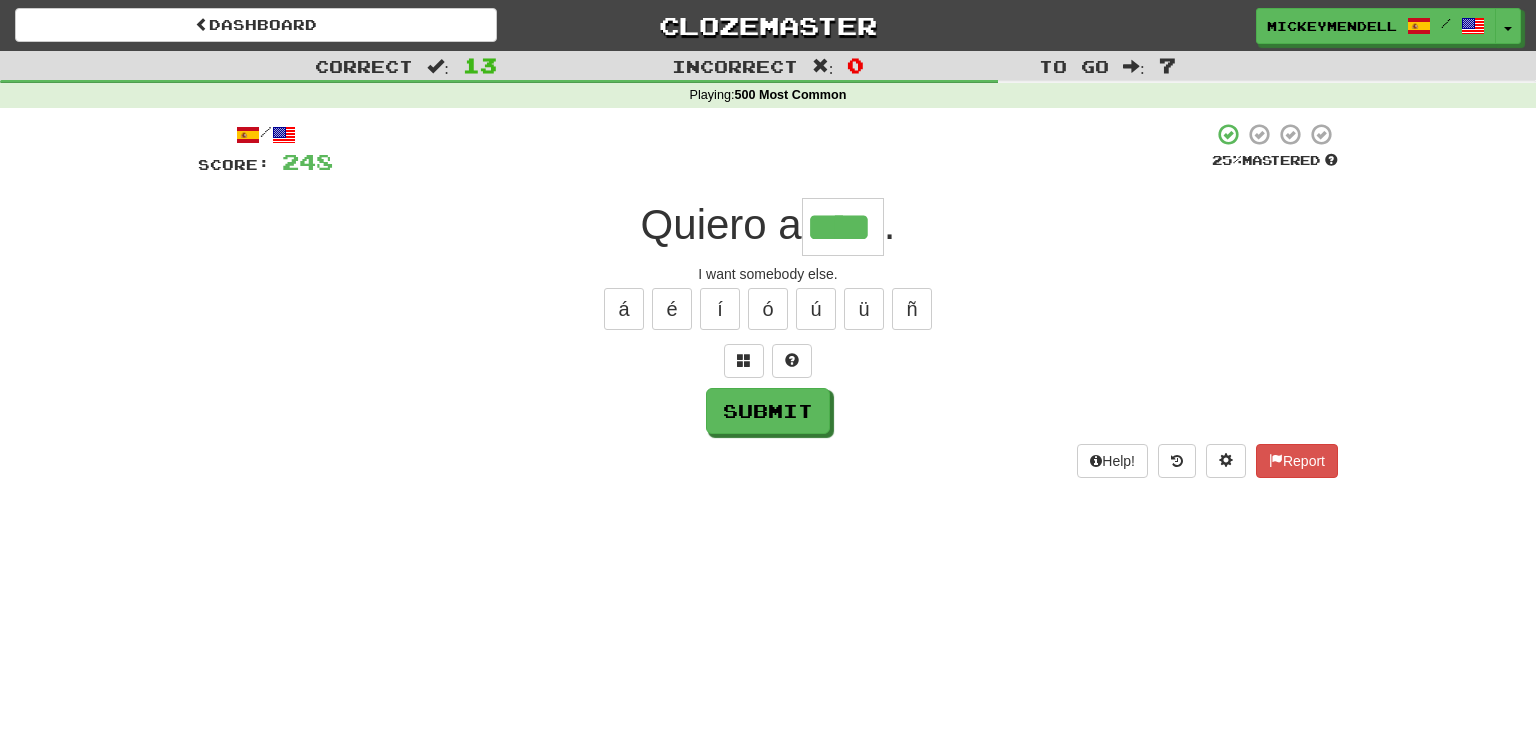 type on "****" 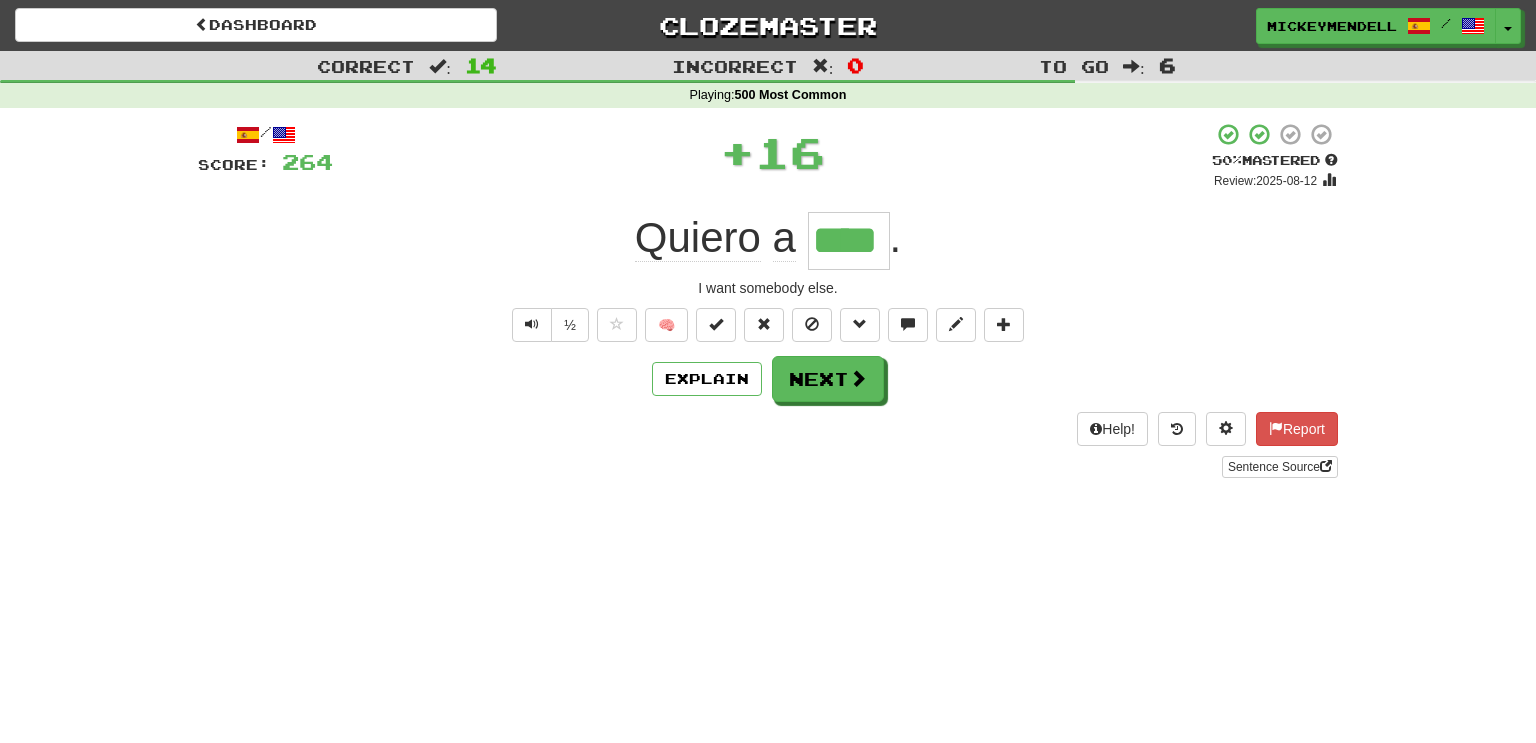 click on "Explain Next" at bounding box center (768, 379) 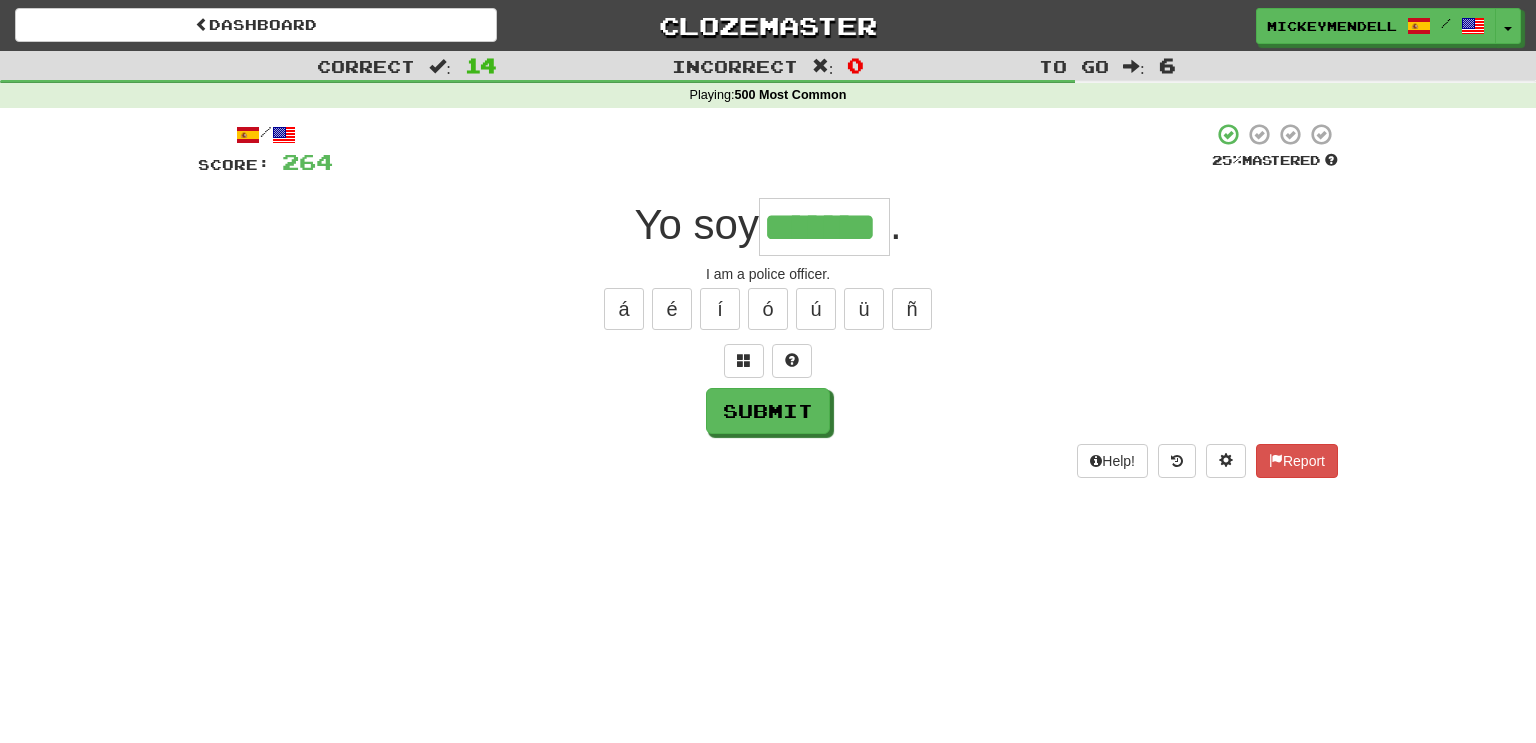 type on "*******" 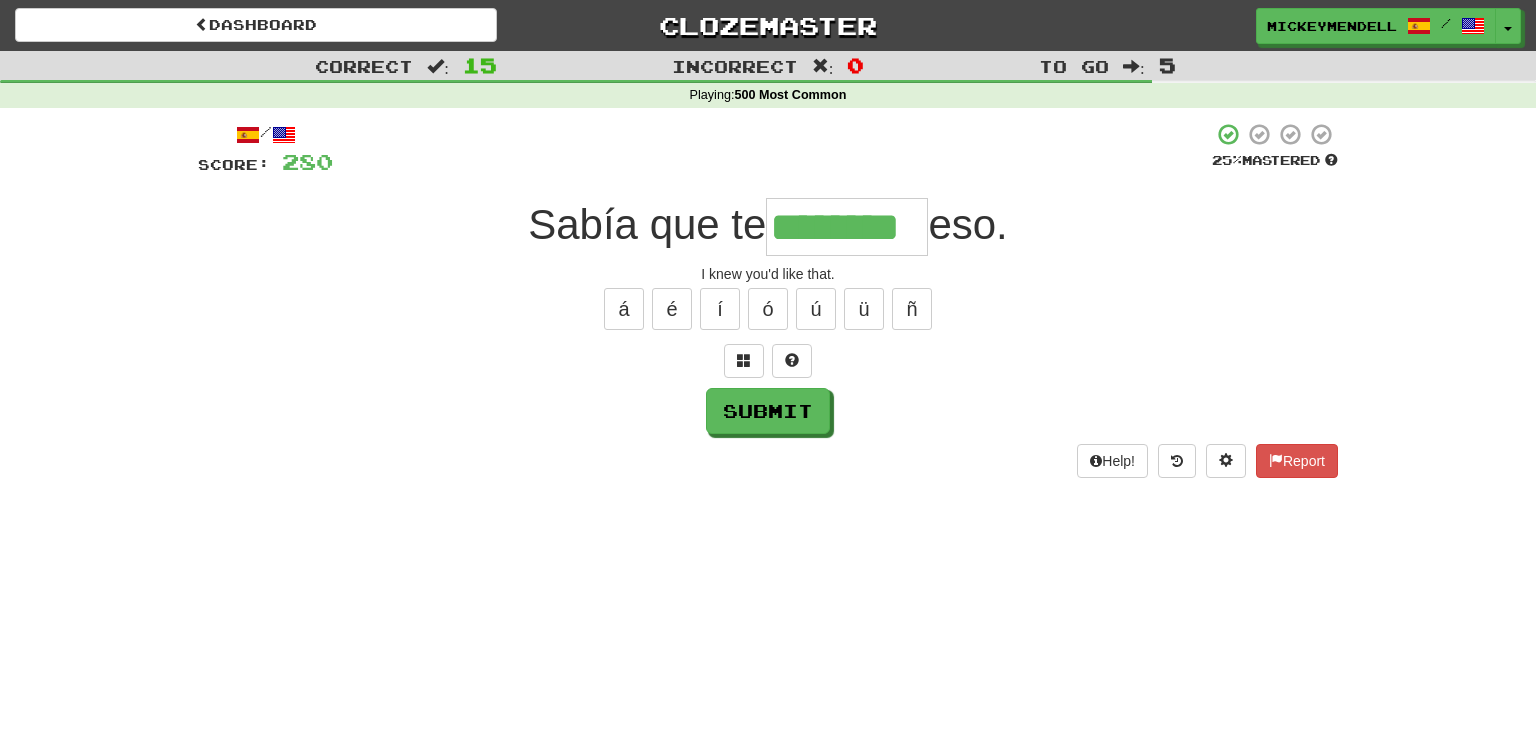 type on "********" 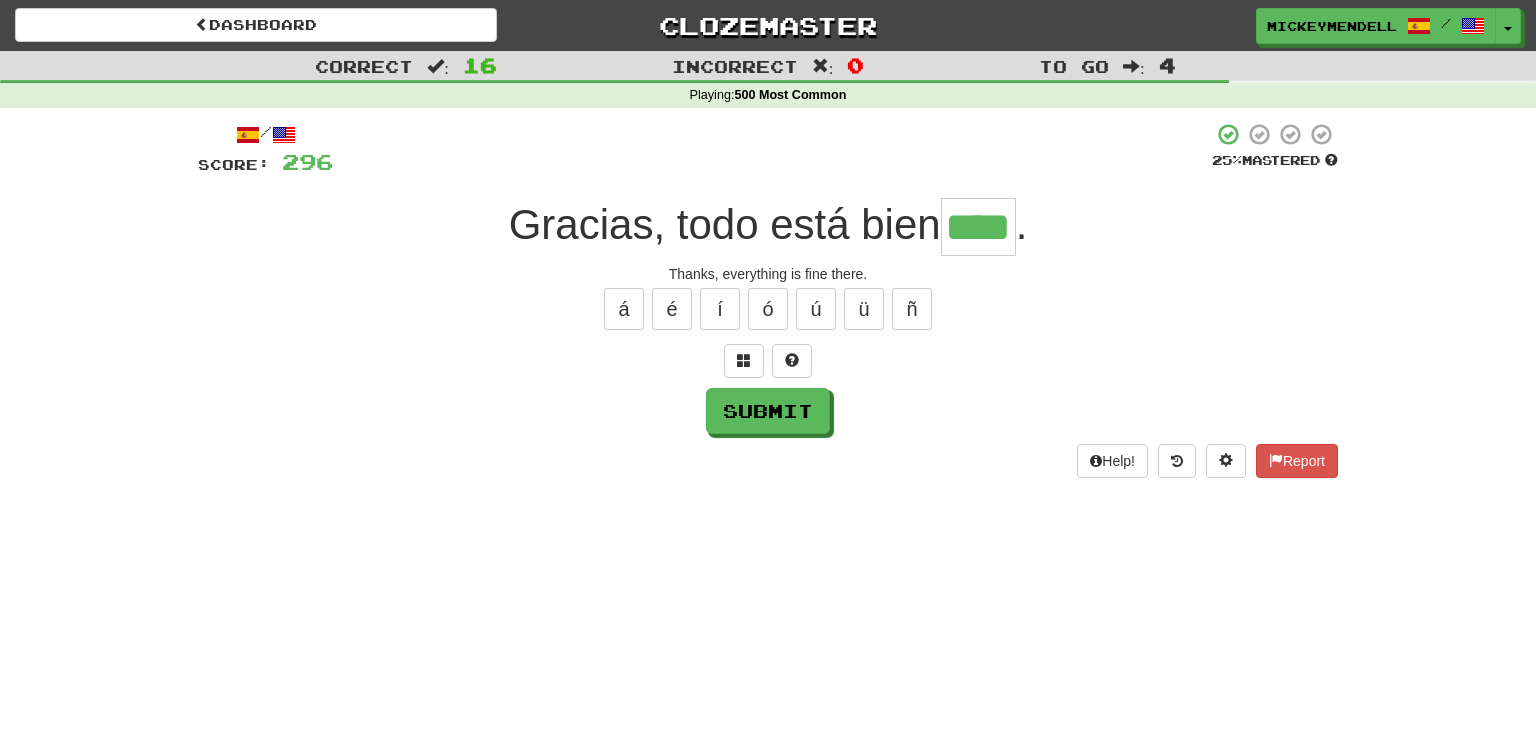 type on "****" 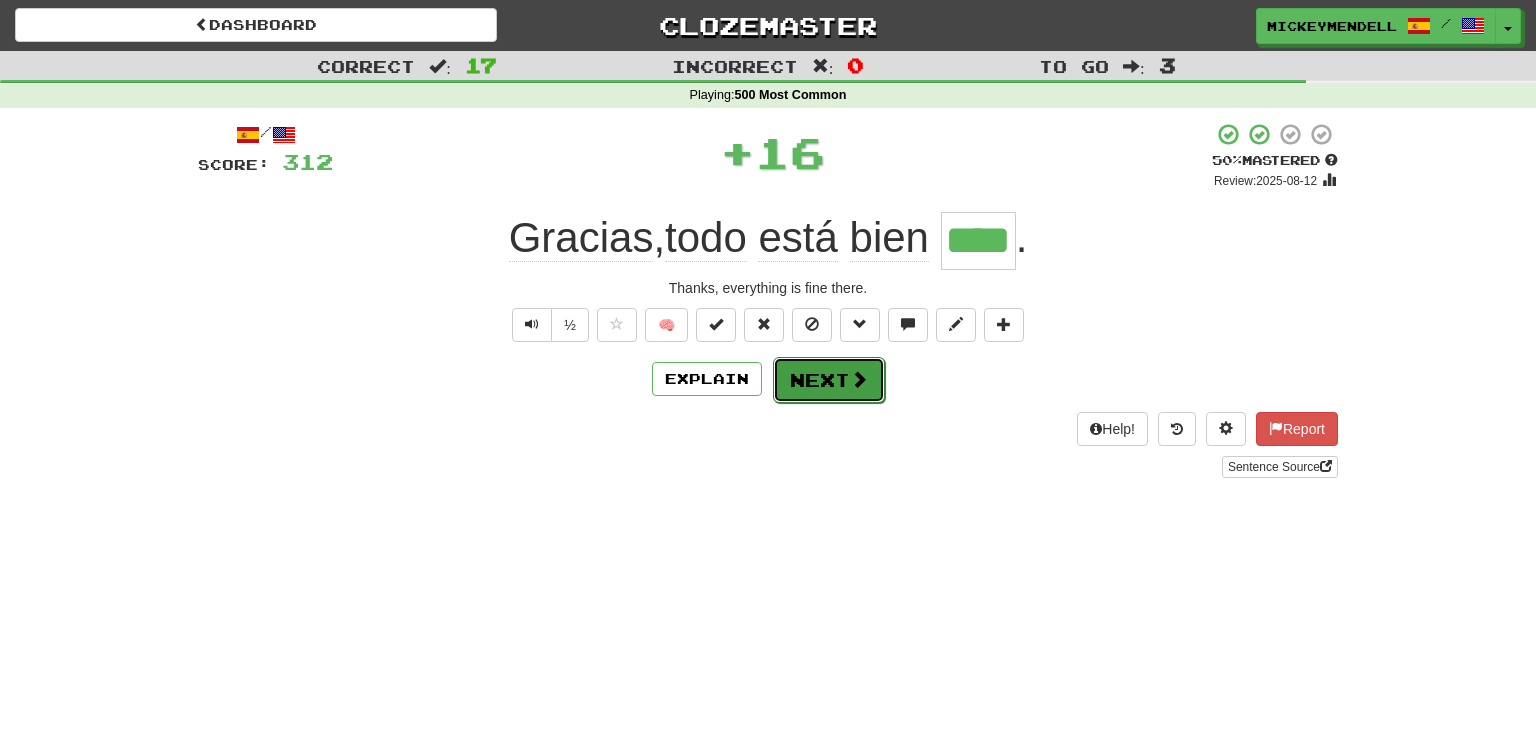 click on "Next" at bounding box center (829, 380) 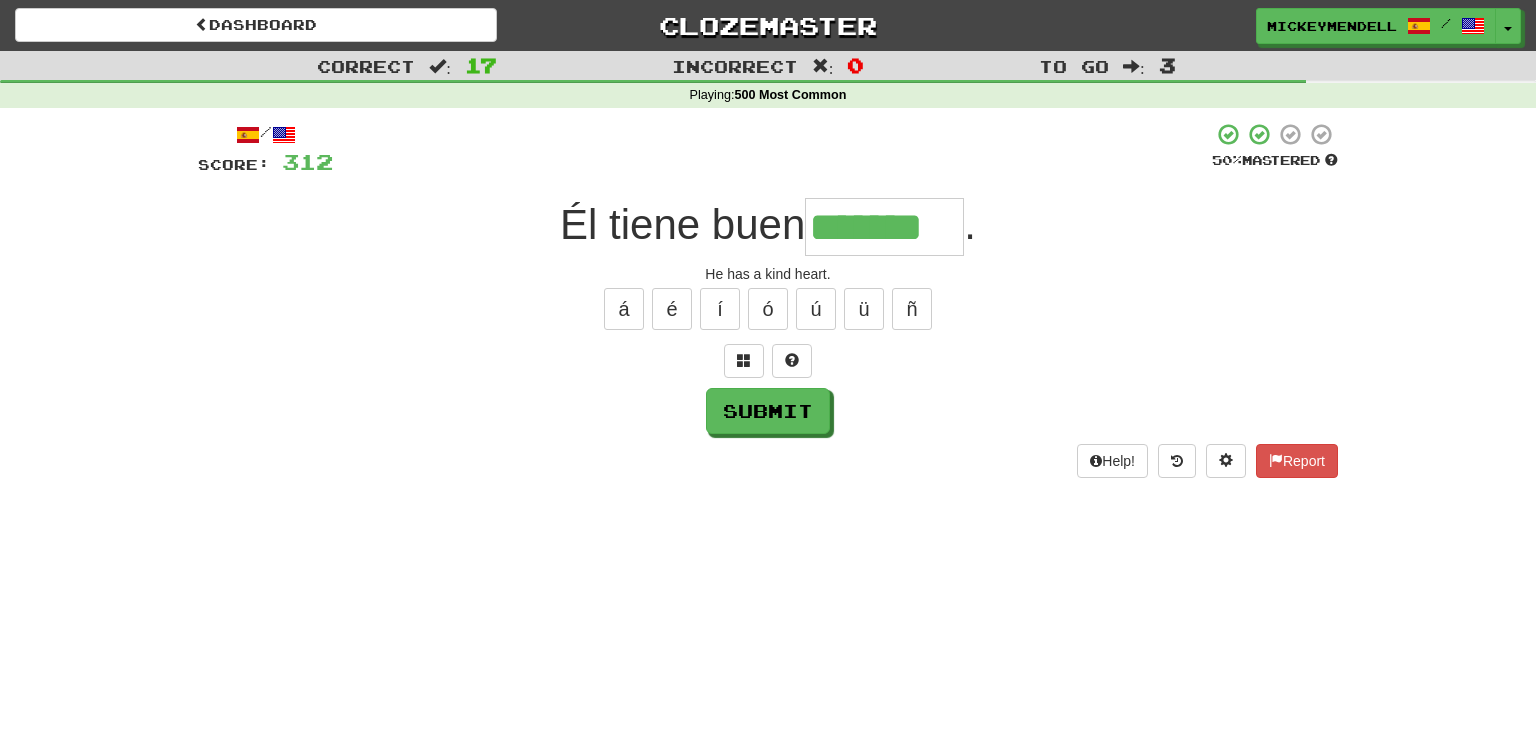 type on "*******" 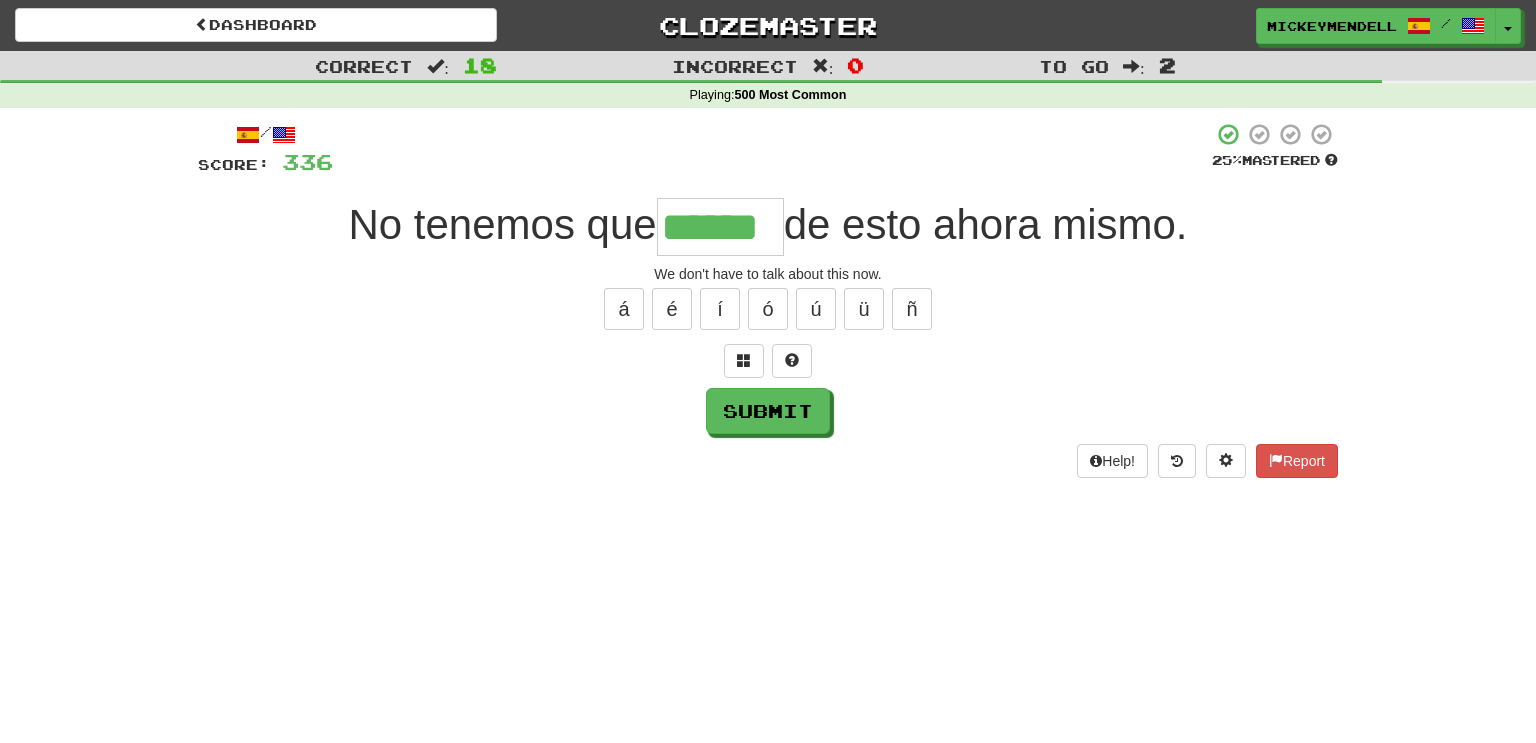 type on "******" 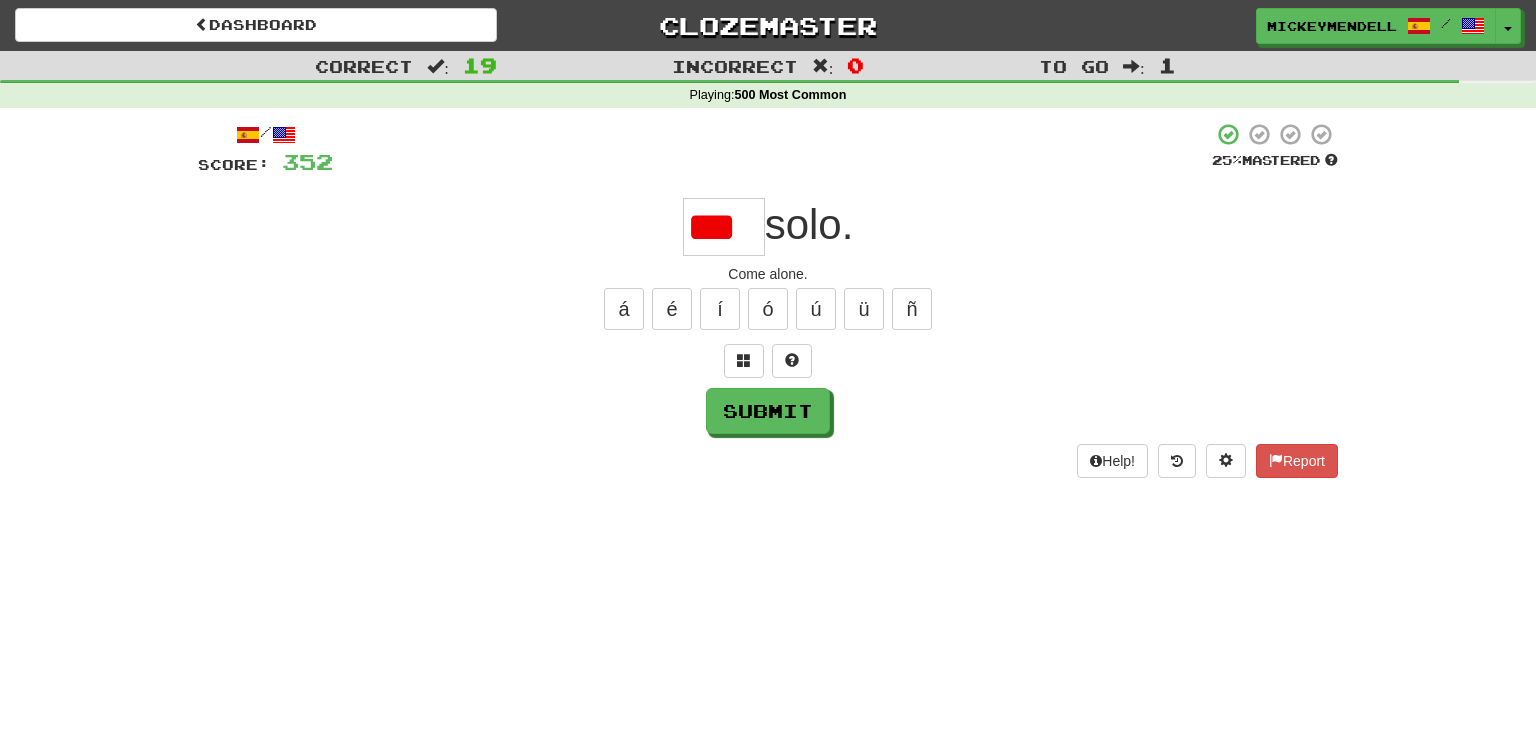 scroll, scrollTop: 0, scrollLeft: 0, axis: both 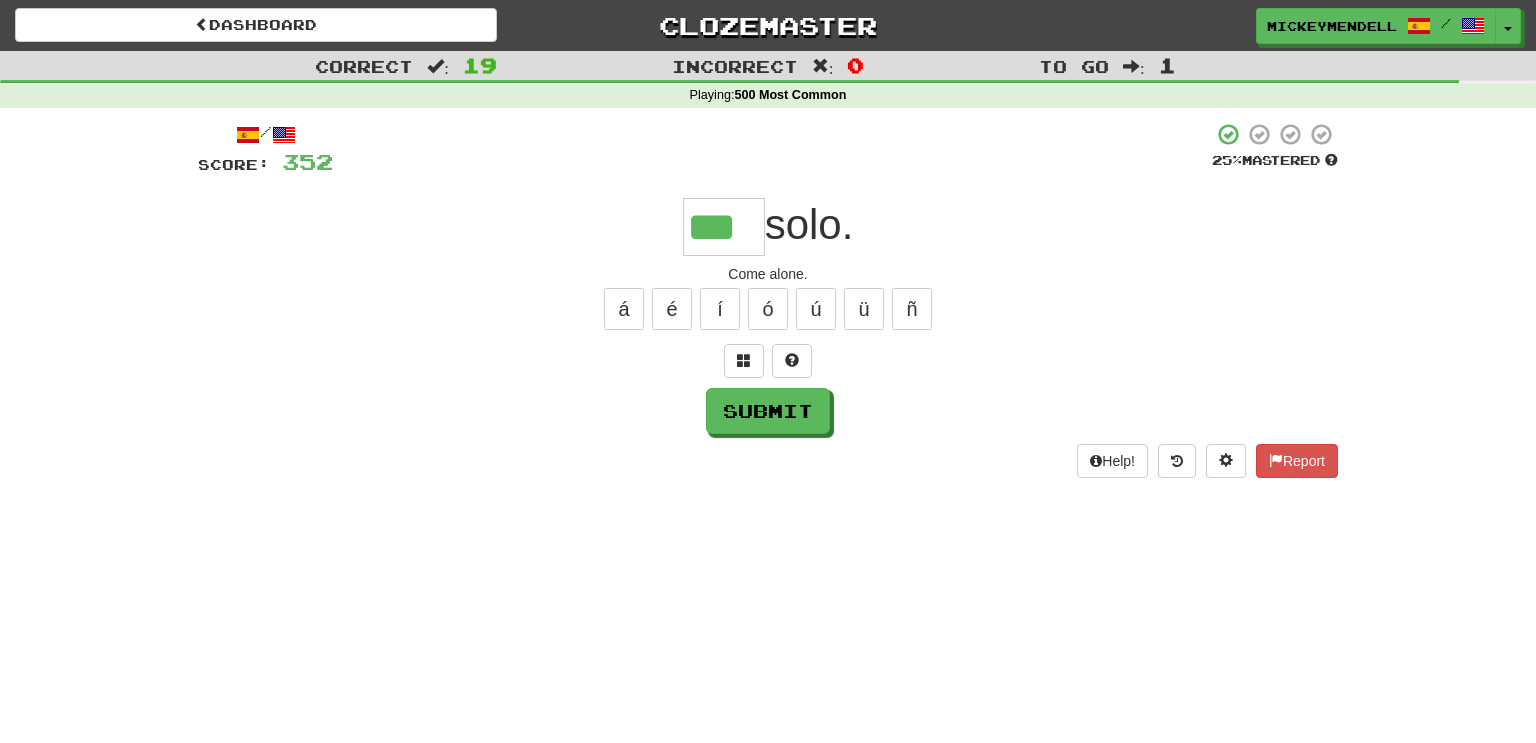 type on "***" 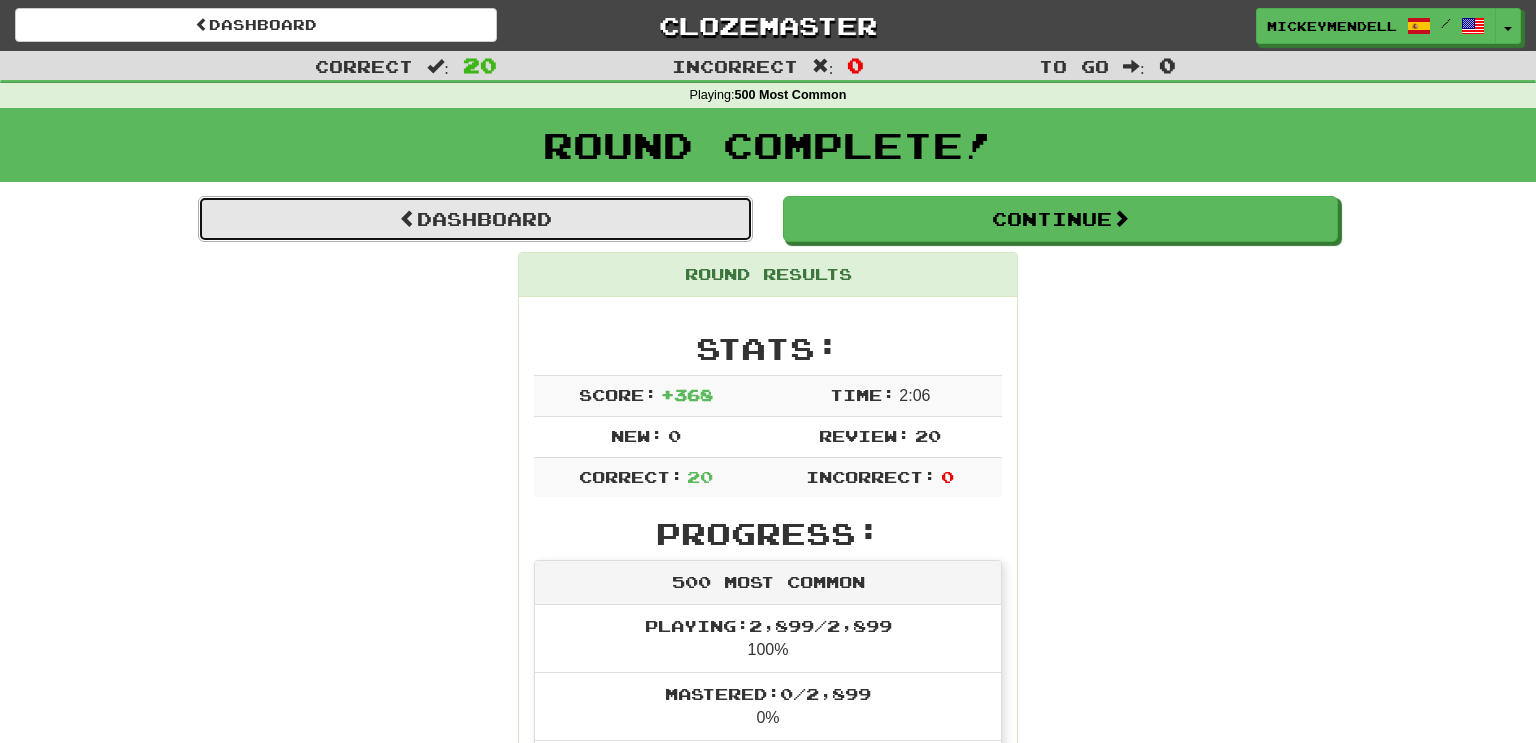 click on "Dashboard" at bounding box center (475, 219) 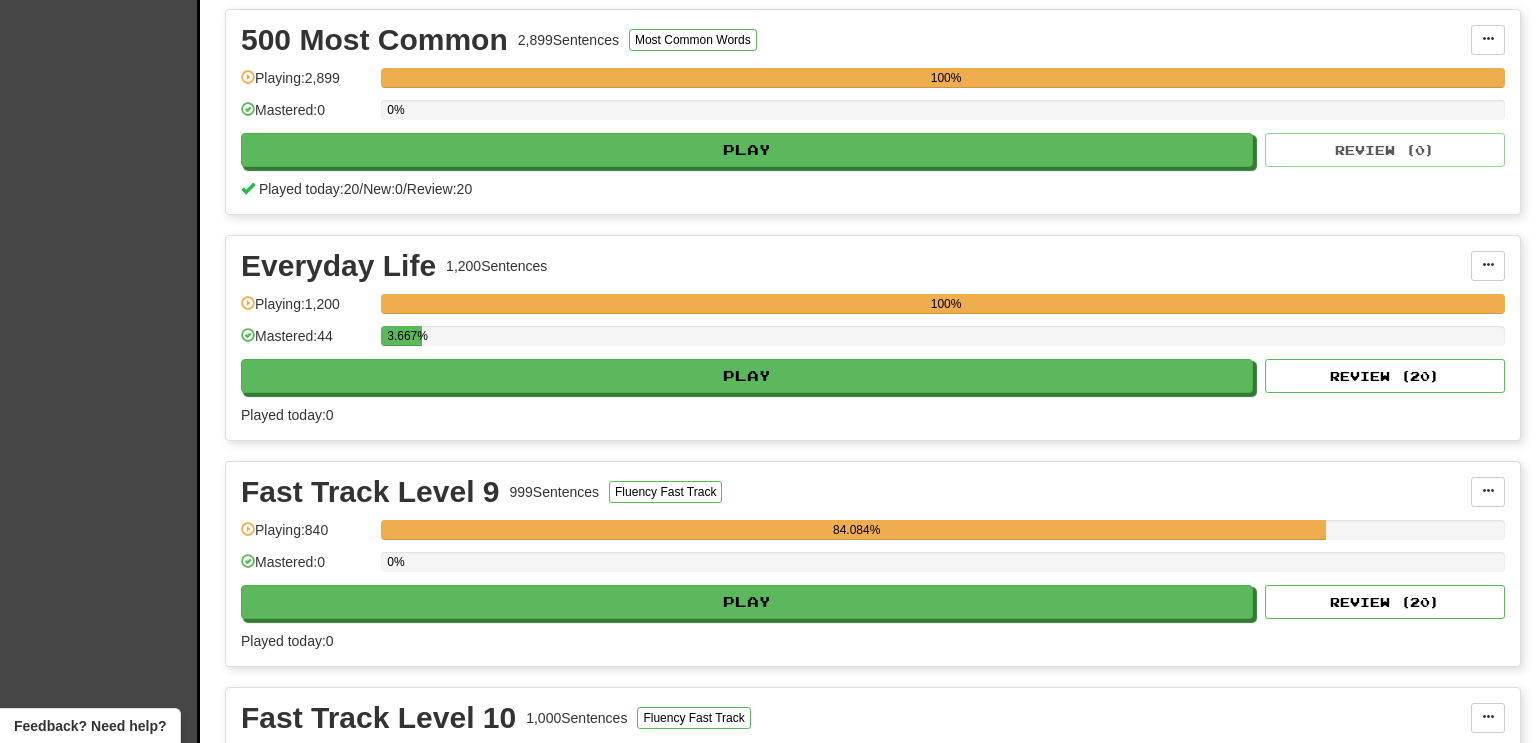 scroll, scrollTop: 687, scrollLeft: 0, axis: vertical 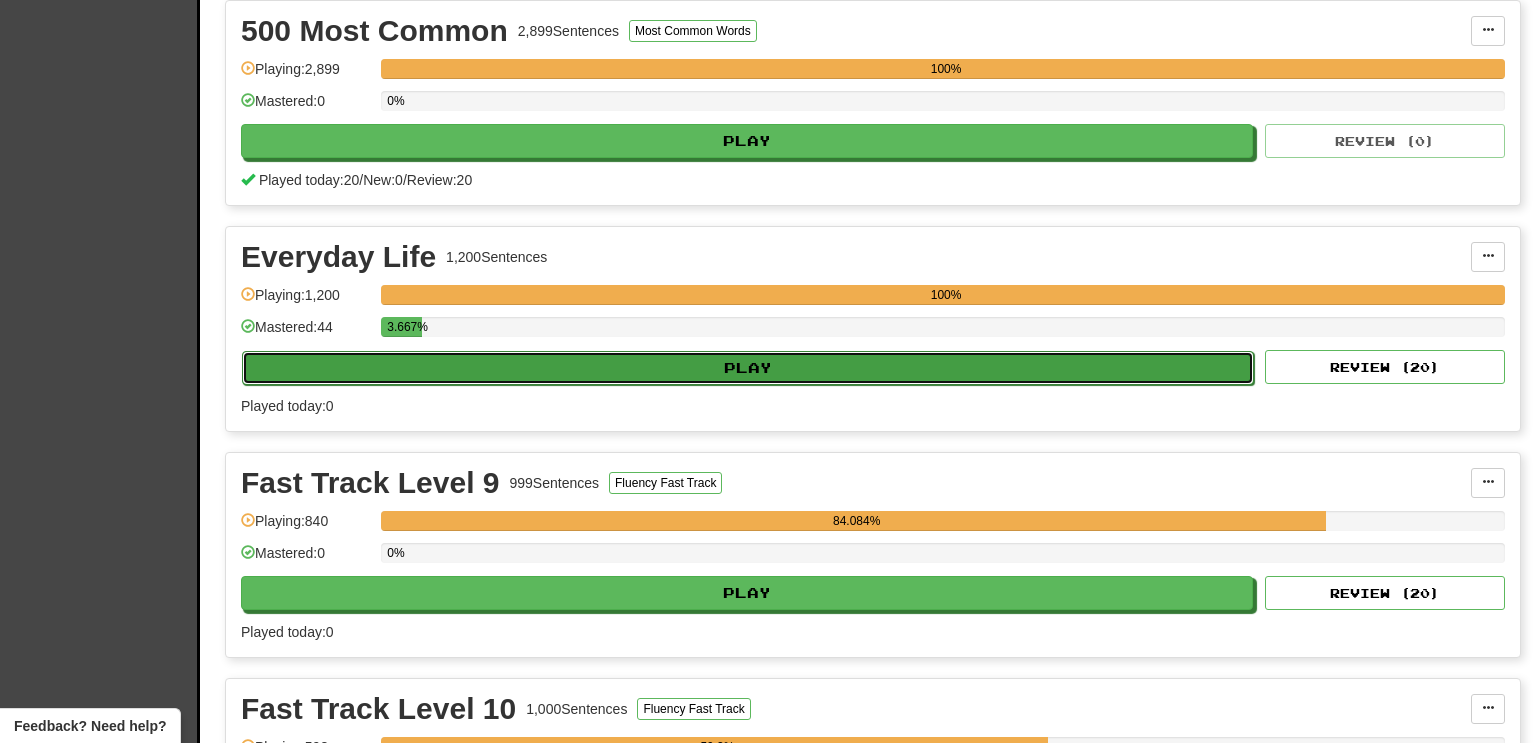 click on "Play" at bounding box center [748, 368] 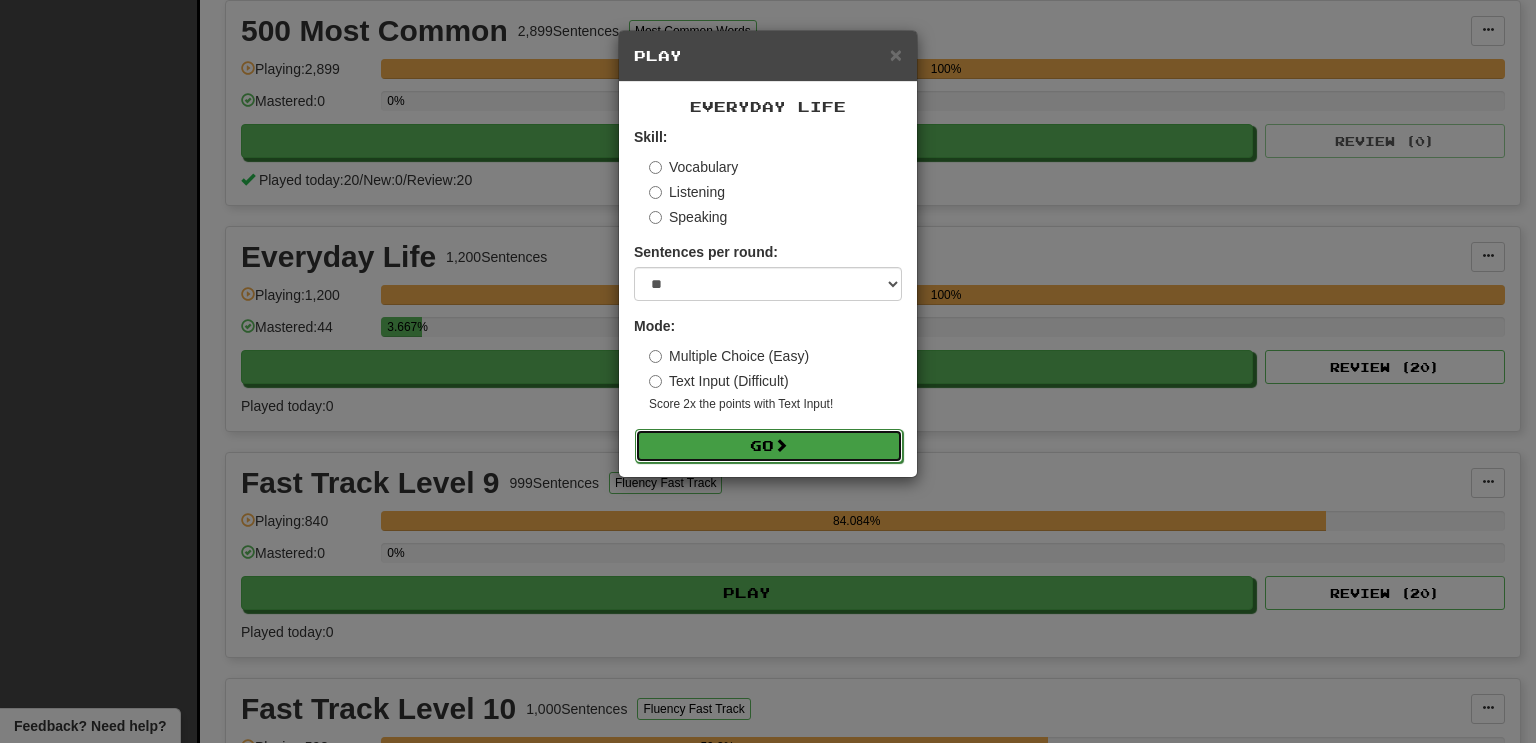 click on "Go" at bounding box center [769, 446] 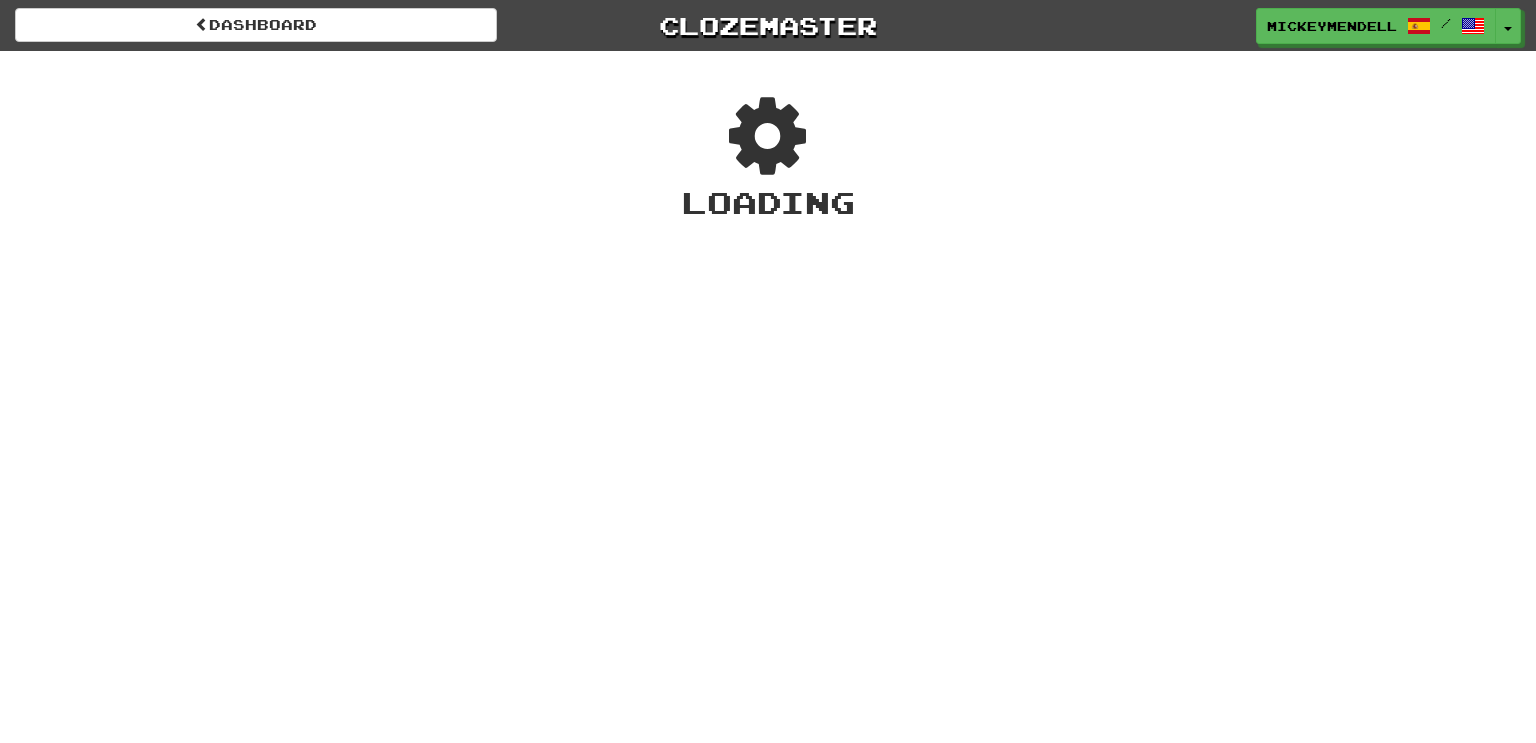 scroll, scrollTop: 0, scrollLeft: 0, axis: both 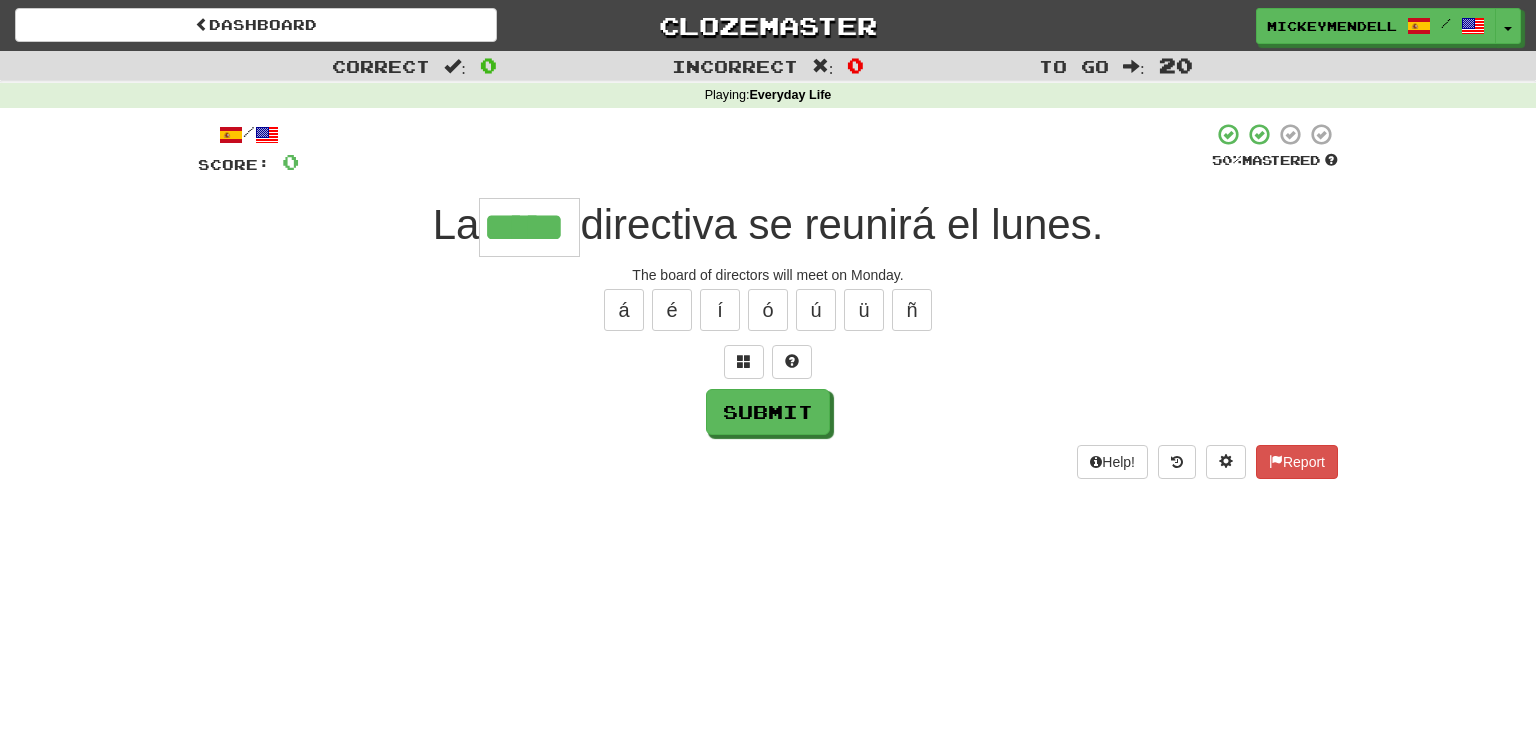 type on "*****" 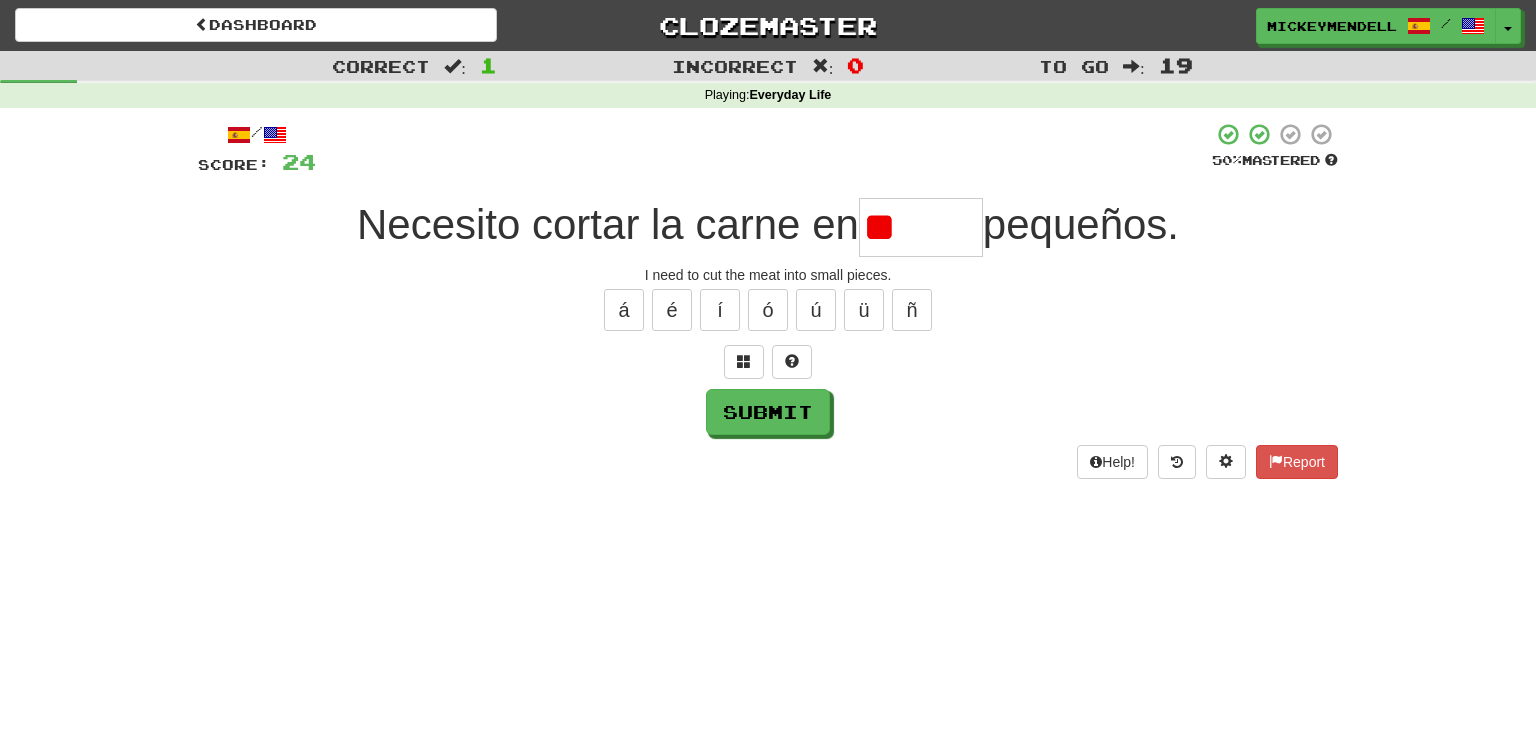 type on "*" 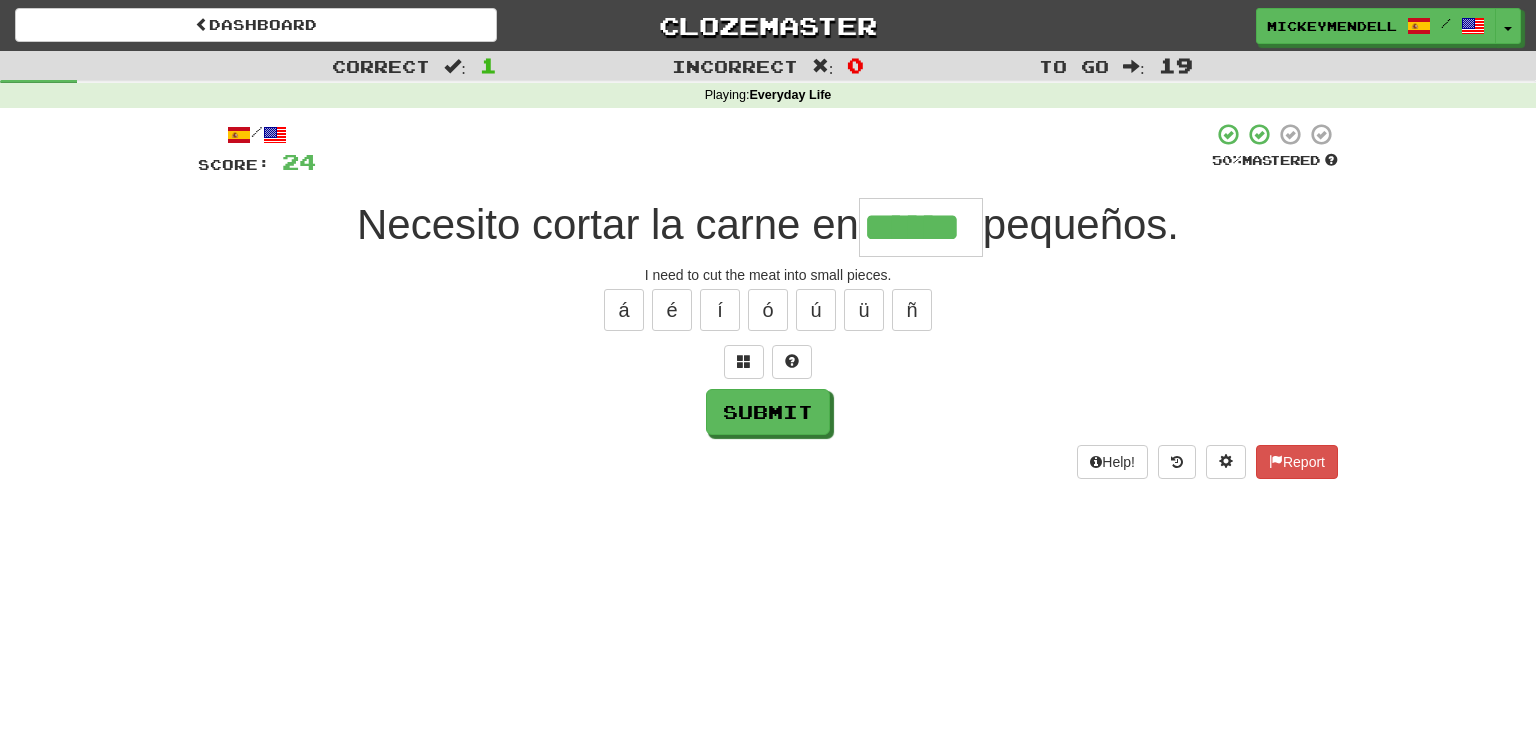 type on "******" 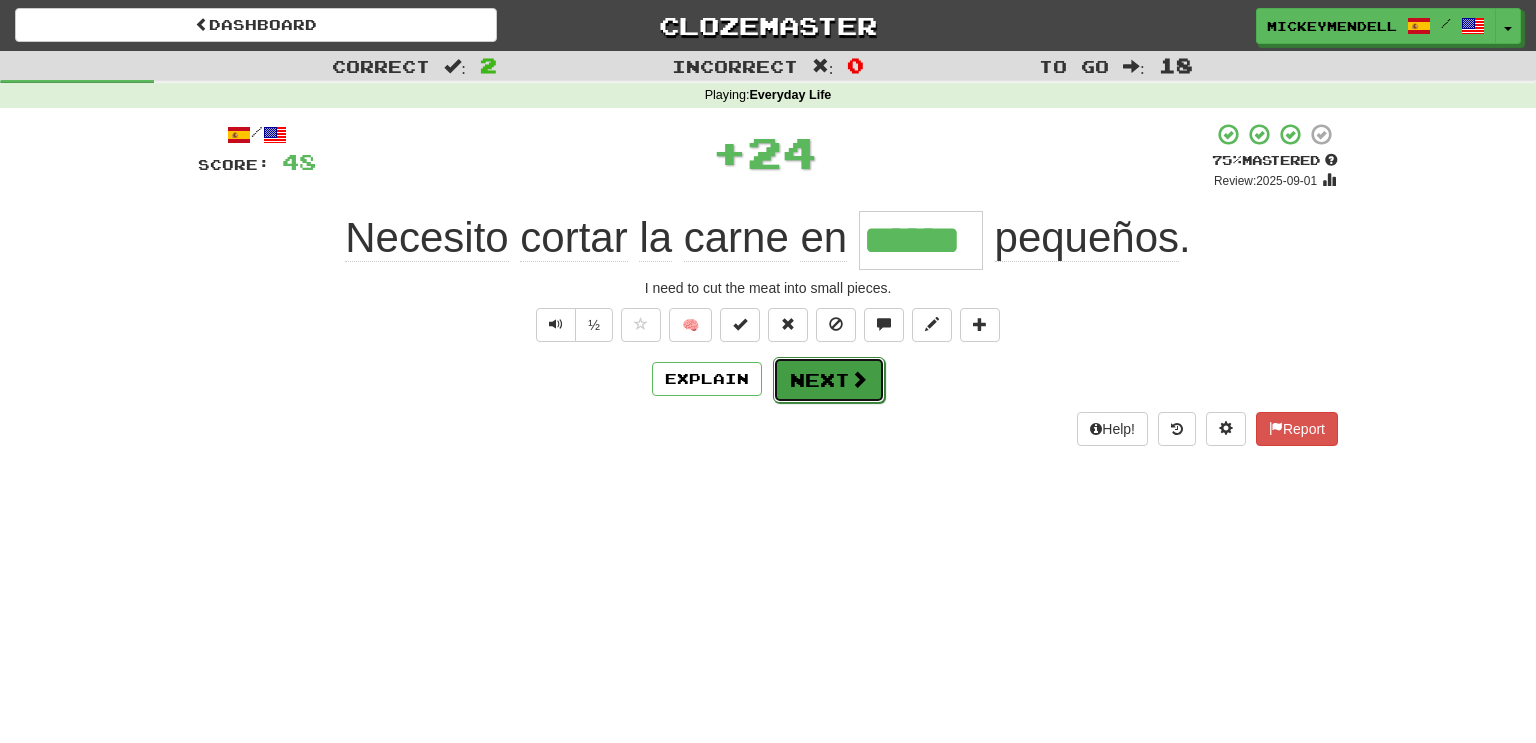 click at bounding box center [859, 379] 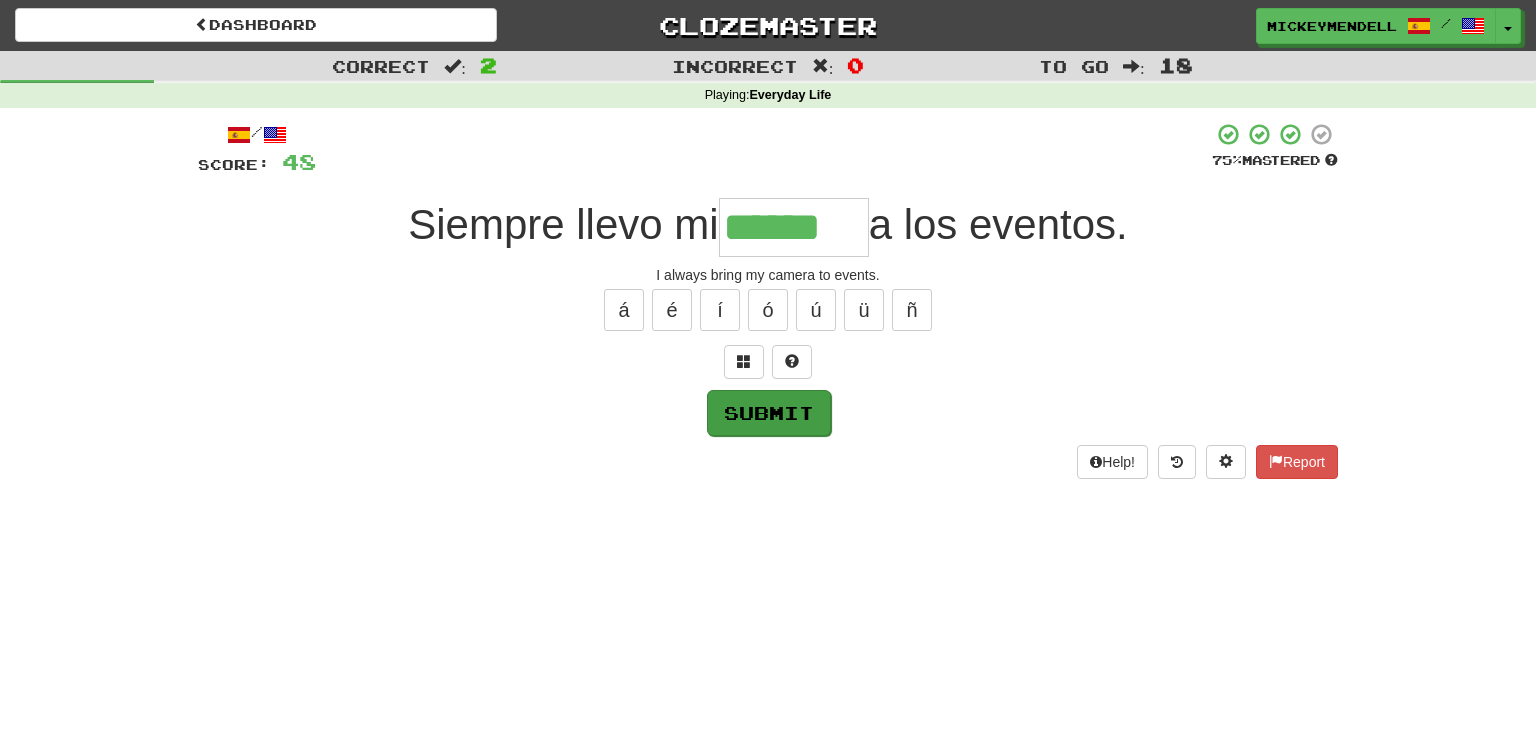 type on "******" 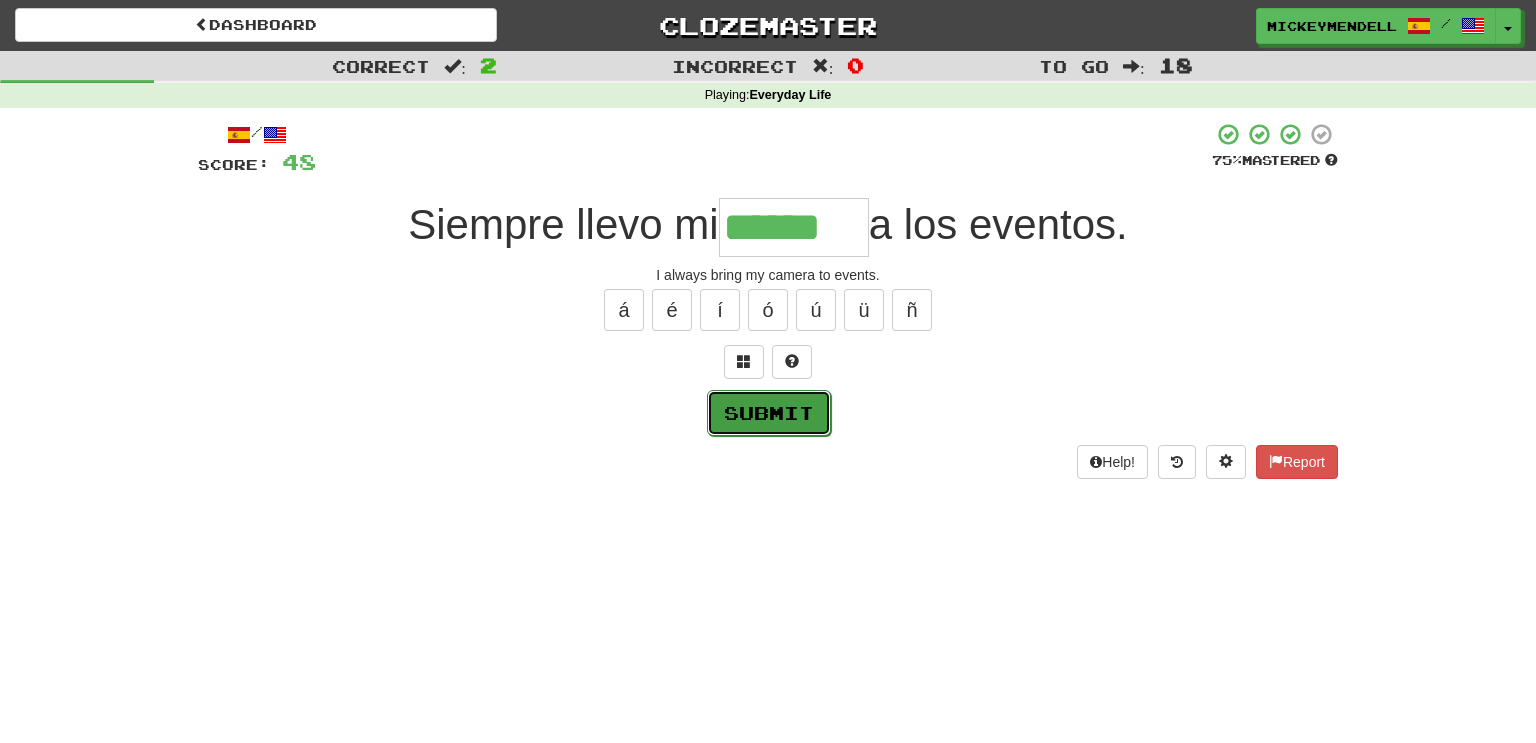 click on "Submit" at bounding box center (769, 413) 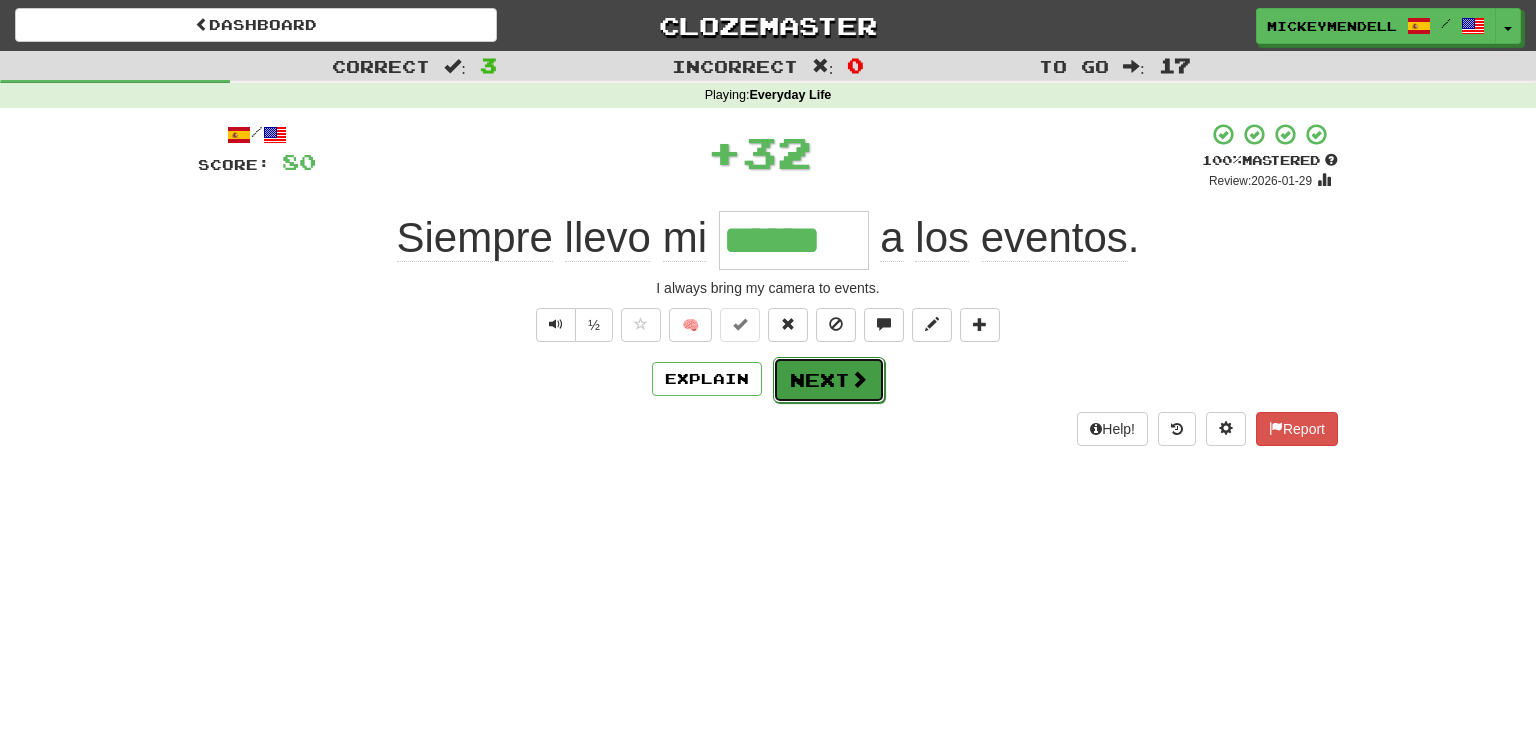 click on "Next" at bounding box center (829, 380) 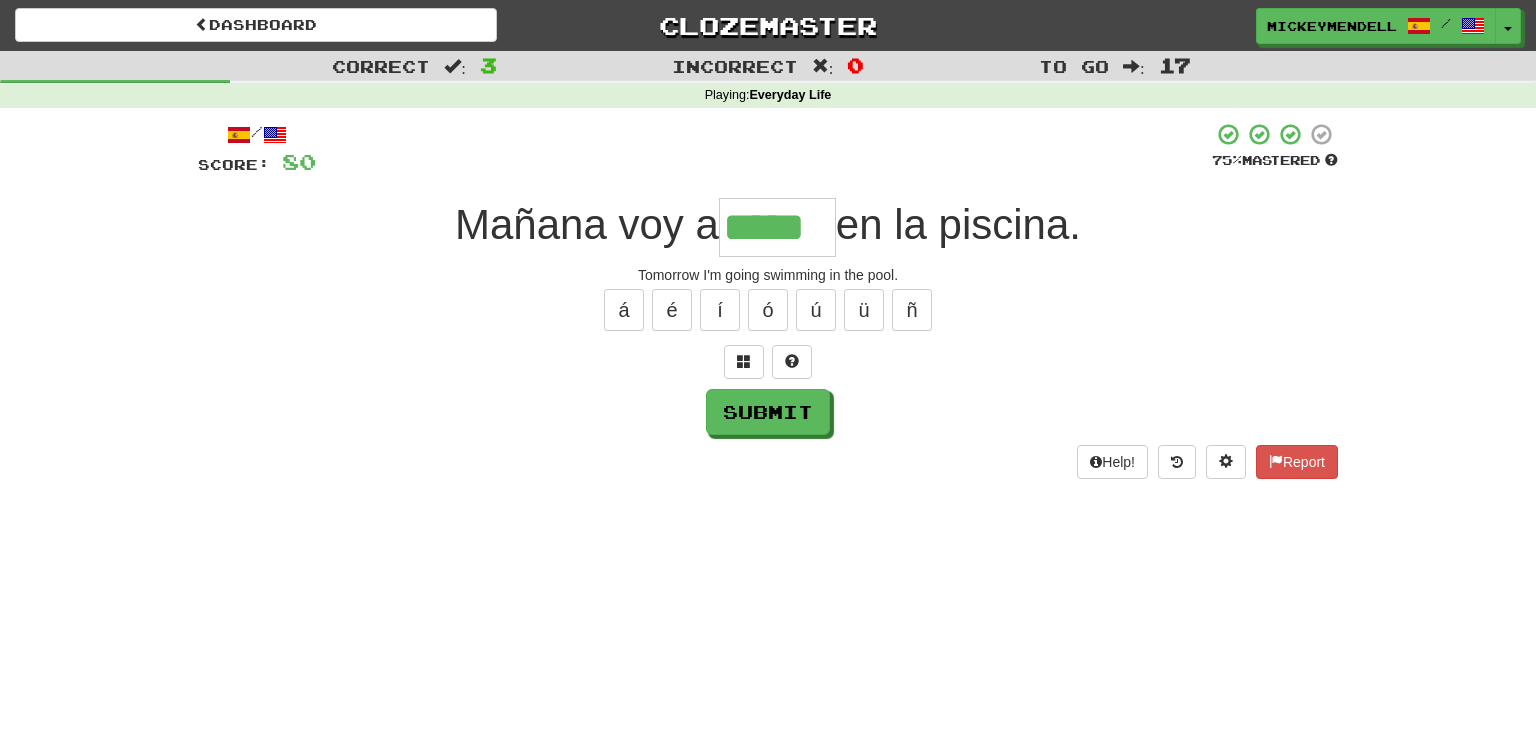 type on "*****" 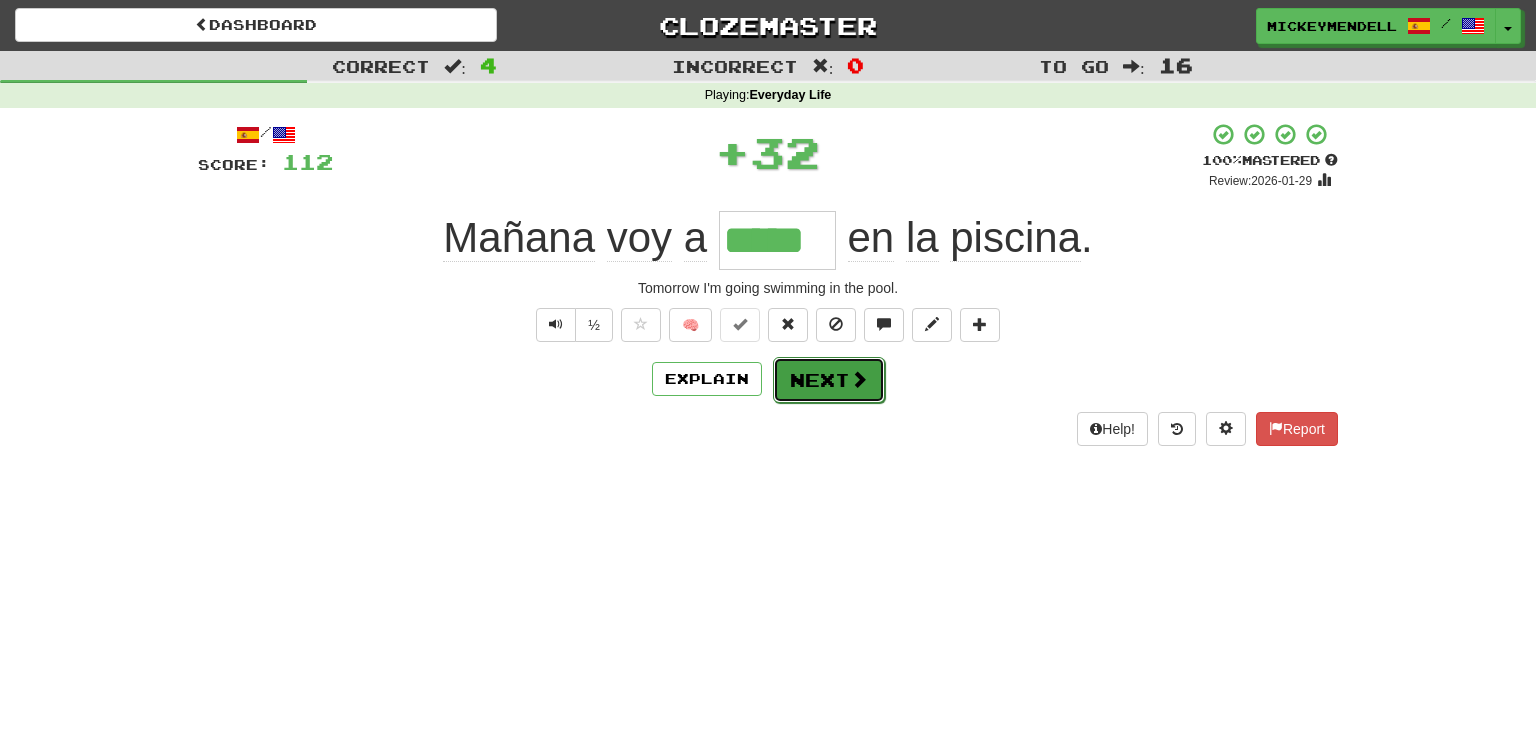 click on "Next" at bounding box center (829, 380) 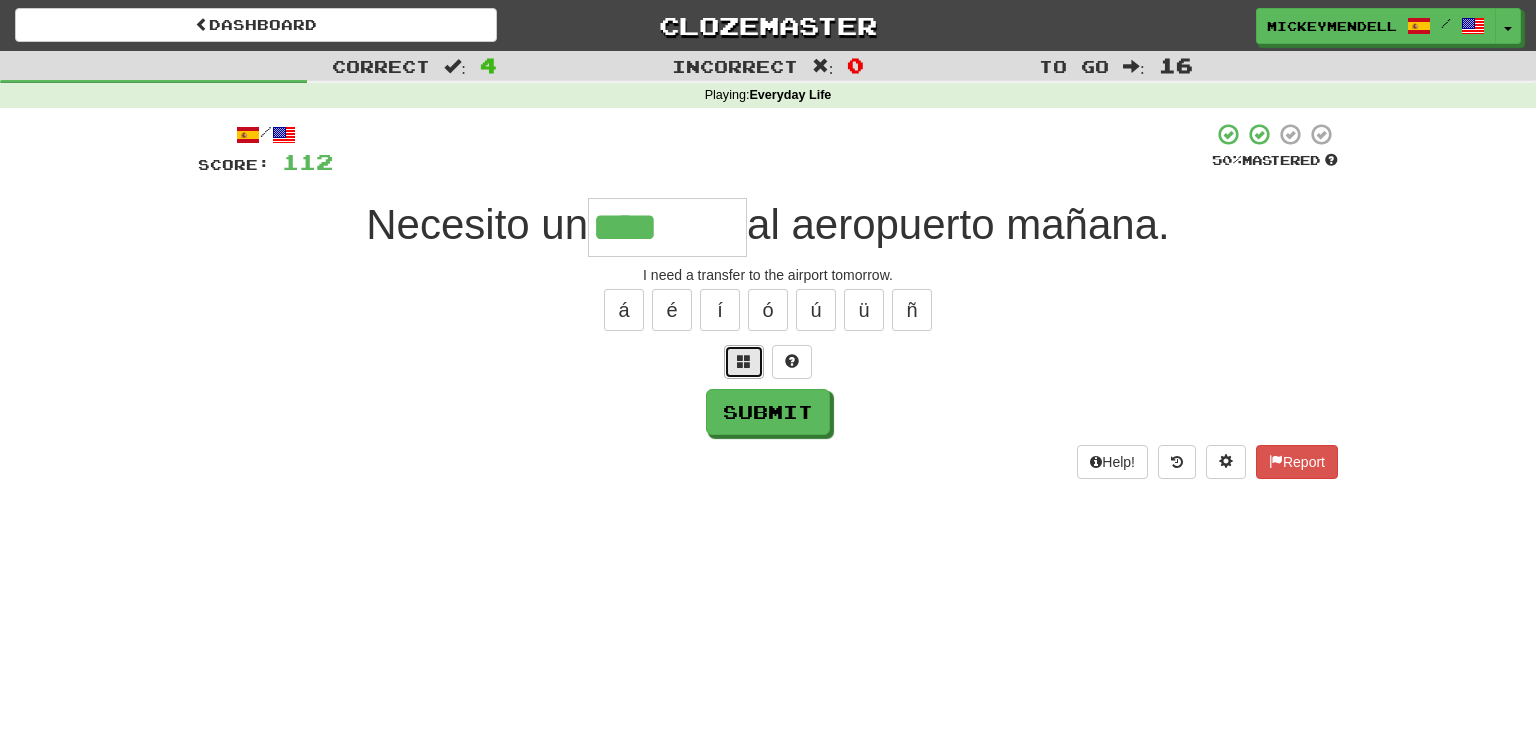 click at bounding box center [744, 361] 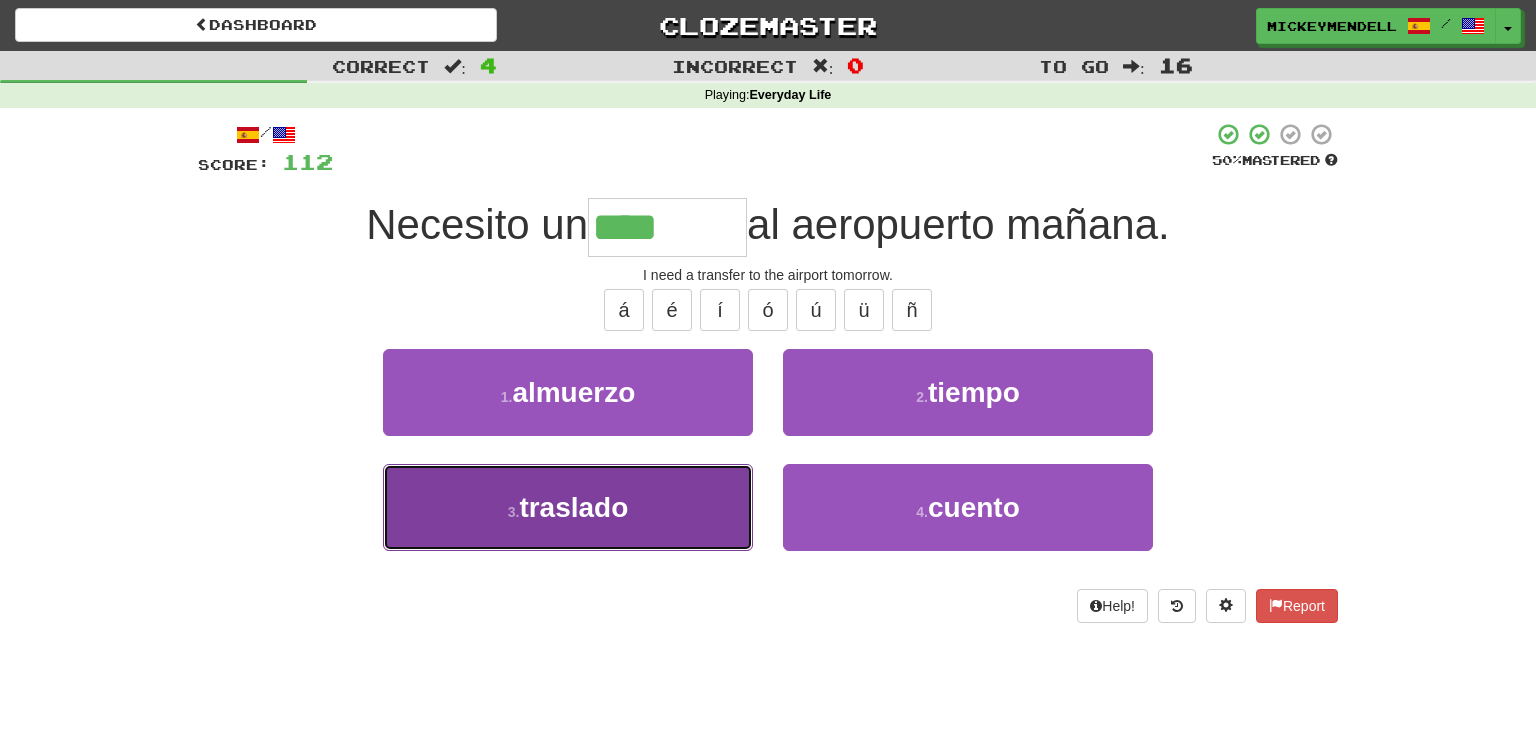 click on "3 .  traslado" at bounding box center (568, 507) 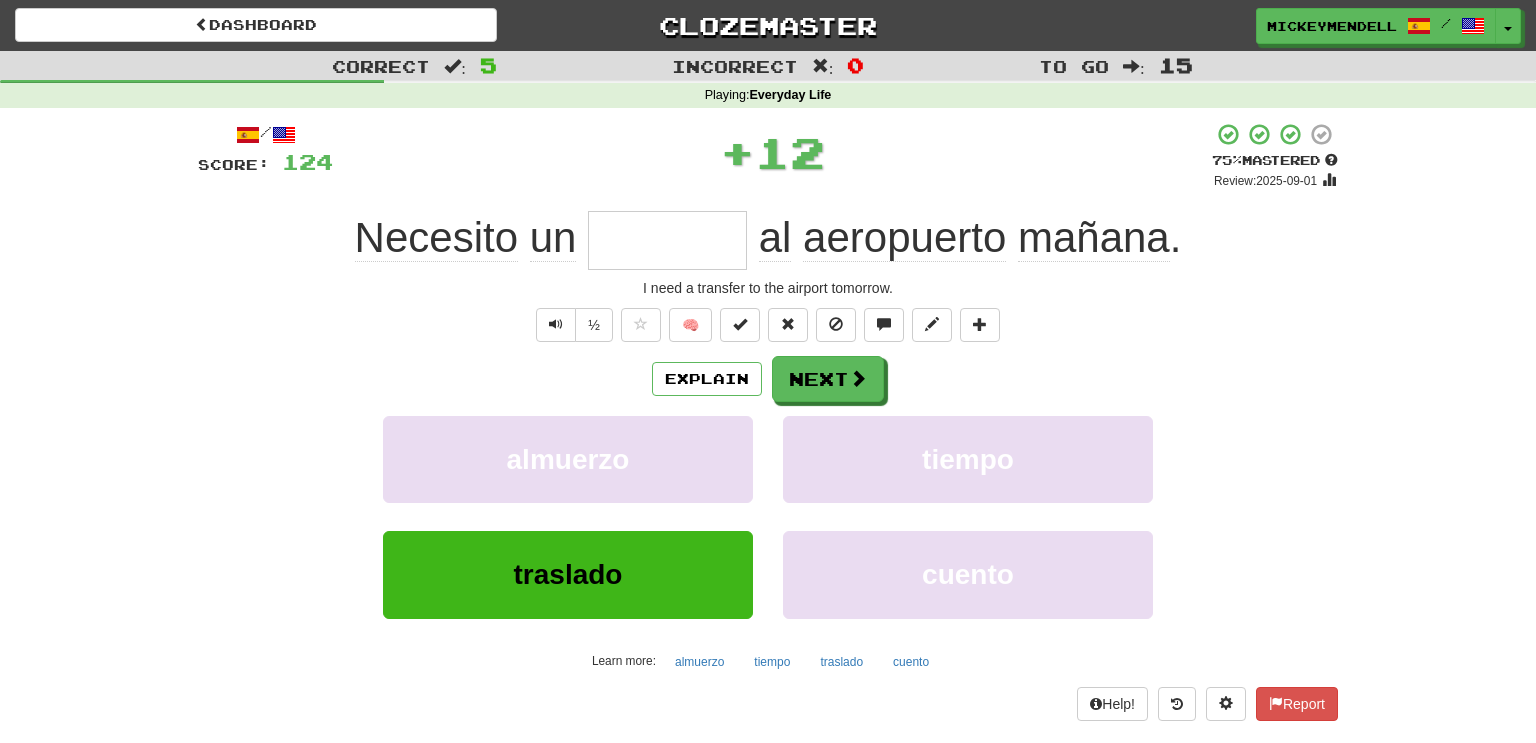 type on "********" 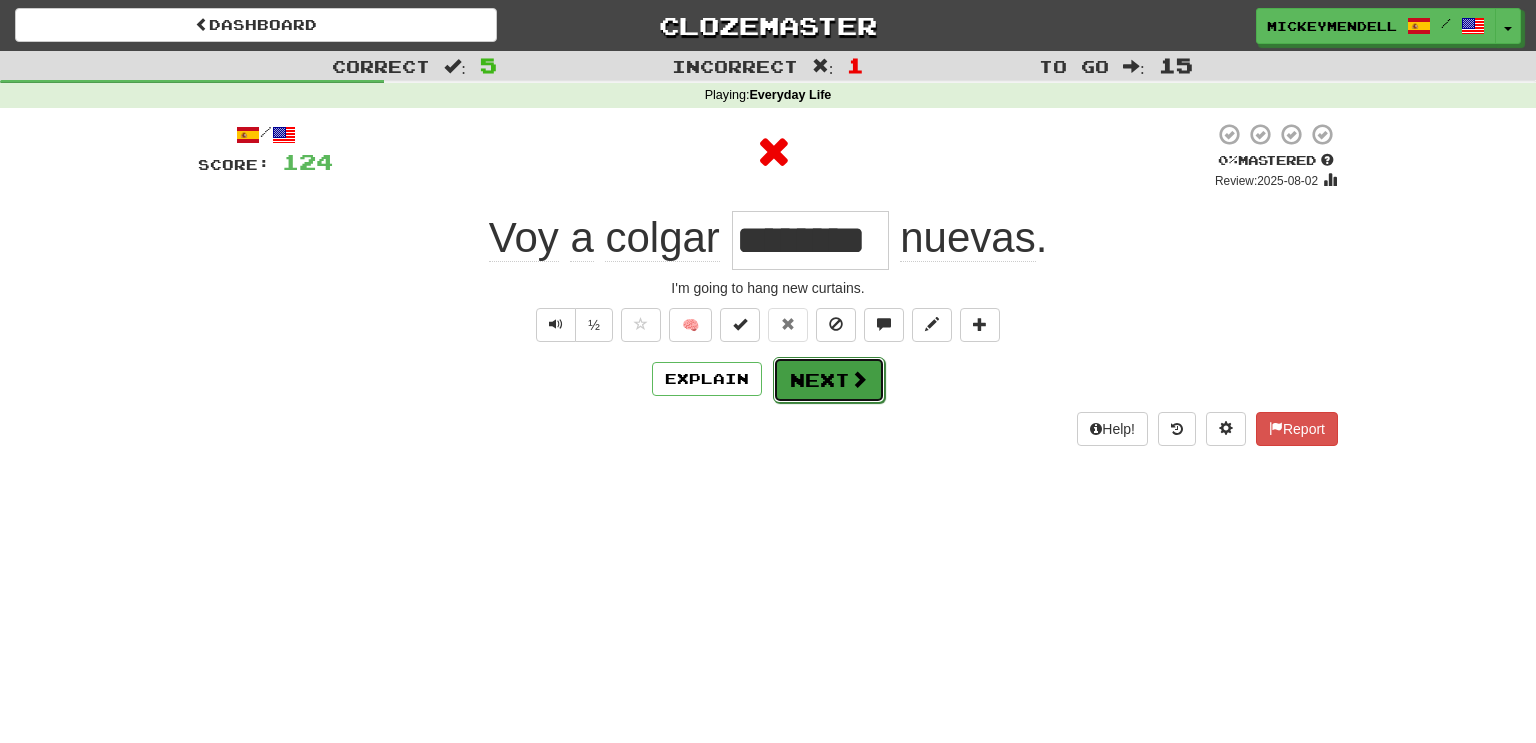 click on "Next" at bounding box center [829, 380] 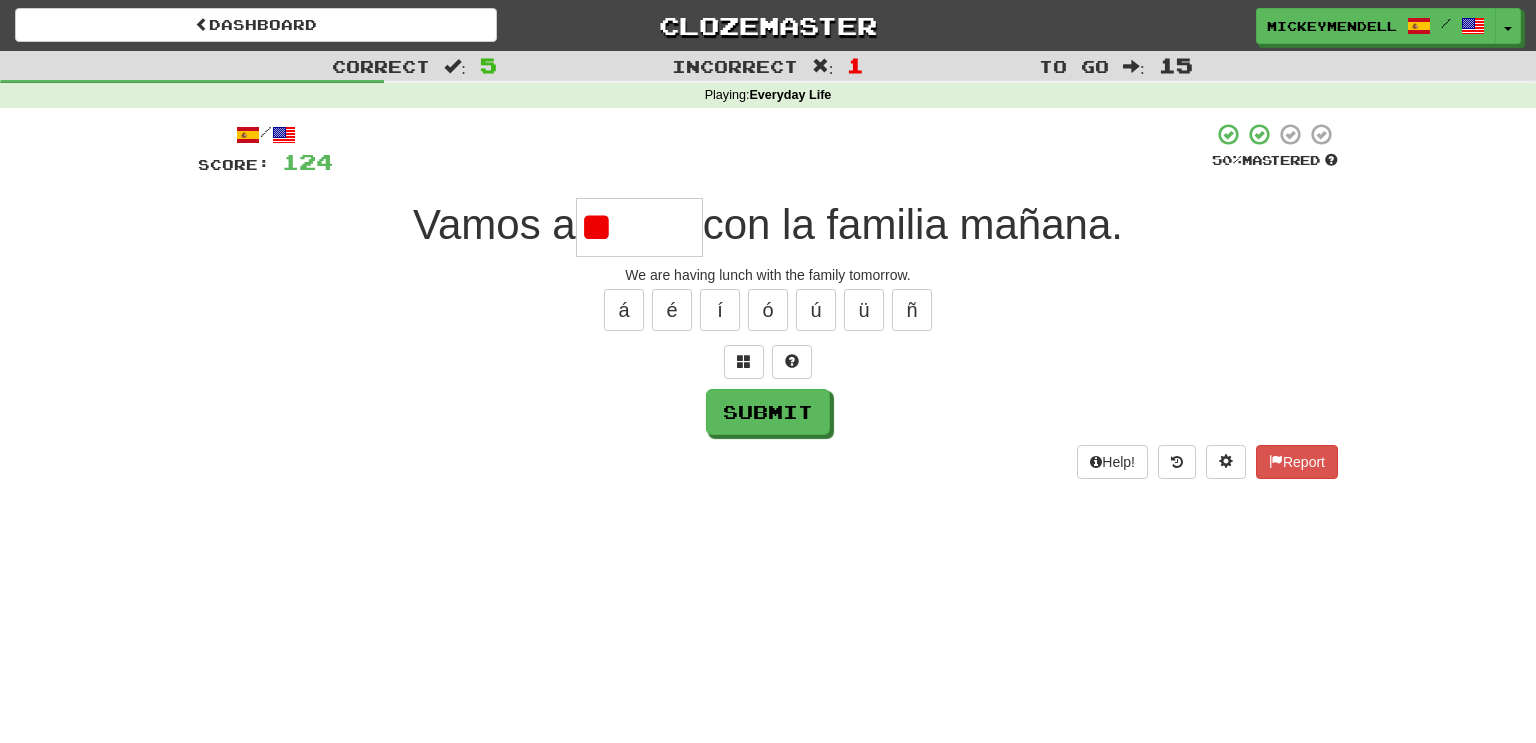 type on "*" 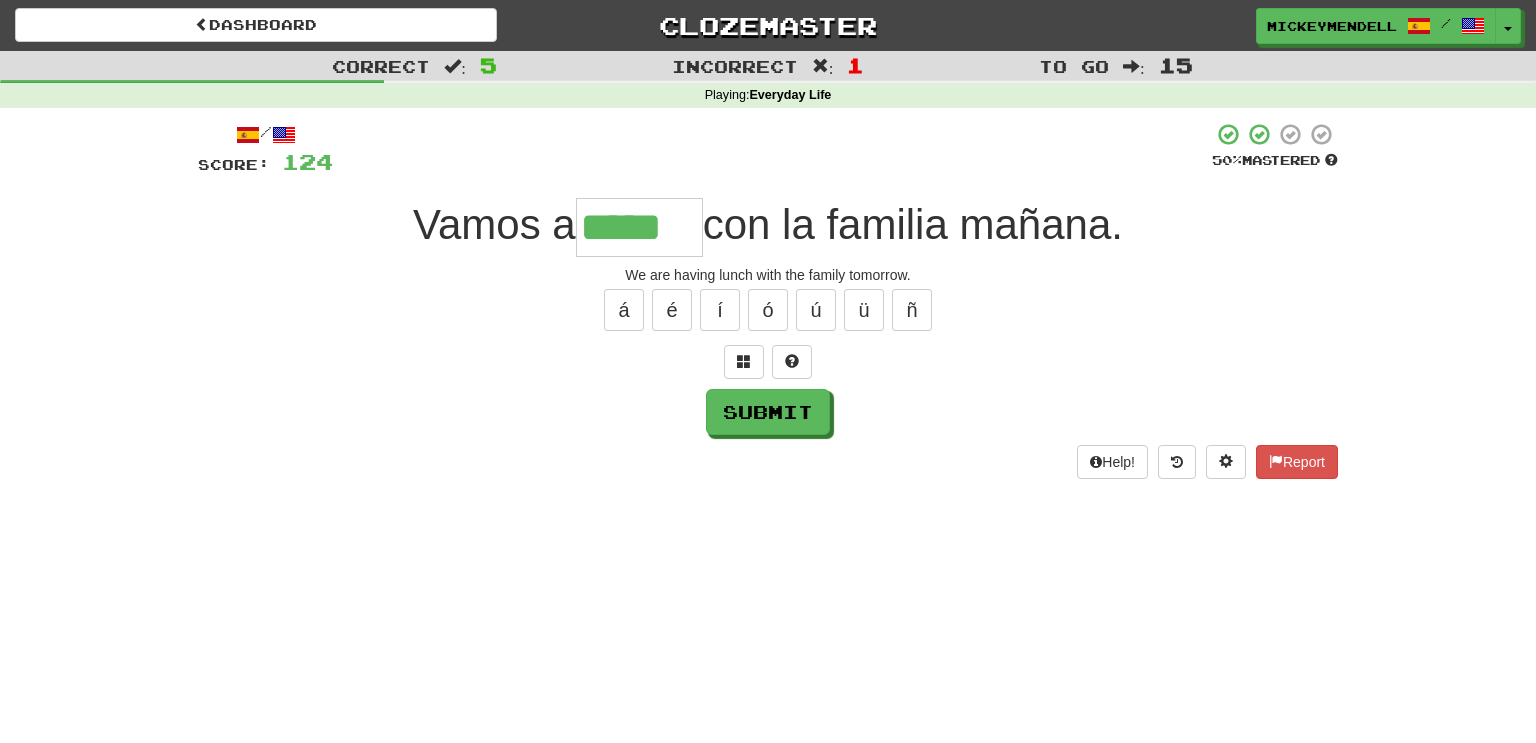 type on "*****" 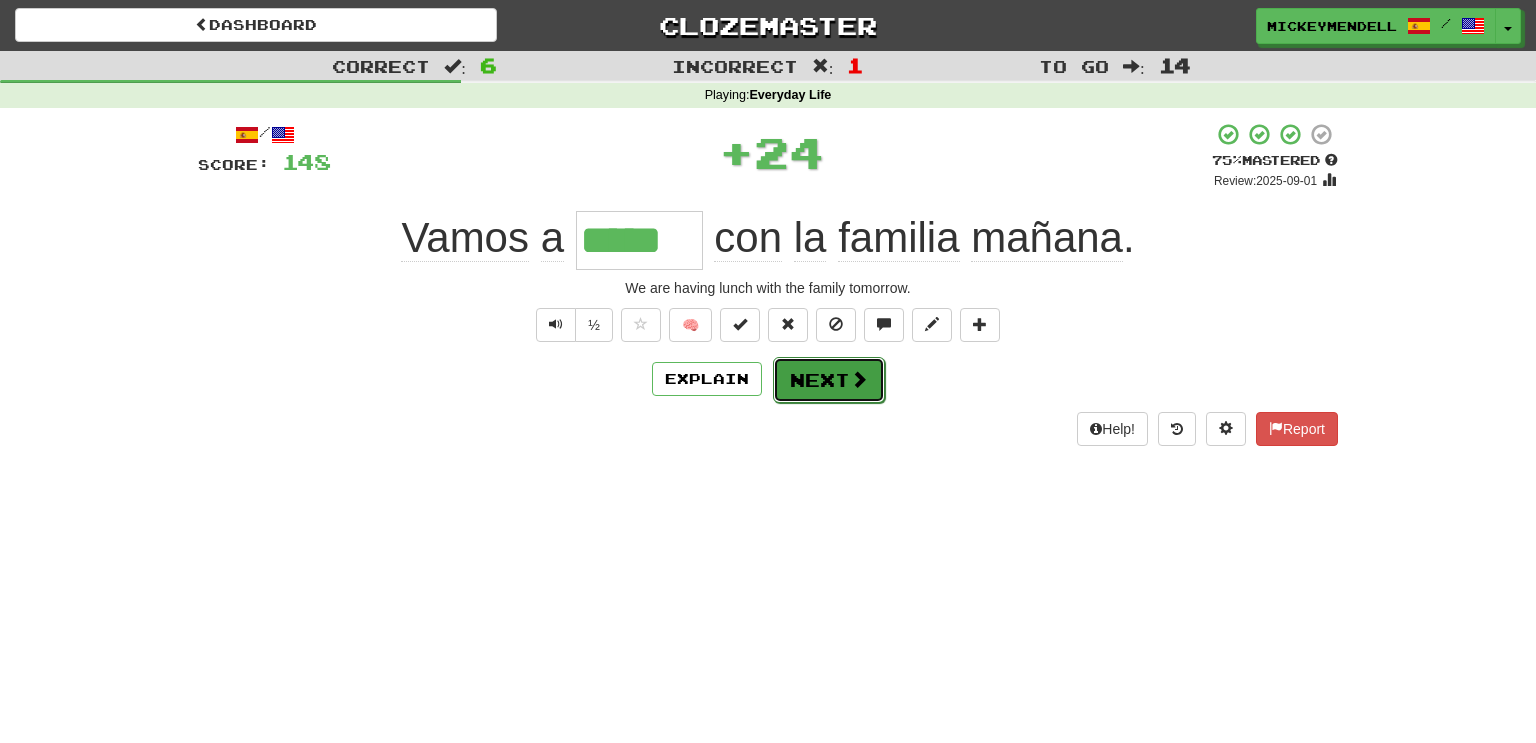 click on "Next" at bounding box center (829, 380) 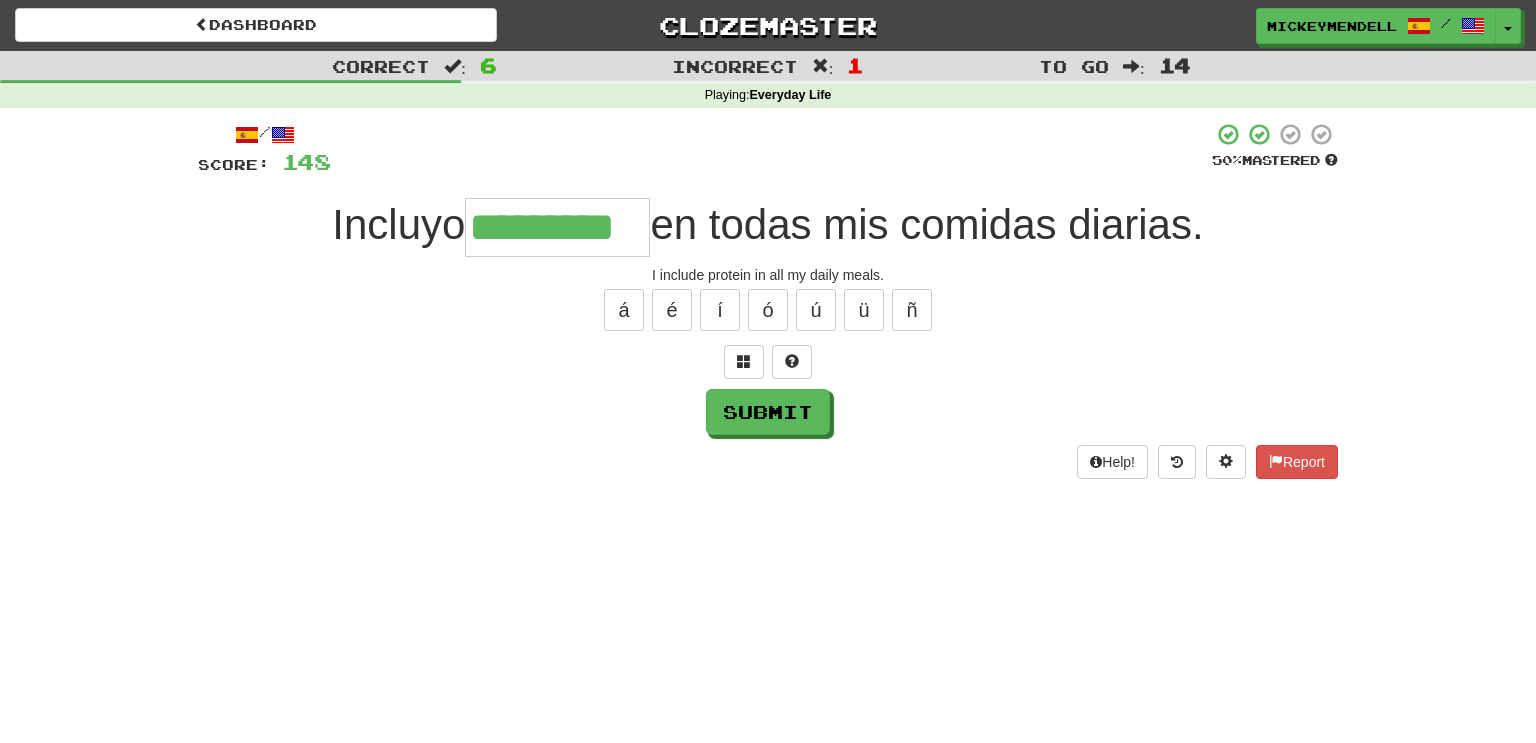 type on "*********" 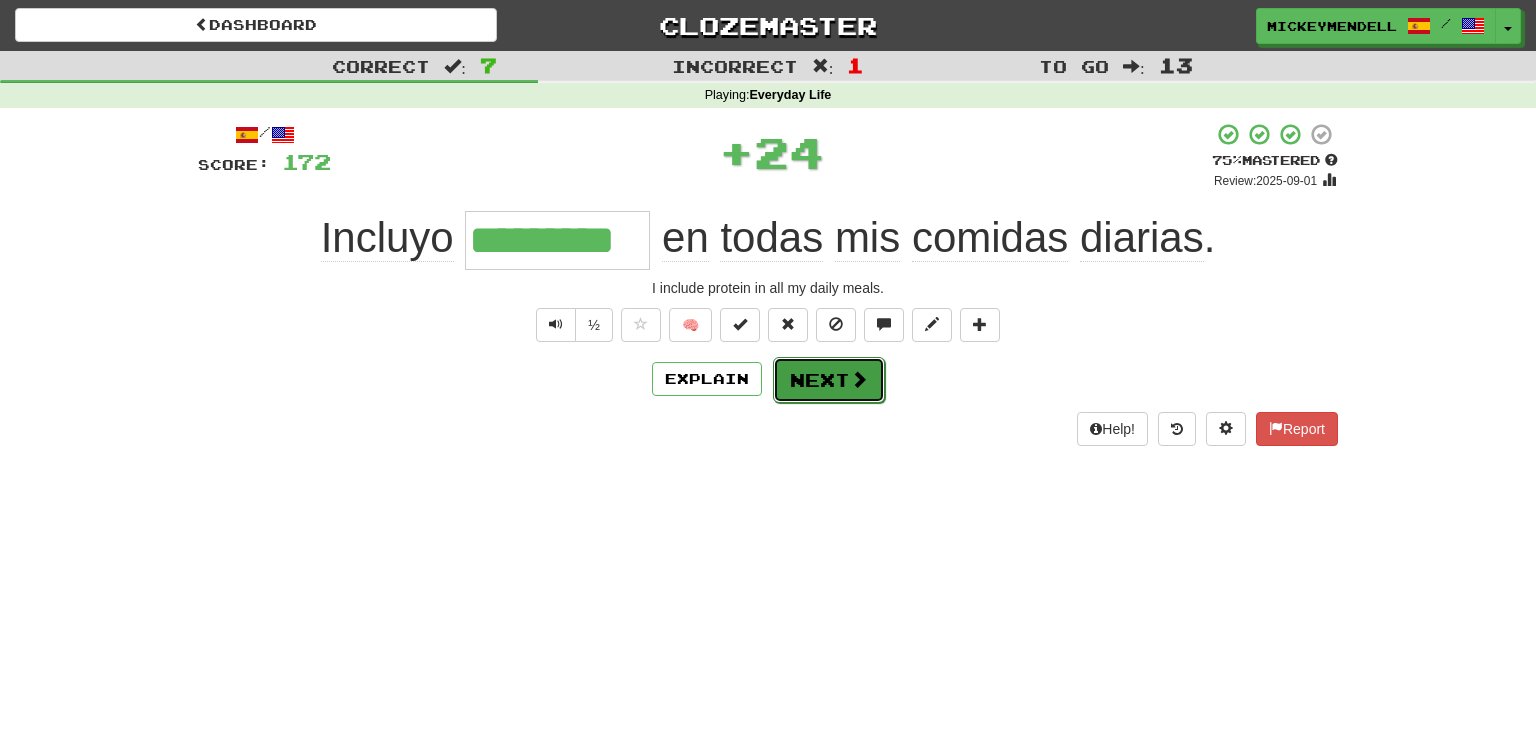 click at bounding box center [859, 379] 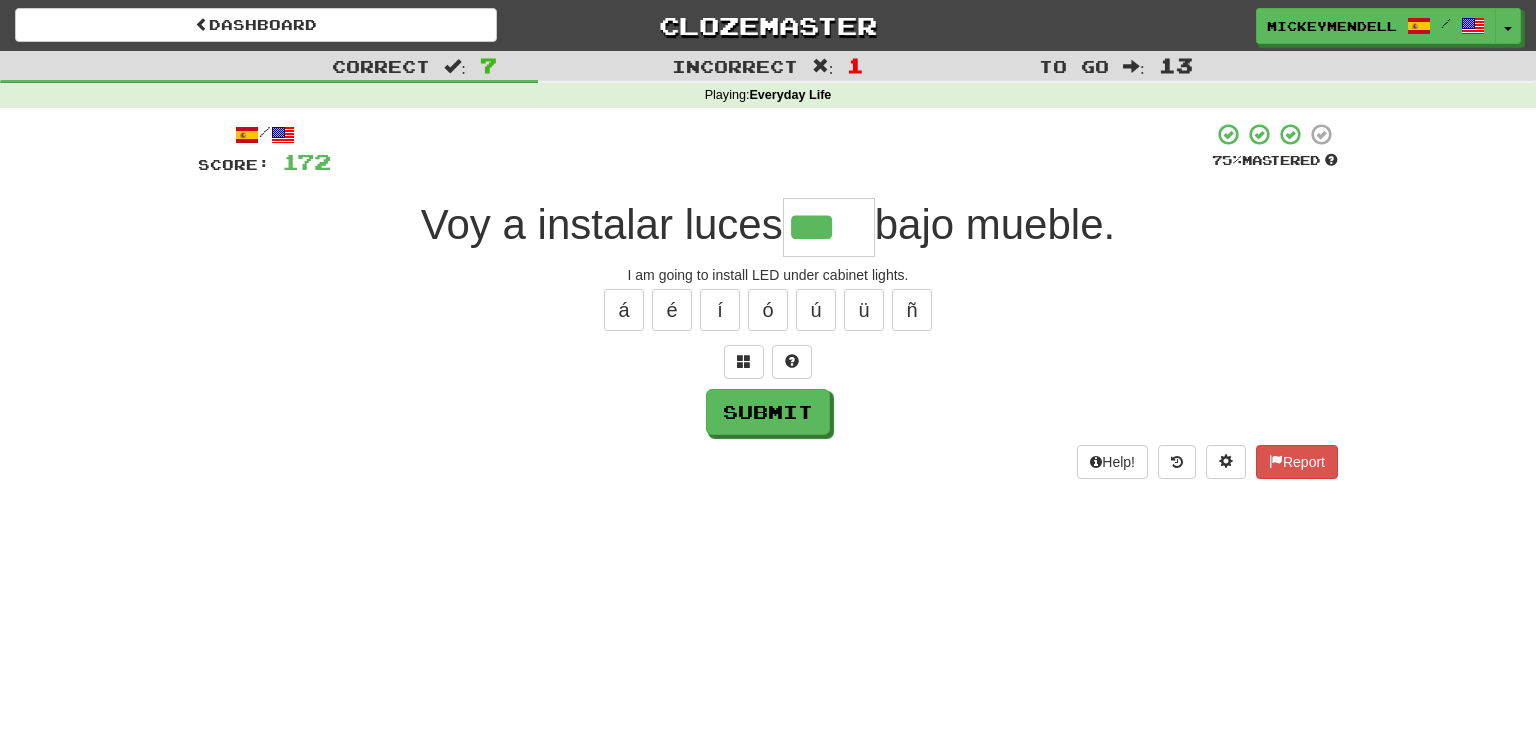 type on "***" 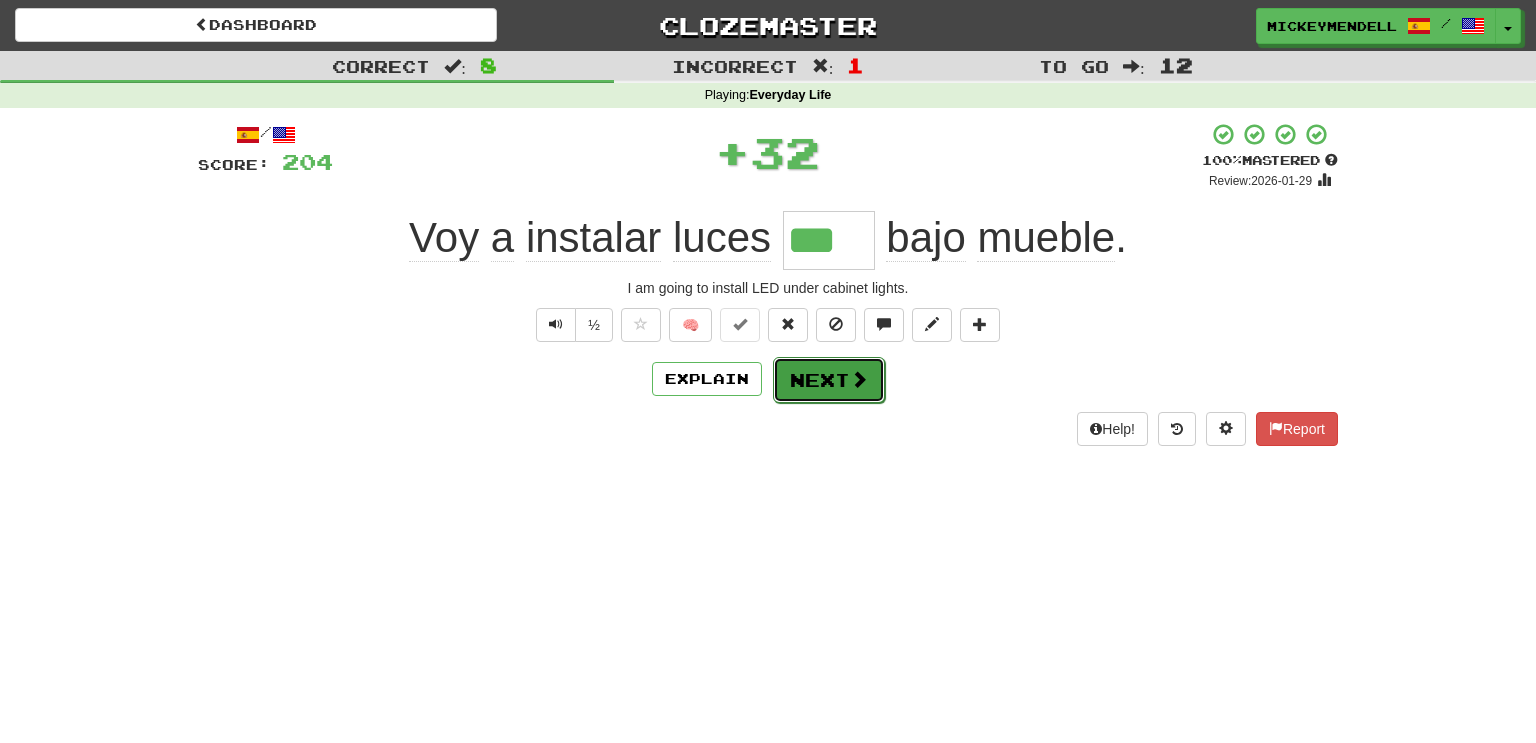 click on "Next" at bounding box center (829, 380) 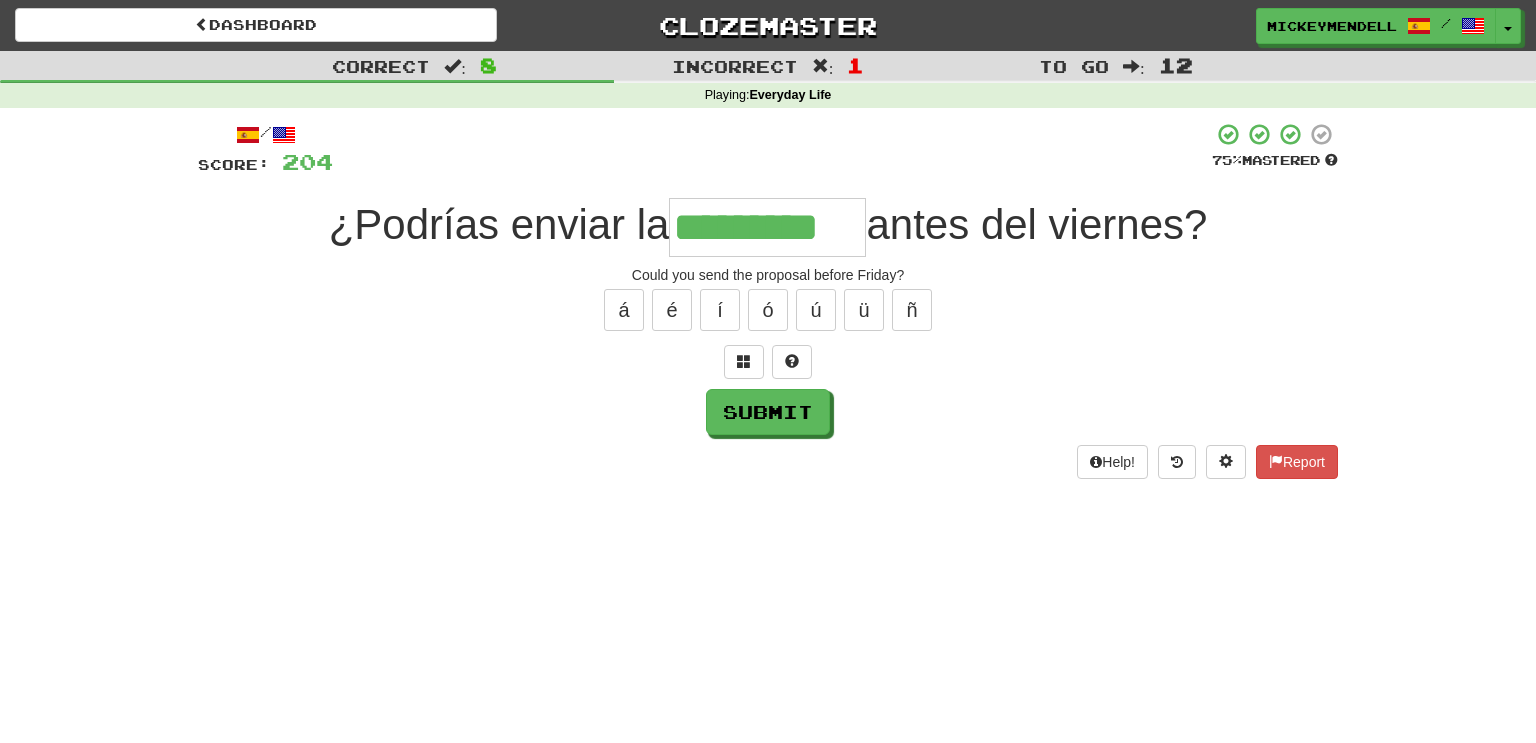 type on "*********" 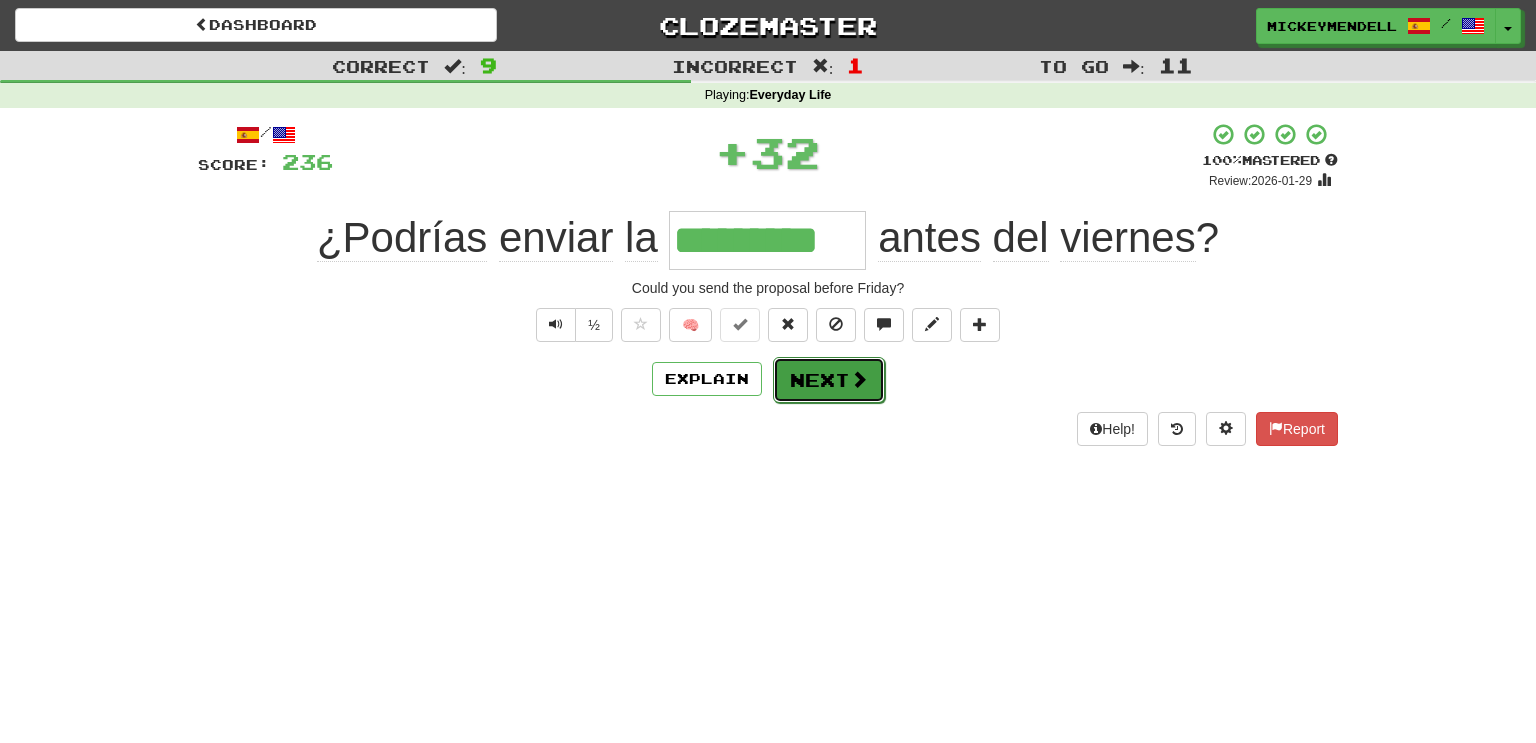 click on "Next" at bounding box center [829, 380] 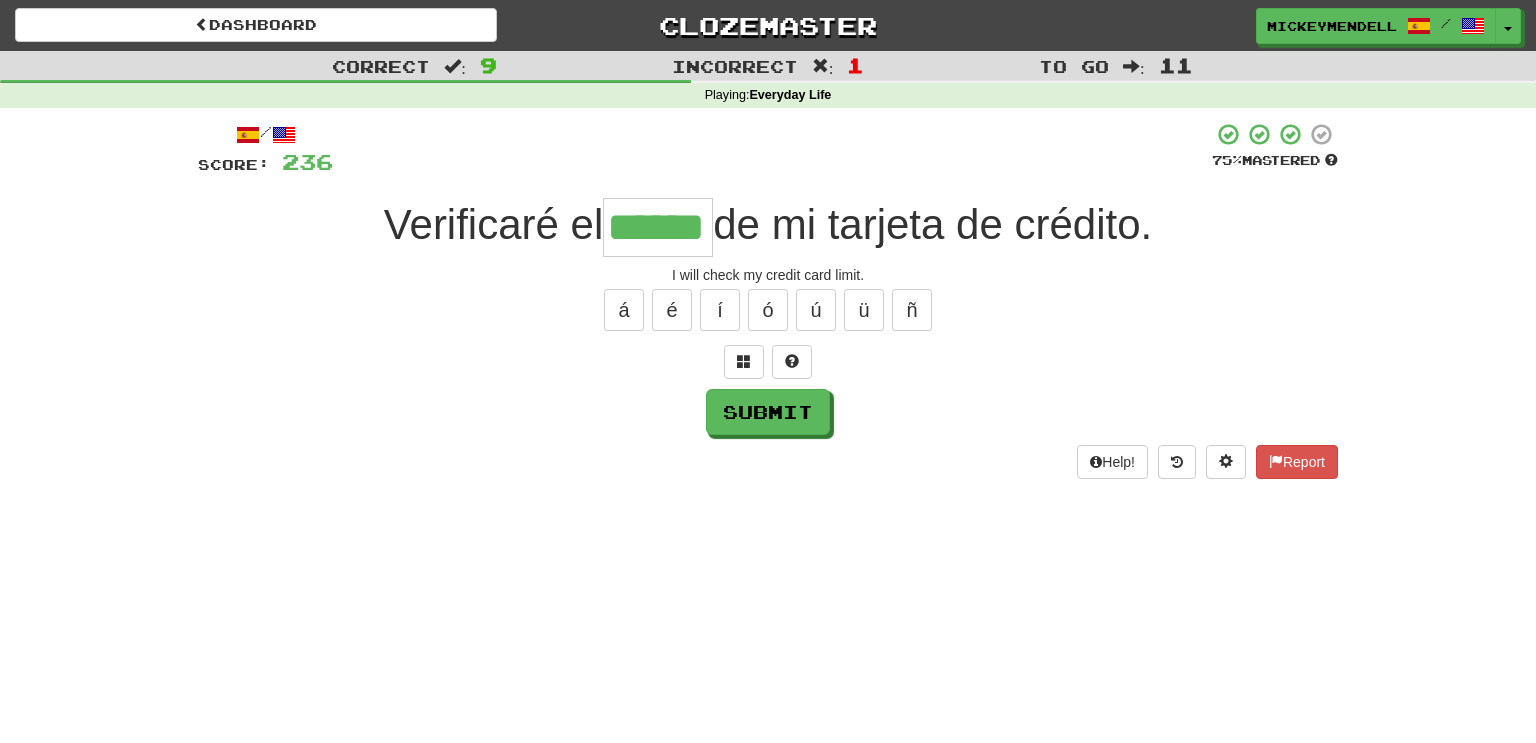 type on "******" 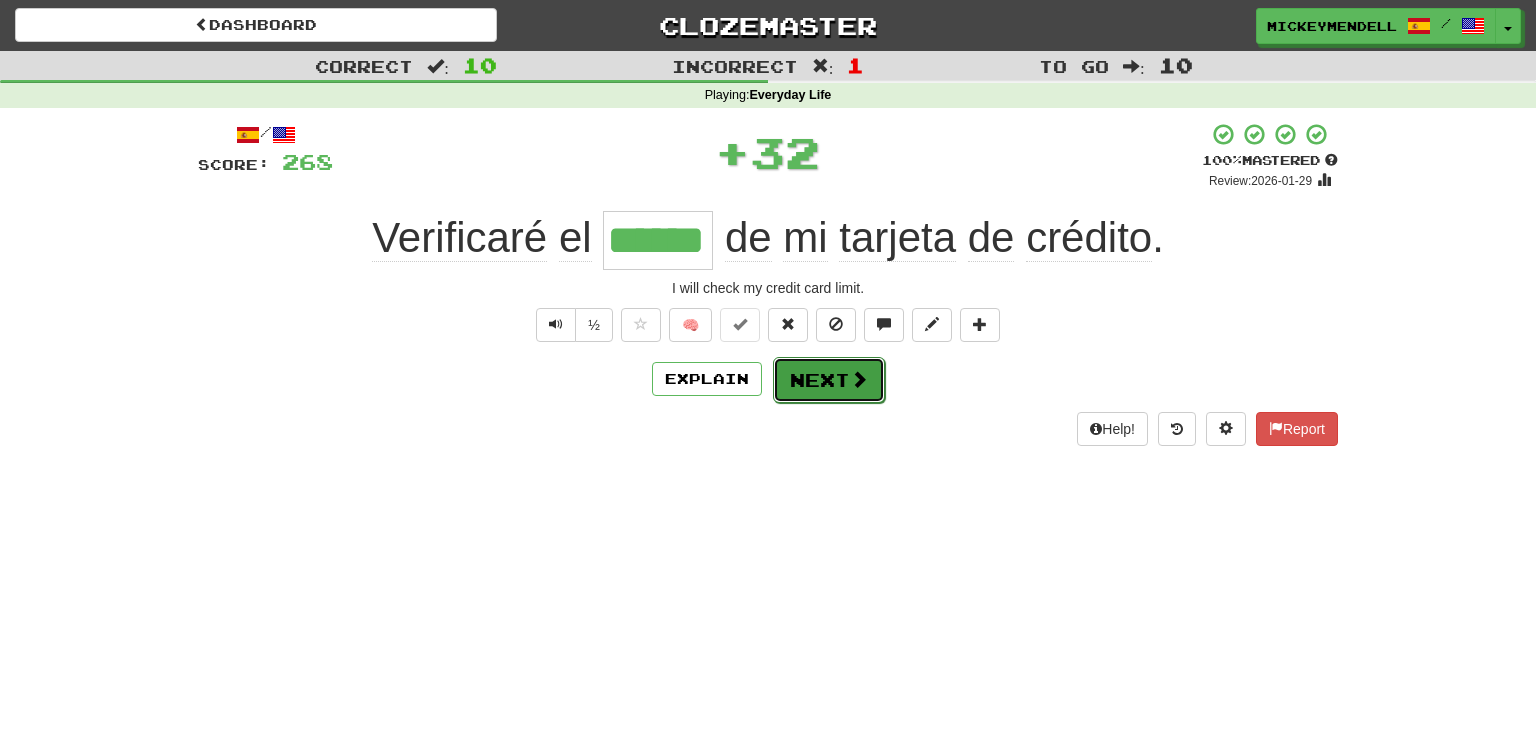 click on "Next" at bounding box center (829, 380) 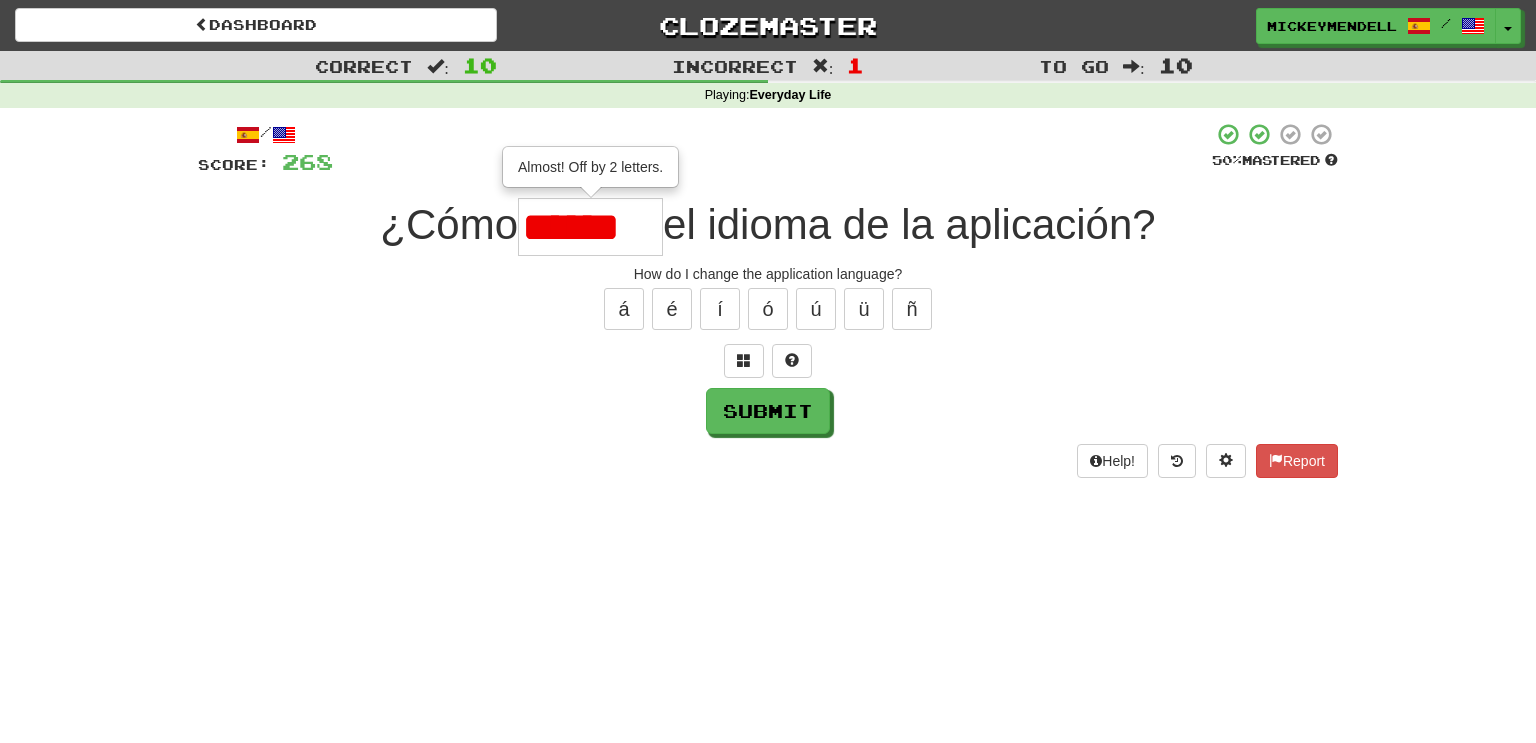 scroll, scrollTop: 0, scrollLeft: 0, axis: both 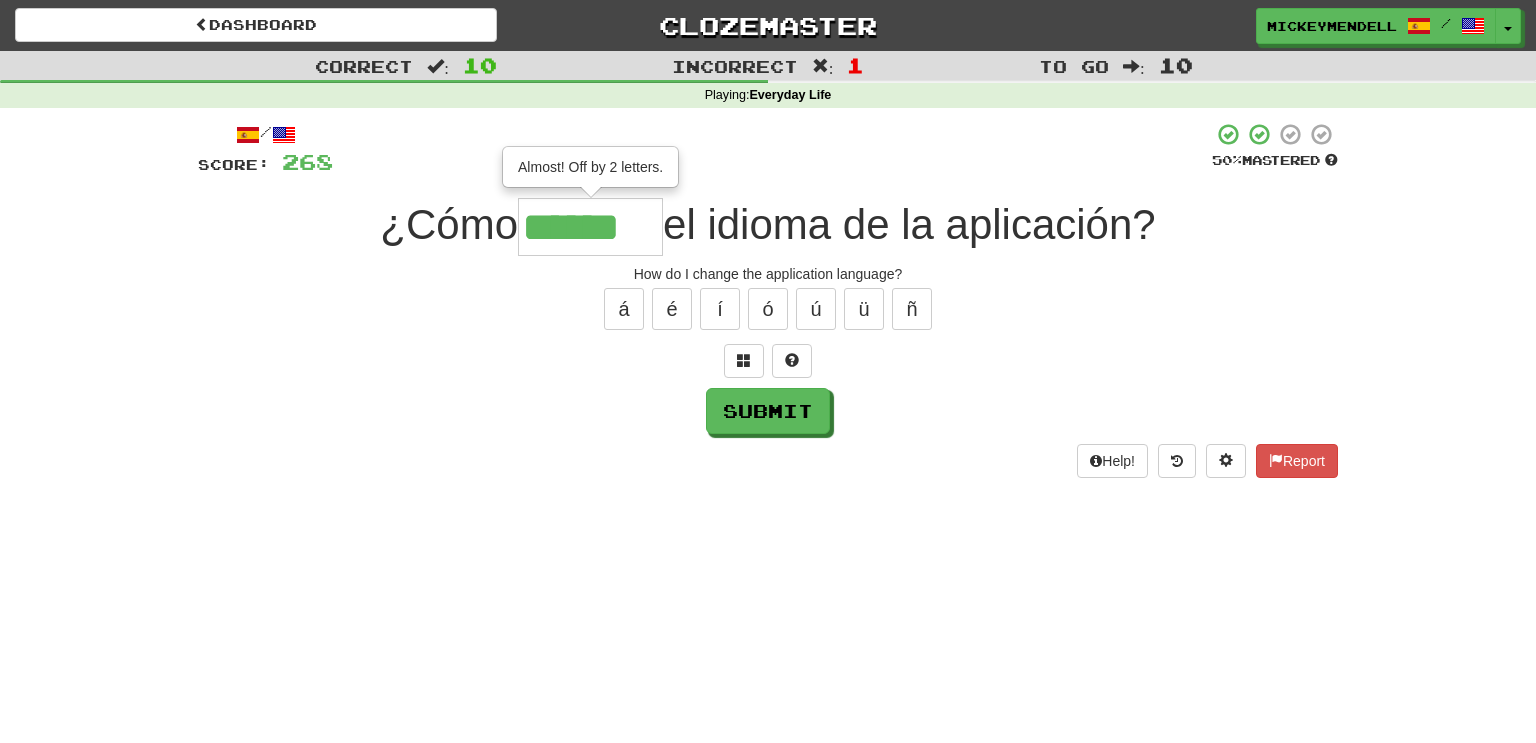 type on "******" 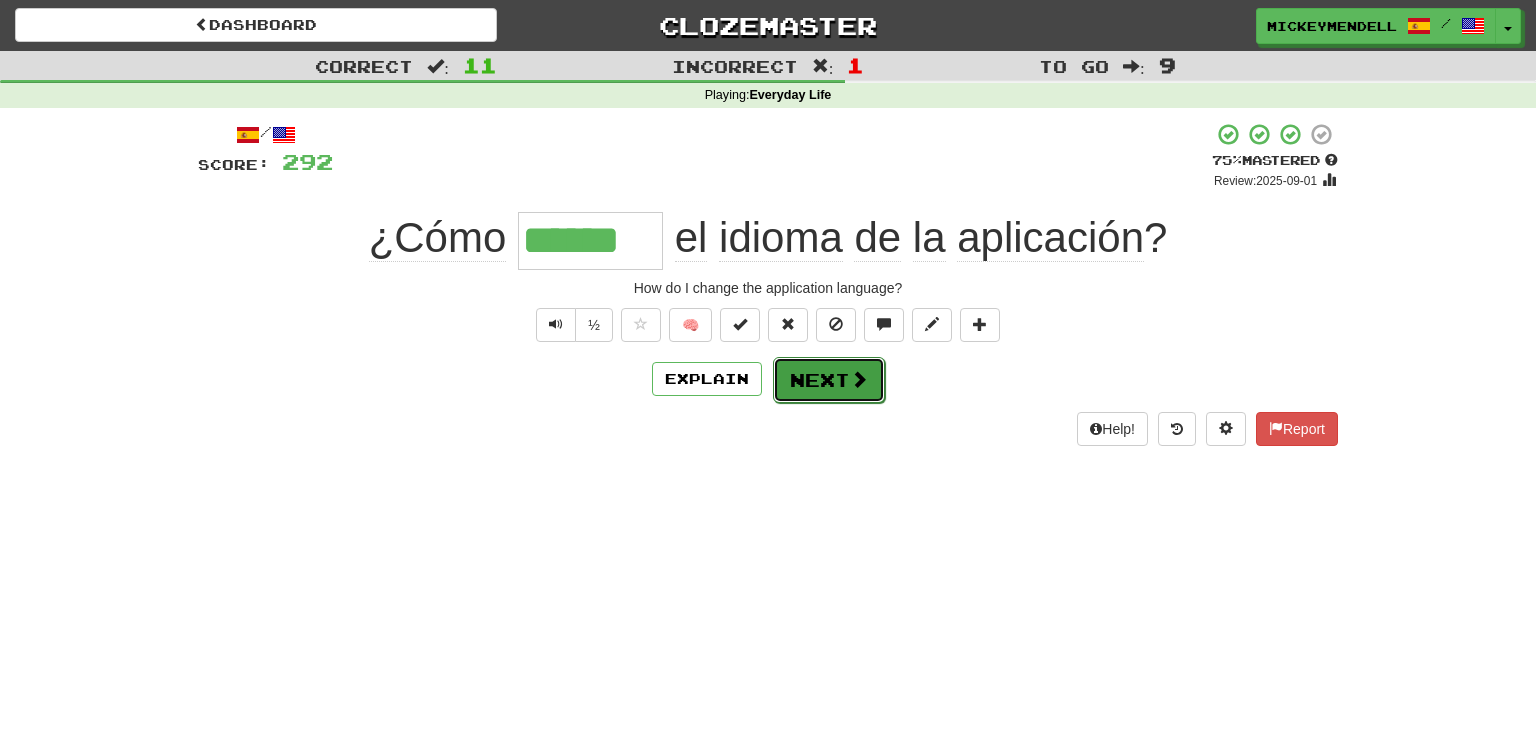 click at bounding box center [859, 379] 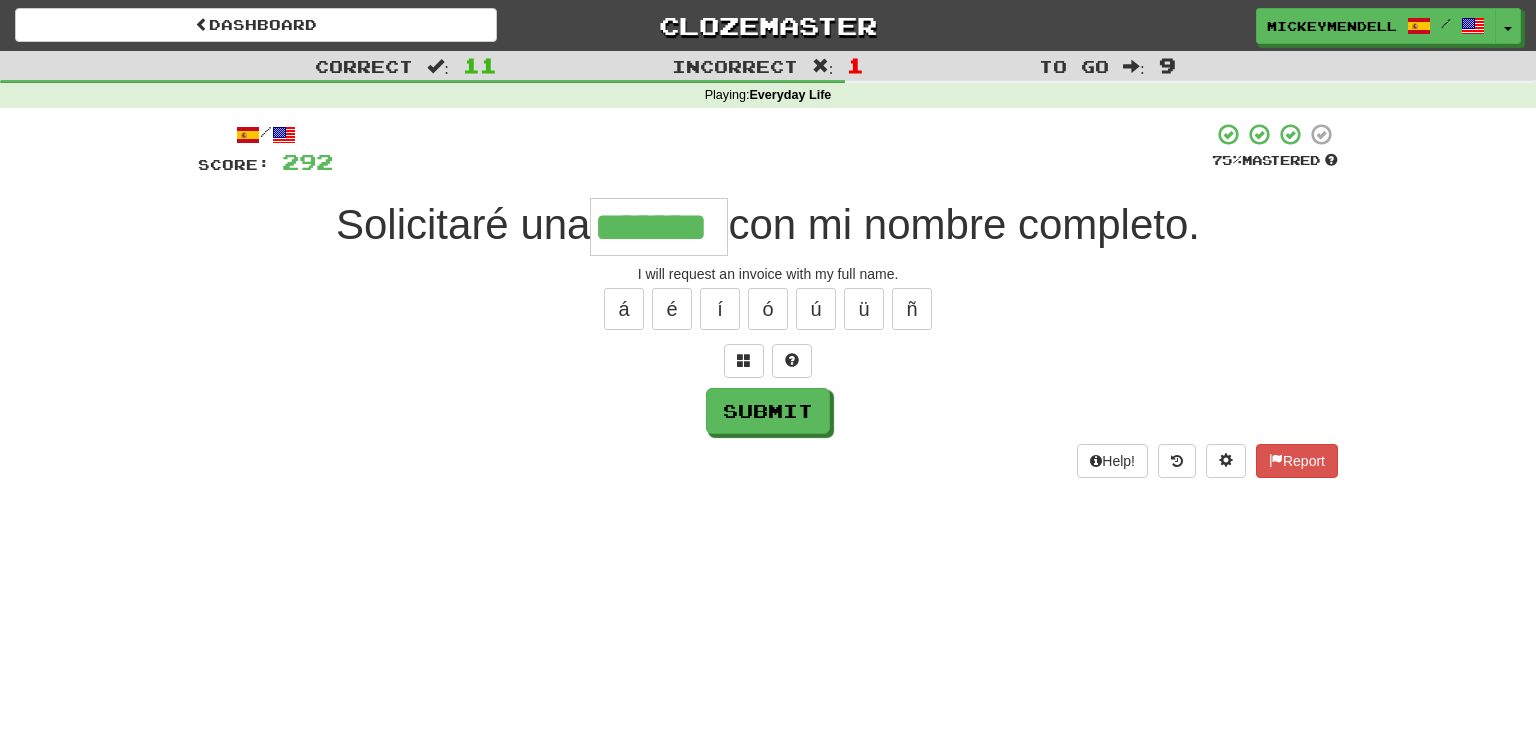 type on "*******" 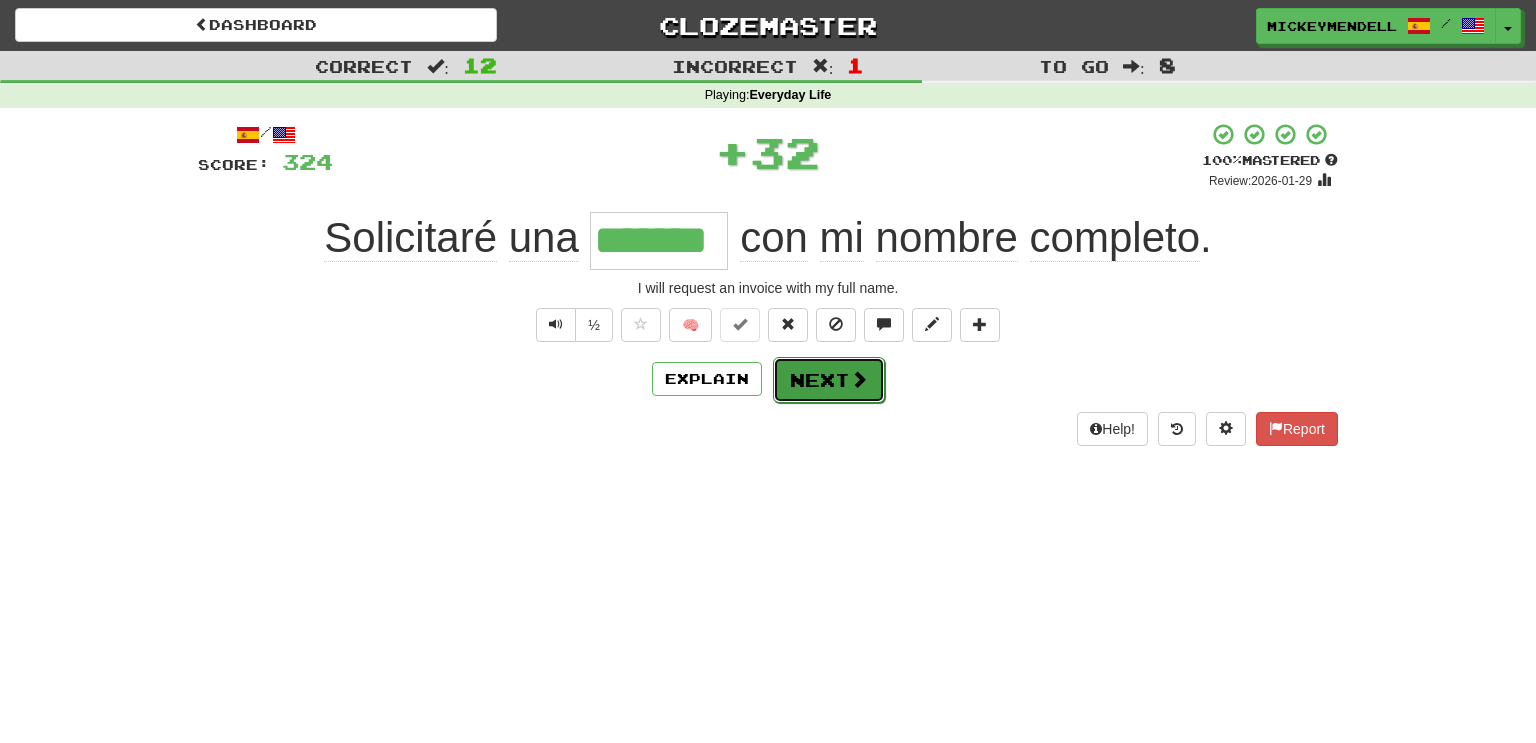 click on "Next" at bounding box center [829, 380] 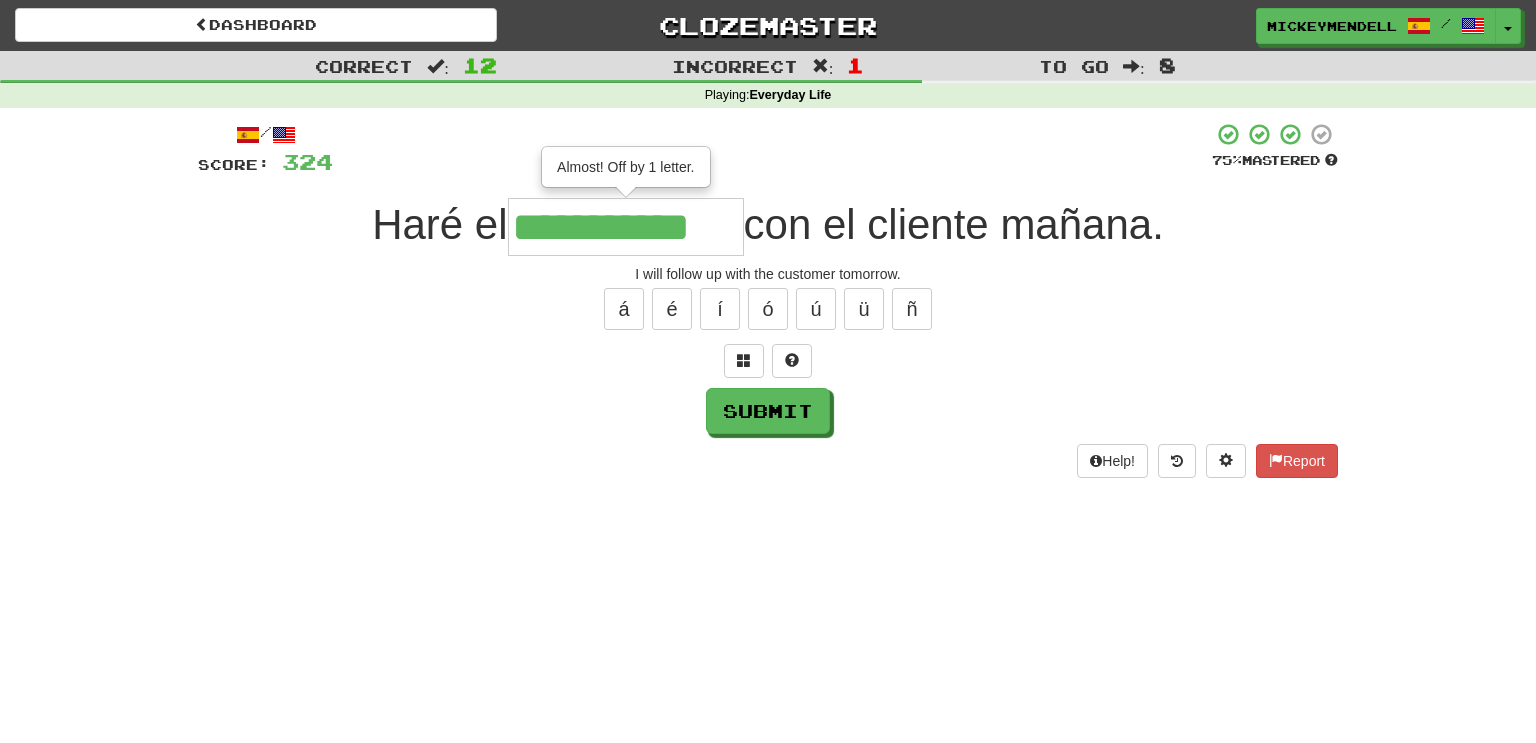 type on "**********" 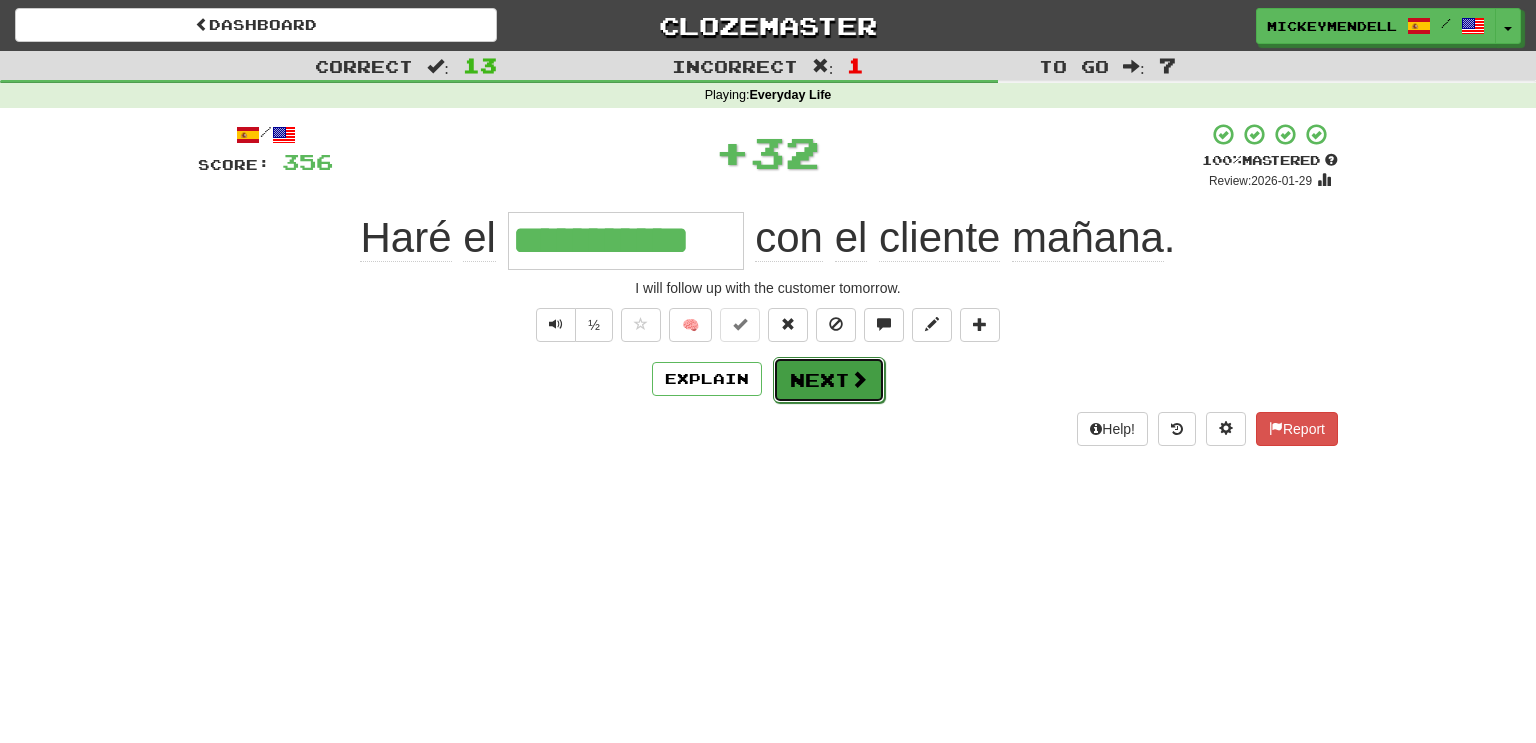 click on "Next" at bounding box center [829, 380] 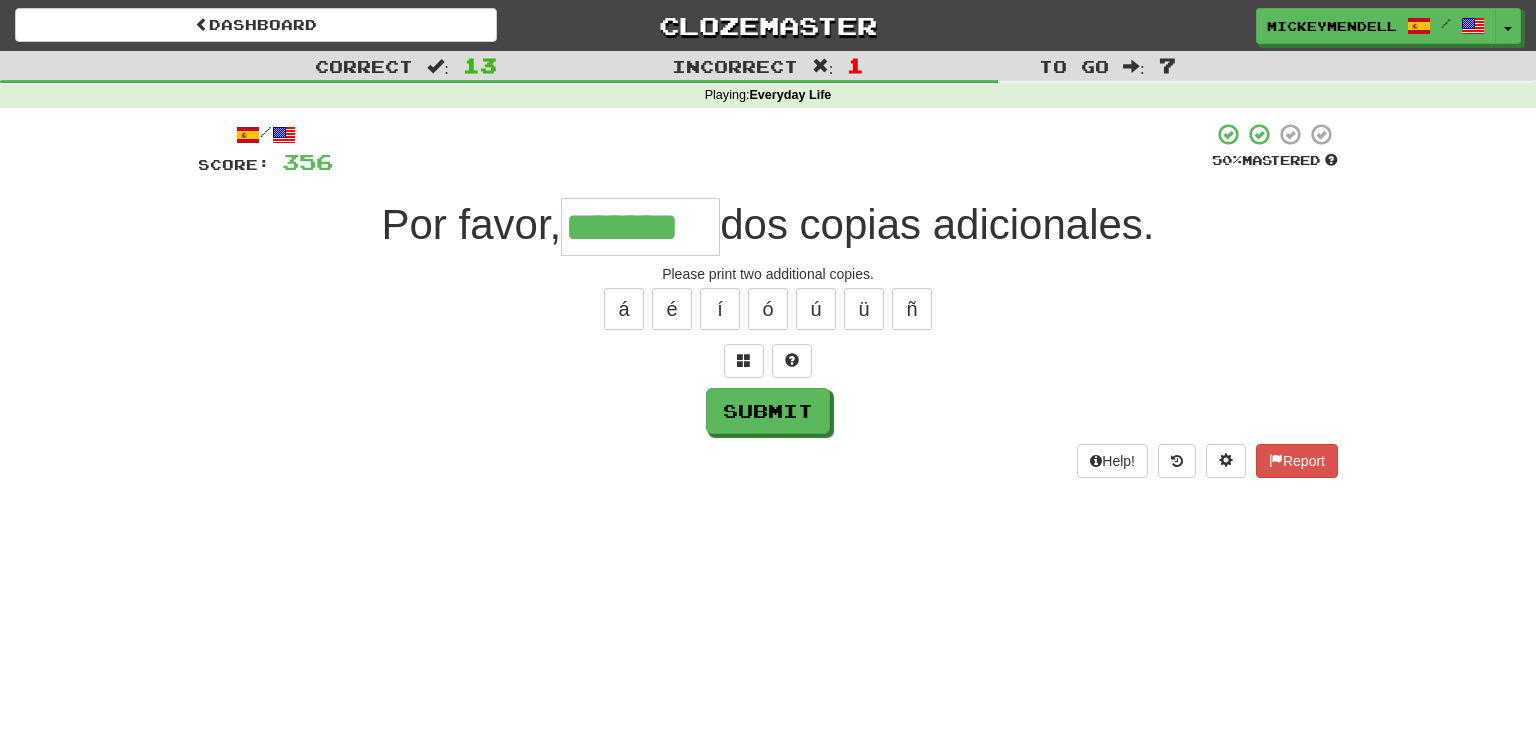 type on "*******" 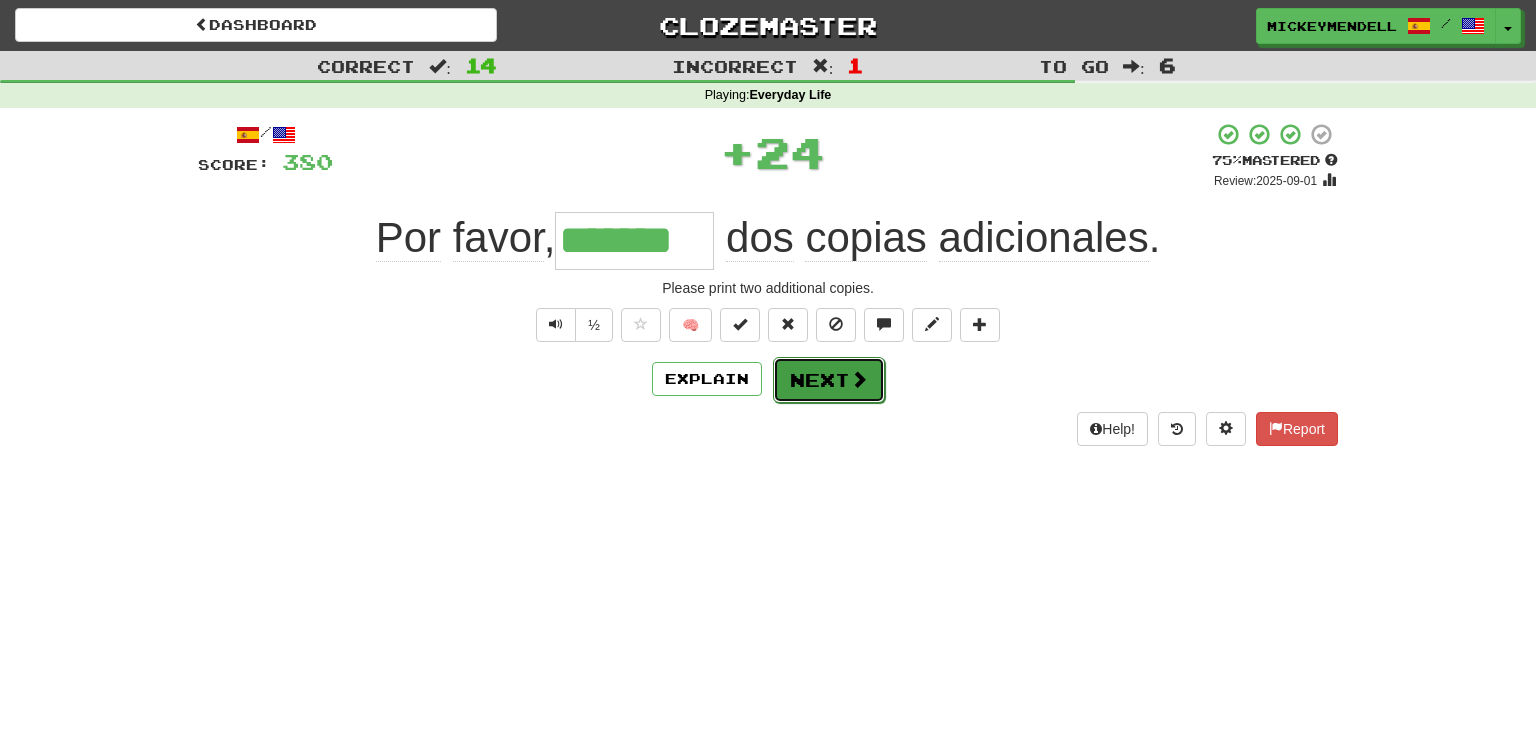 click on "Next" at bounding box center [829, 380] 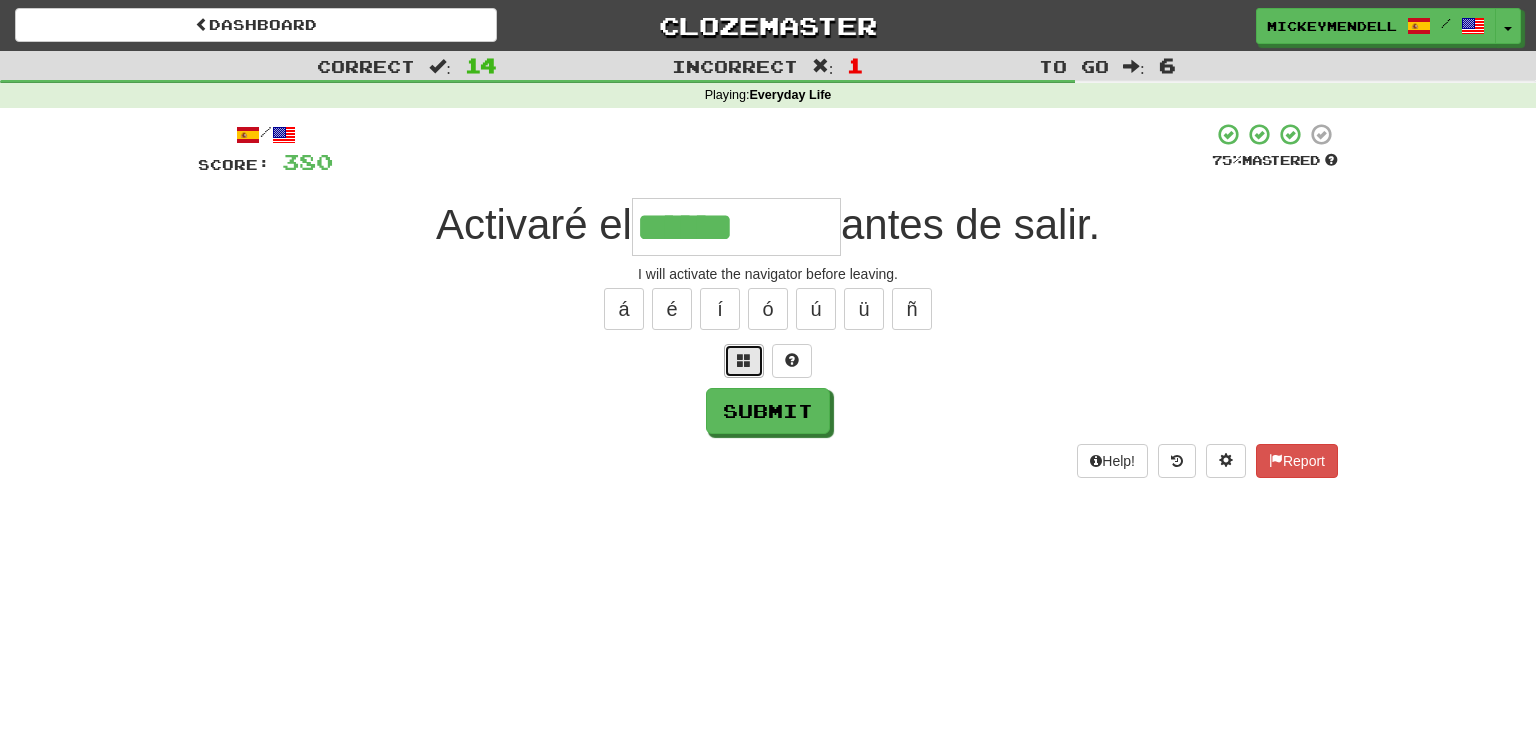 click at bounding box center [744, 360] 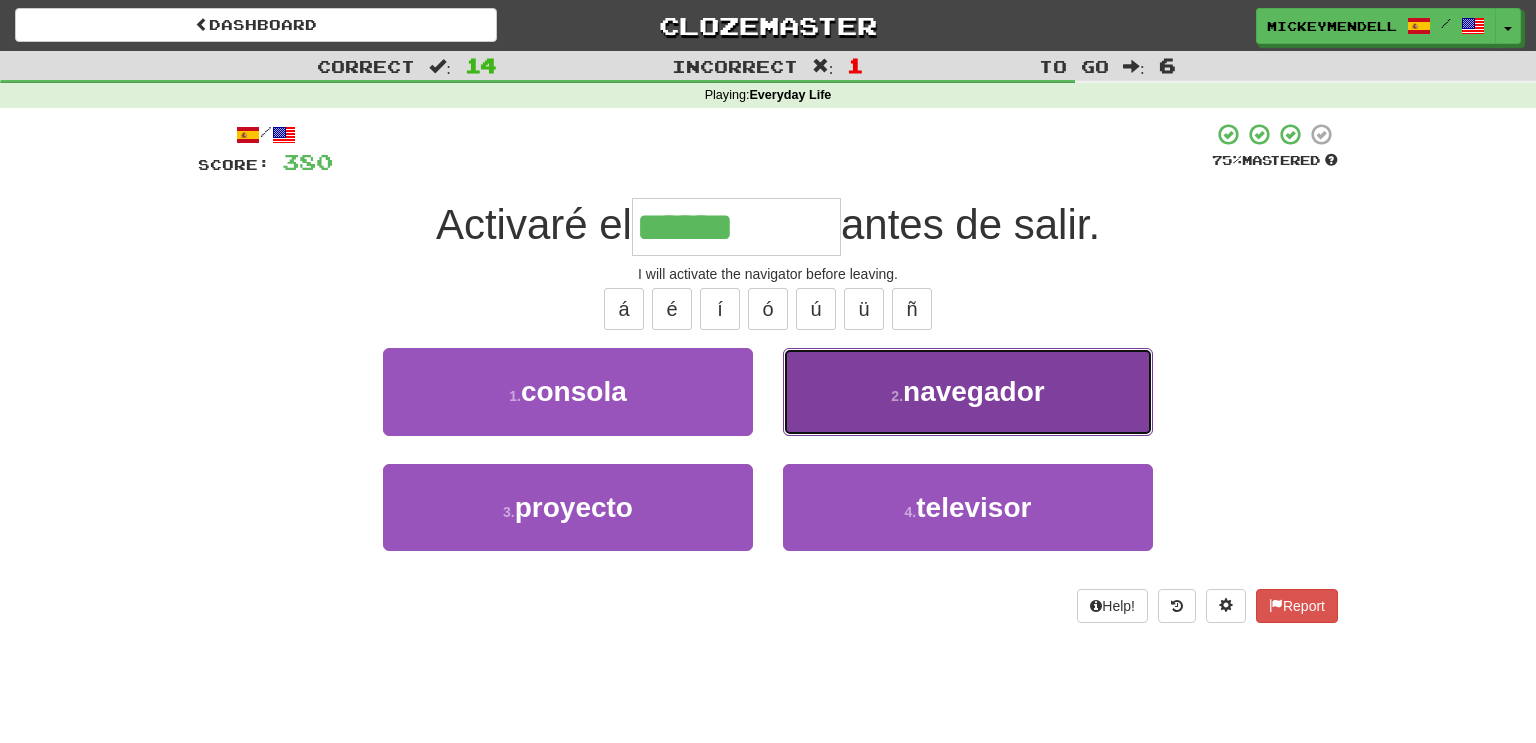 click on "2 .  navegador" at bounding box center (968, 391) 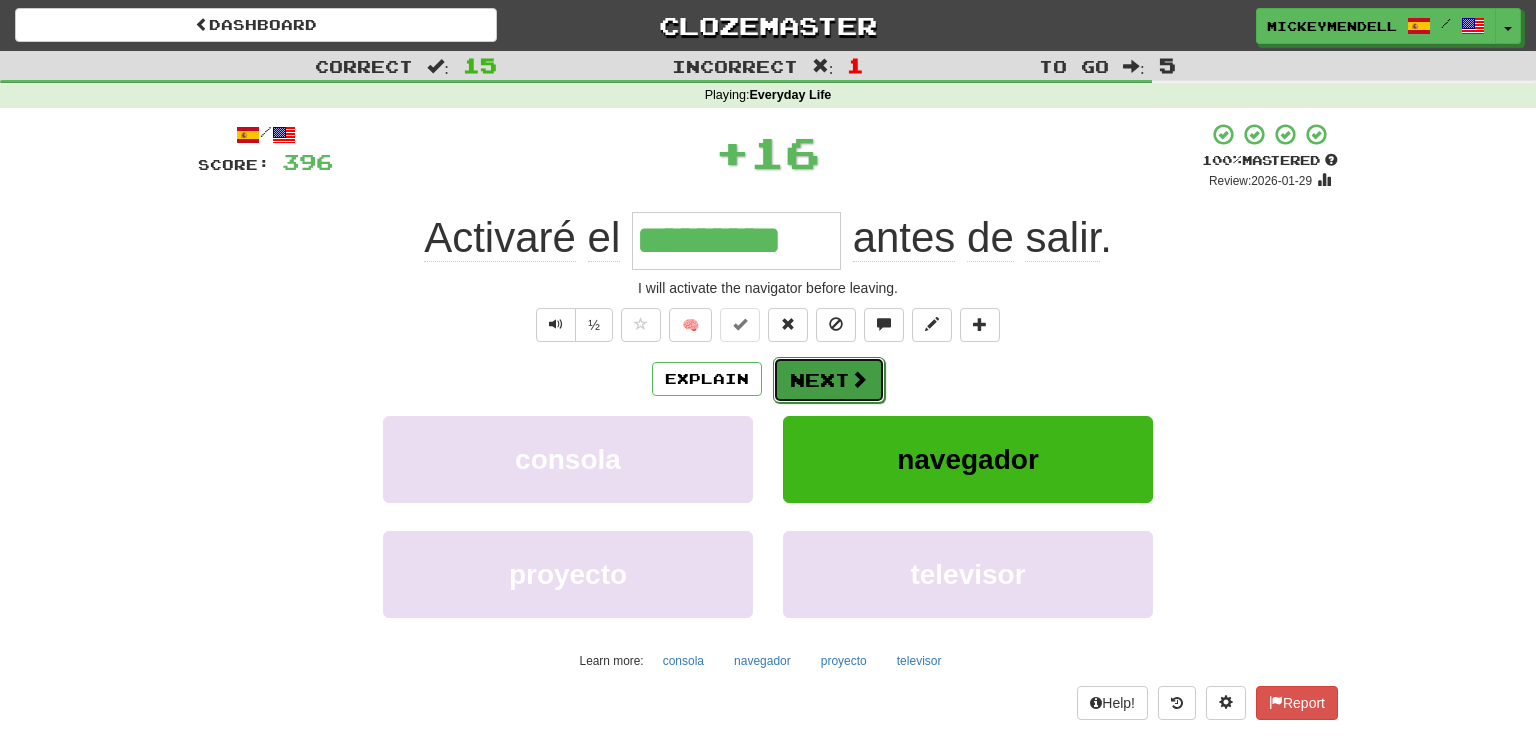 click on "Next" at bounding box center [829, 380] 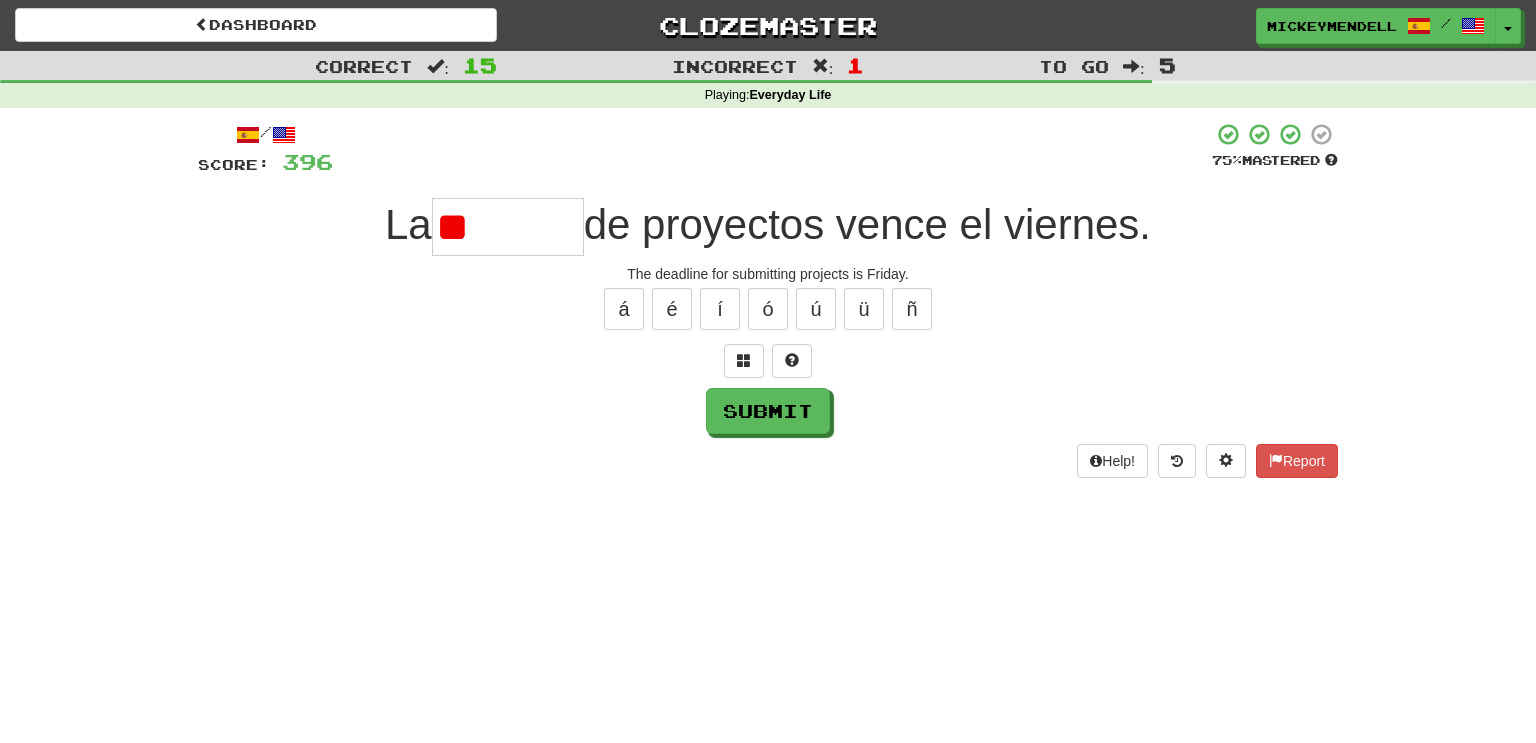 type on "*" 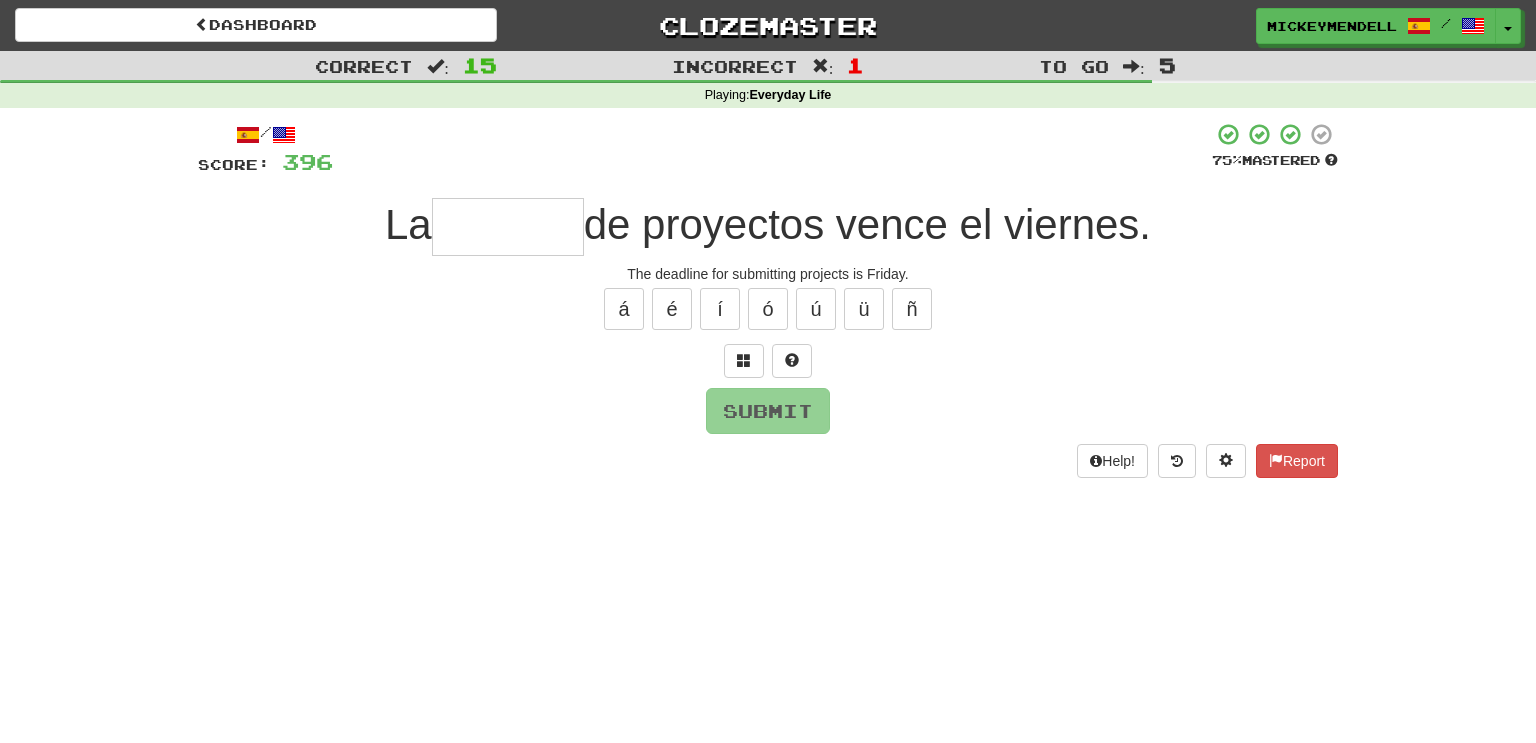 type on "*" 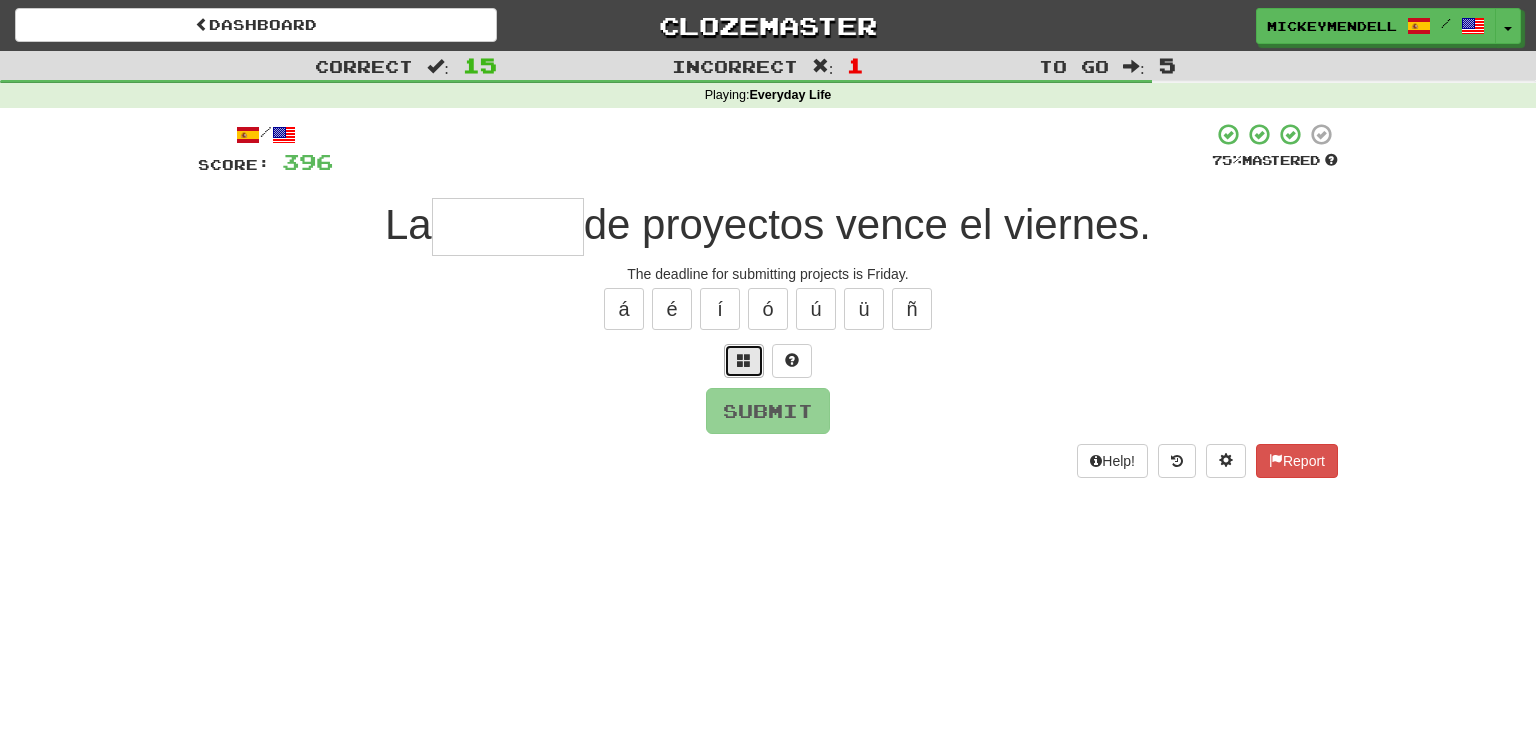 click at bounding box center [744, 360] 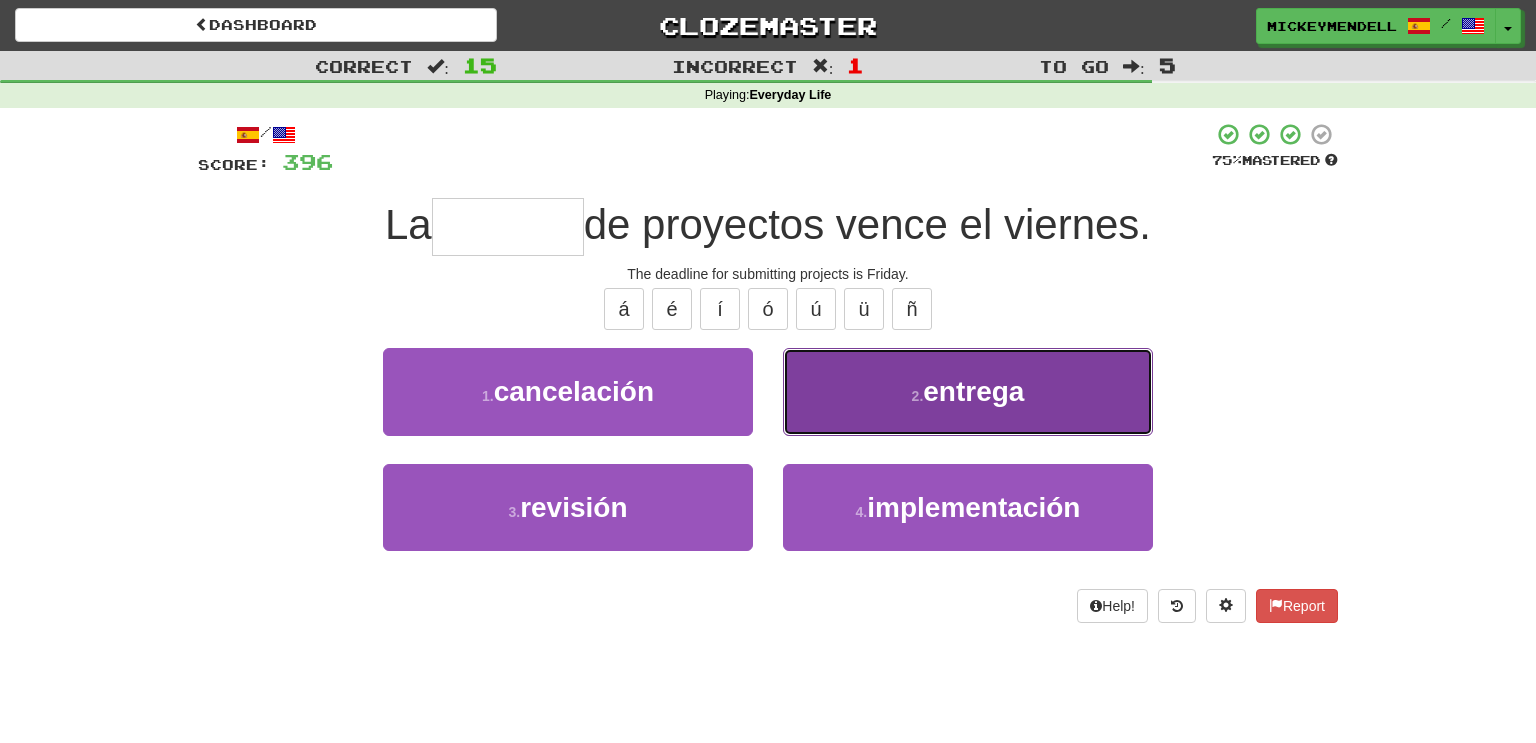 click on "entrega" at bounding box center (973, 391) 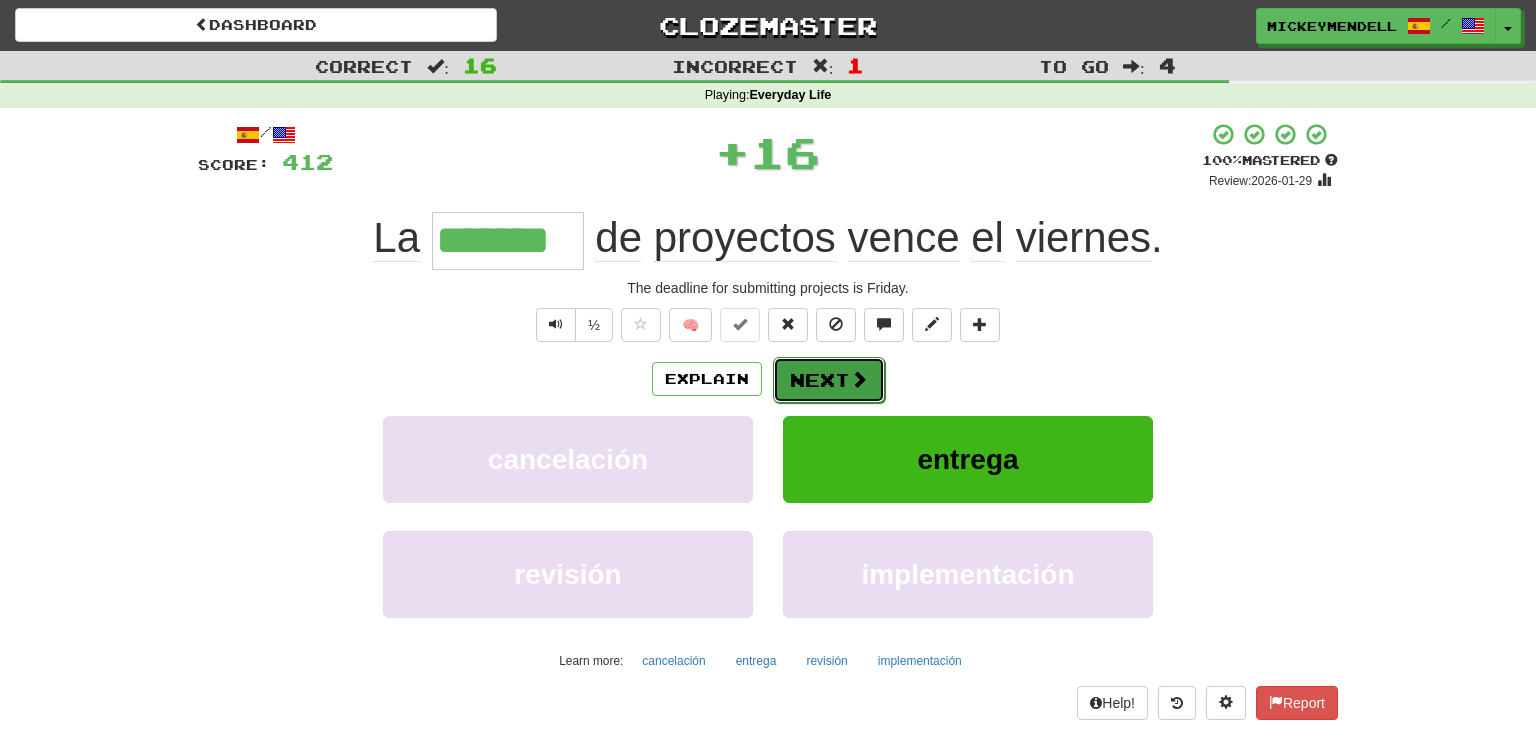 click on "Next" at bounding box center (829, 380) 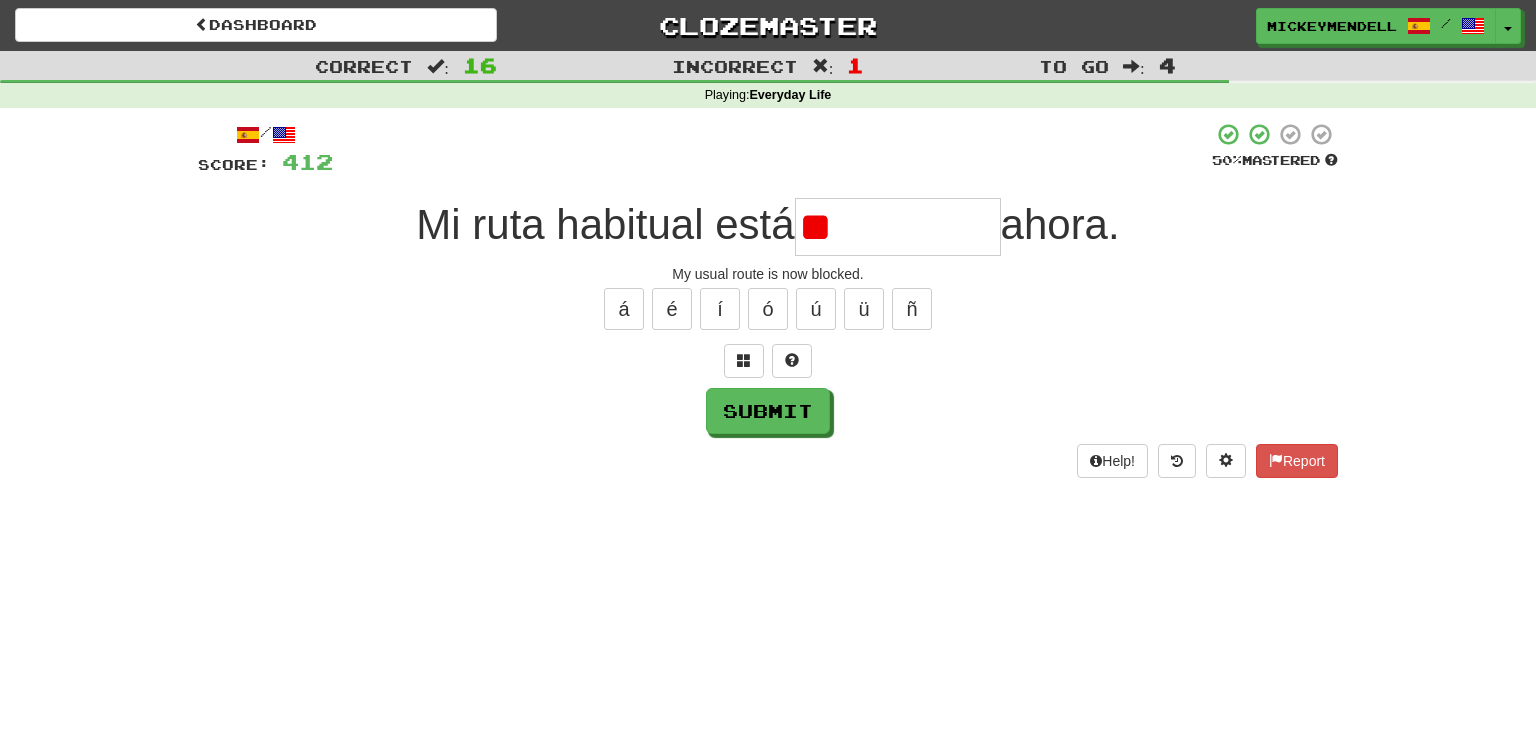 type on "*" 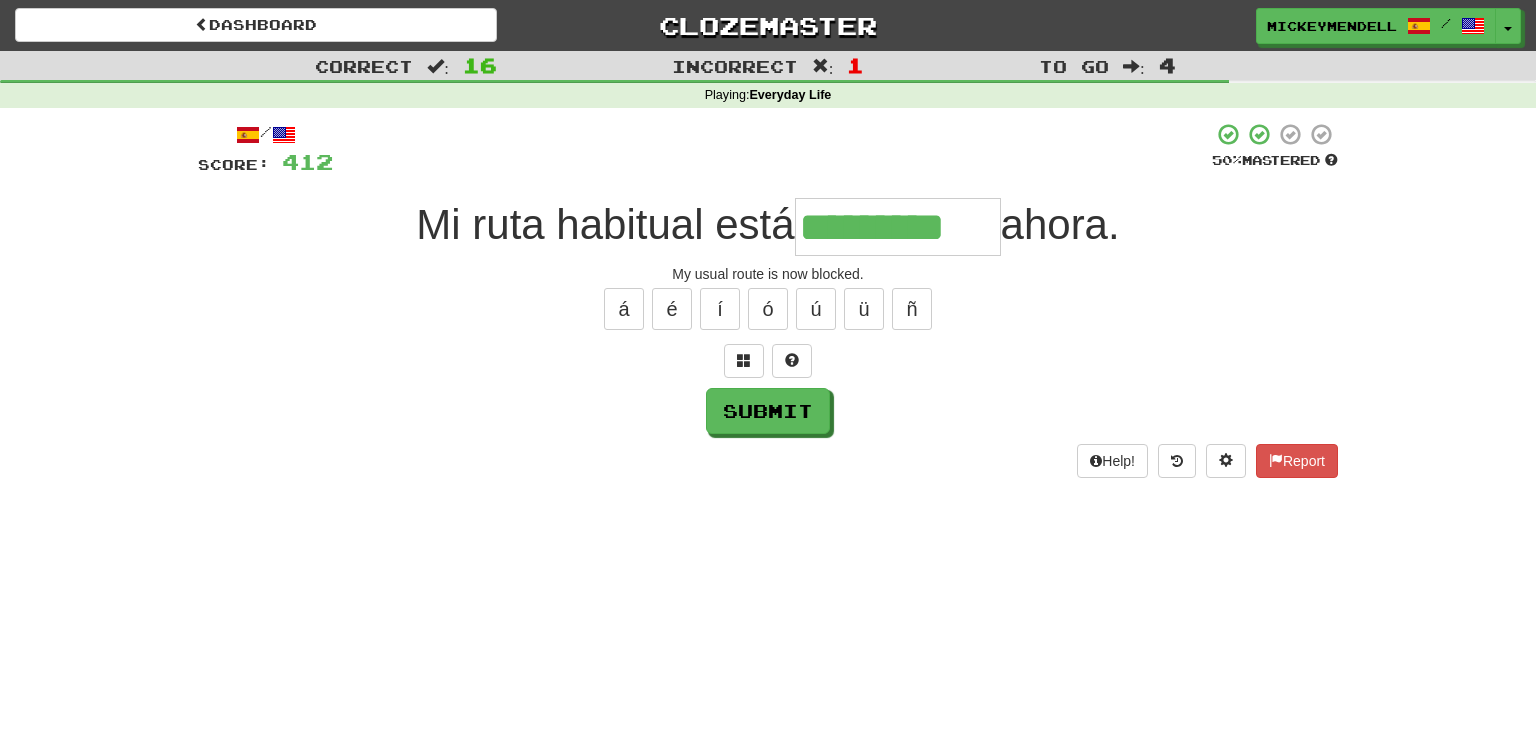 type on "*********" 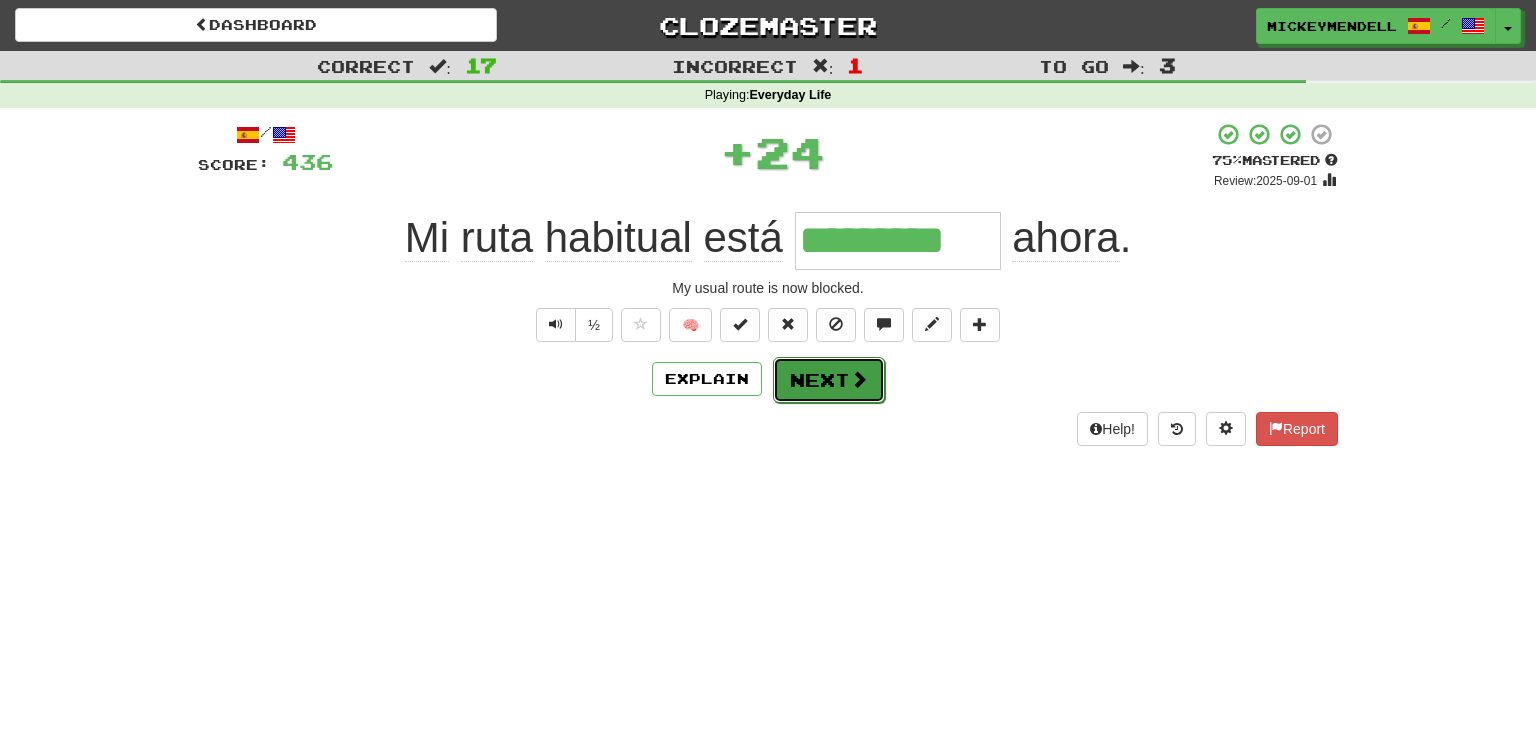 click at bounding box center (859, 379) 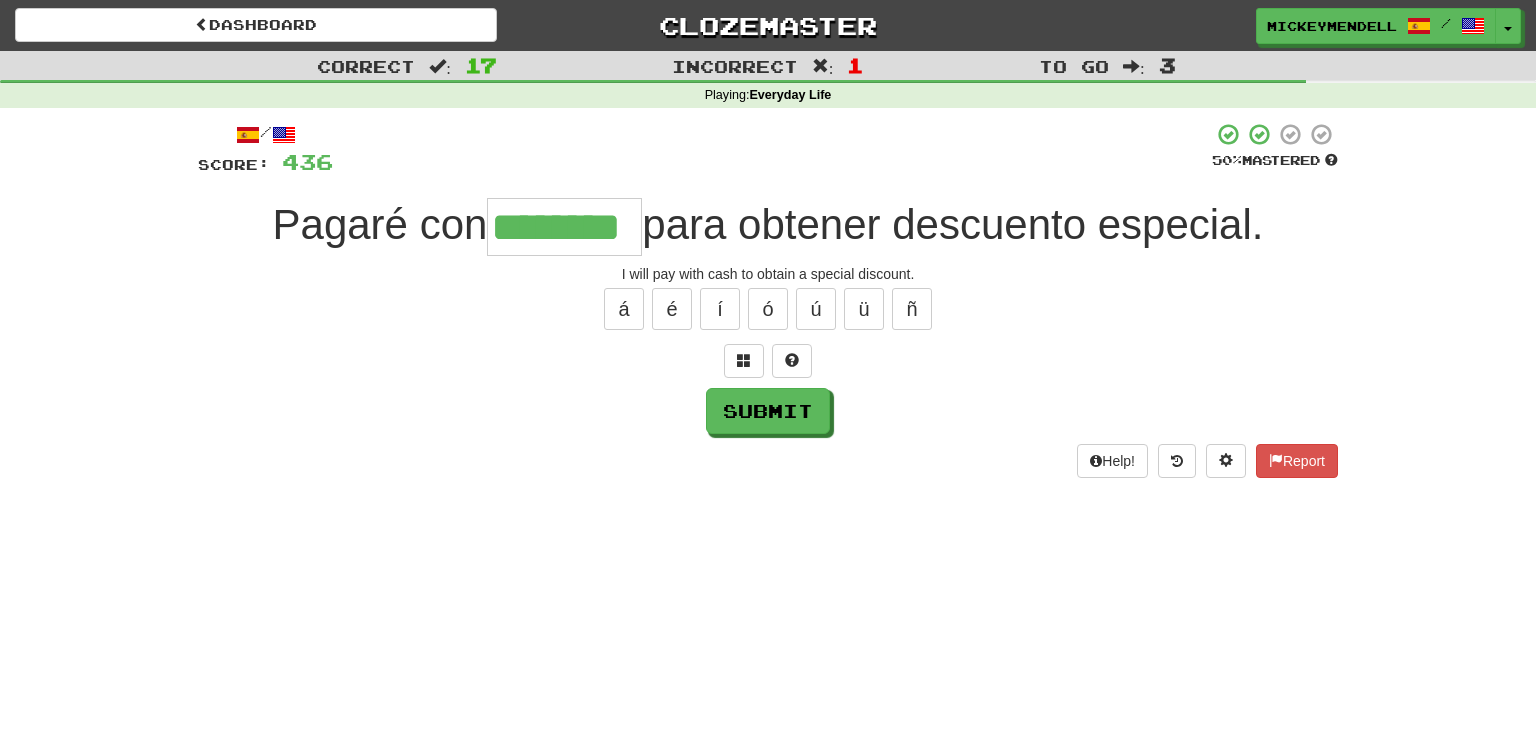 type on "********" 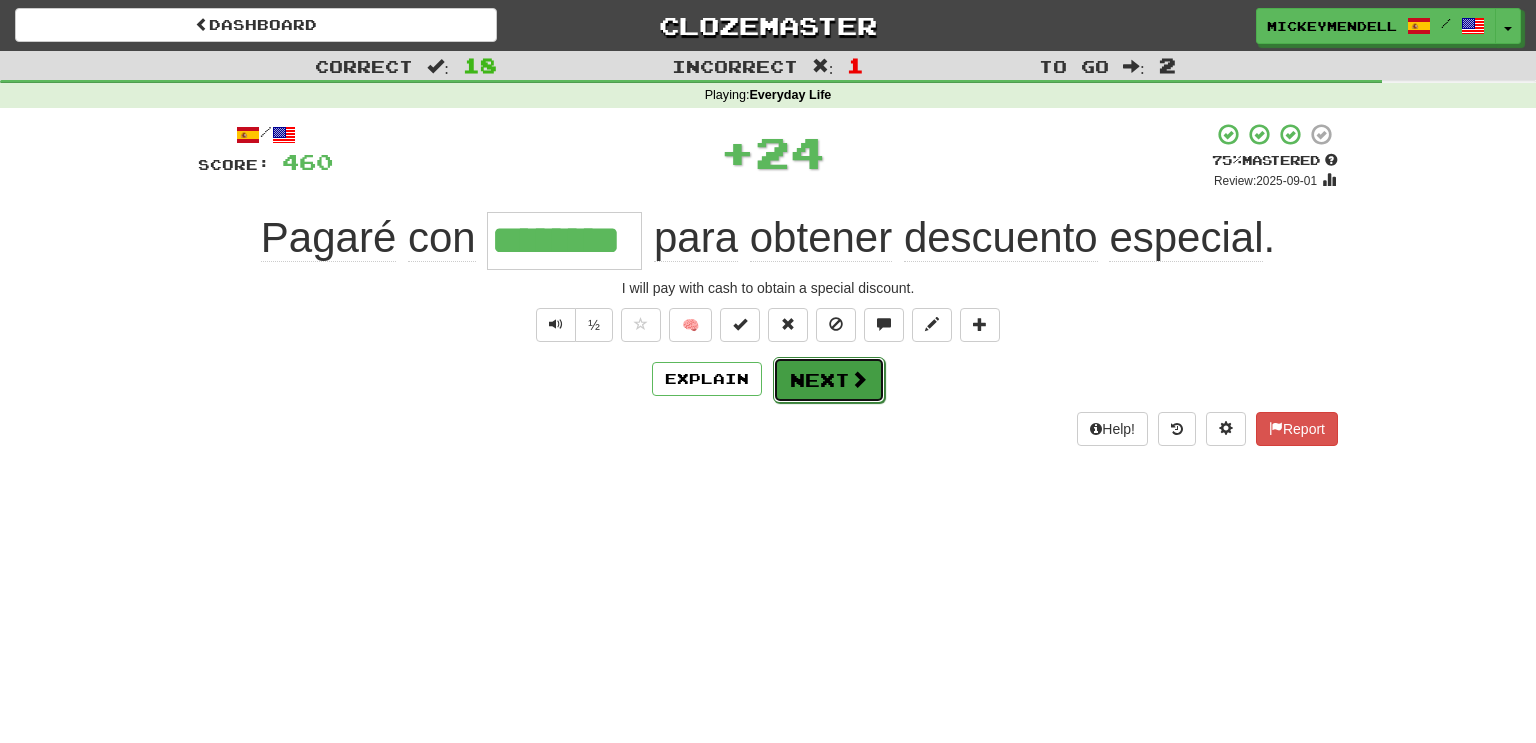 click on "Next" at bounding box center (829, 380) 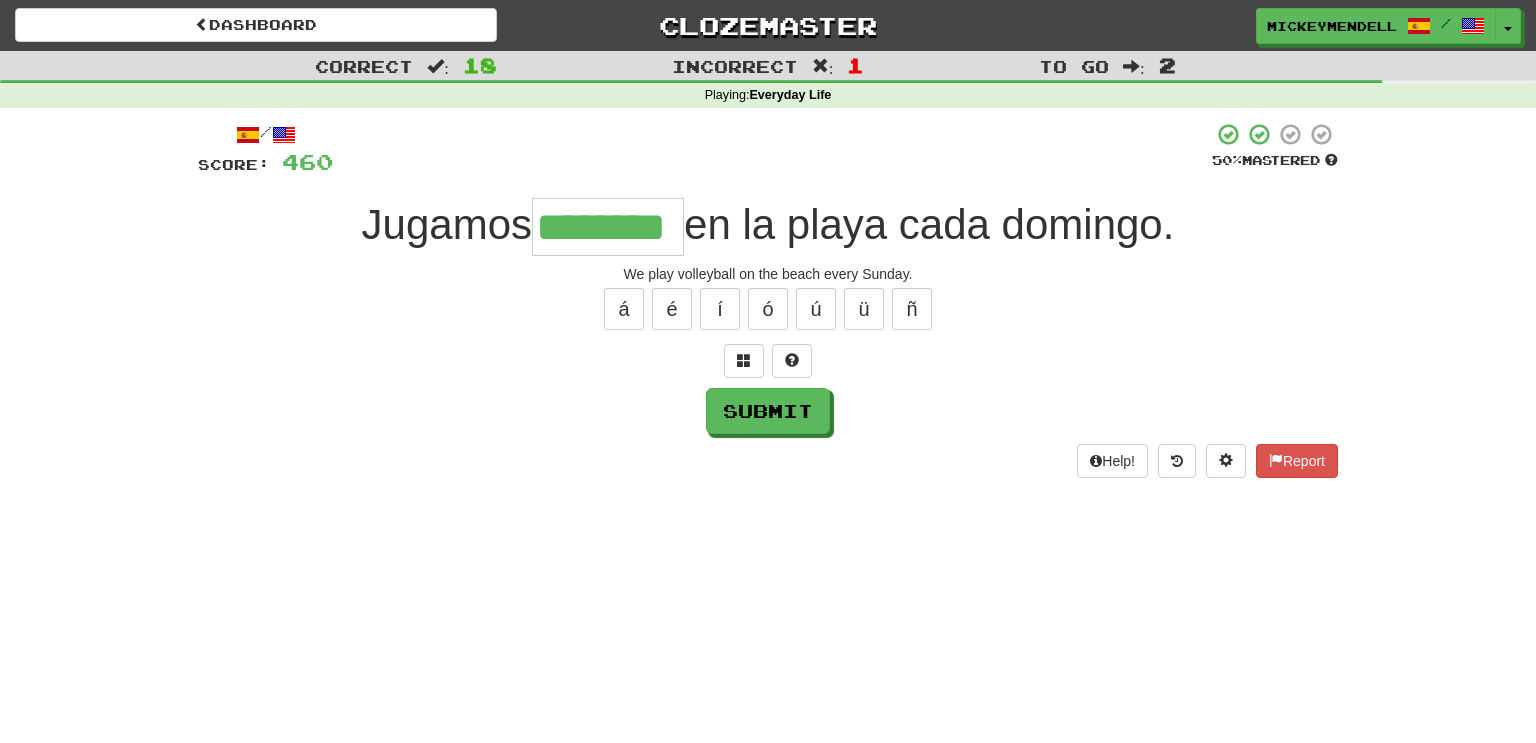 type on "********" 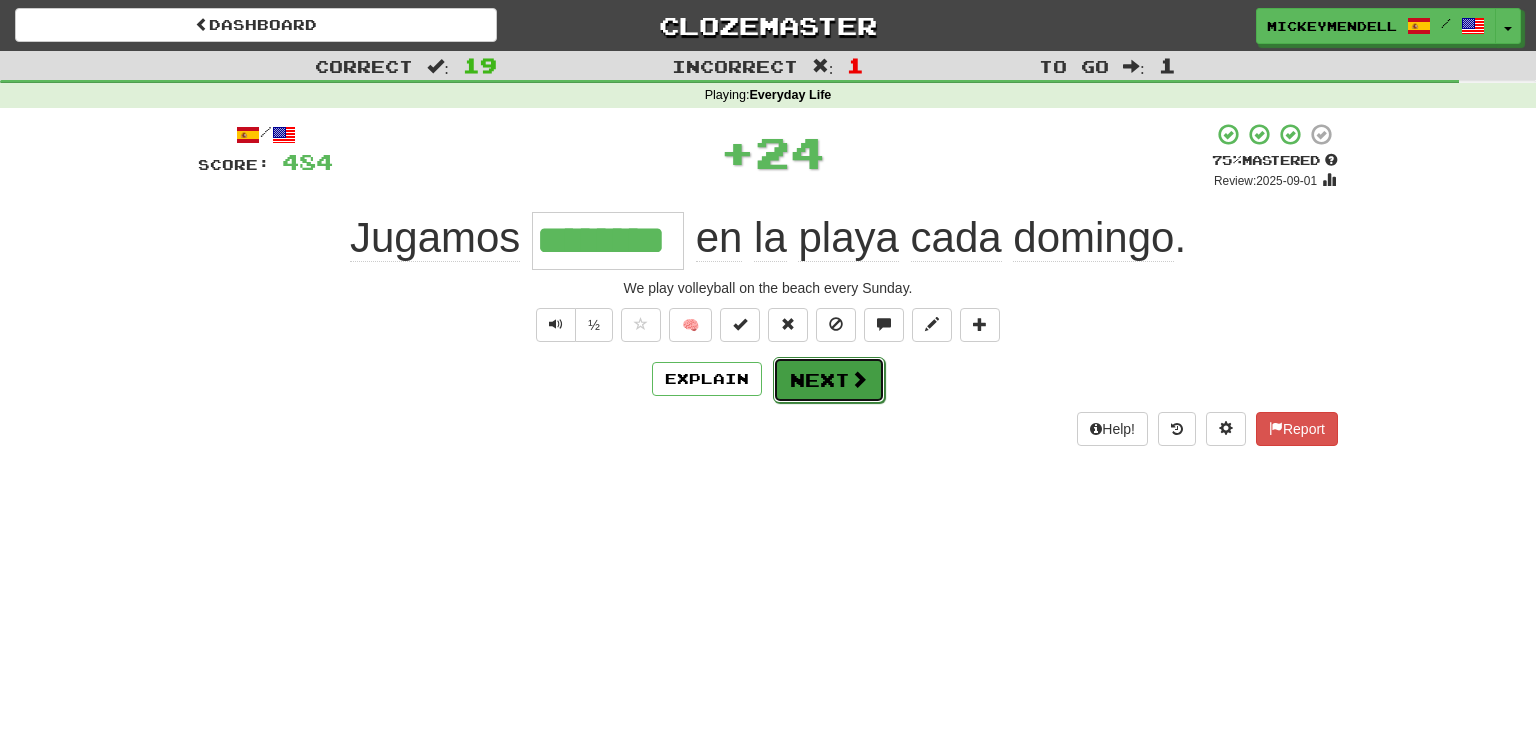 click on "Next" at bounding box center (829, 380) 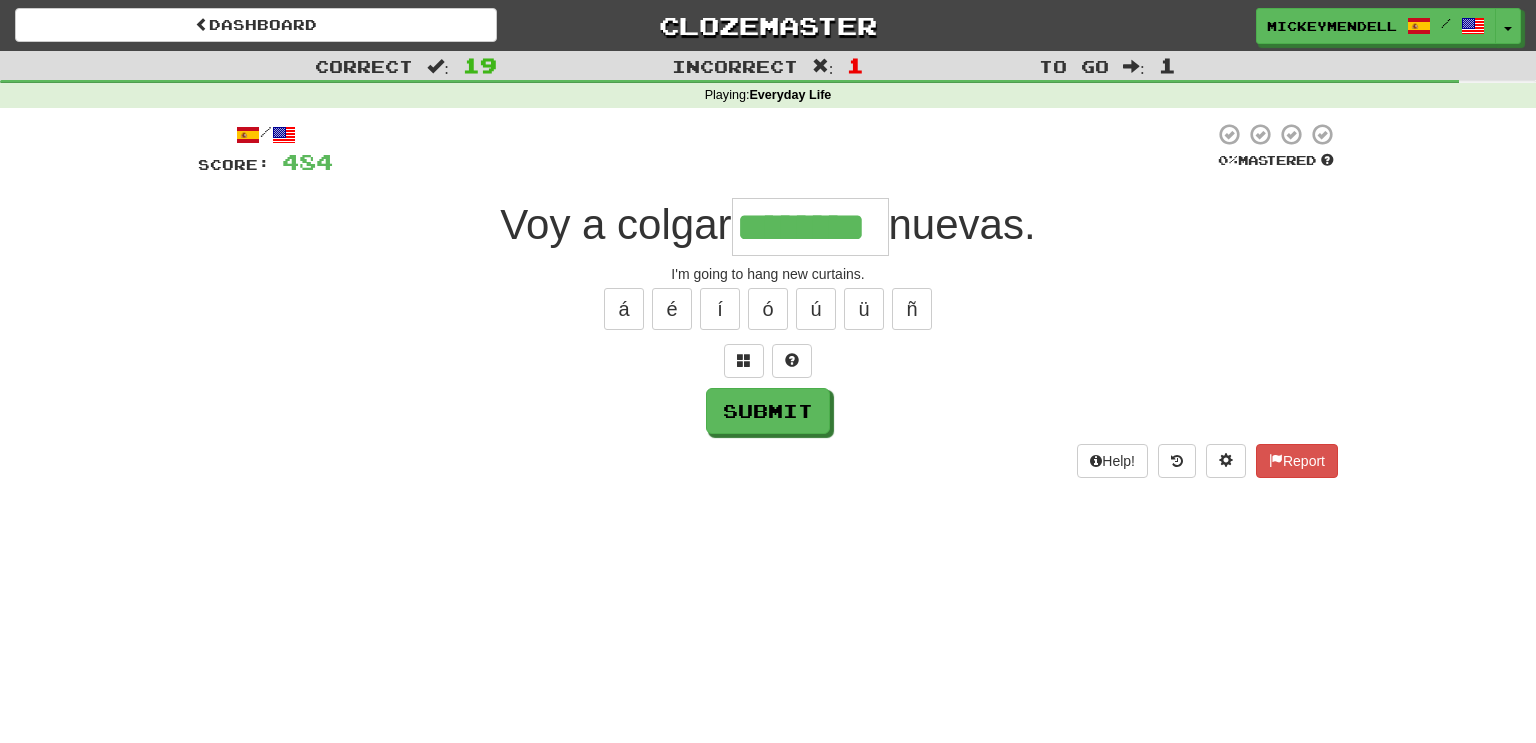 type on "********" 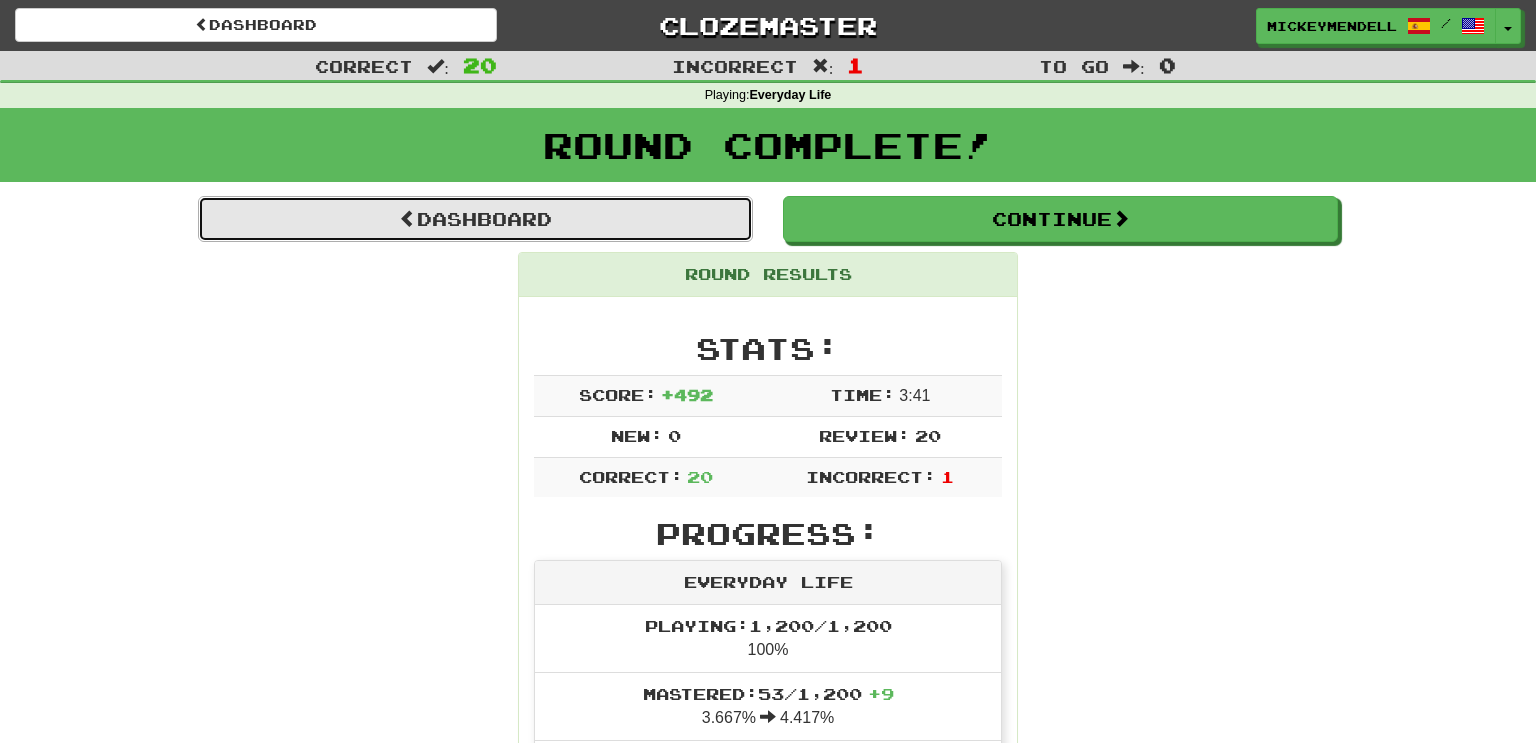 click on "Dashboard" at bounding box center (475, 219) 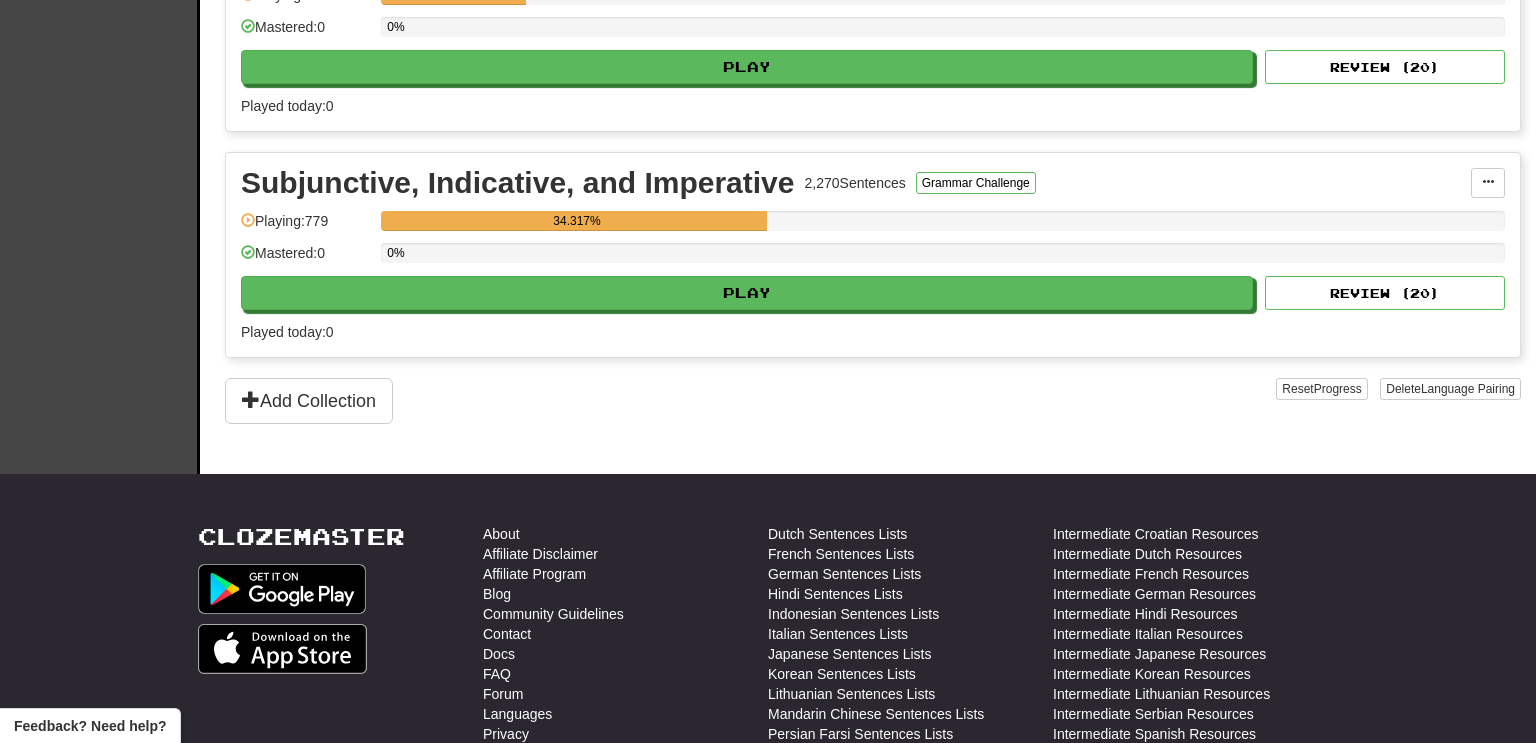 scroll, scrollTop: 1894, scrollLeft: 0, axis: vertical 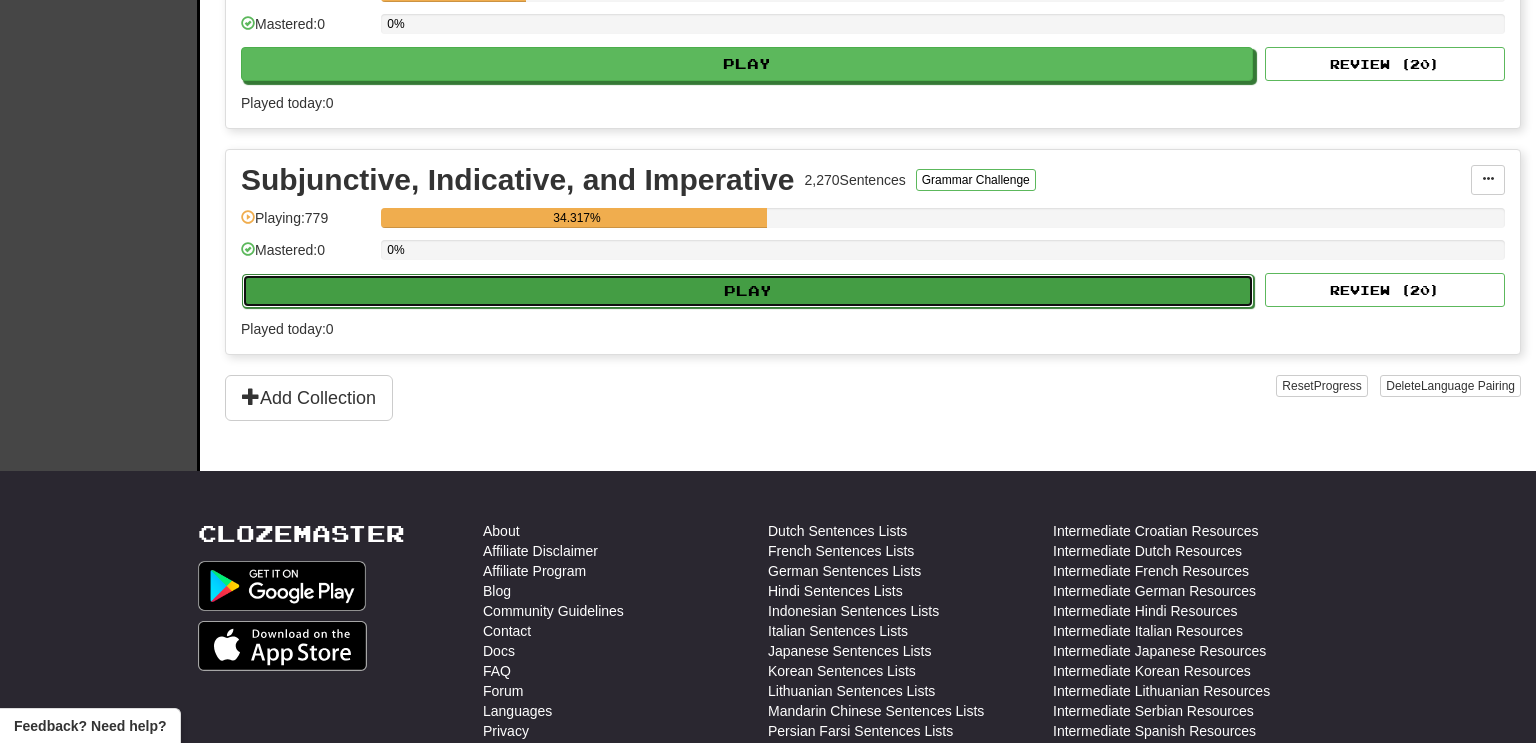 click on "Play" at bounding box center (748, 291) 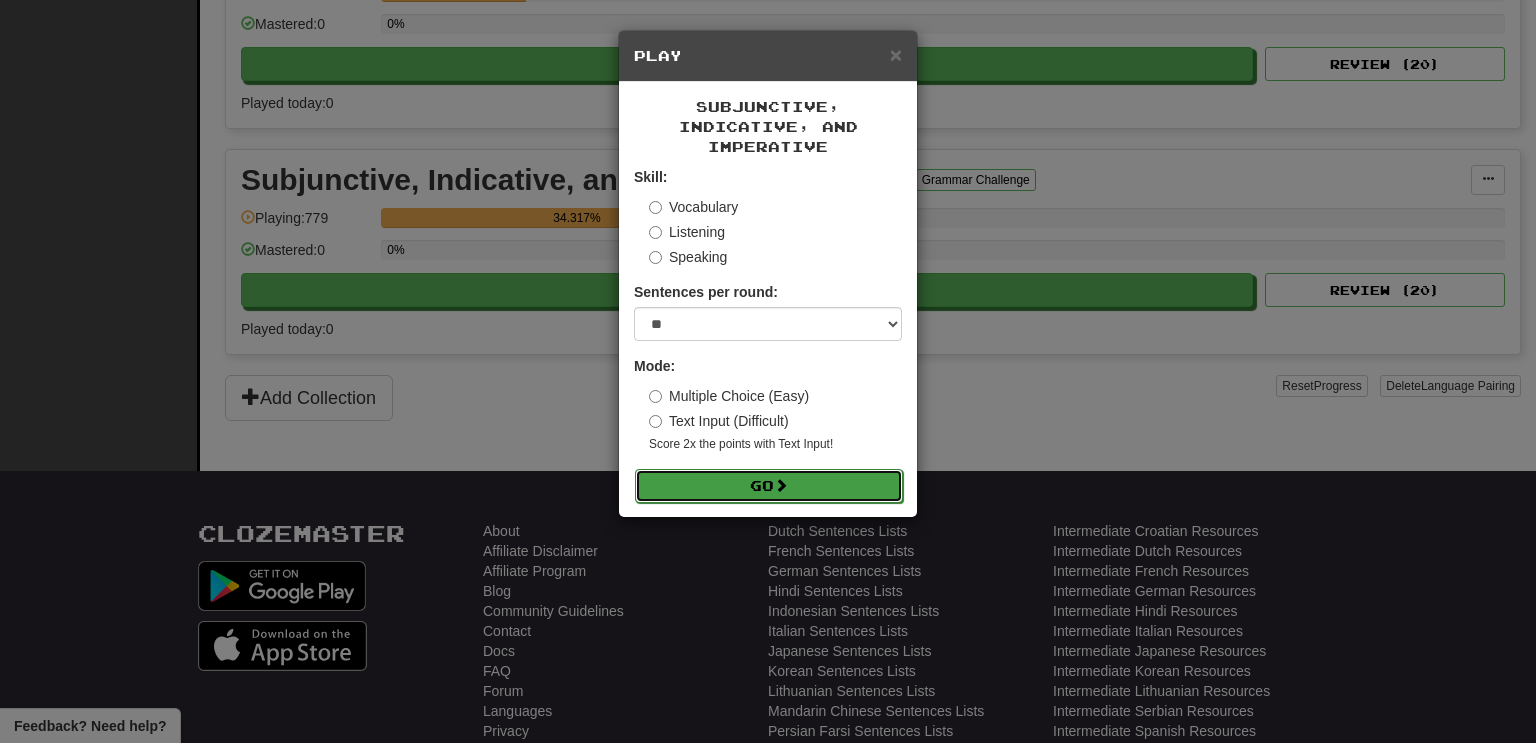 click on "Go" at bounding box center [769, 486] 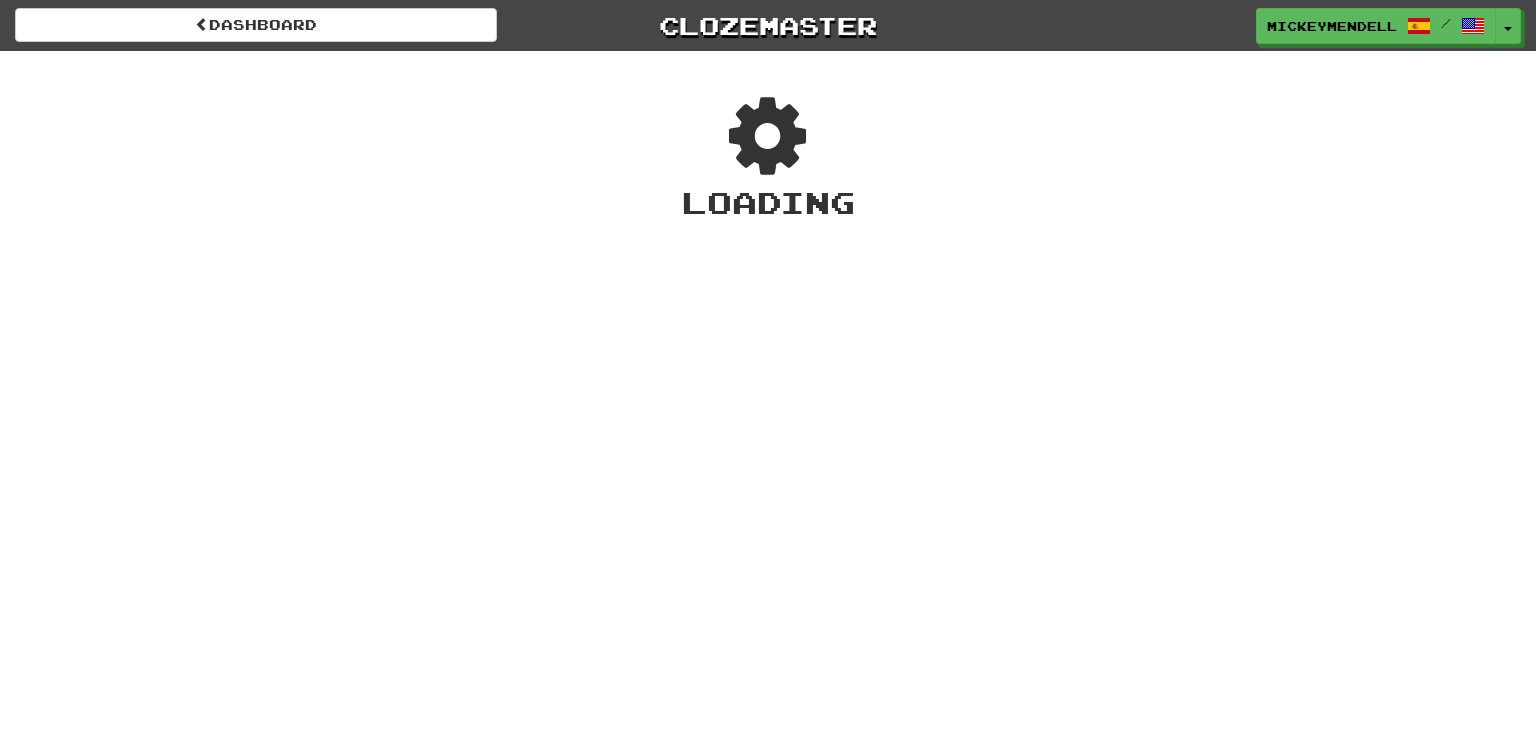 scroll, scrollTop: 0, scrollLeft: 0, axis: both 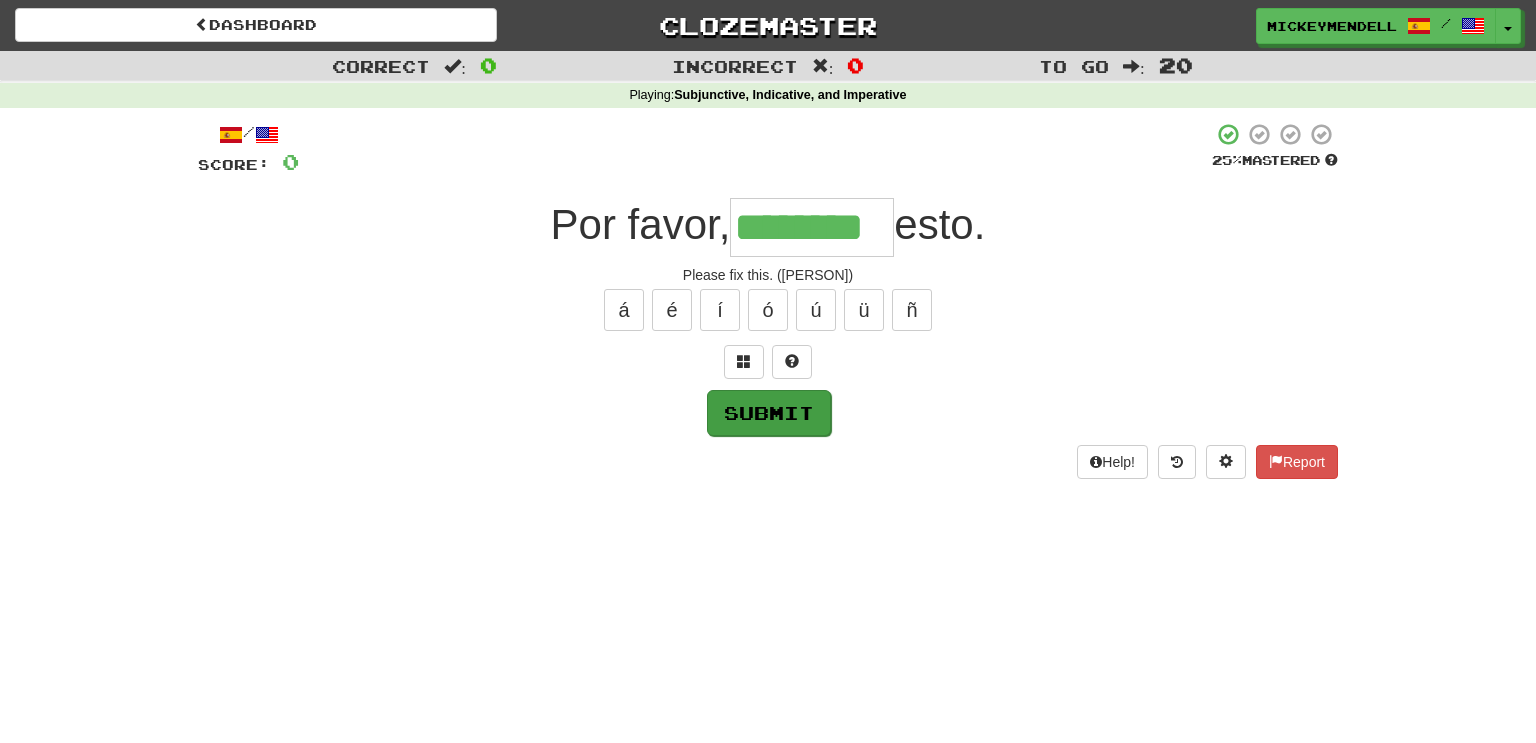 type on "********" 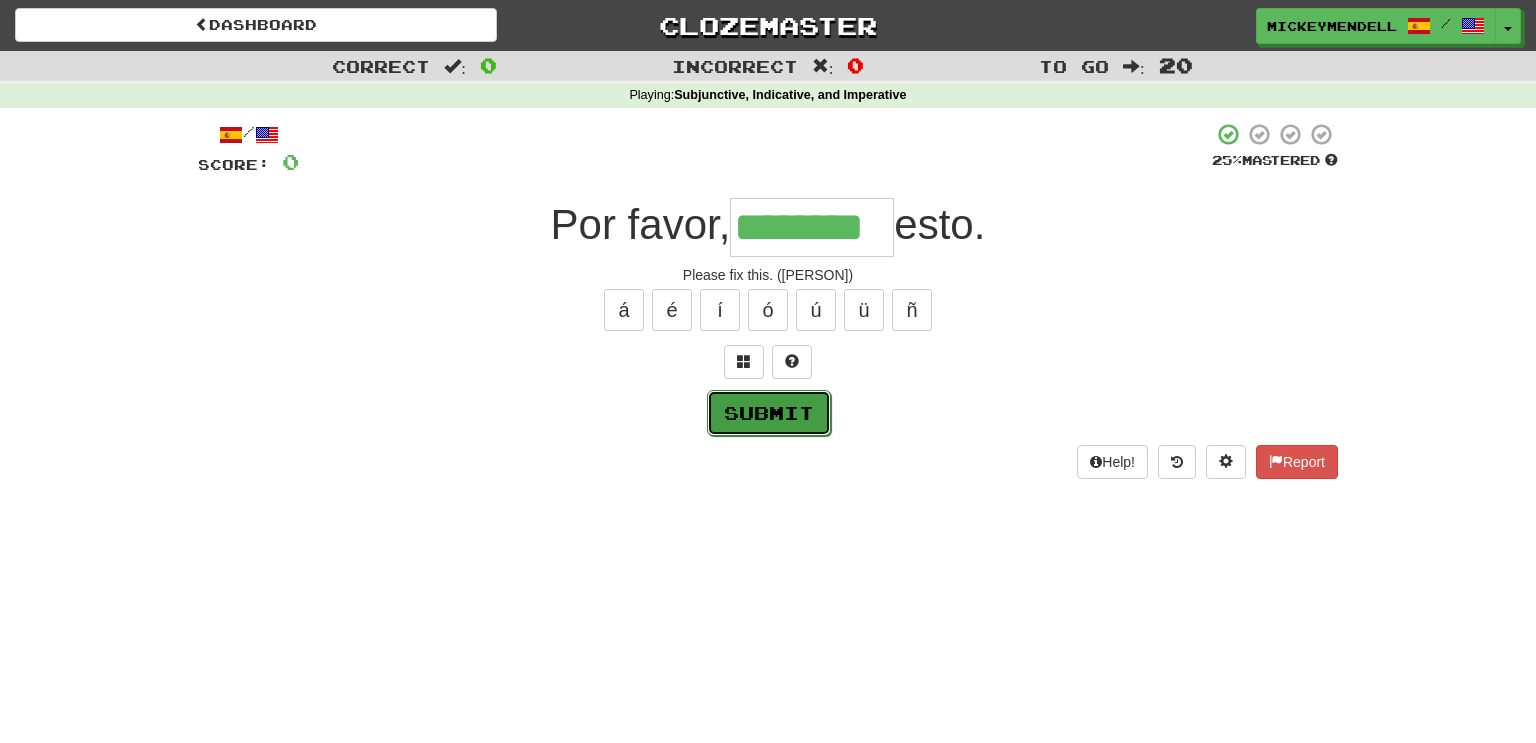 click on "Submit" at bounding box center (769, 413) 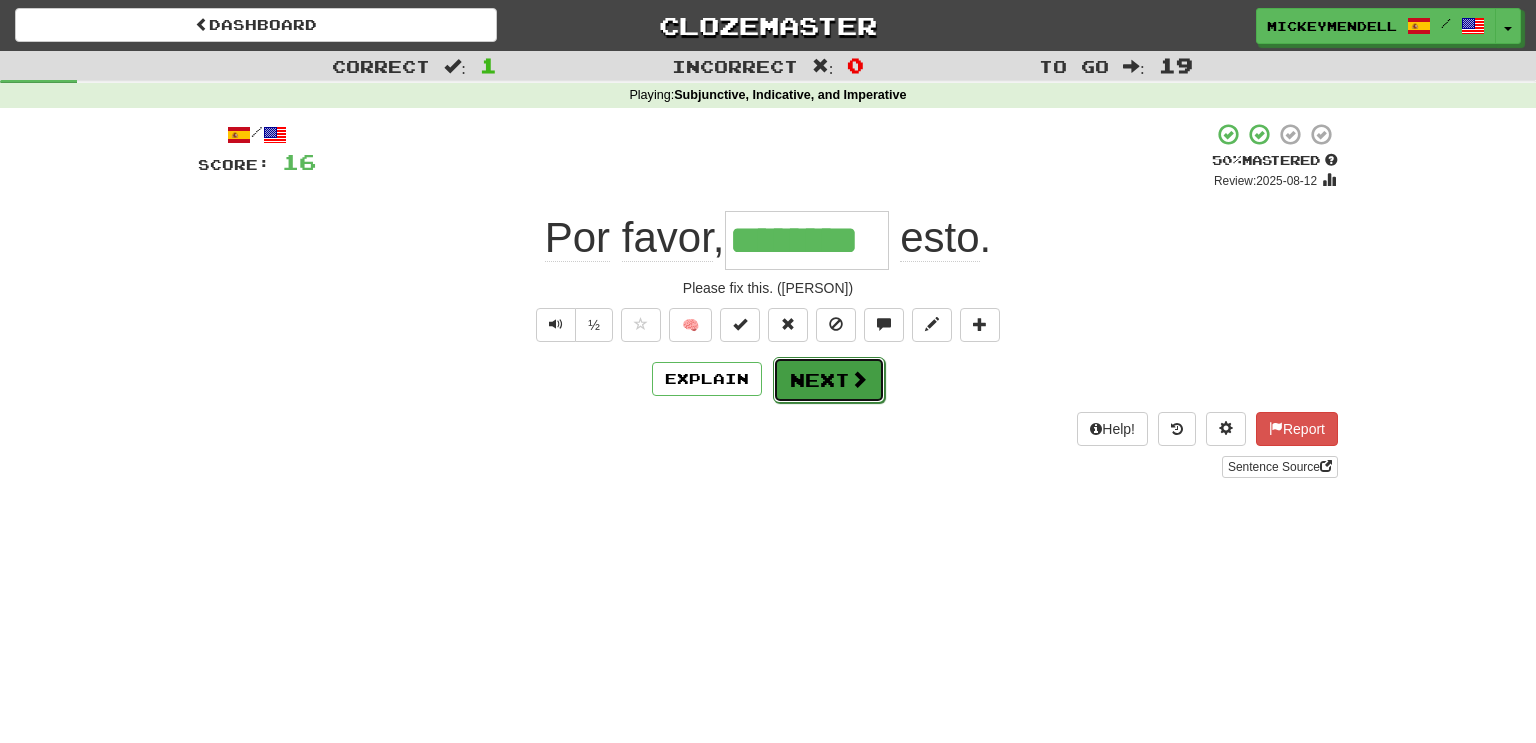 click on "Next" at bounding box center [829, 380] 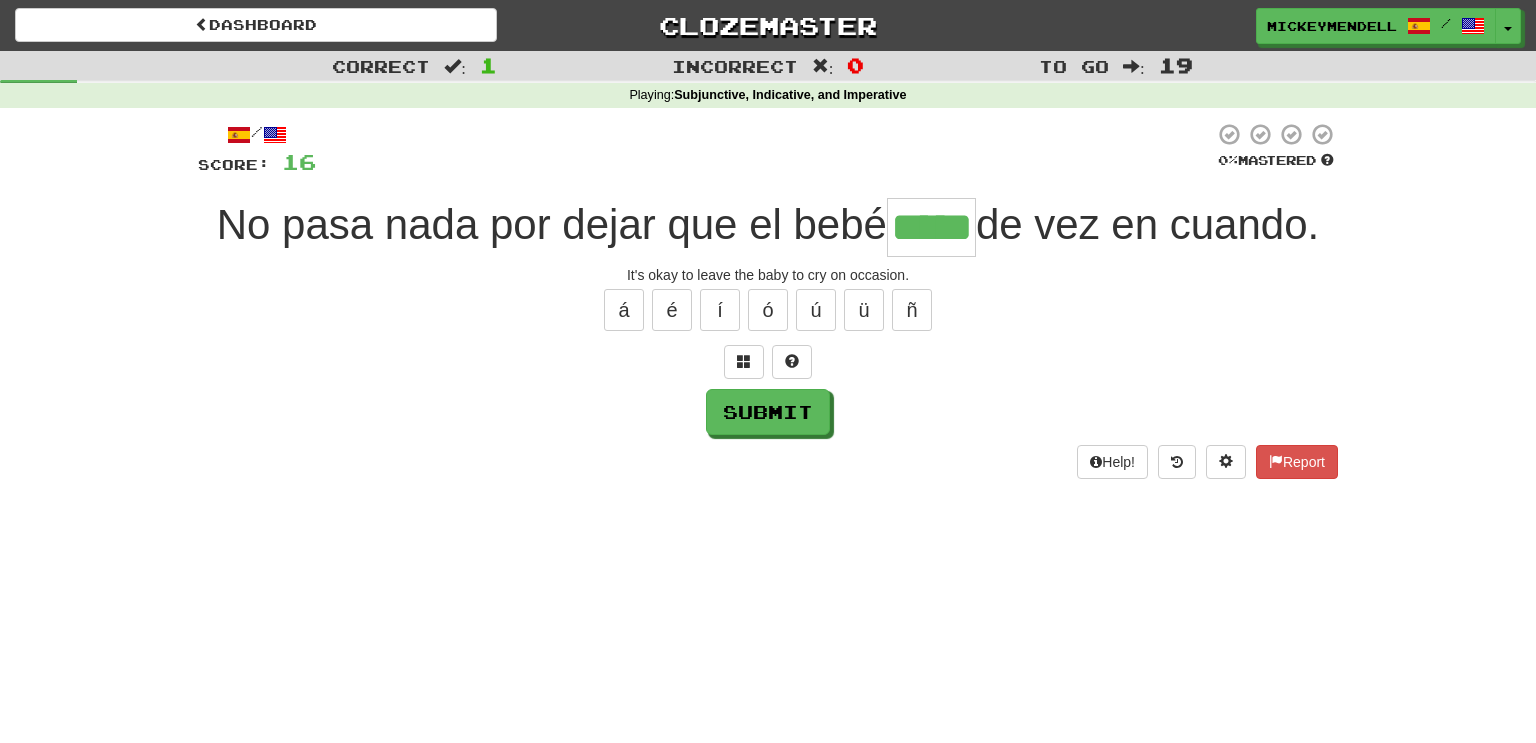 type on "*****" 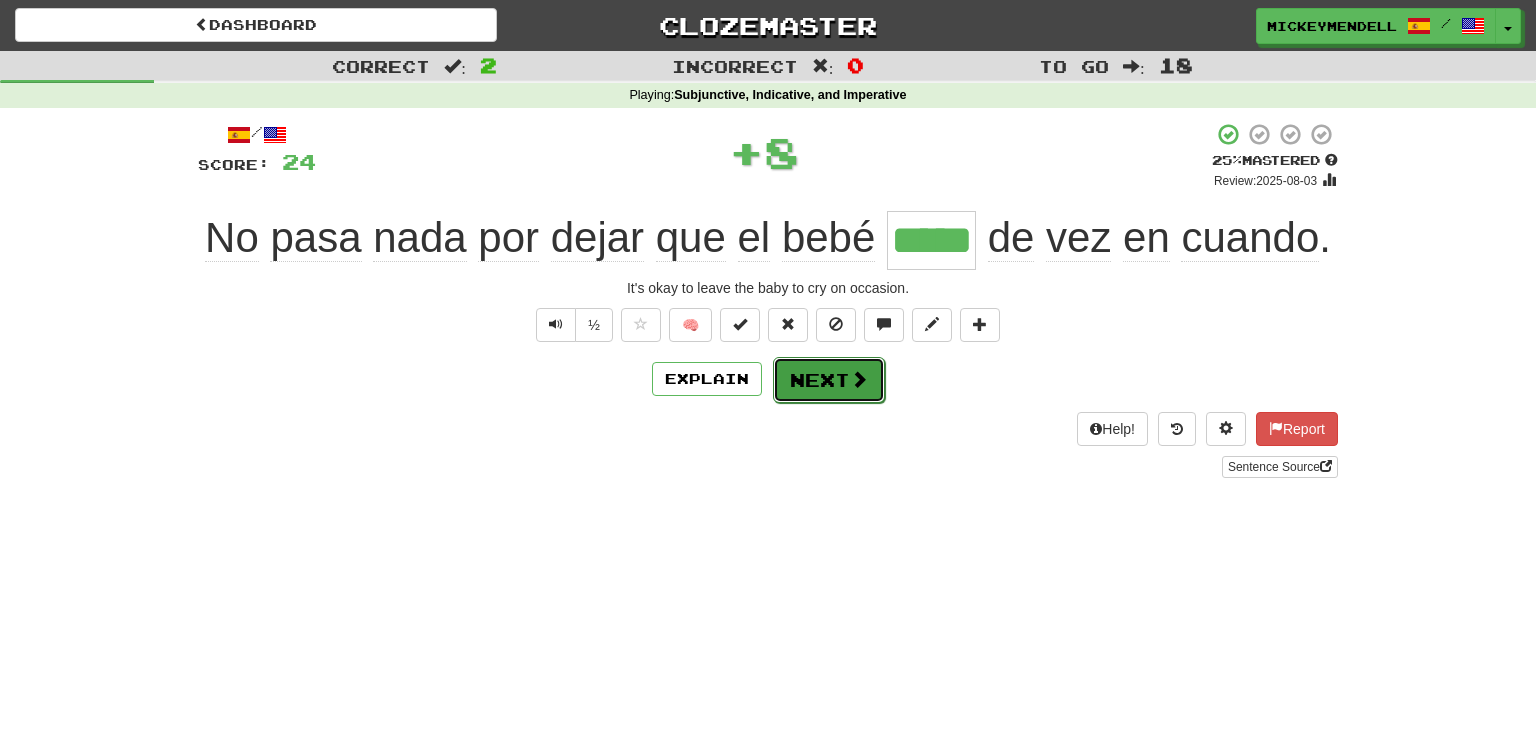 click on "Next" at bounding box center [829, 380] 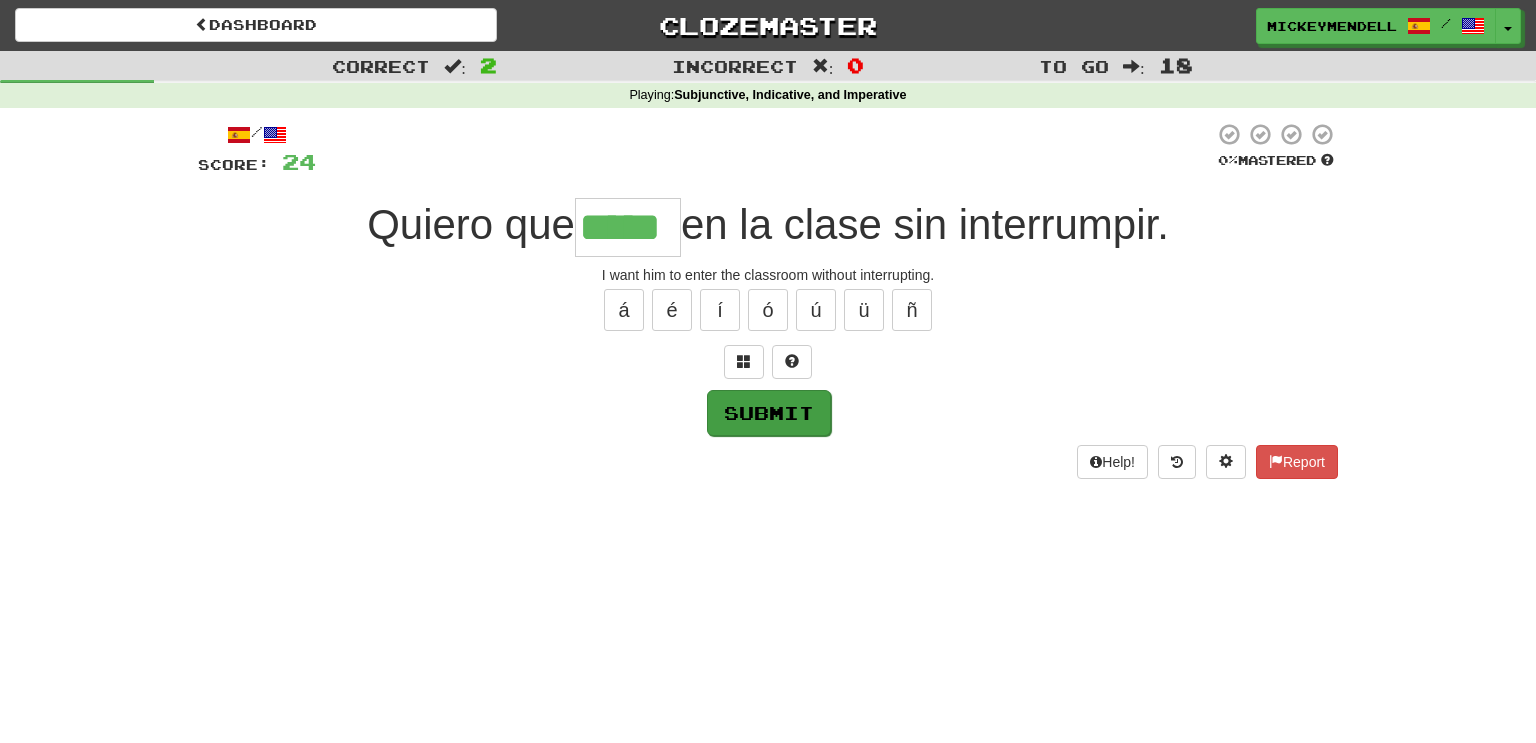 type on "*****" 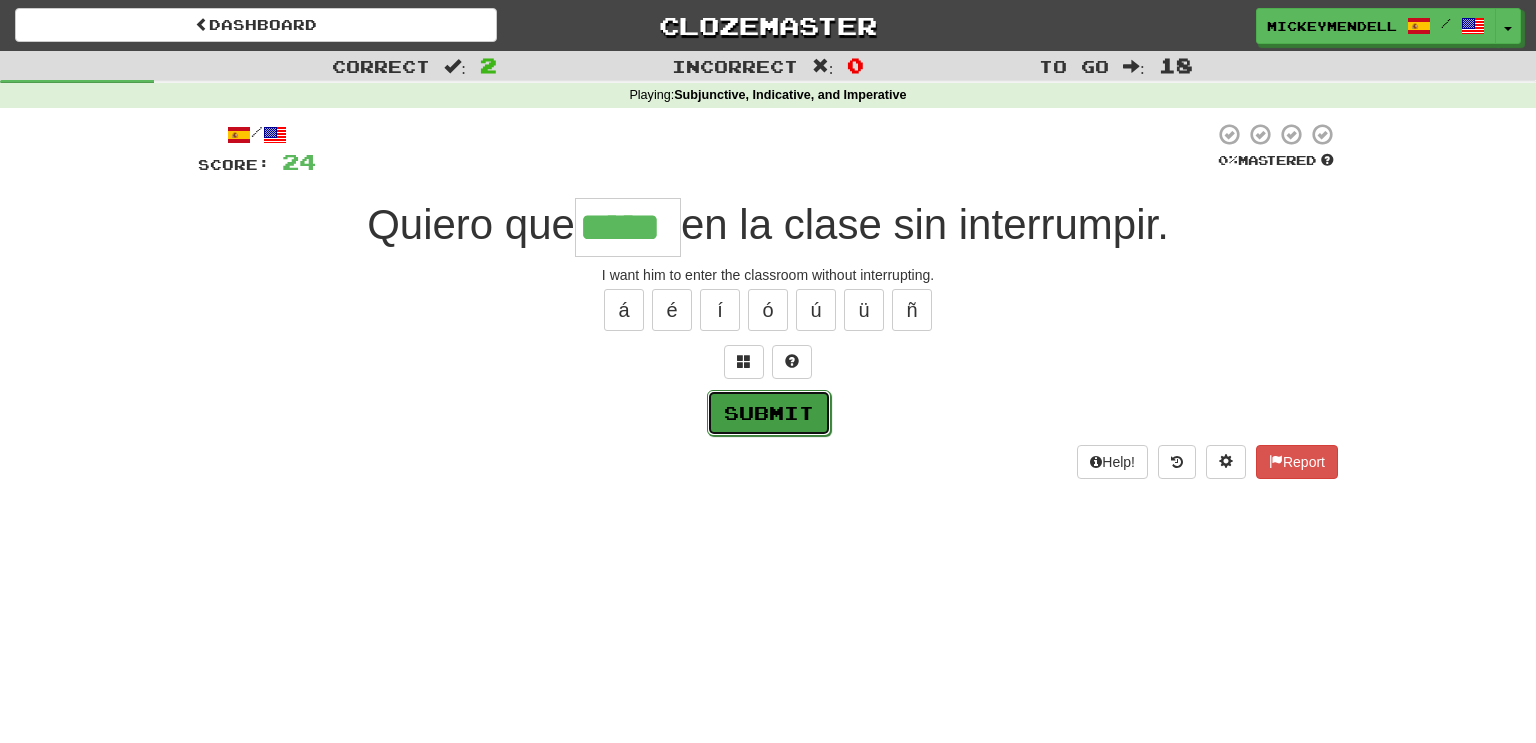 click on "Submit" at bounding box center [769, 413] 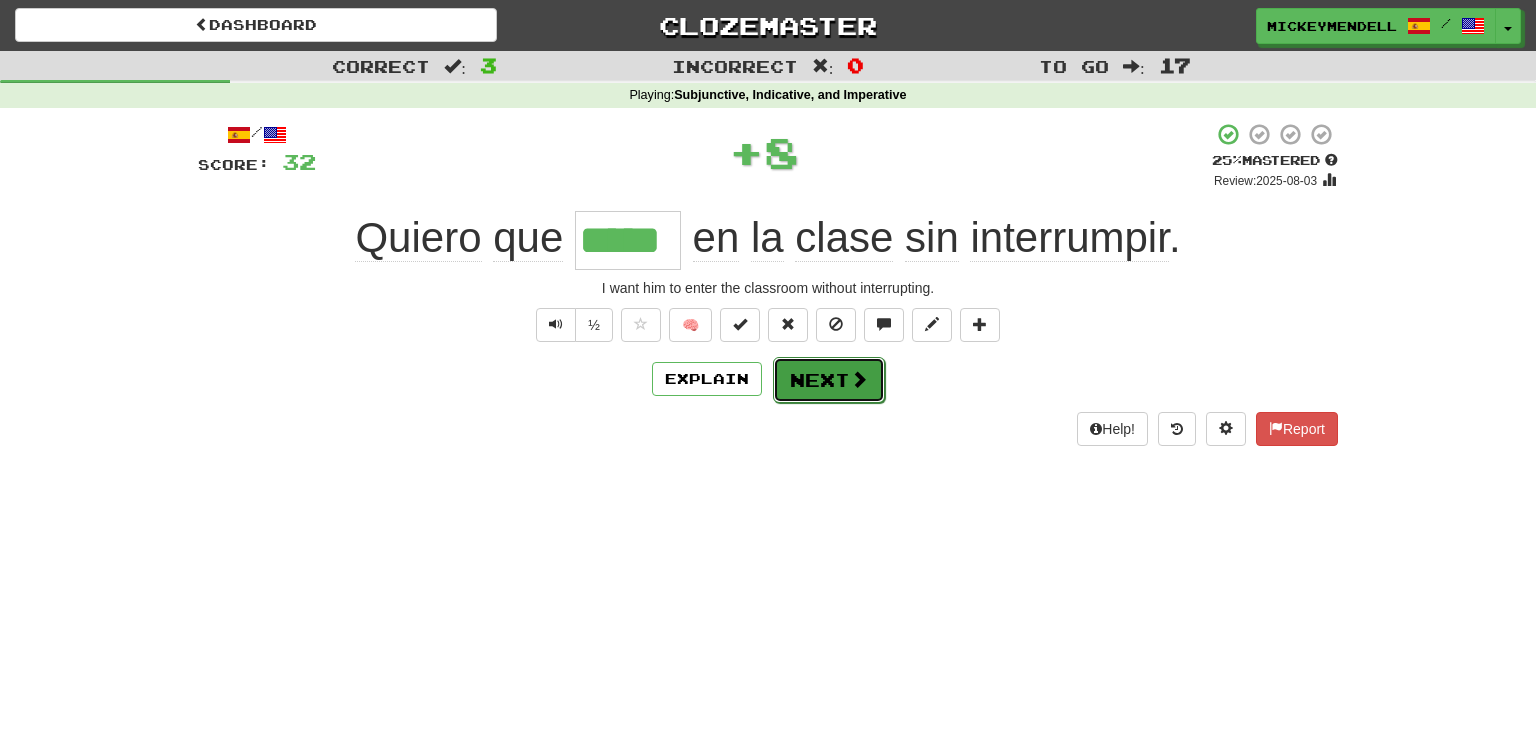 click at bounding box center (859, 379) 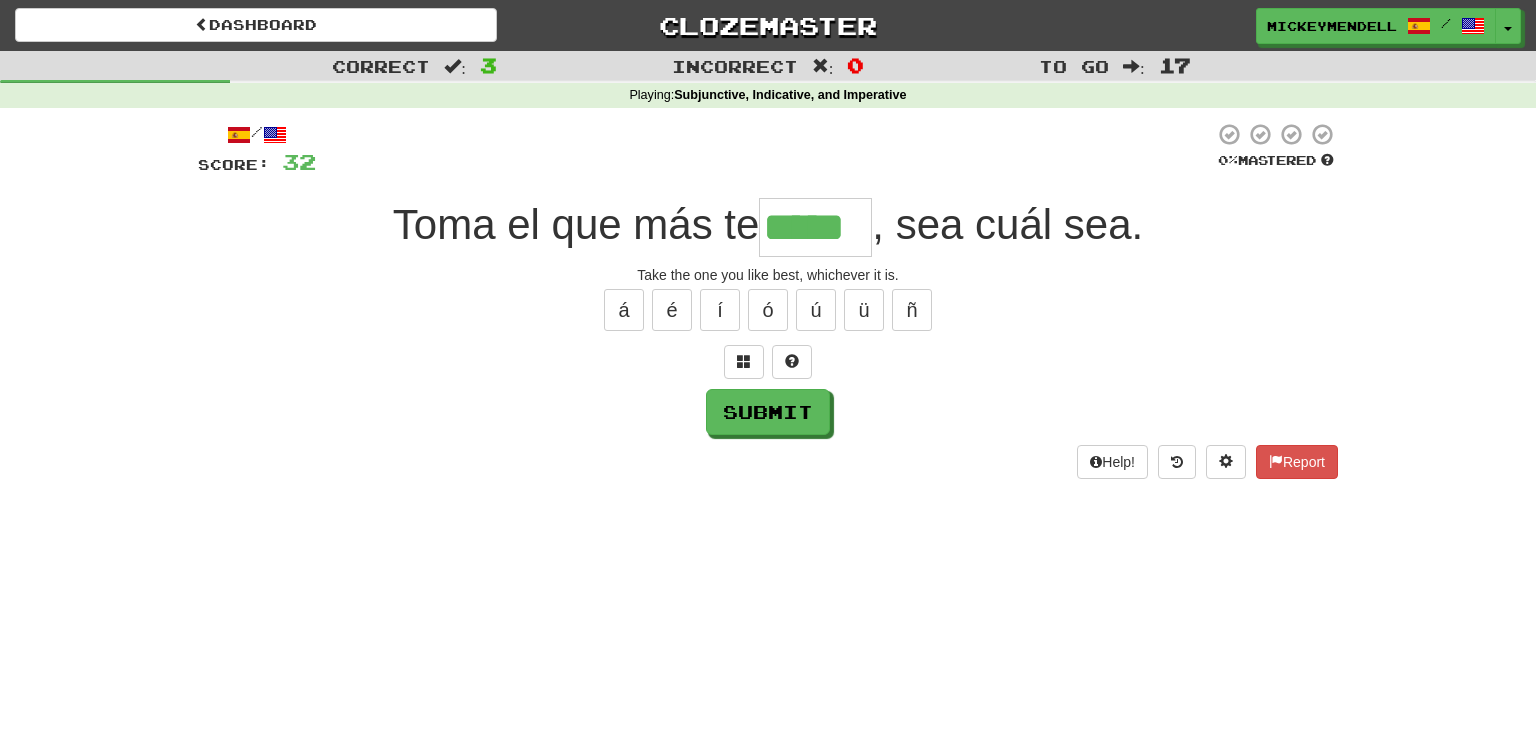 type on "*****" 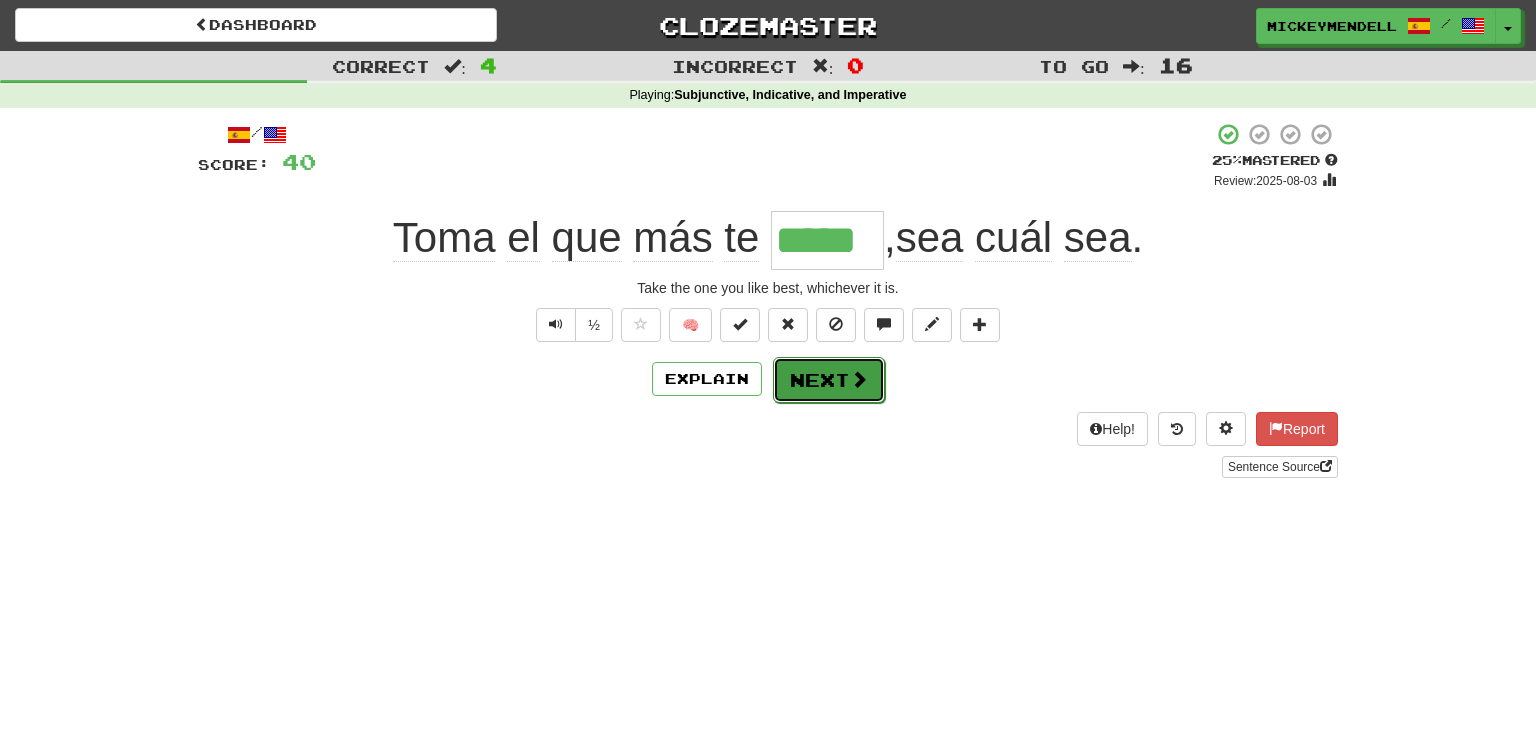 click on "Next" at bounding box center [829, 380] 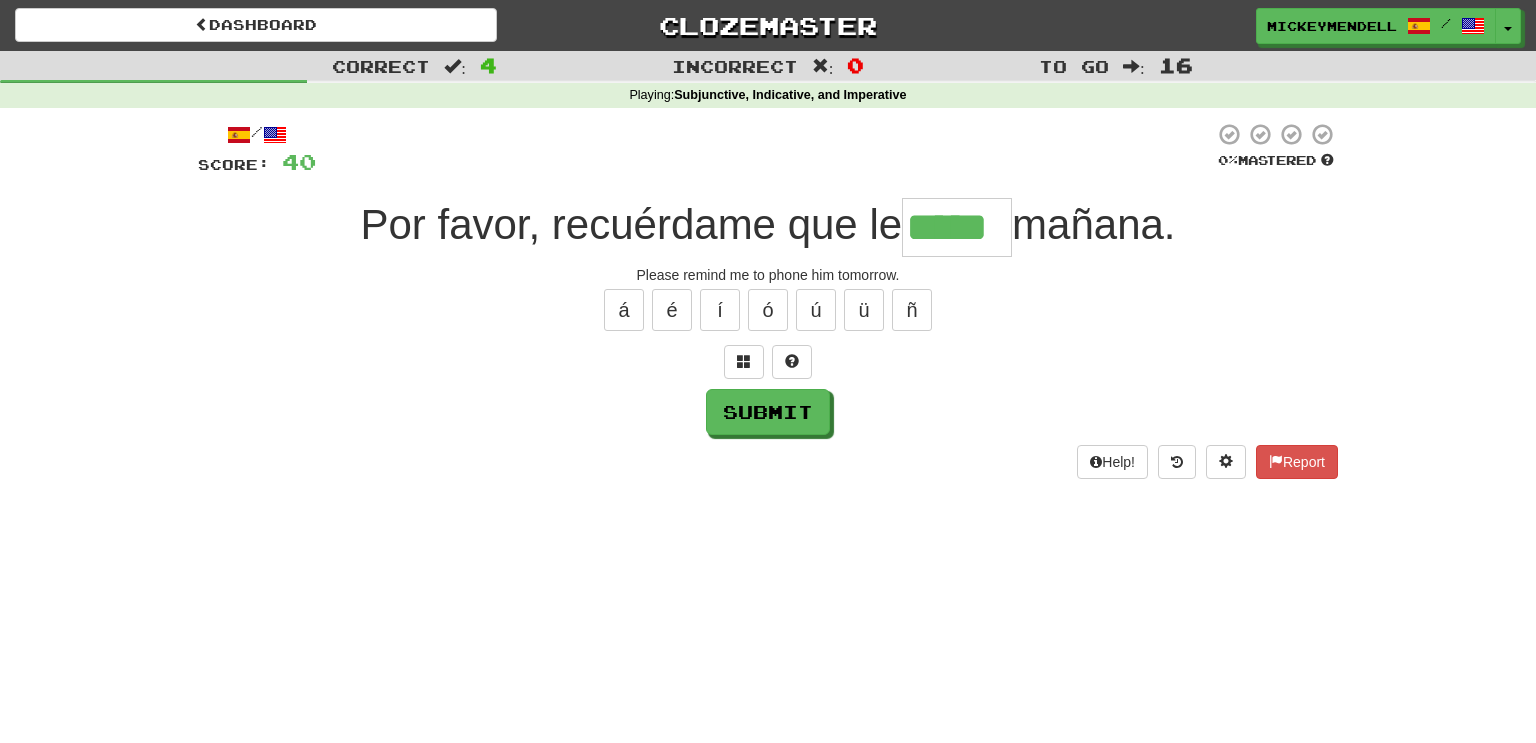type on "*****" 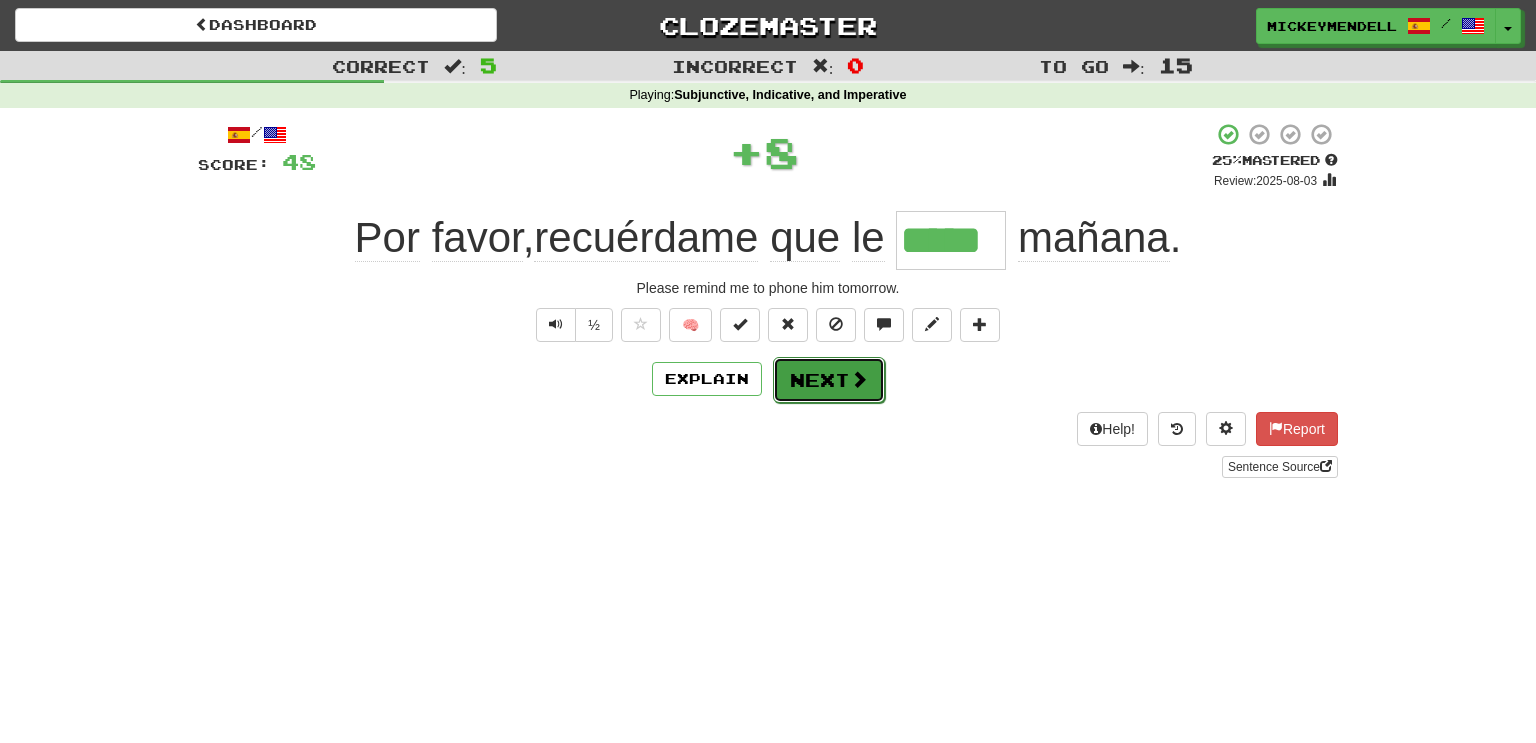 click at bounding box center (859, 379) 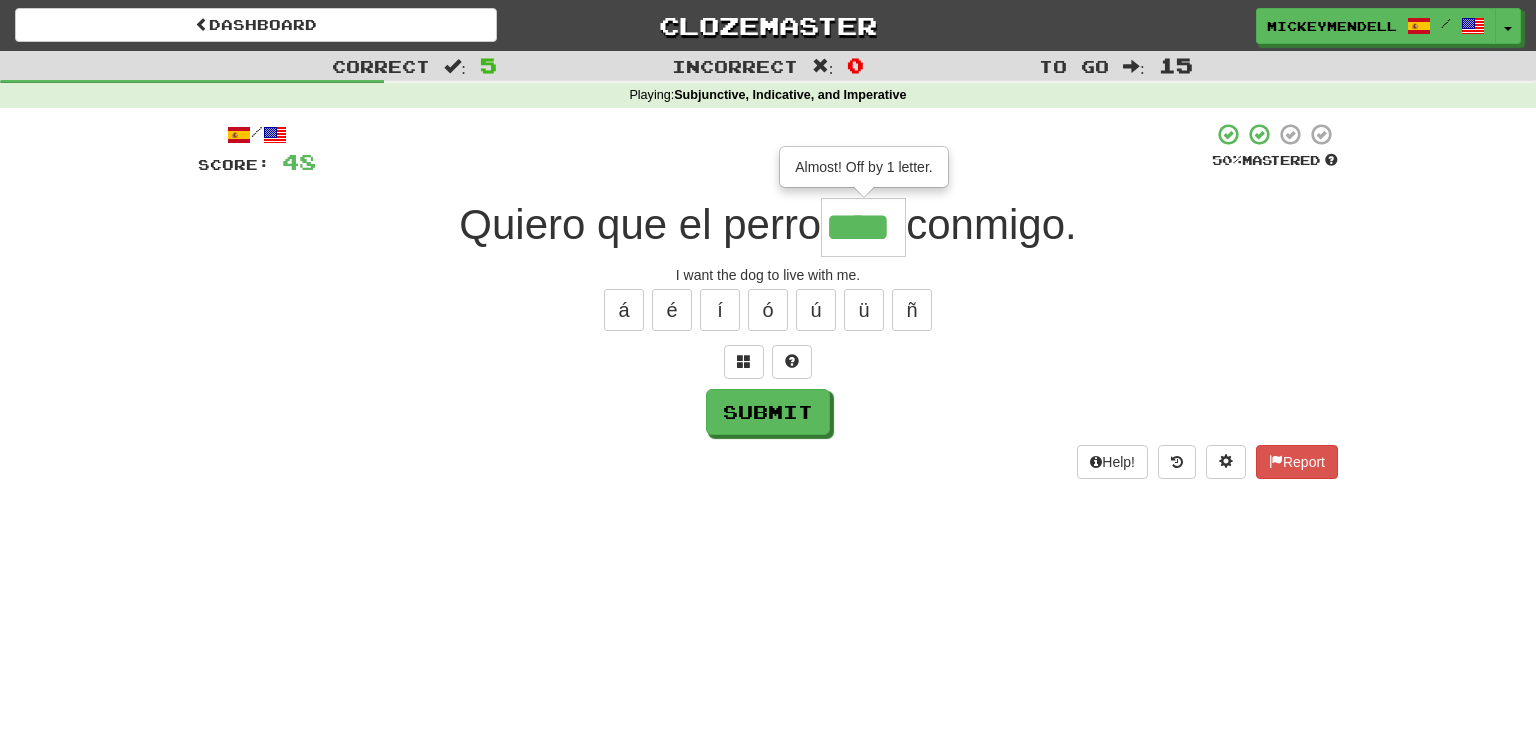 type on "****" 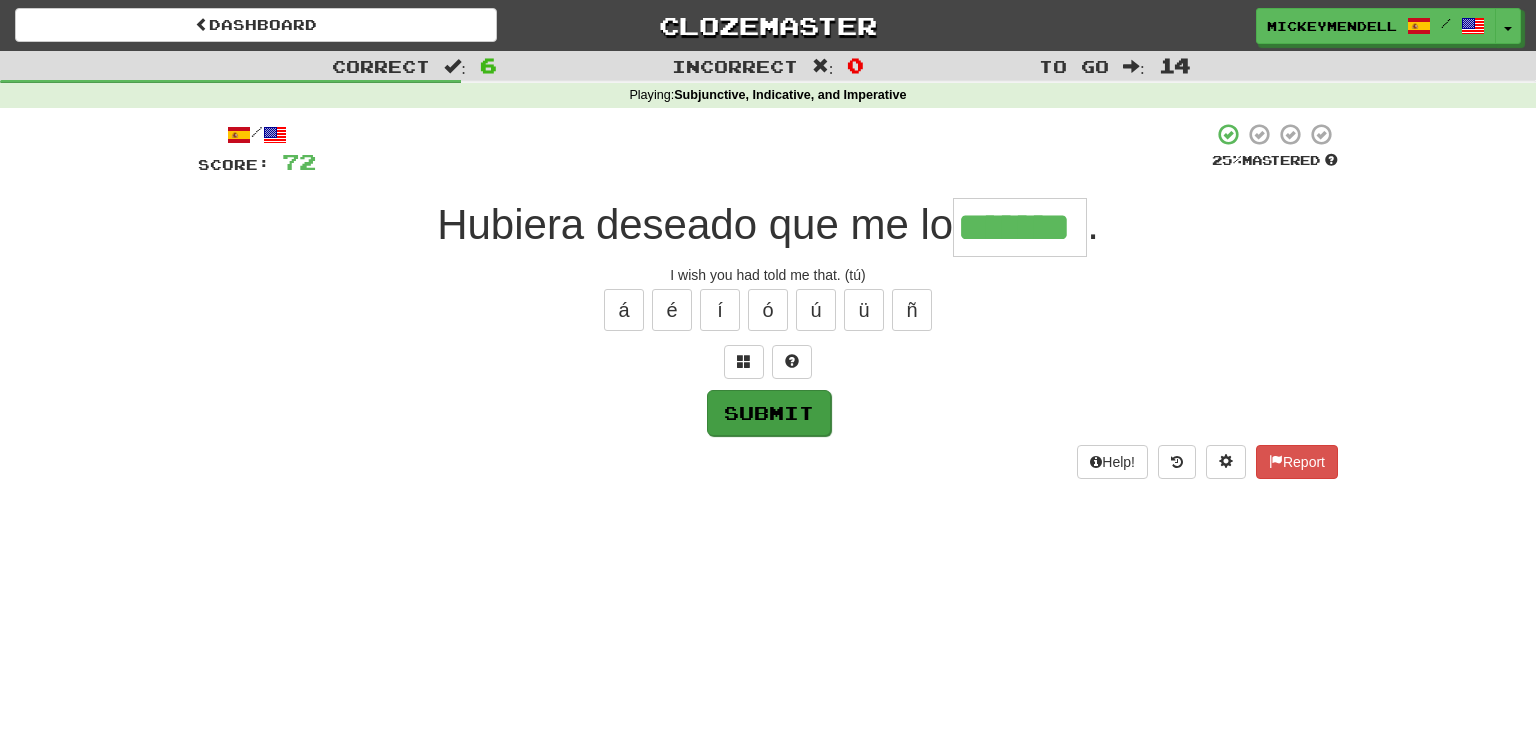 type on "*******" 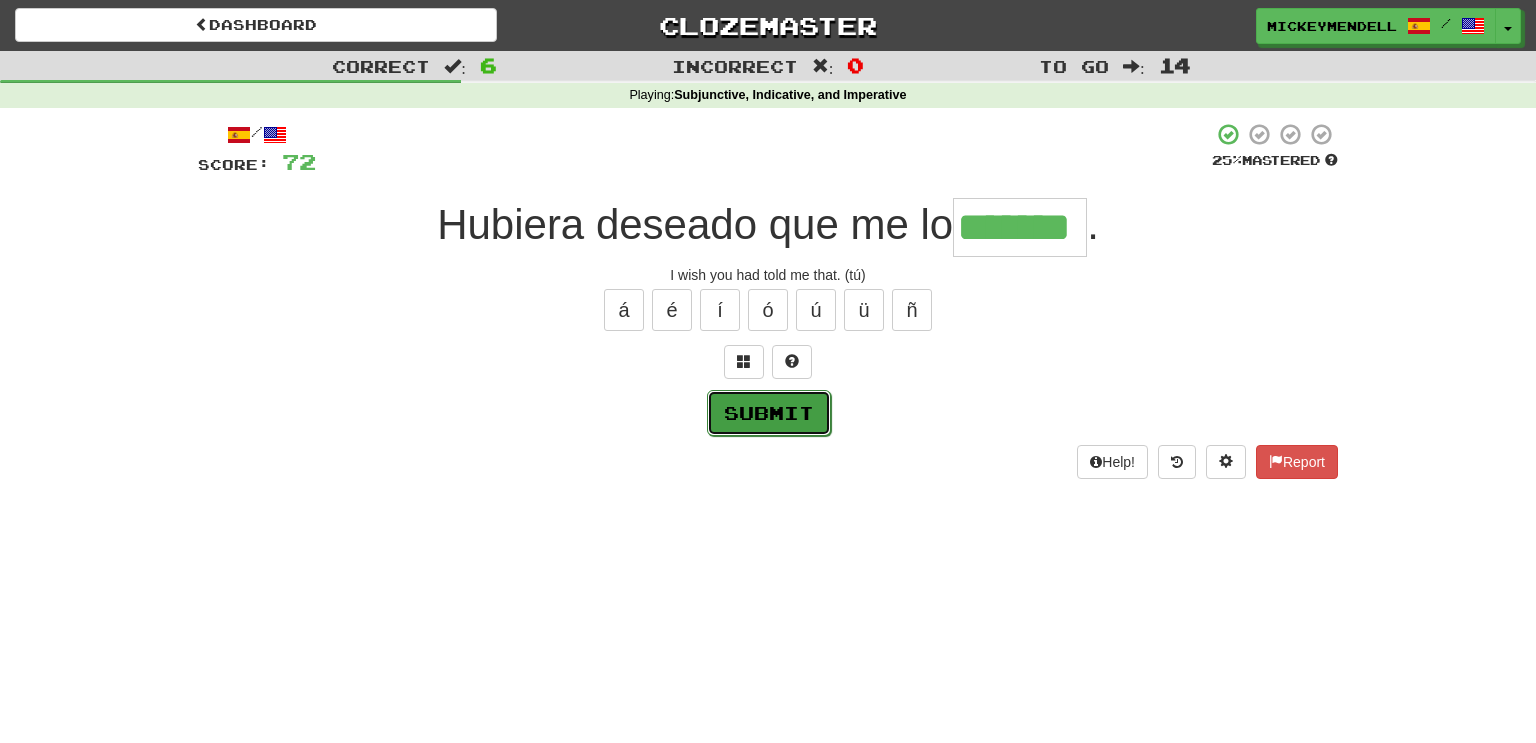 click on "Submit" at bounding box center [769, 413] 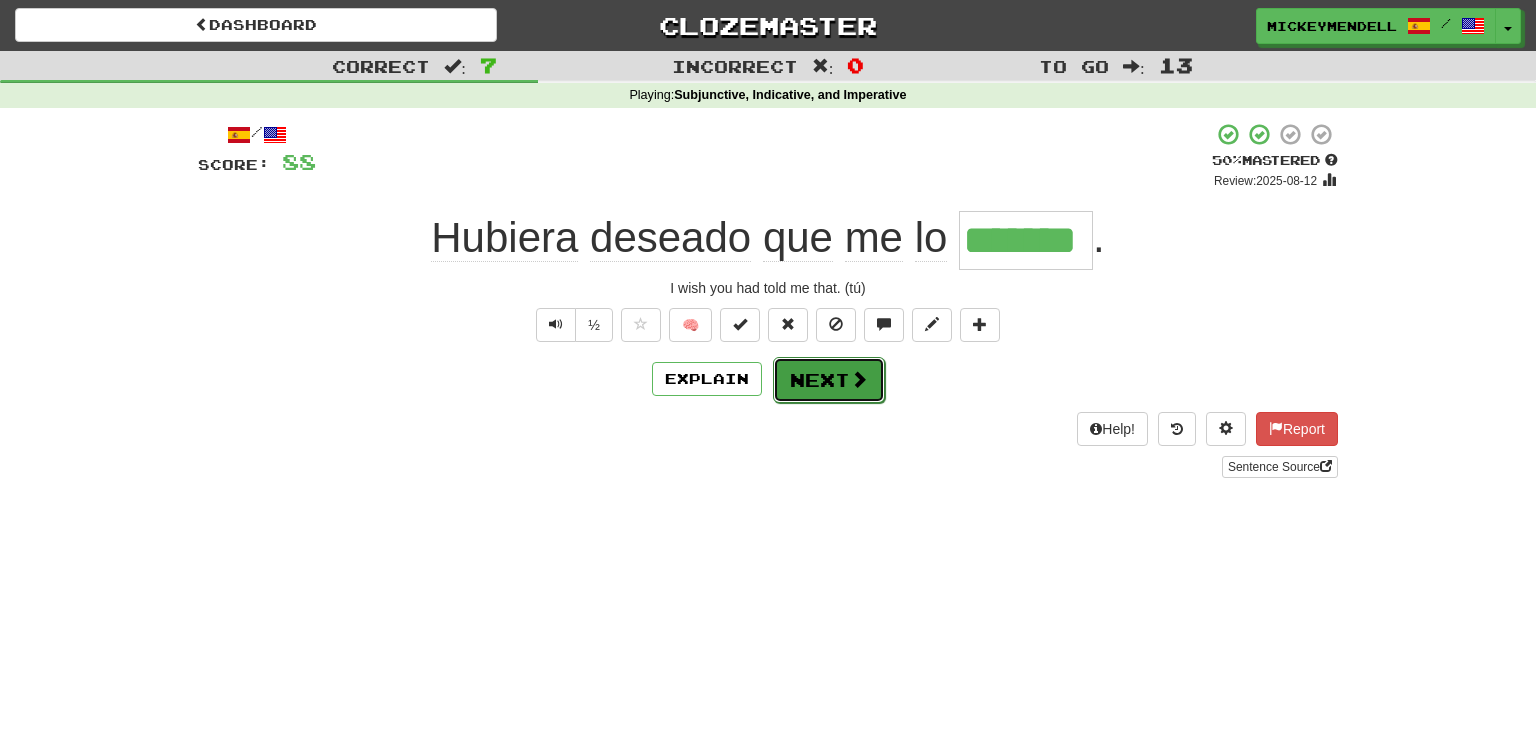 click at bounding box center [859, 379] 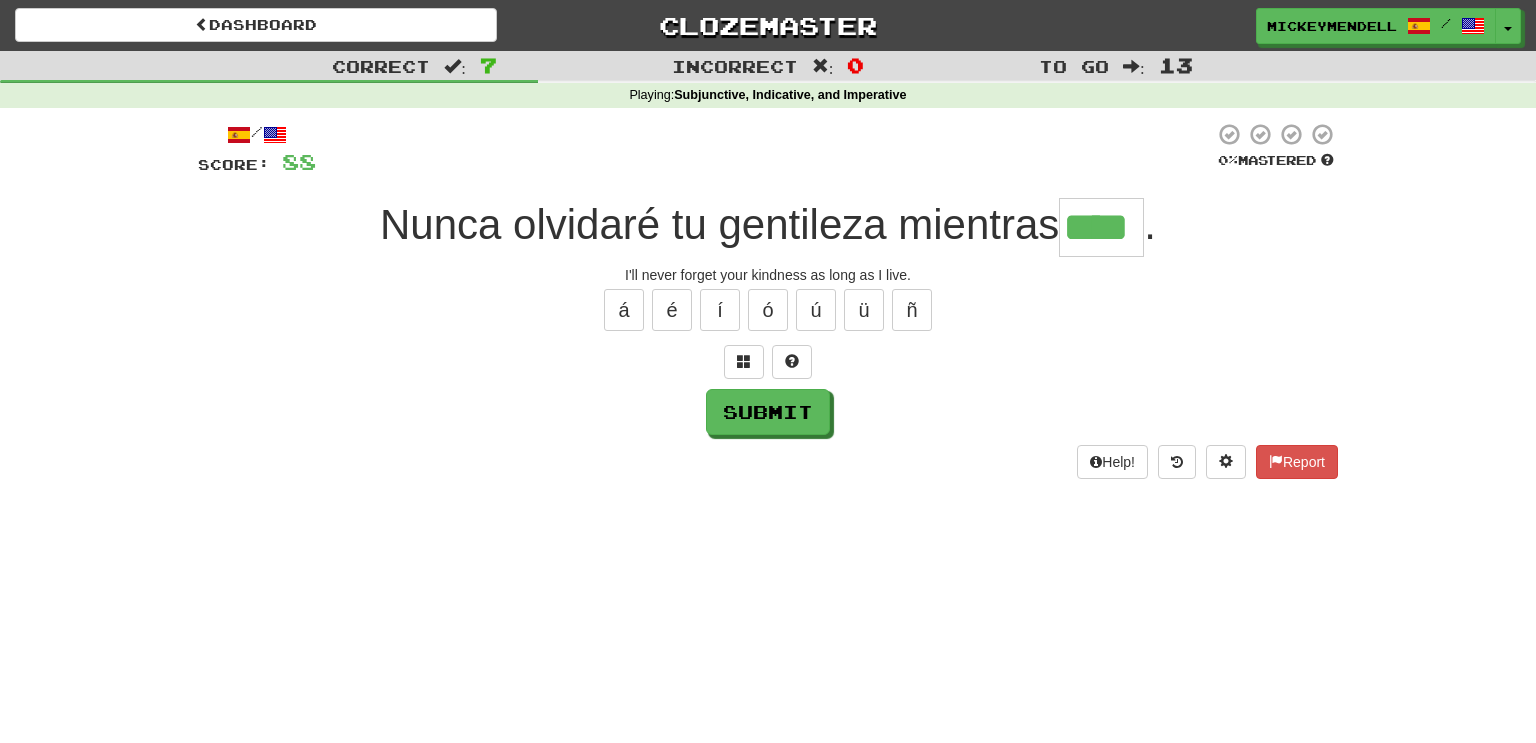 type on "****" 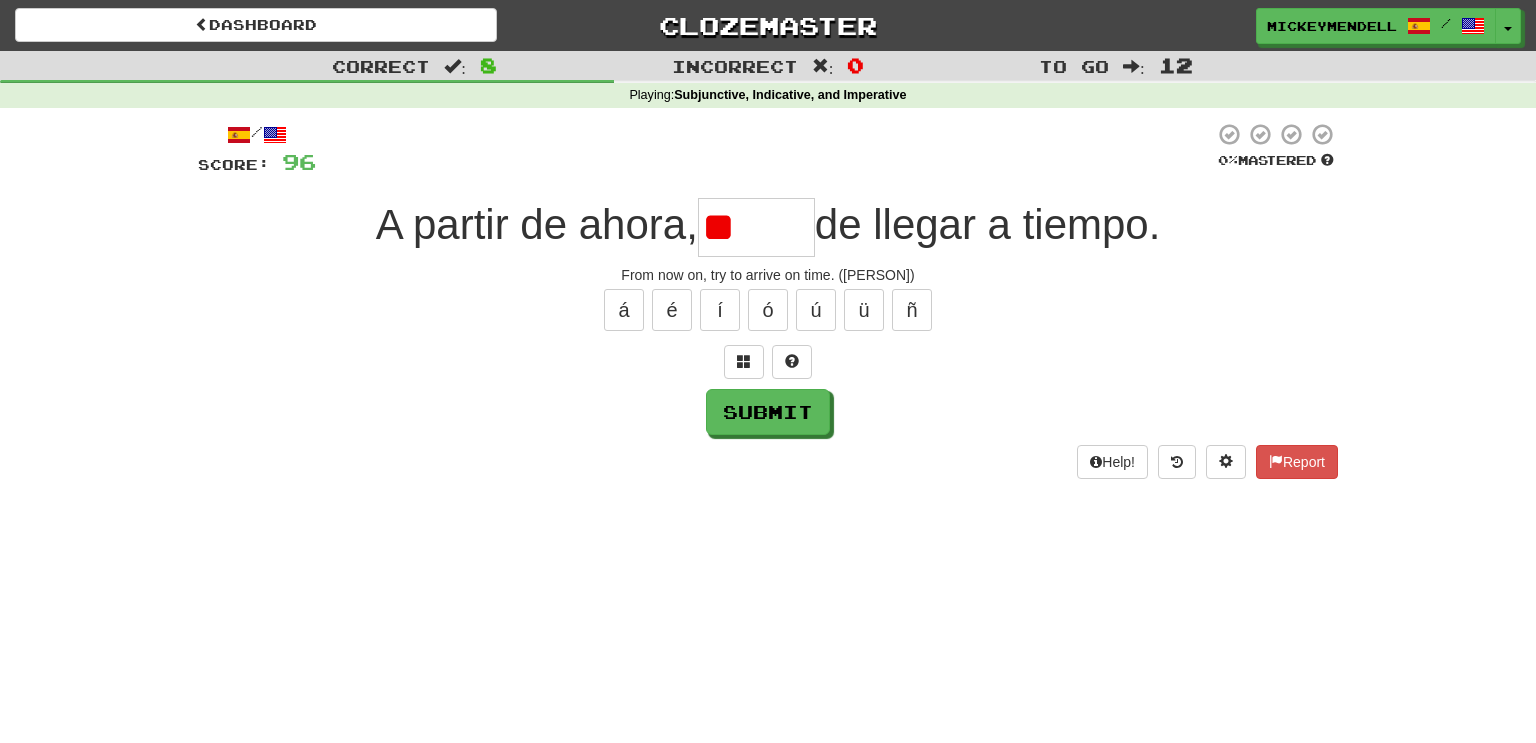 type on "*" 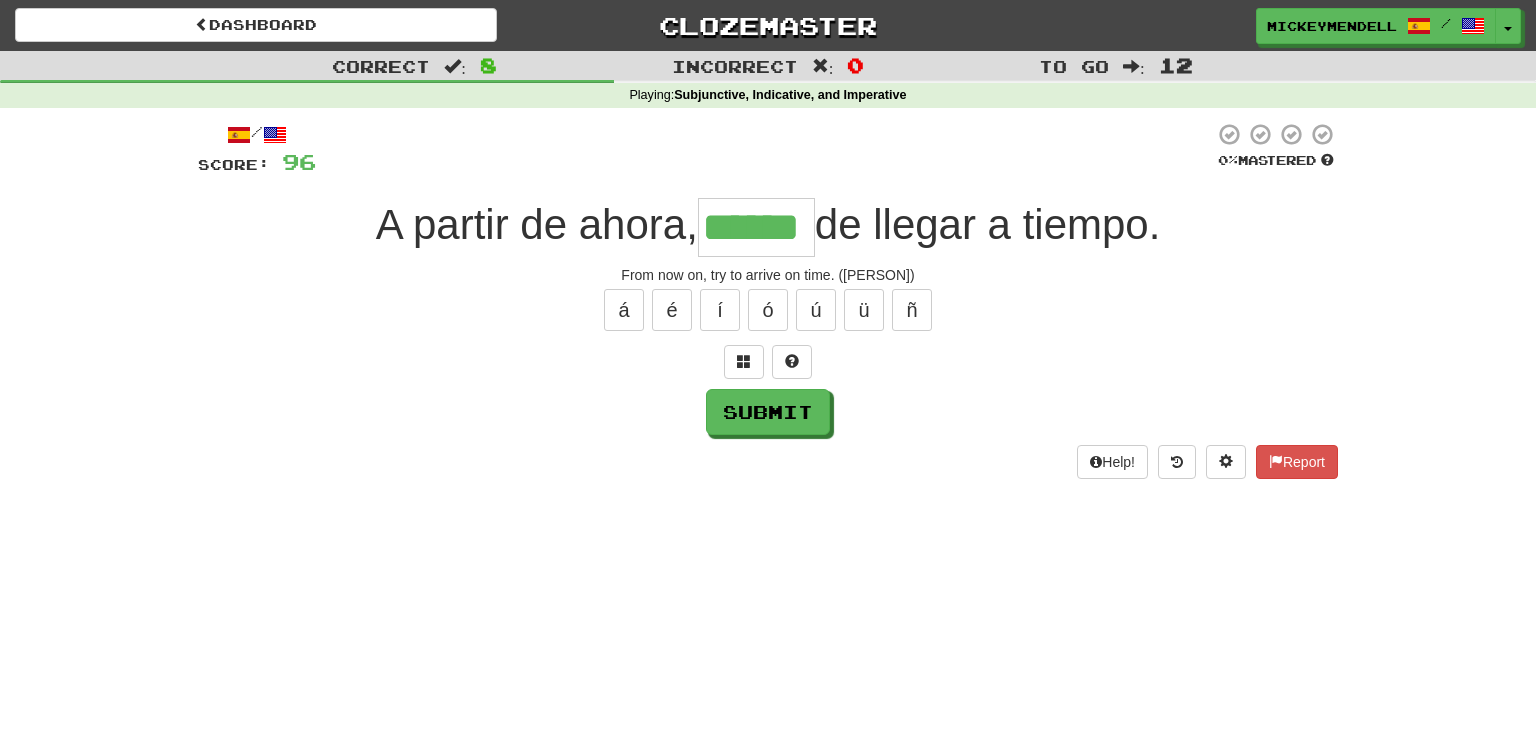 type on "******" 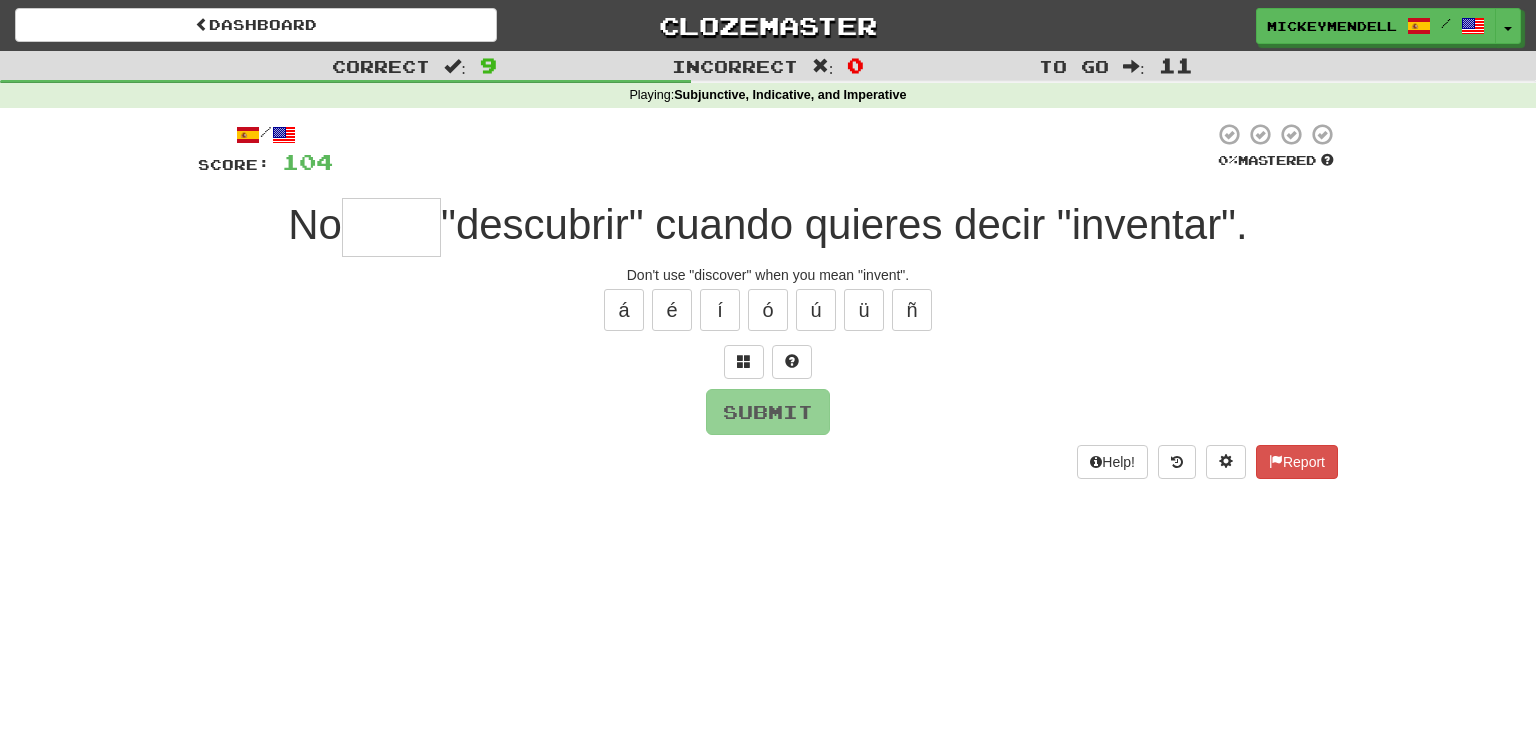 type on "****" 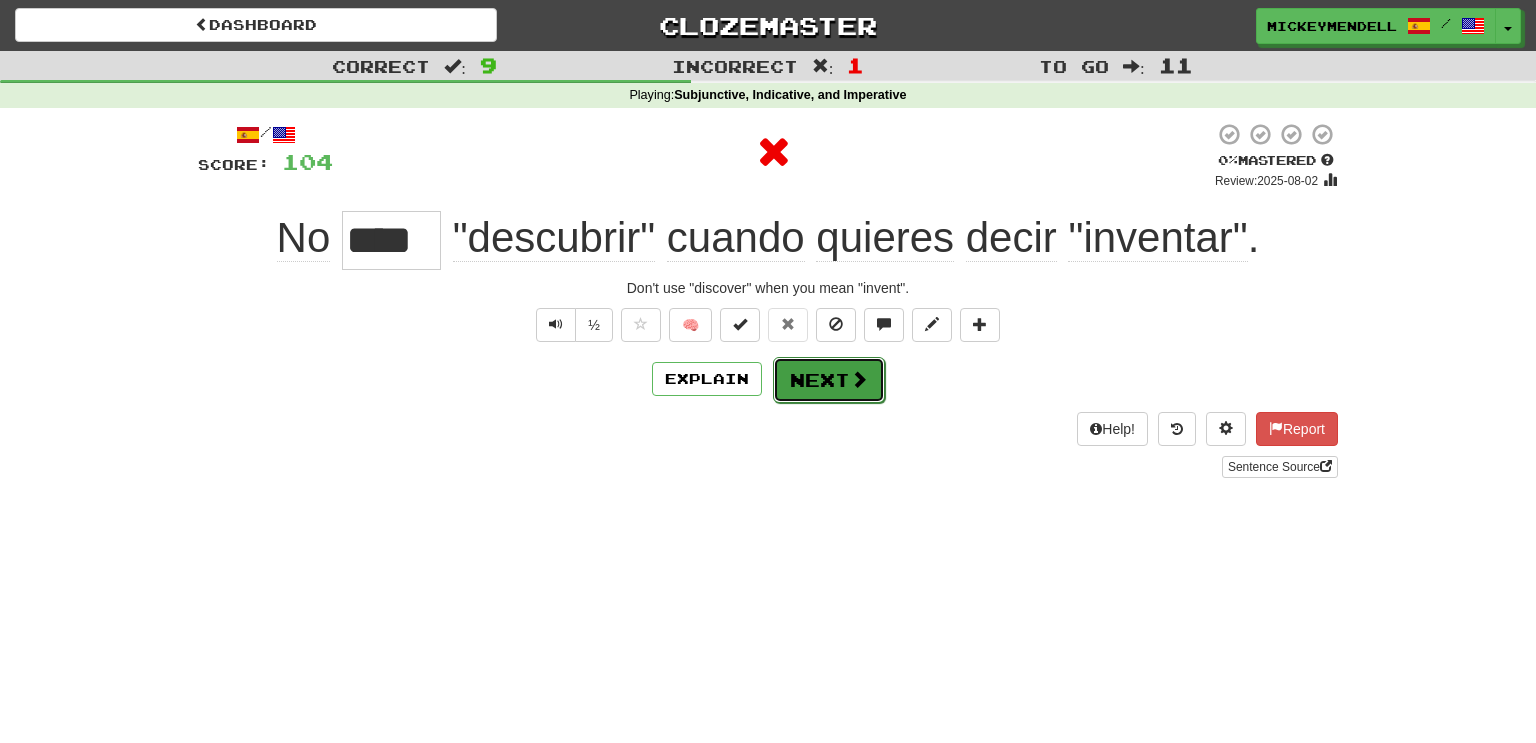 click on "Next" at bounding box center (829, 380) 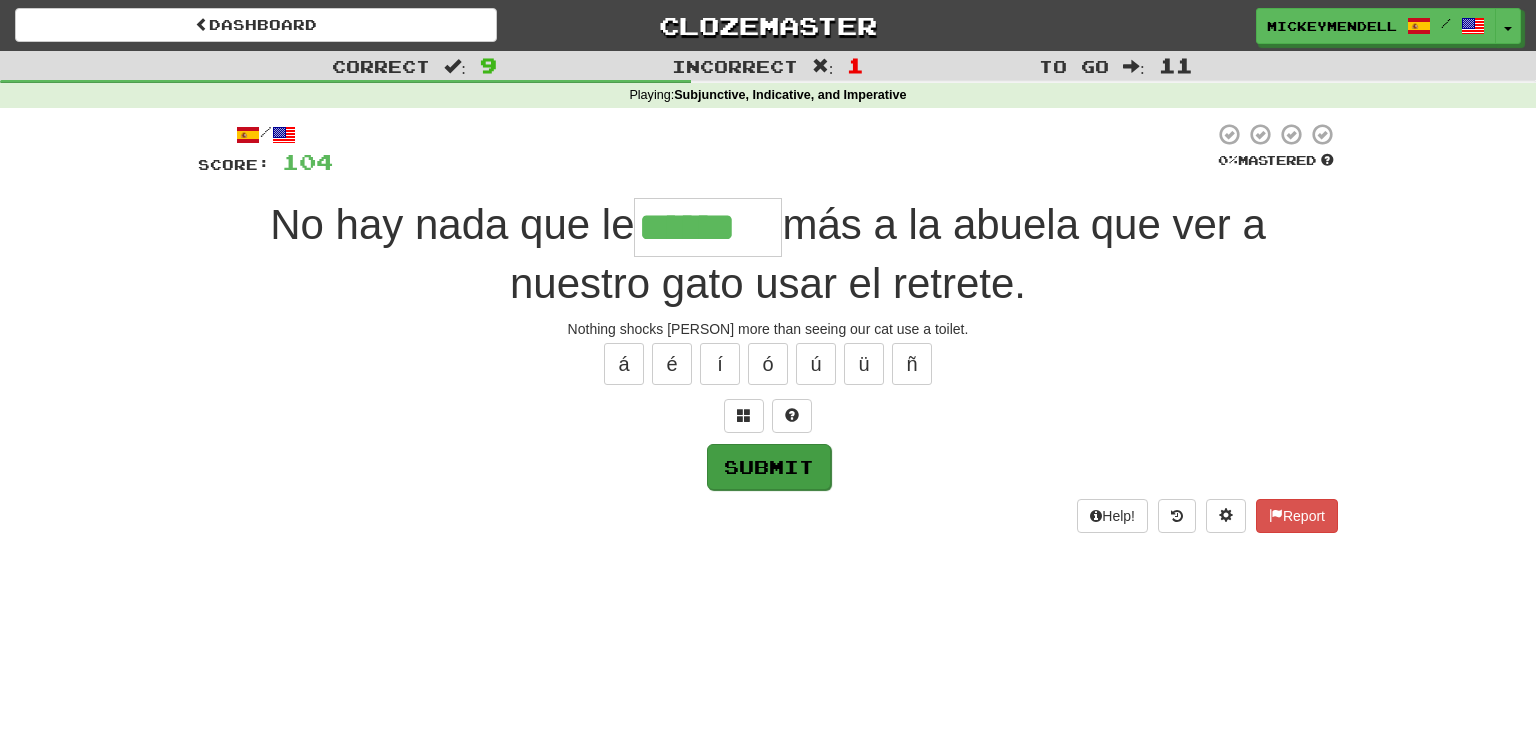 type on "******" 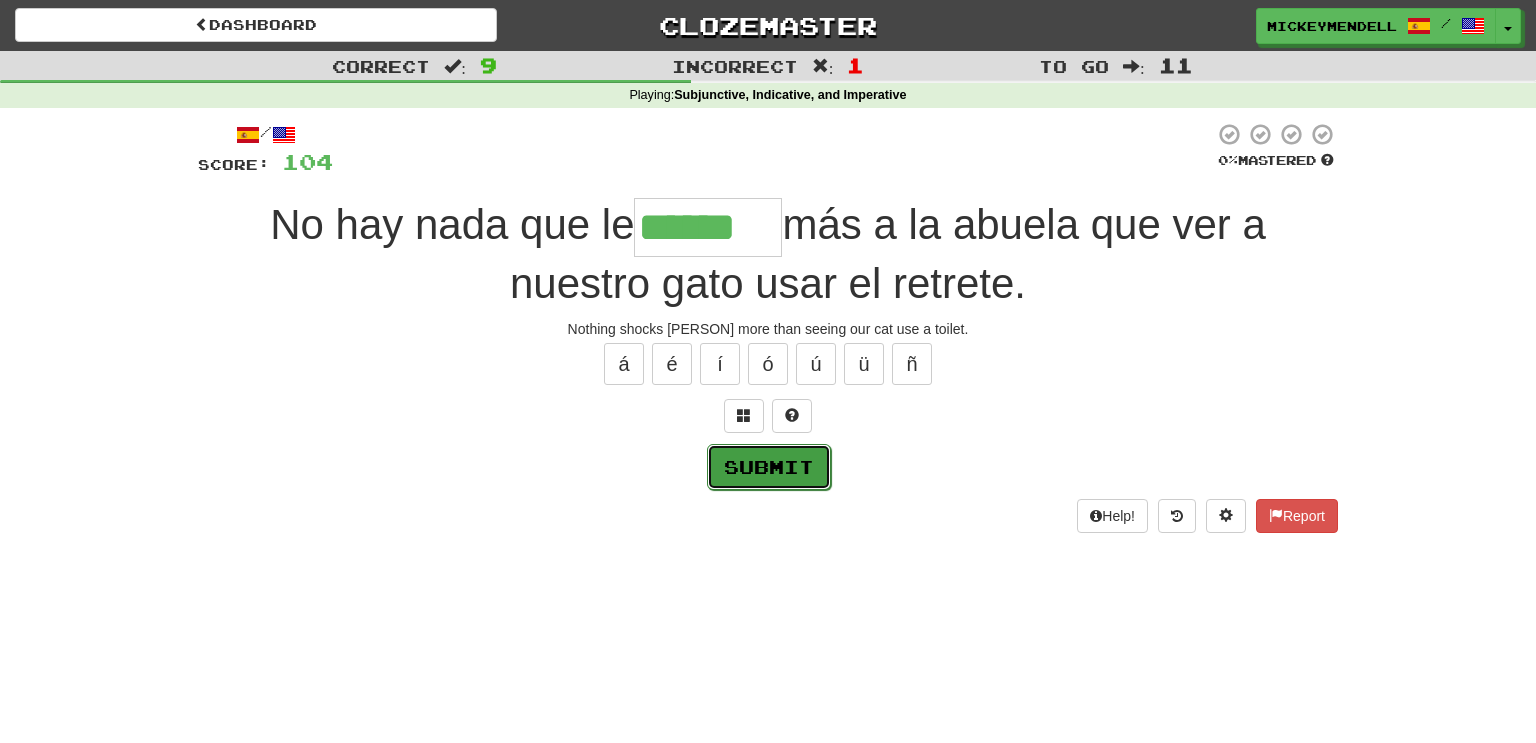 click on "Submit" at bounding box center (769, 467) 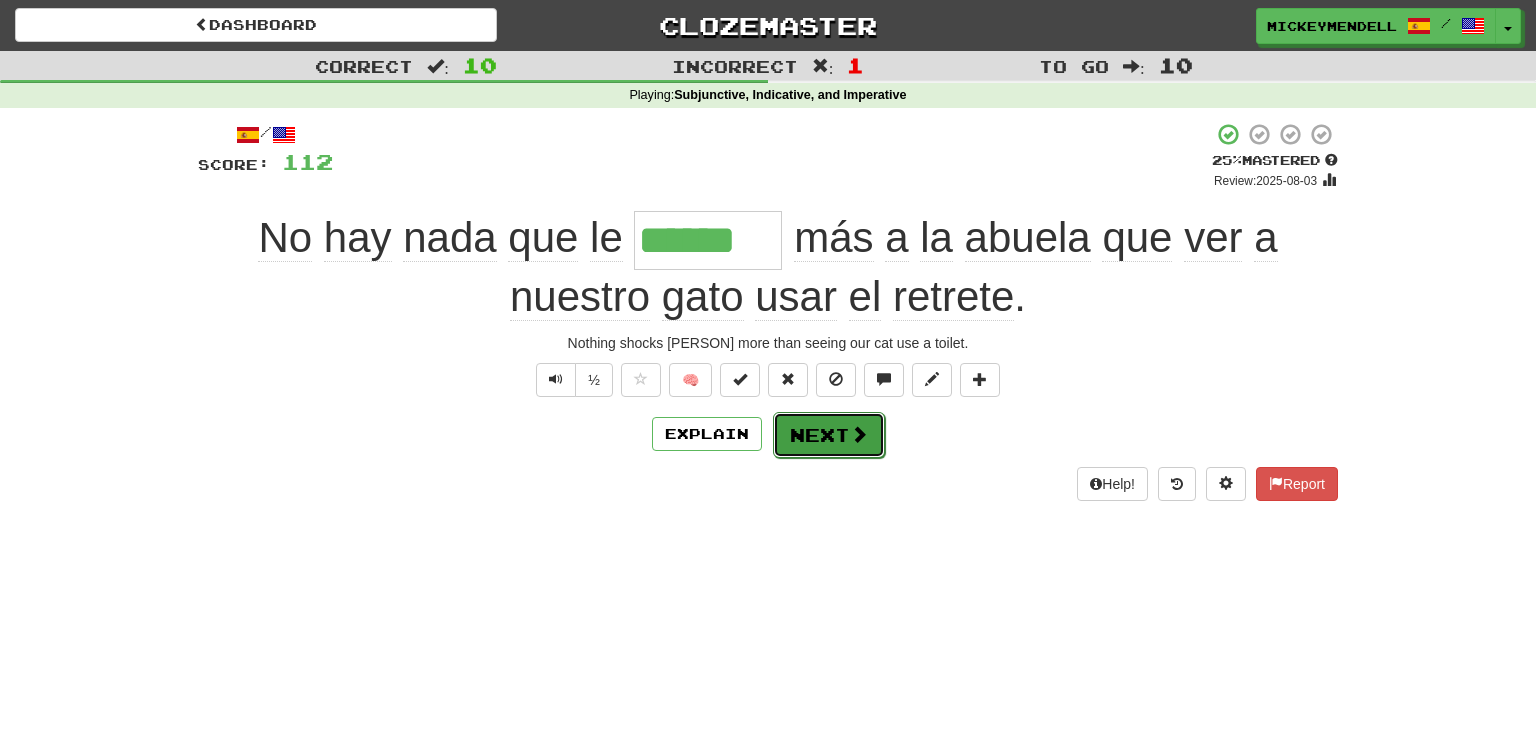 click on "Next" at bounding box center [829, 435] 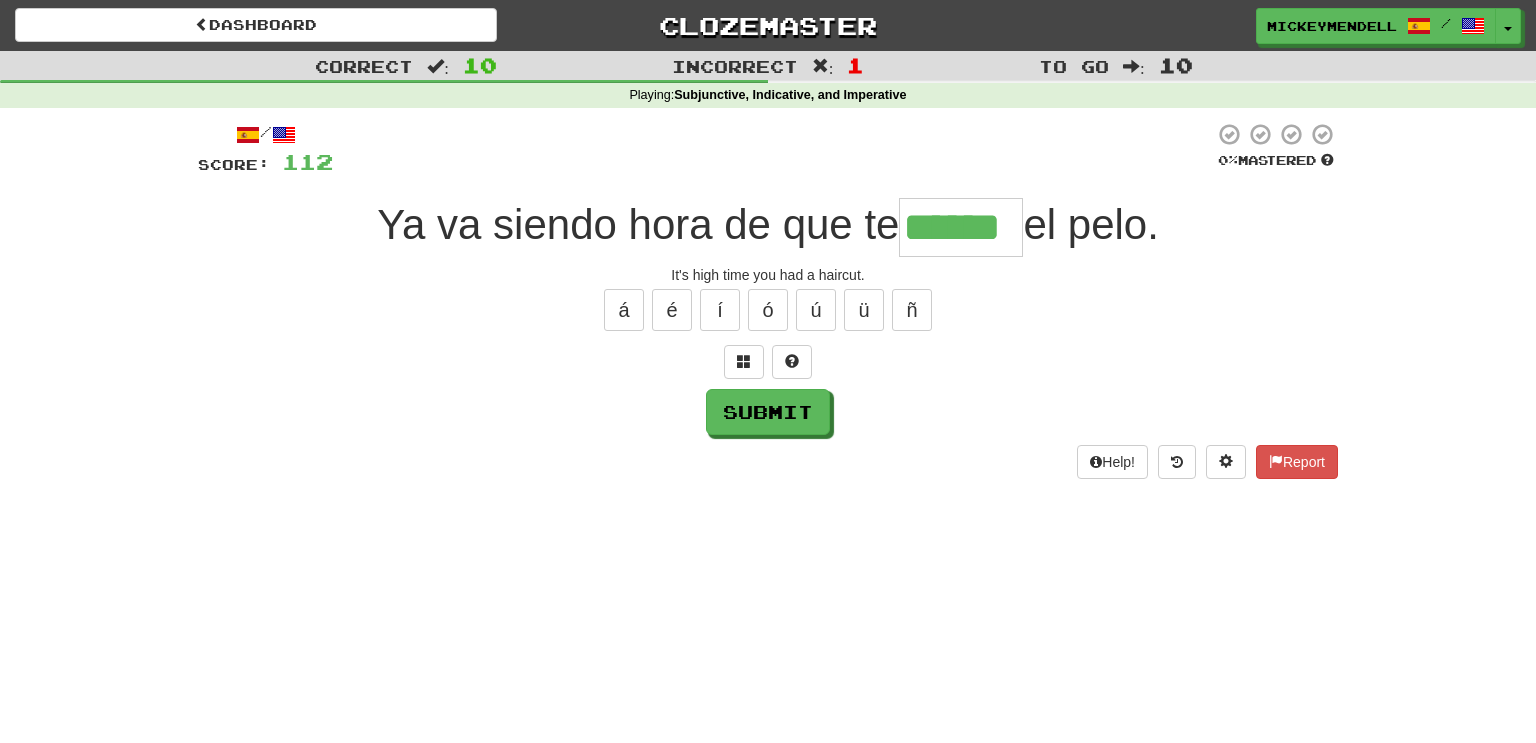 type on "******" 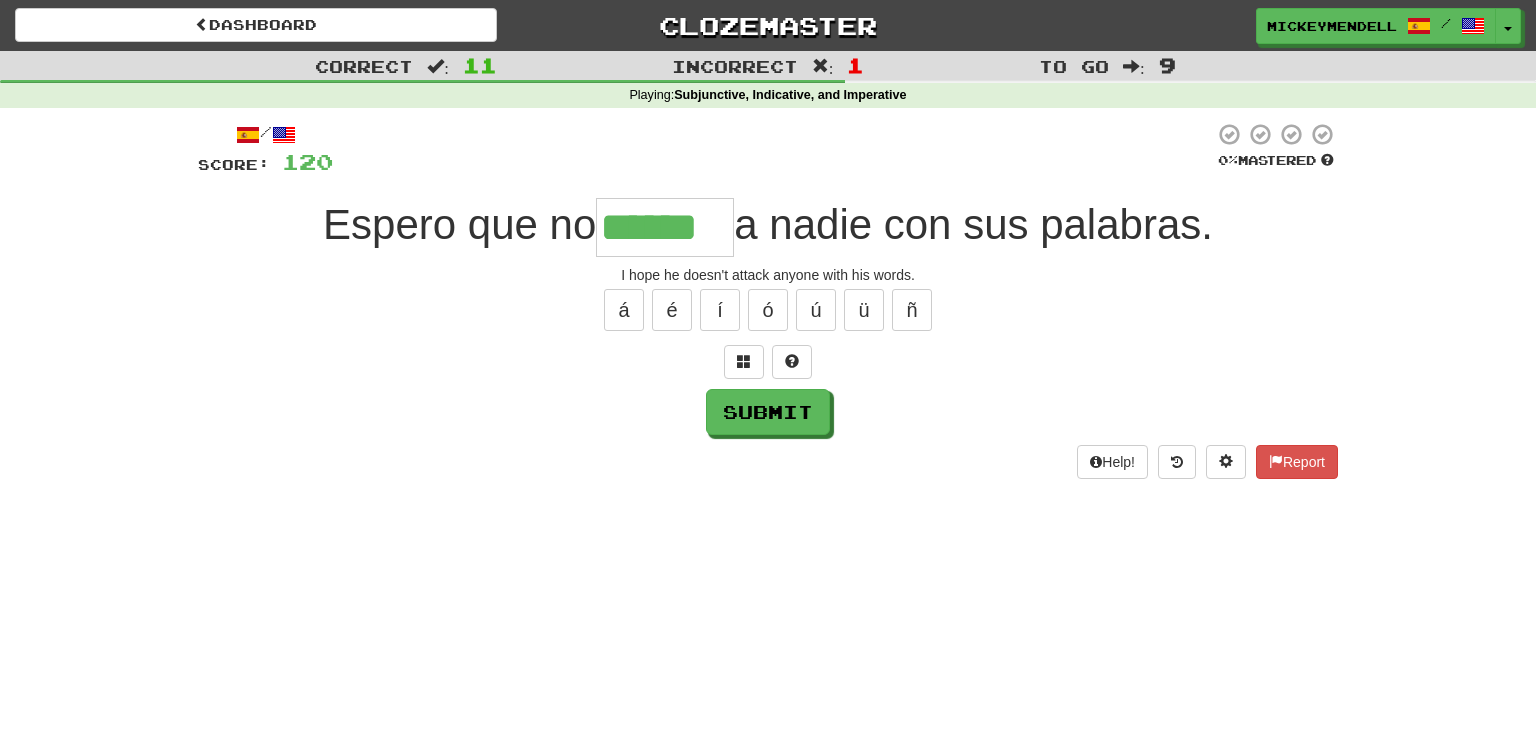 type on "******" 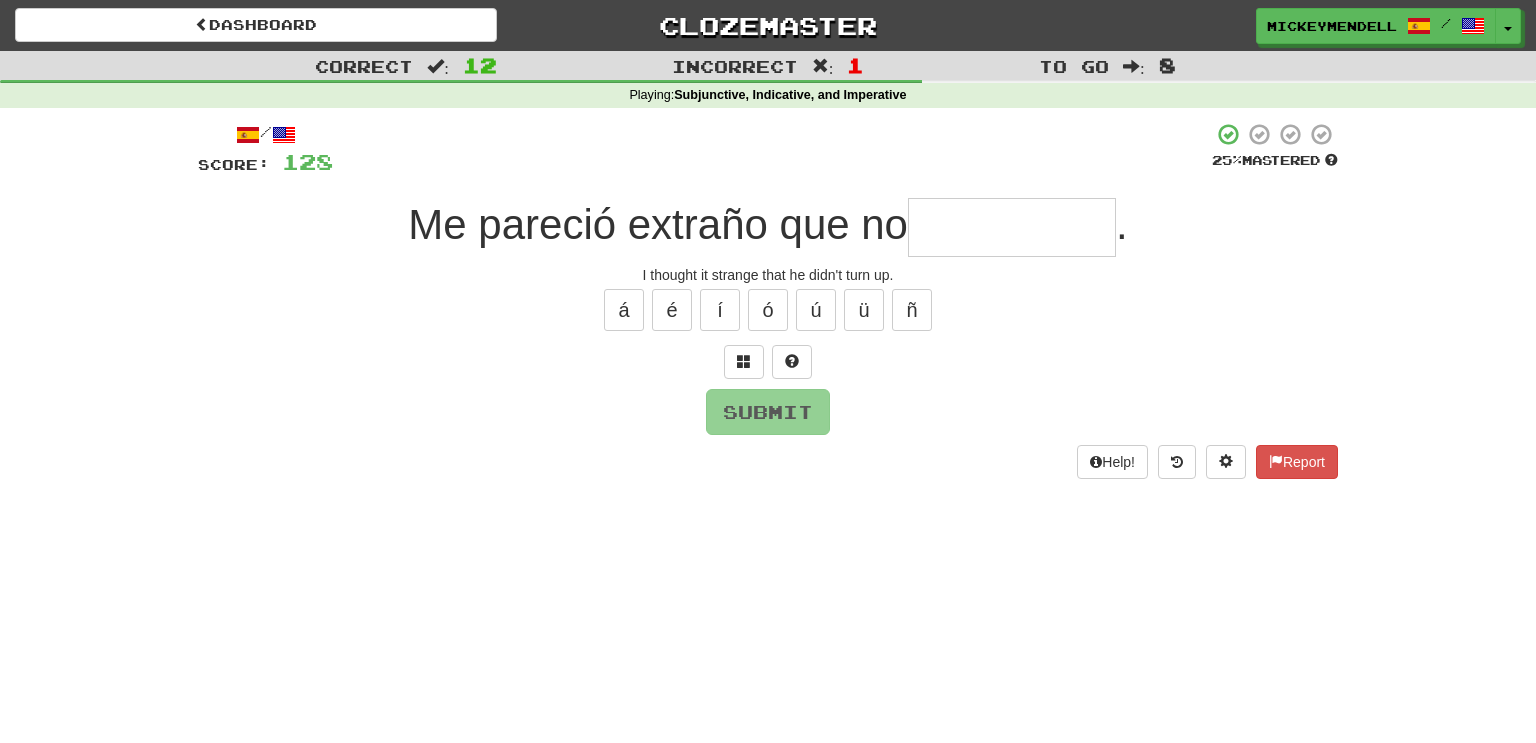 type on "*" 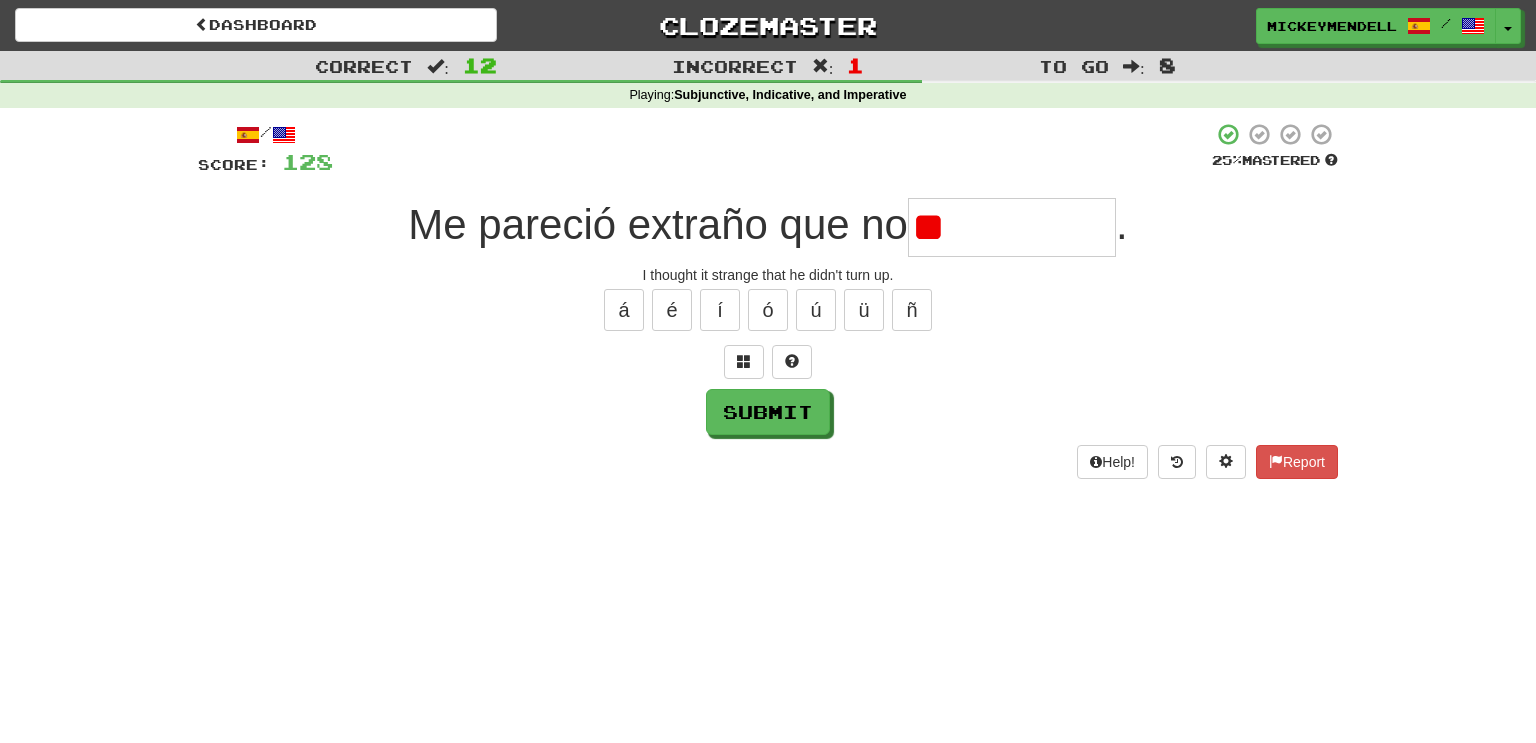 type on "*" 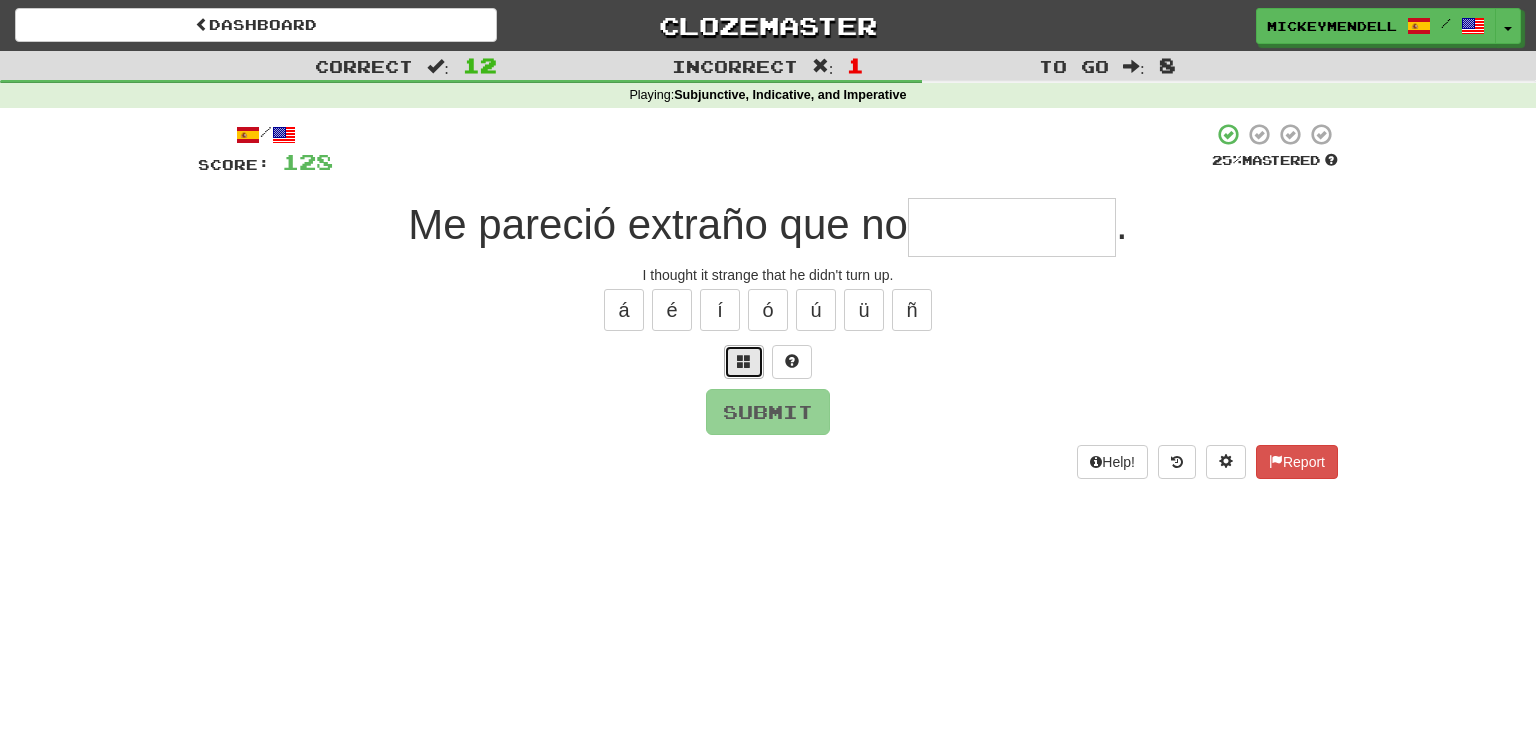 click at bounding box center [744, 362] 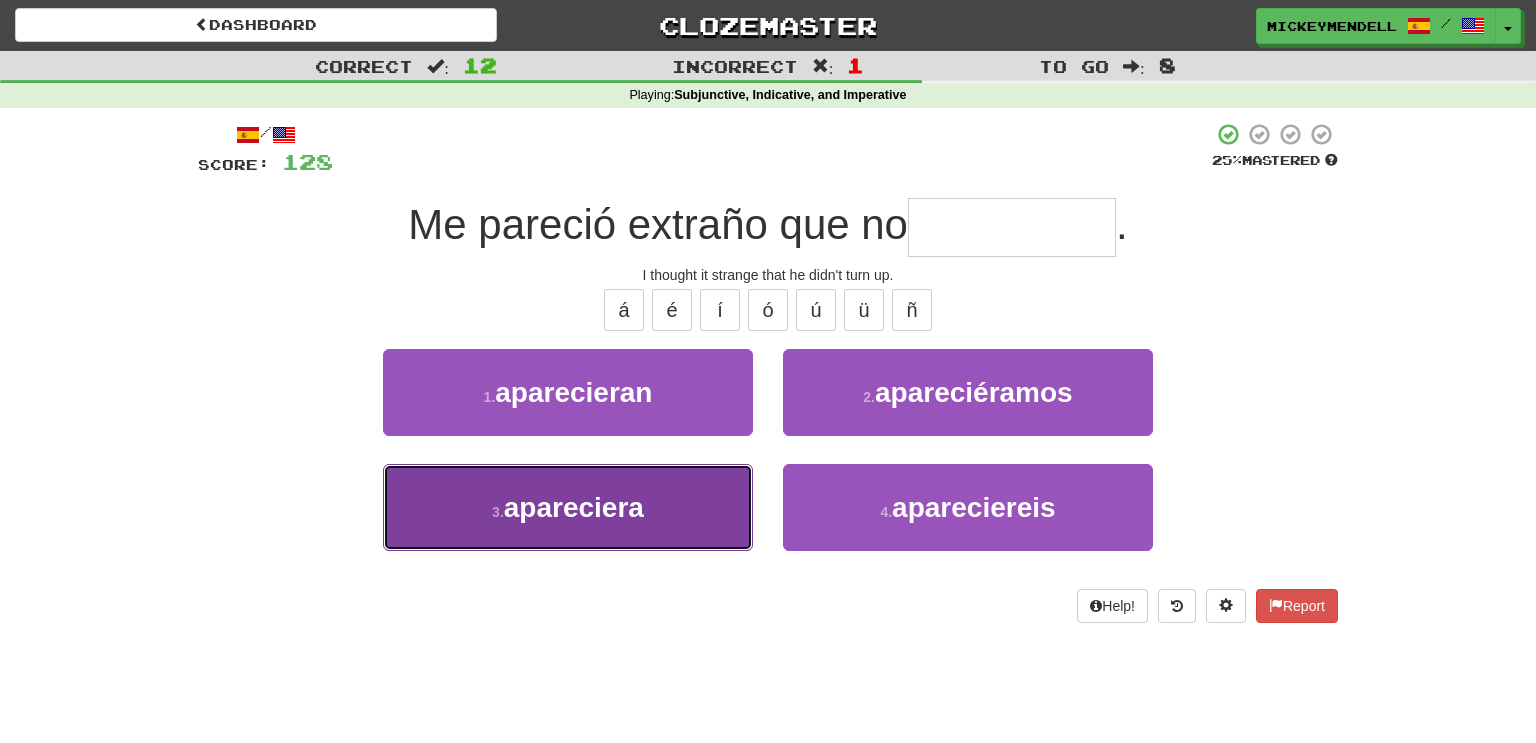 click on "3 .  apareciera" at bounding box center [568, 507] 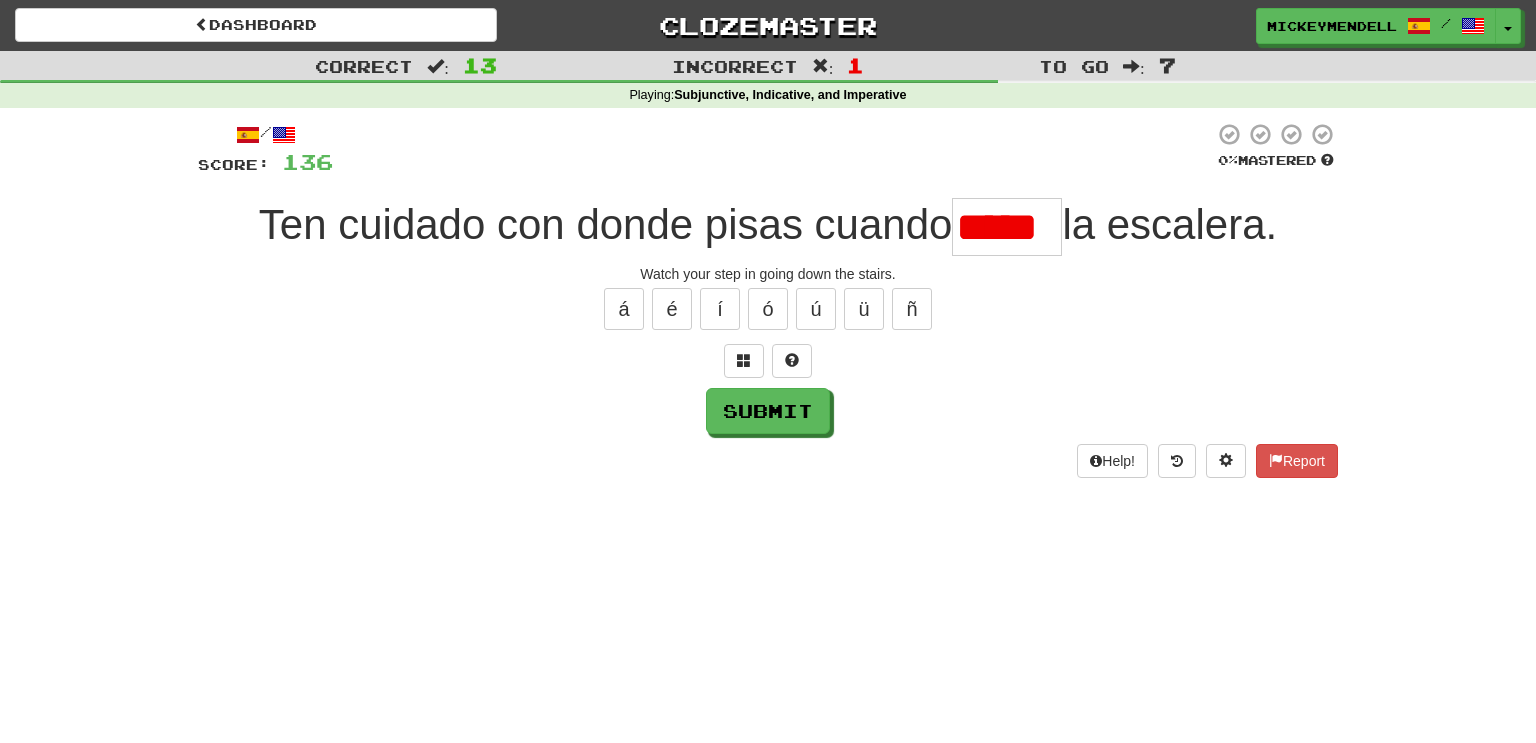 scroll, scrollTop: 0, scrollLeft: 0, axis: both 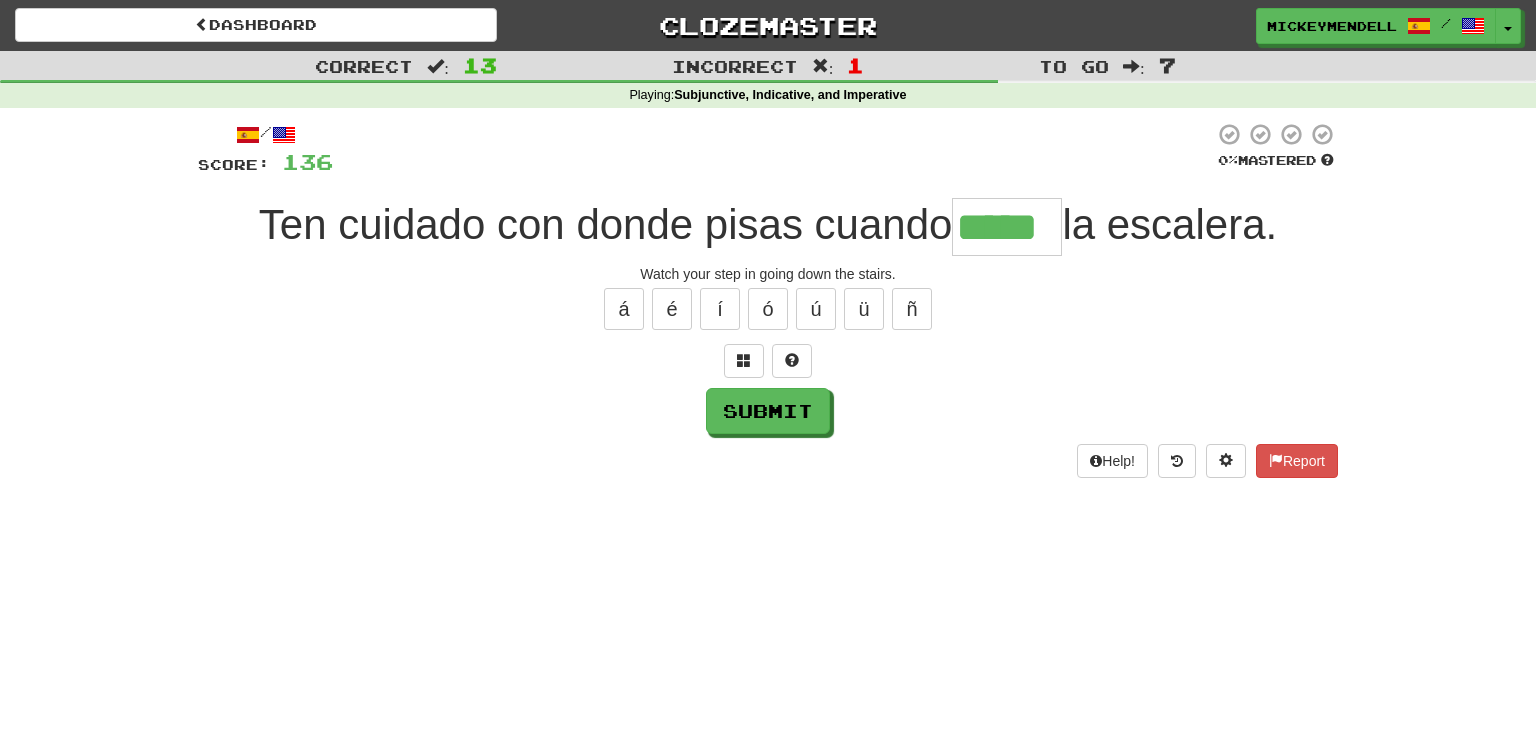type on "*****" 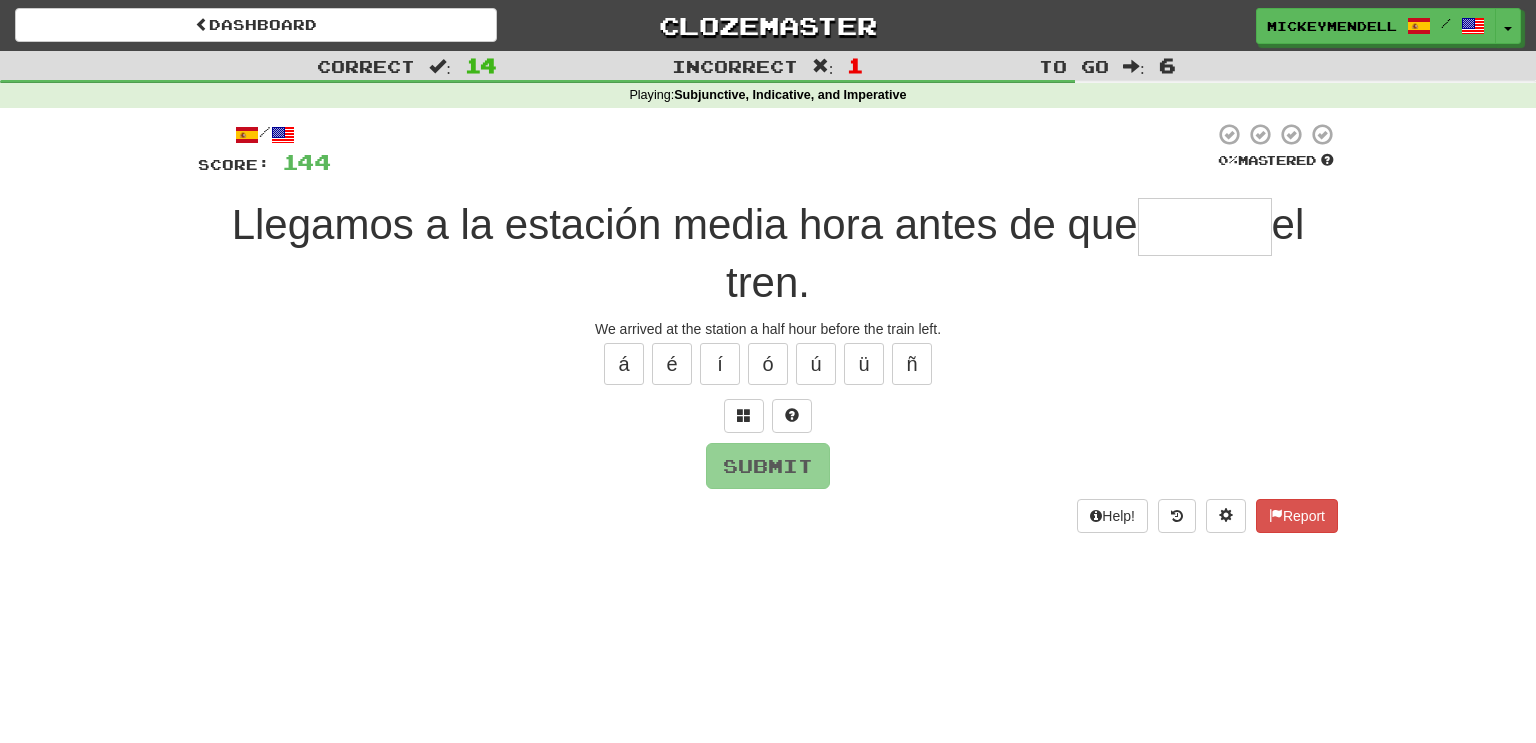 type on "*" 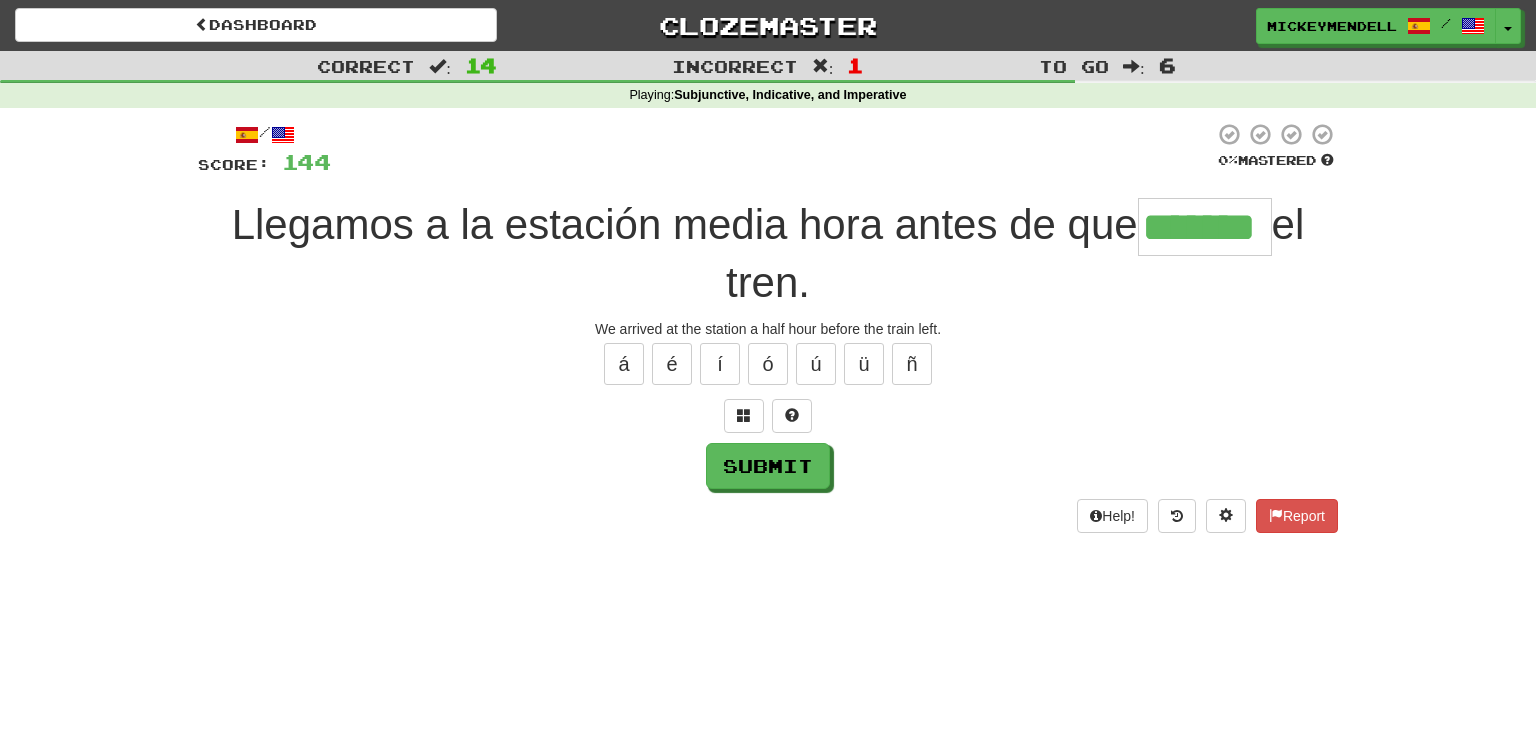 type on "*******" 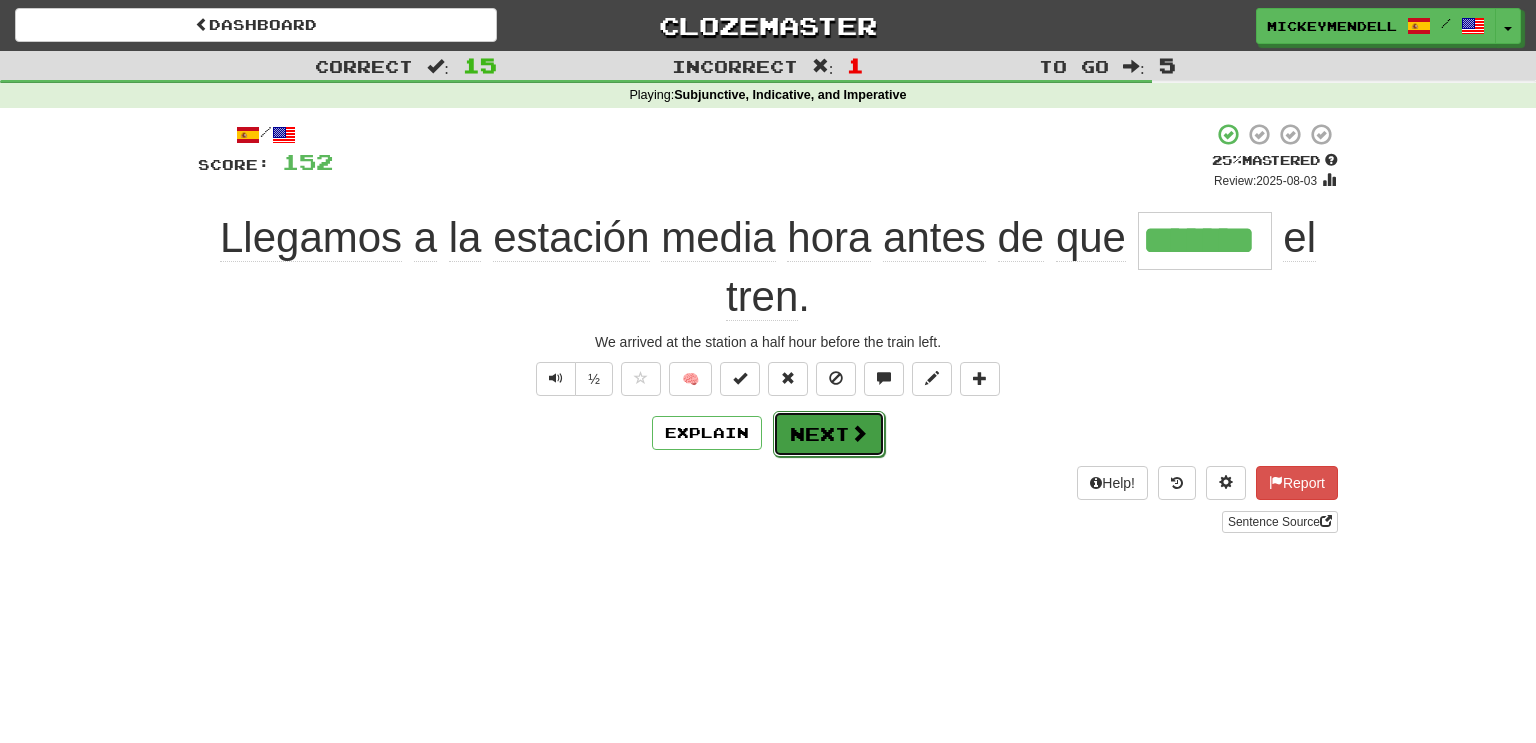 click on "Next" at bounding box center (829, 434) 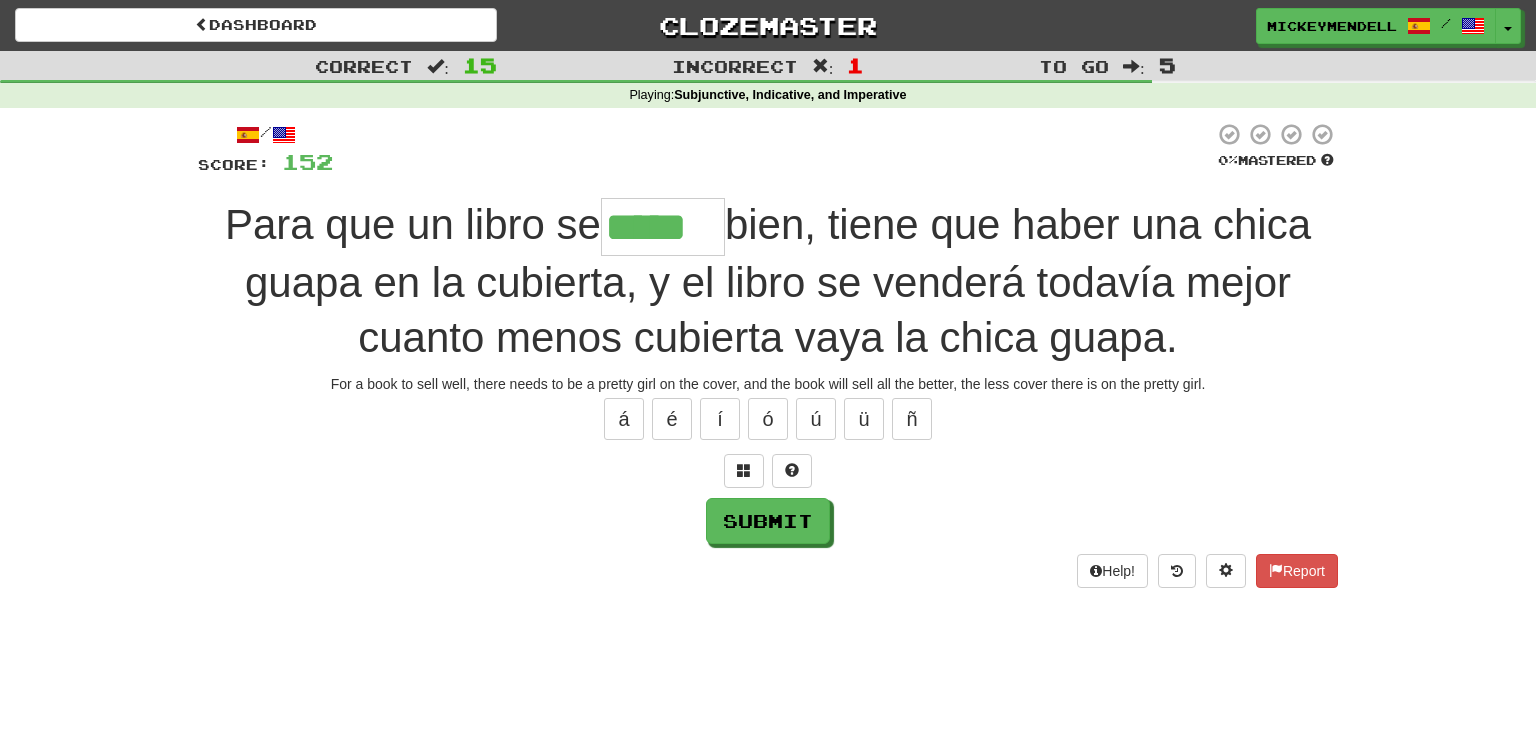 type on "*****" 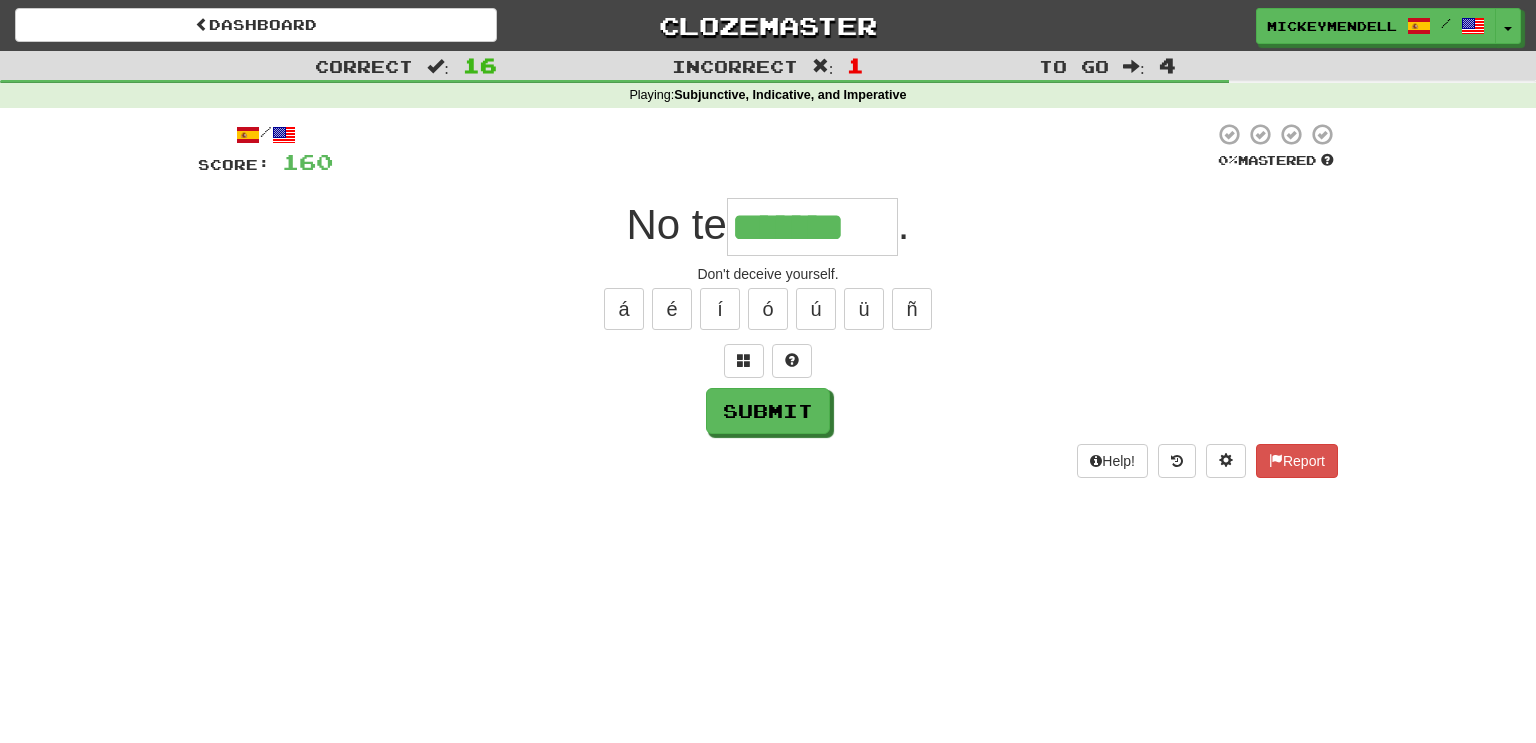 type on "*******" 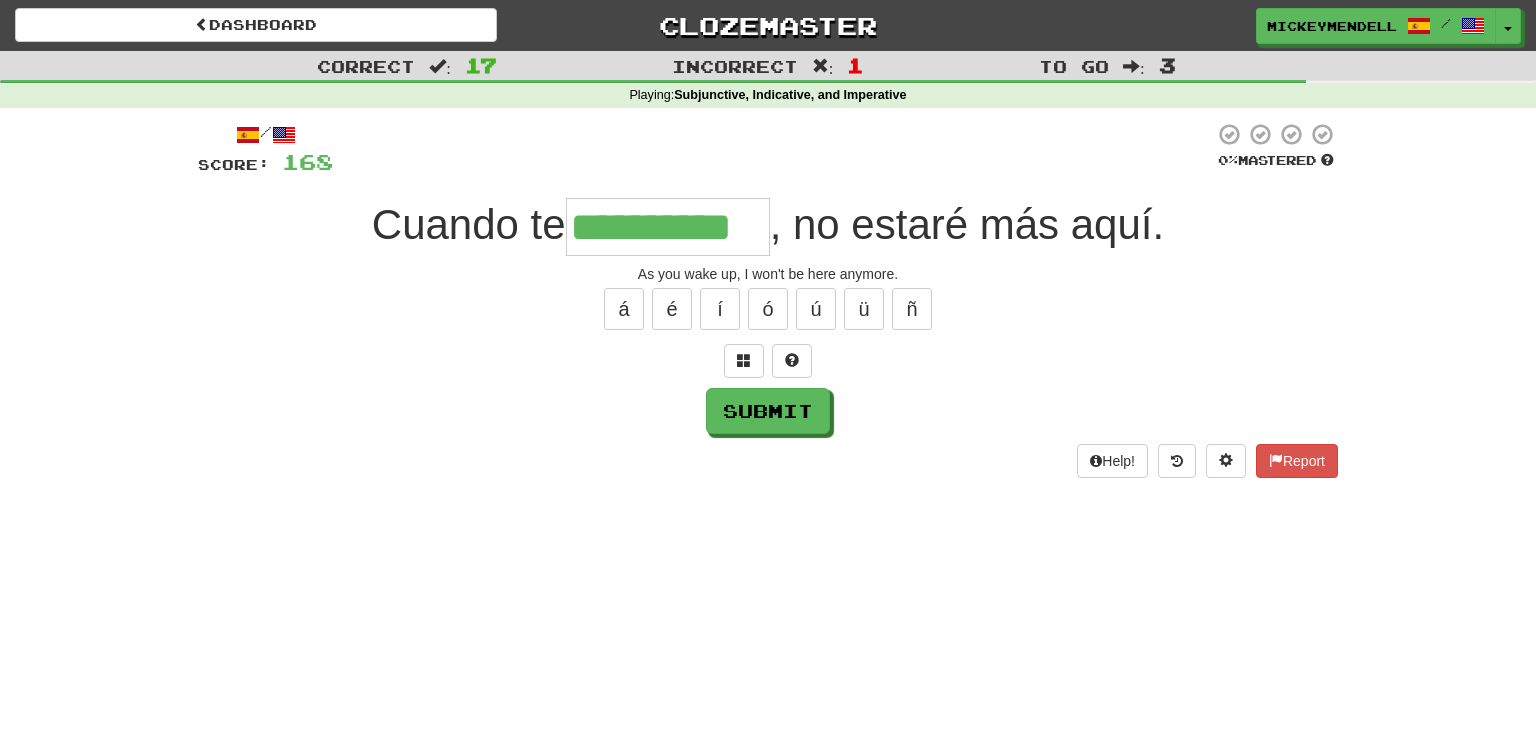 type on "**********" 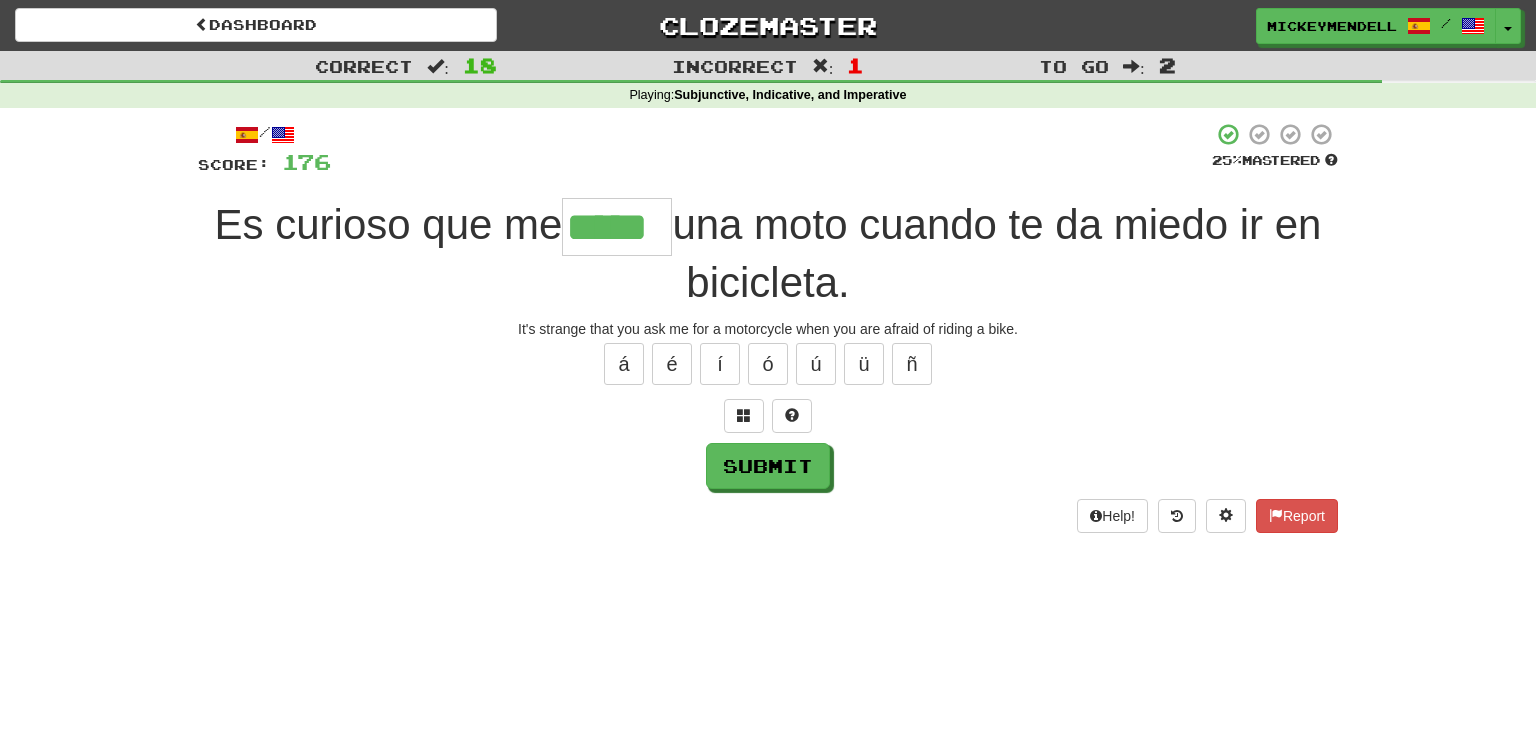 type on "*****" 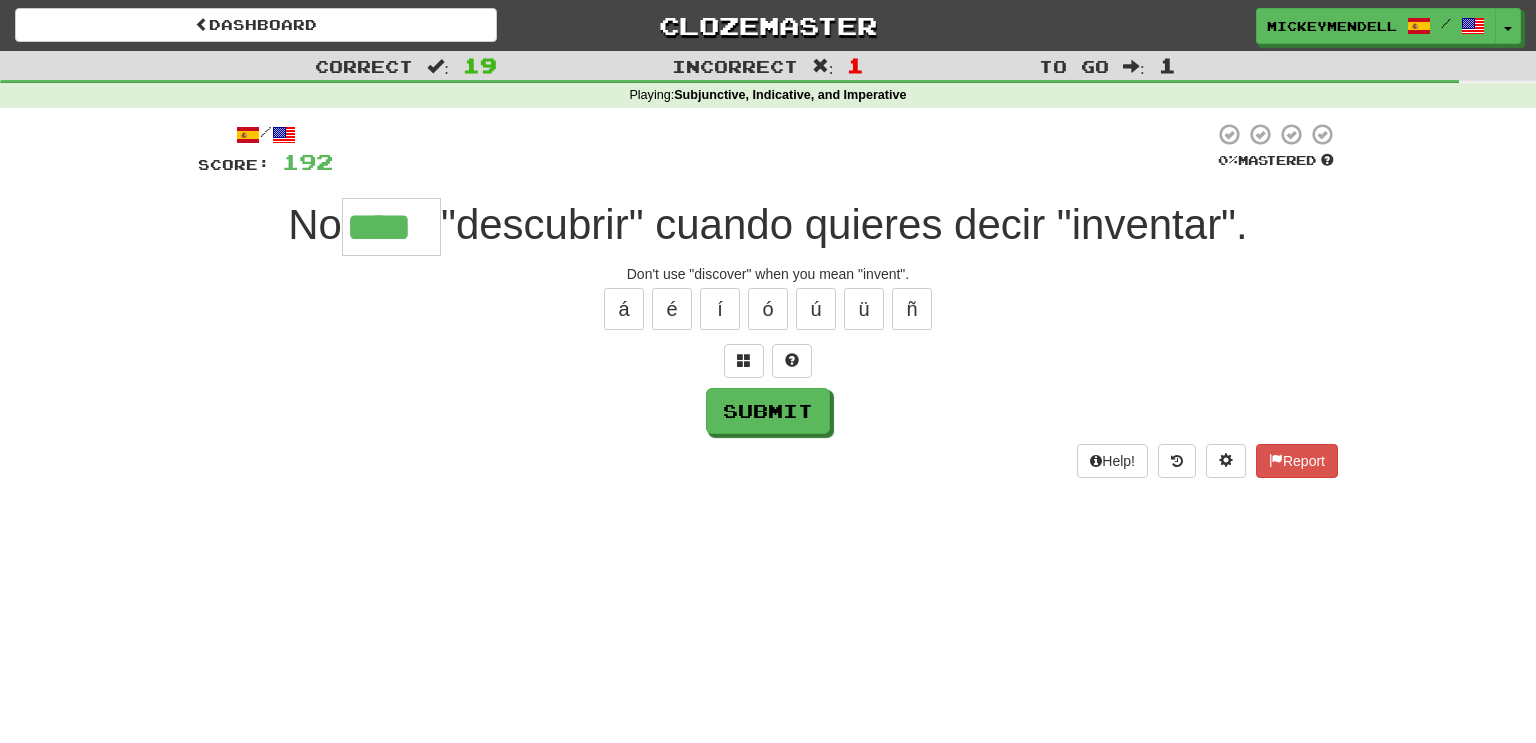 type on "****" 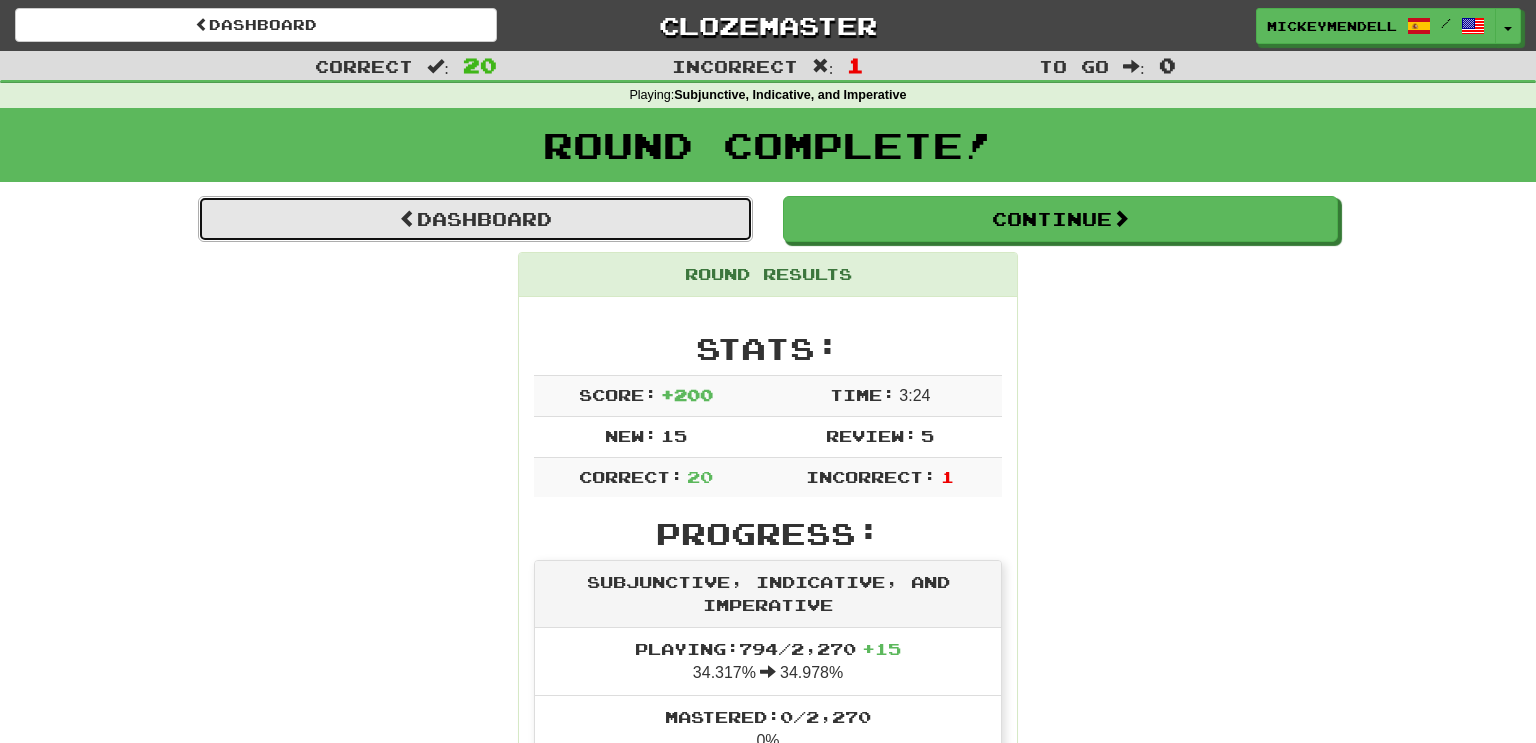 click on "Dashboard" at bounding box center (475, 219) 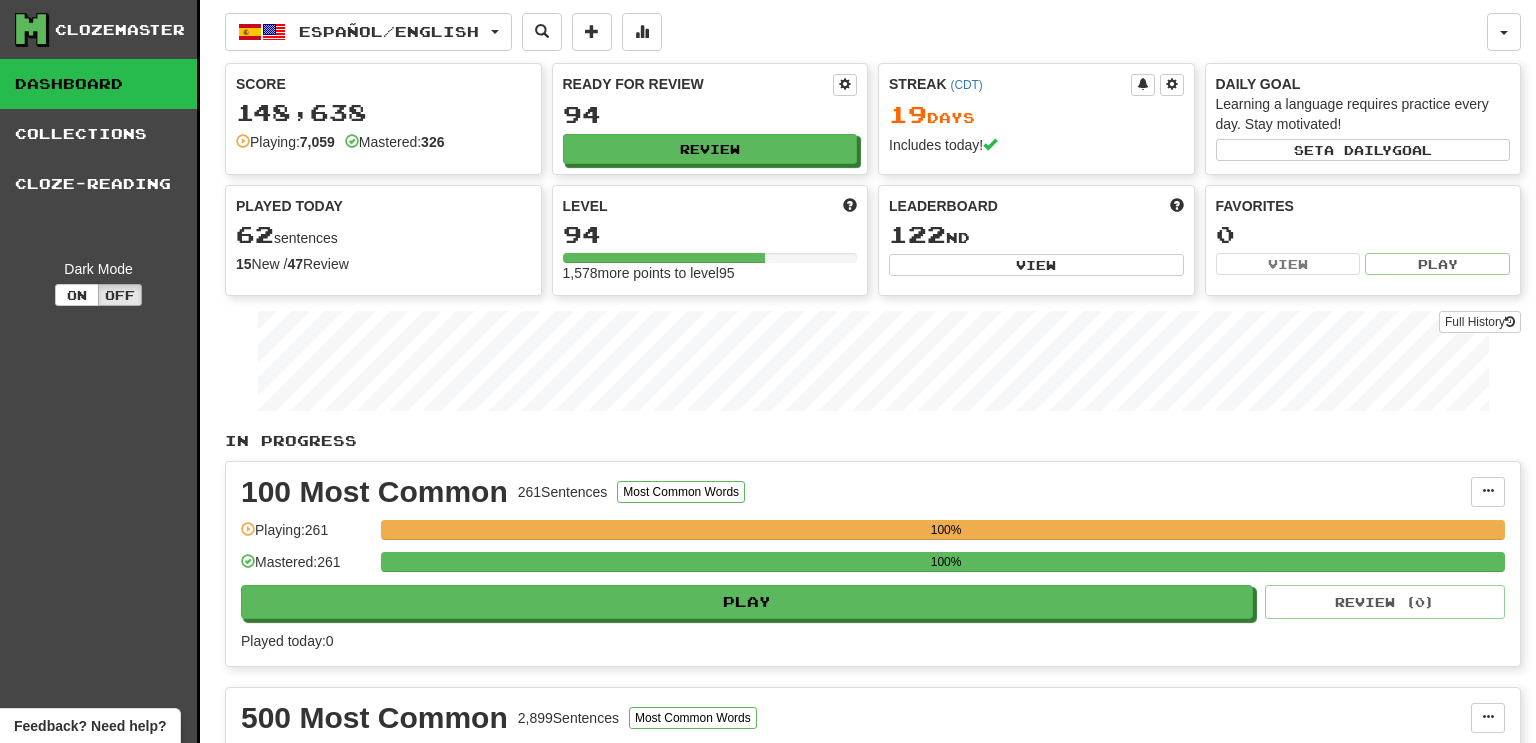 scroll, scrollTop: 0, scrollLeft: 0, axis: both 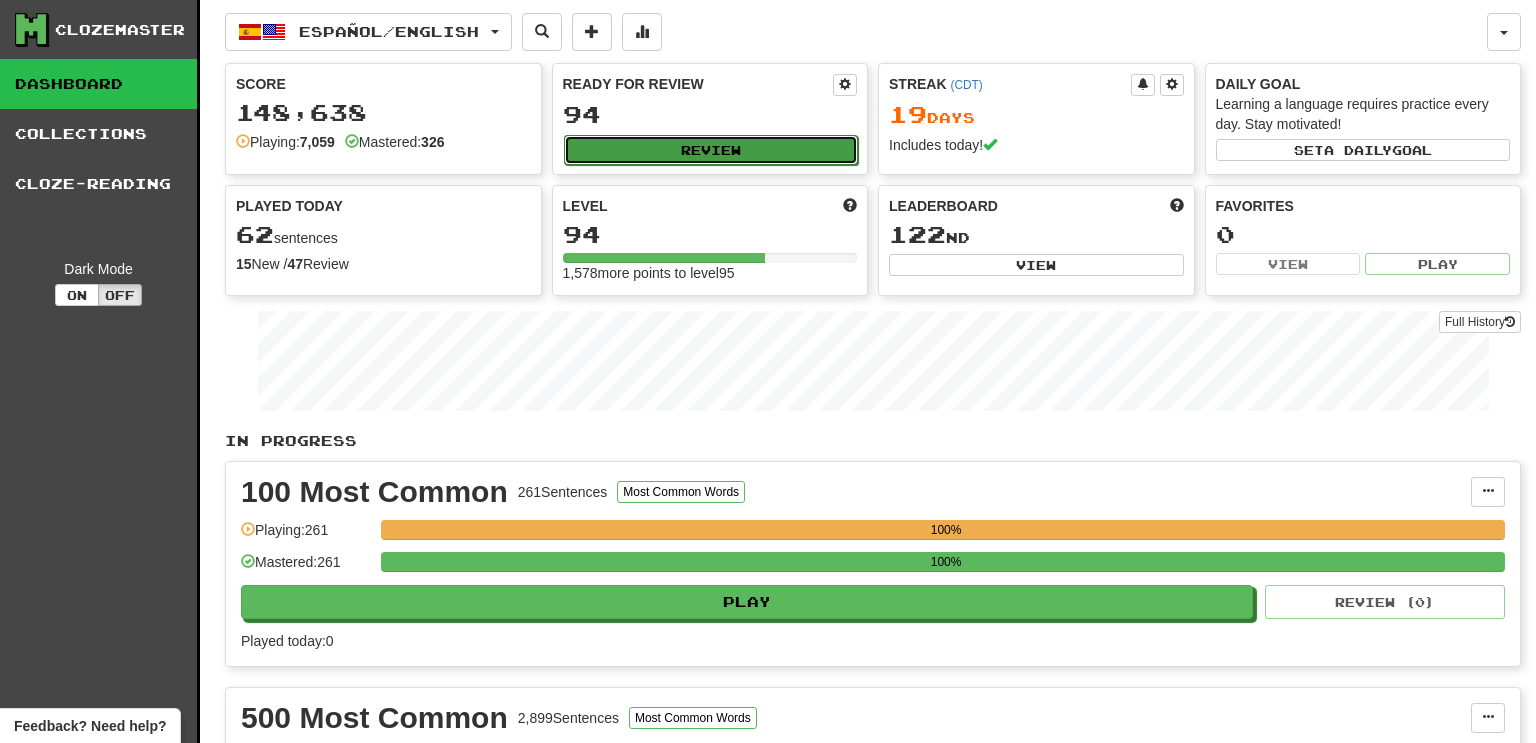 click on "Review" at bounding box center (711, 150) 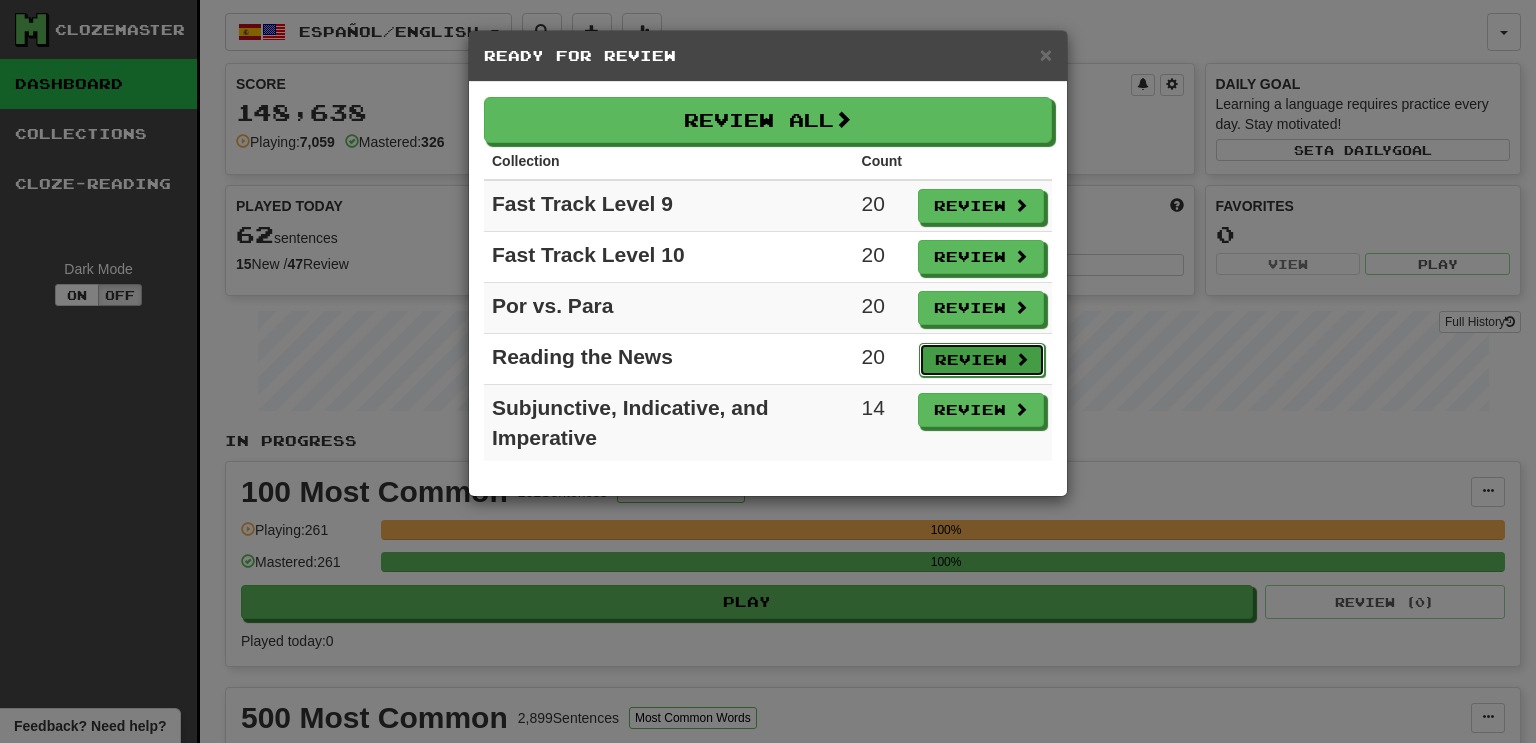 click on "Review" at bounding box center (982, 360) 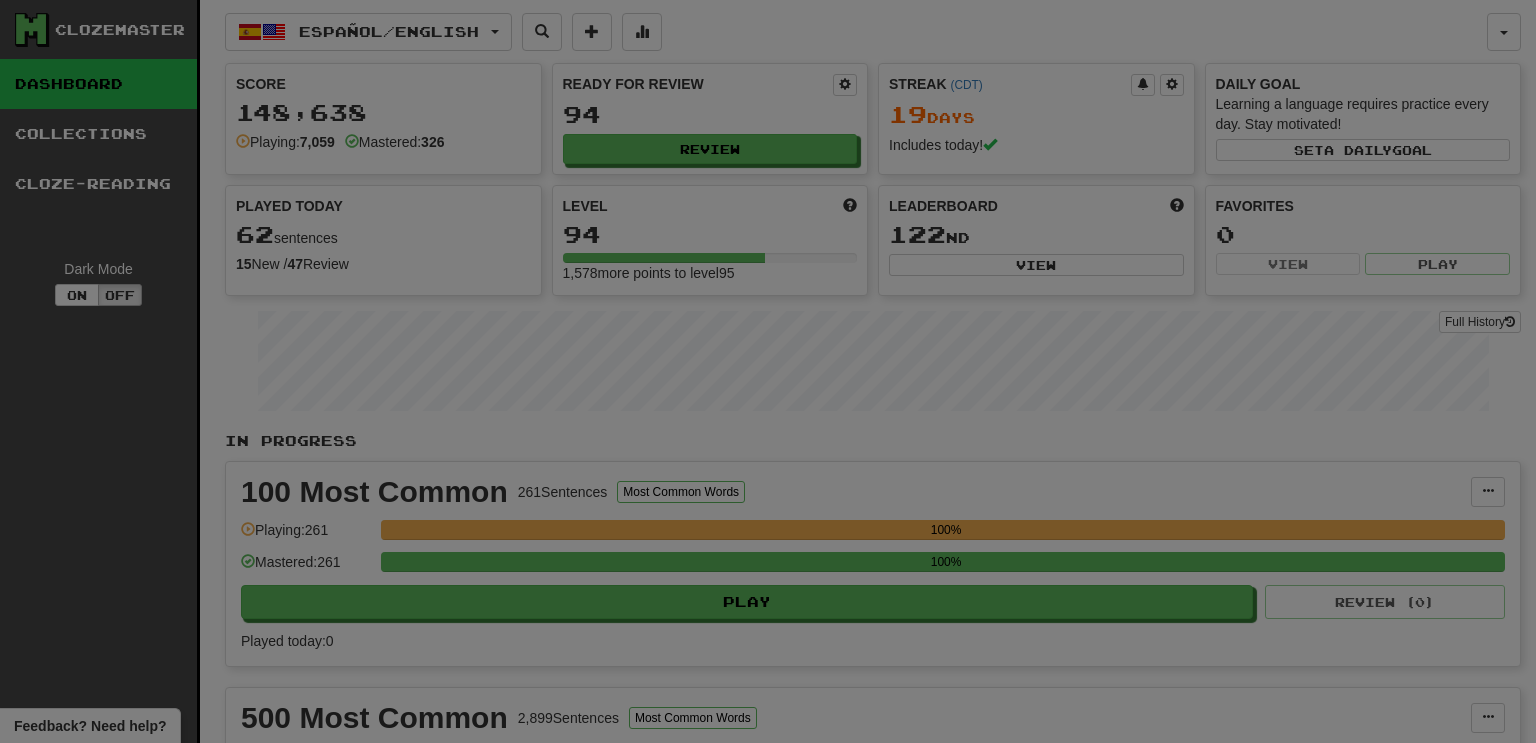 select on "**" 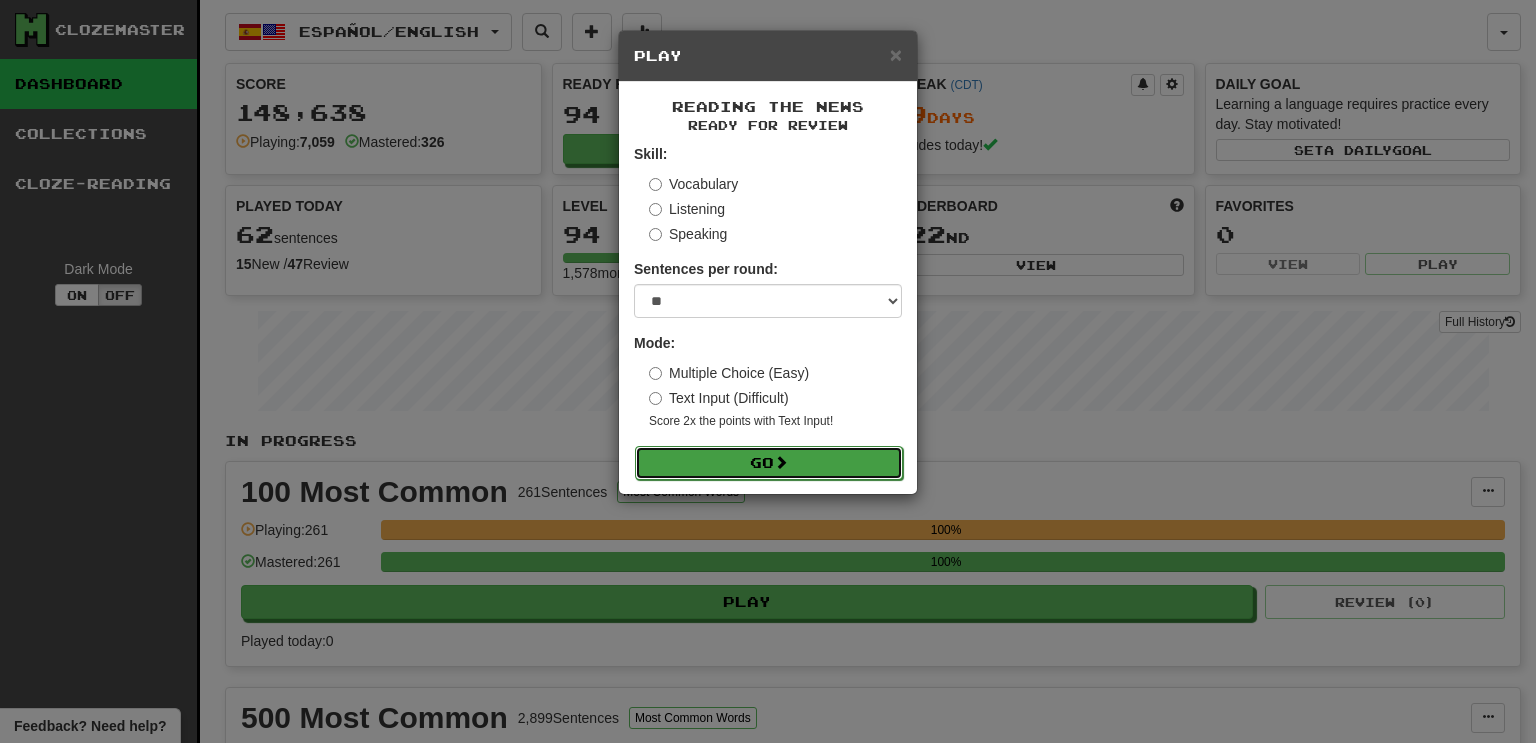 click on "Go" at bounding box center (769, 463) 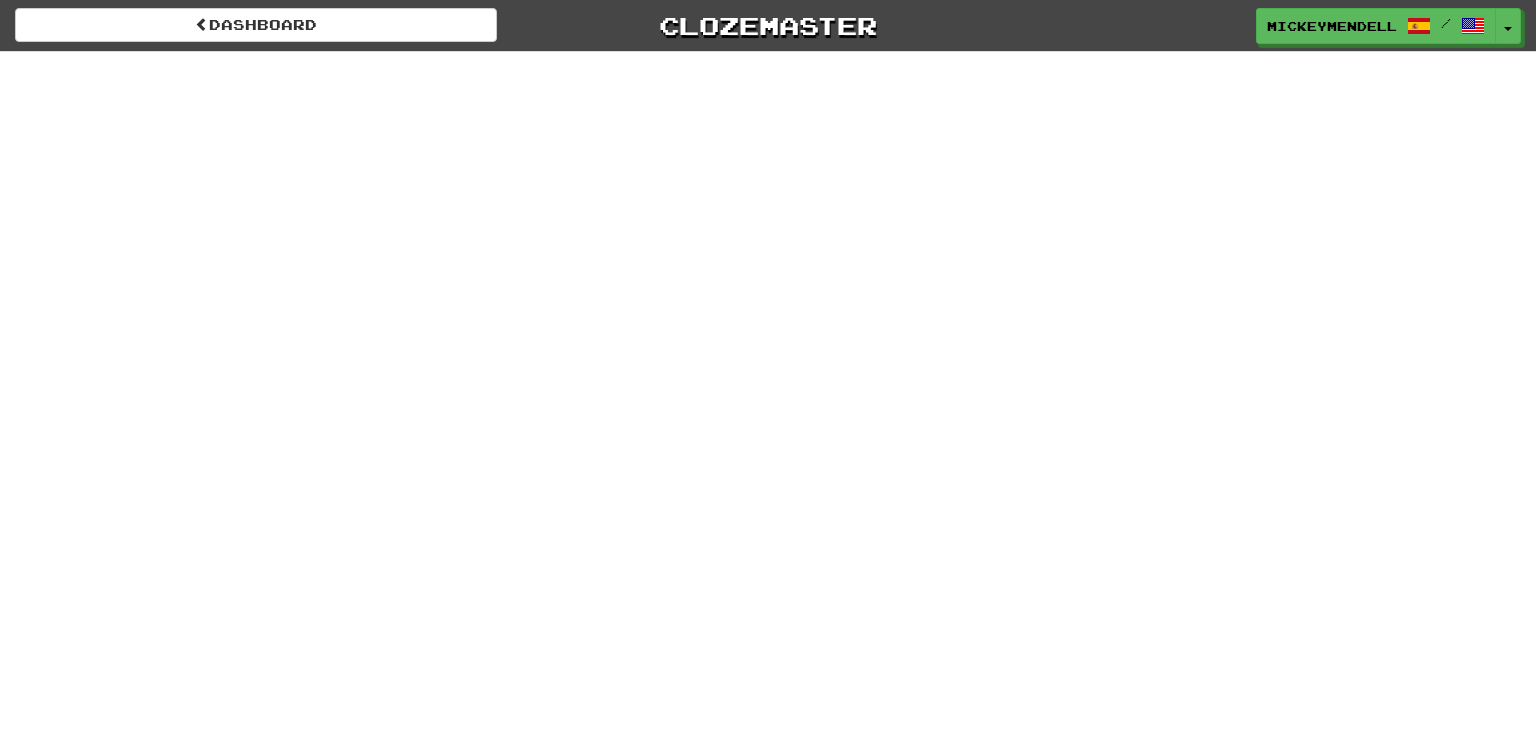 scroll, scrollTop: 0, scrollLeft: 0, axis: both 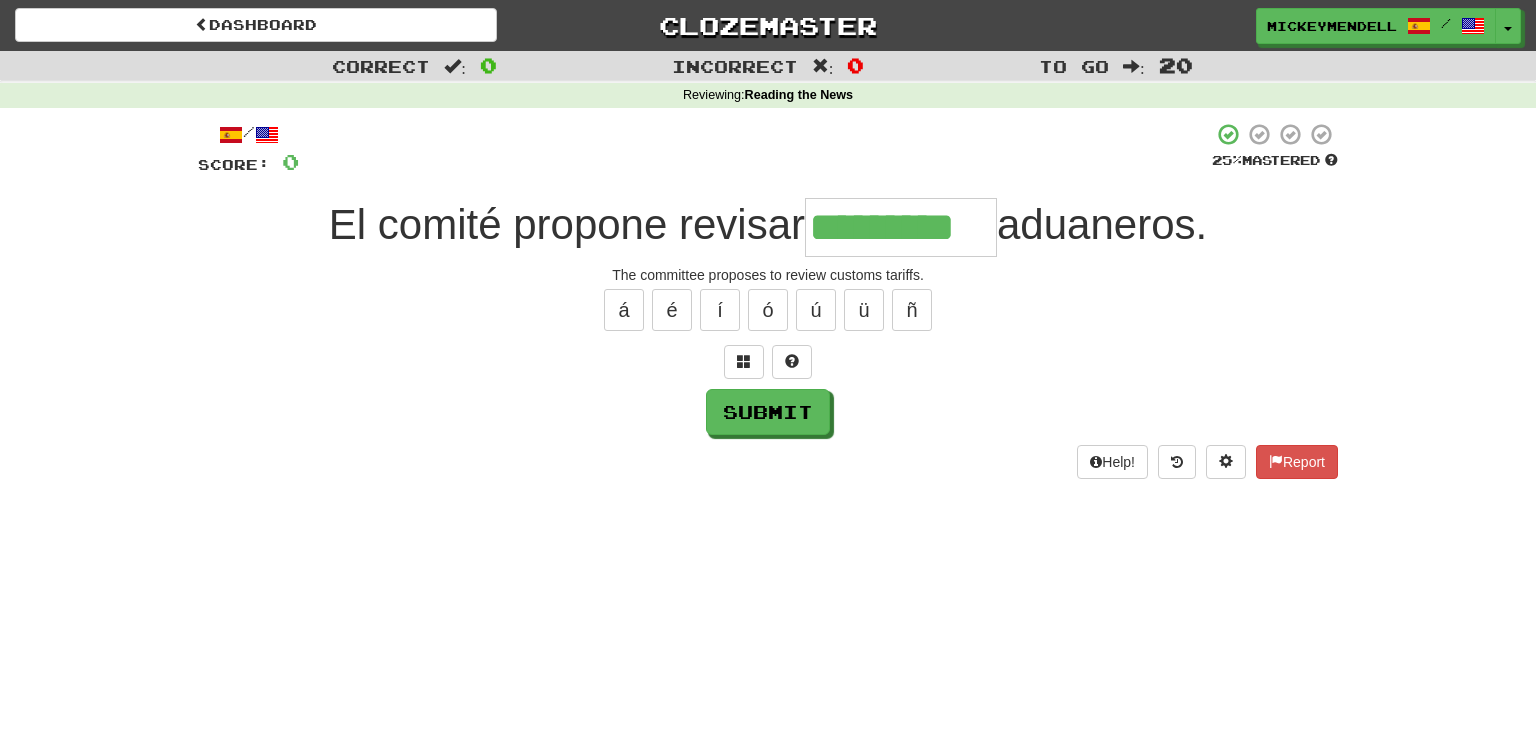 type on "*********" 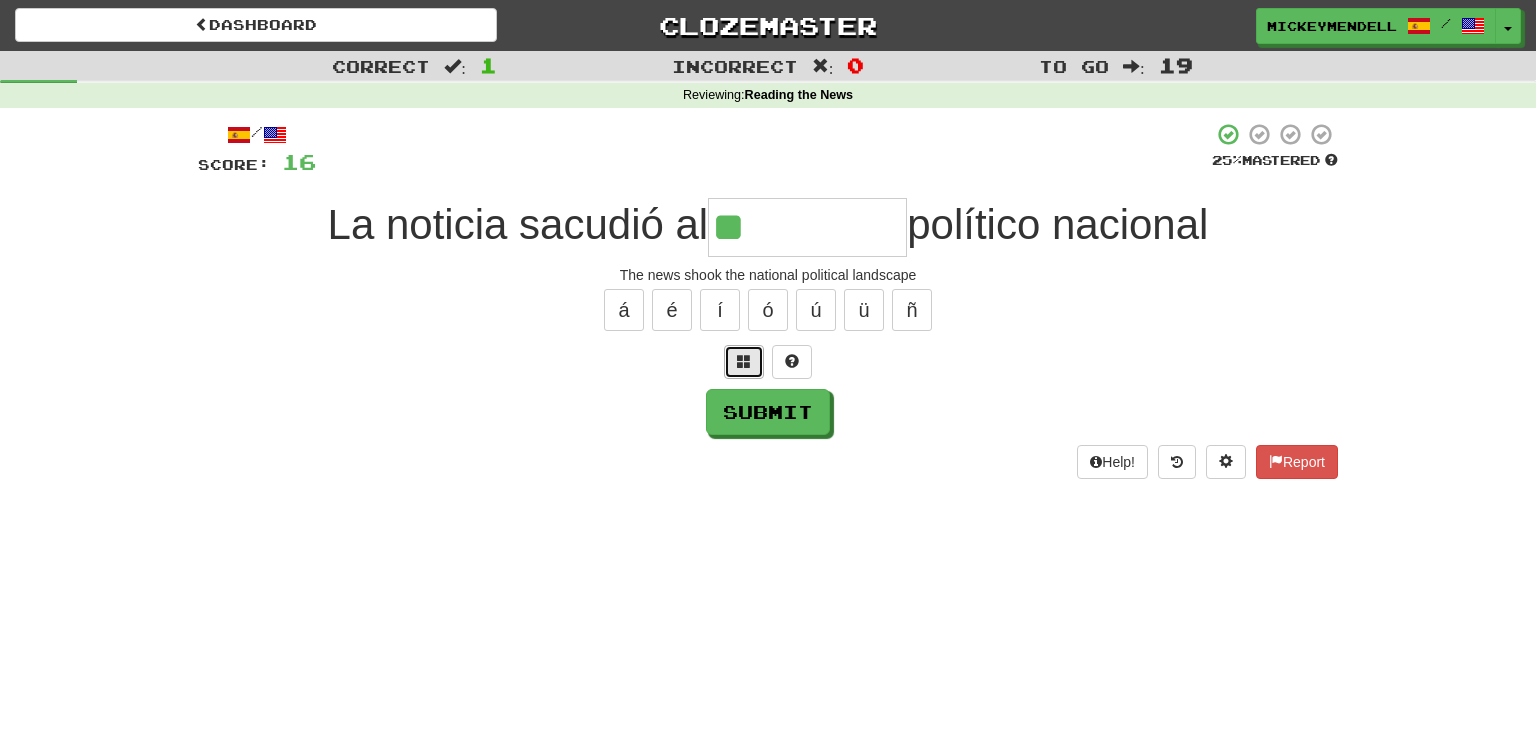 click at bounding box center [744, 362] 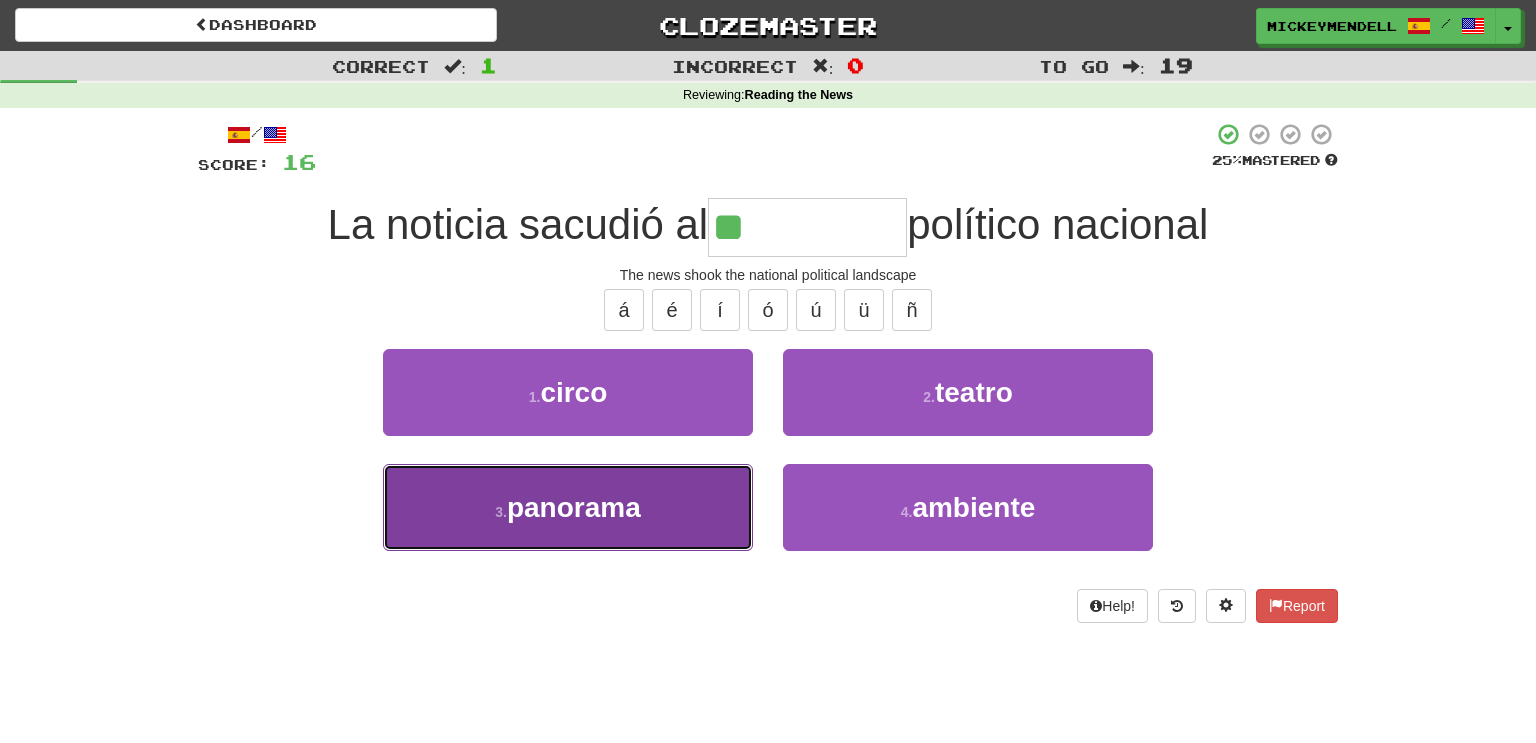 click on "3 .  panorama" at bounding box center (568, 507) 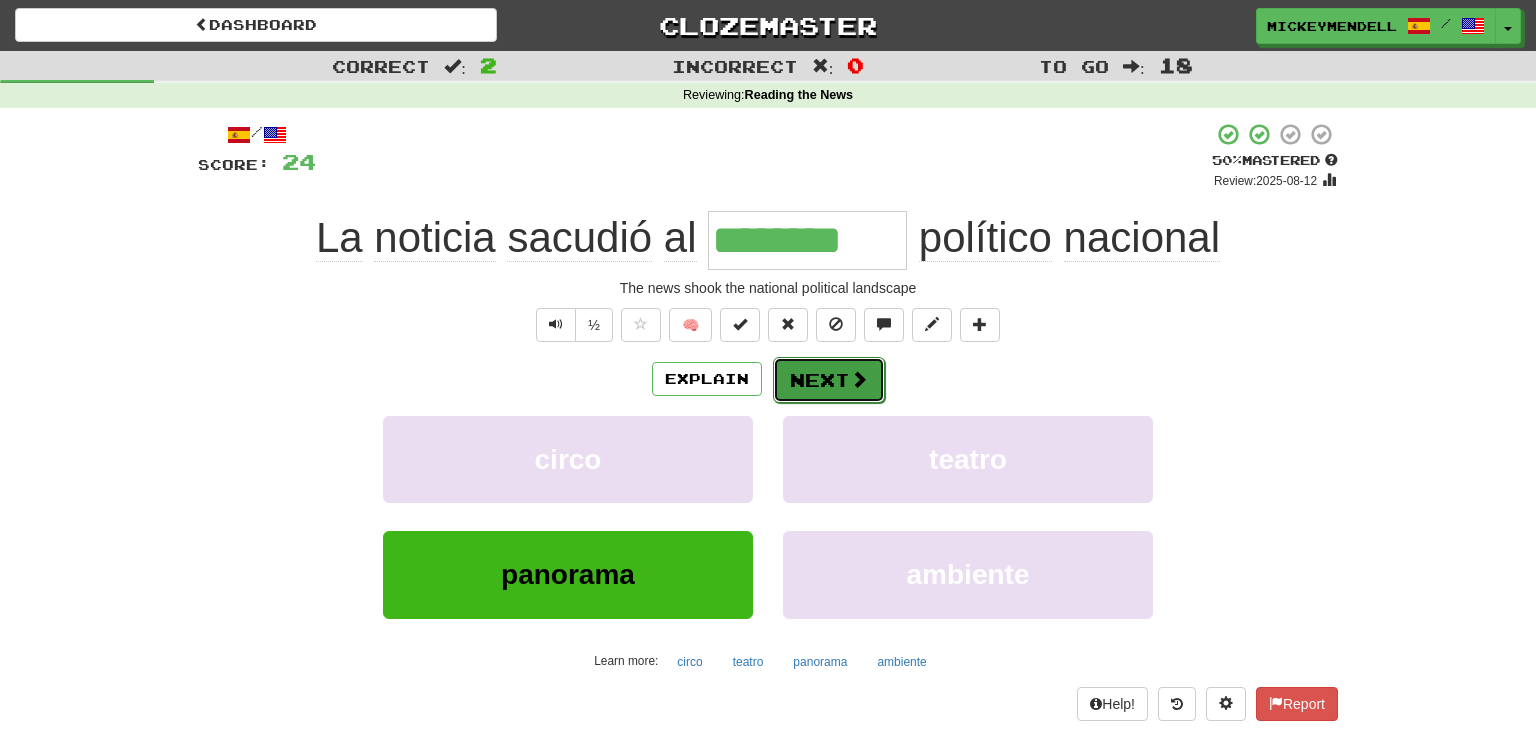 click on "Next" at bounding box center [829, 380] 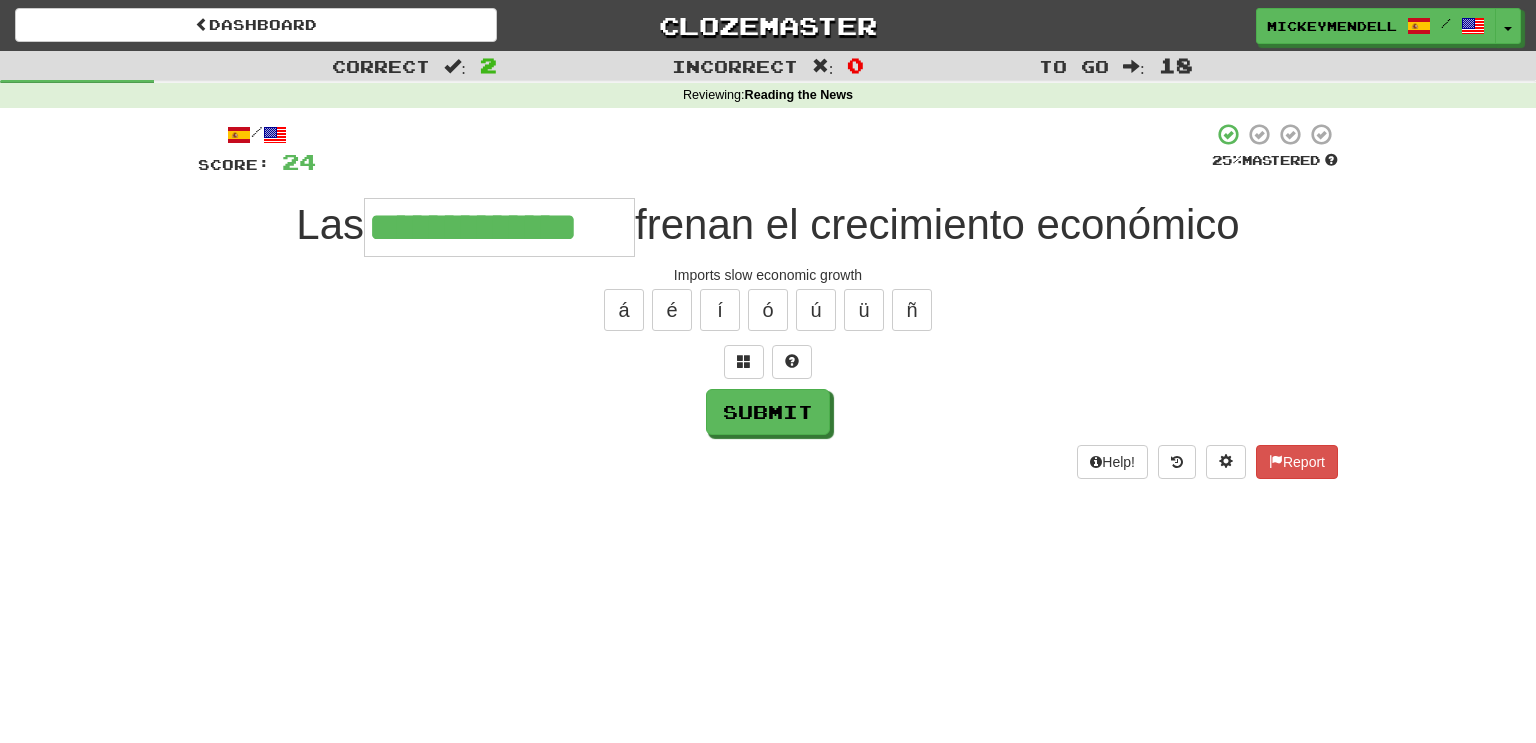 type on "**********" 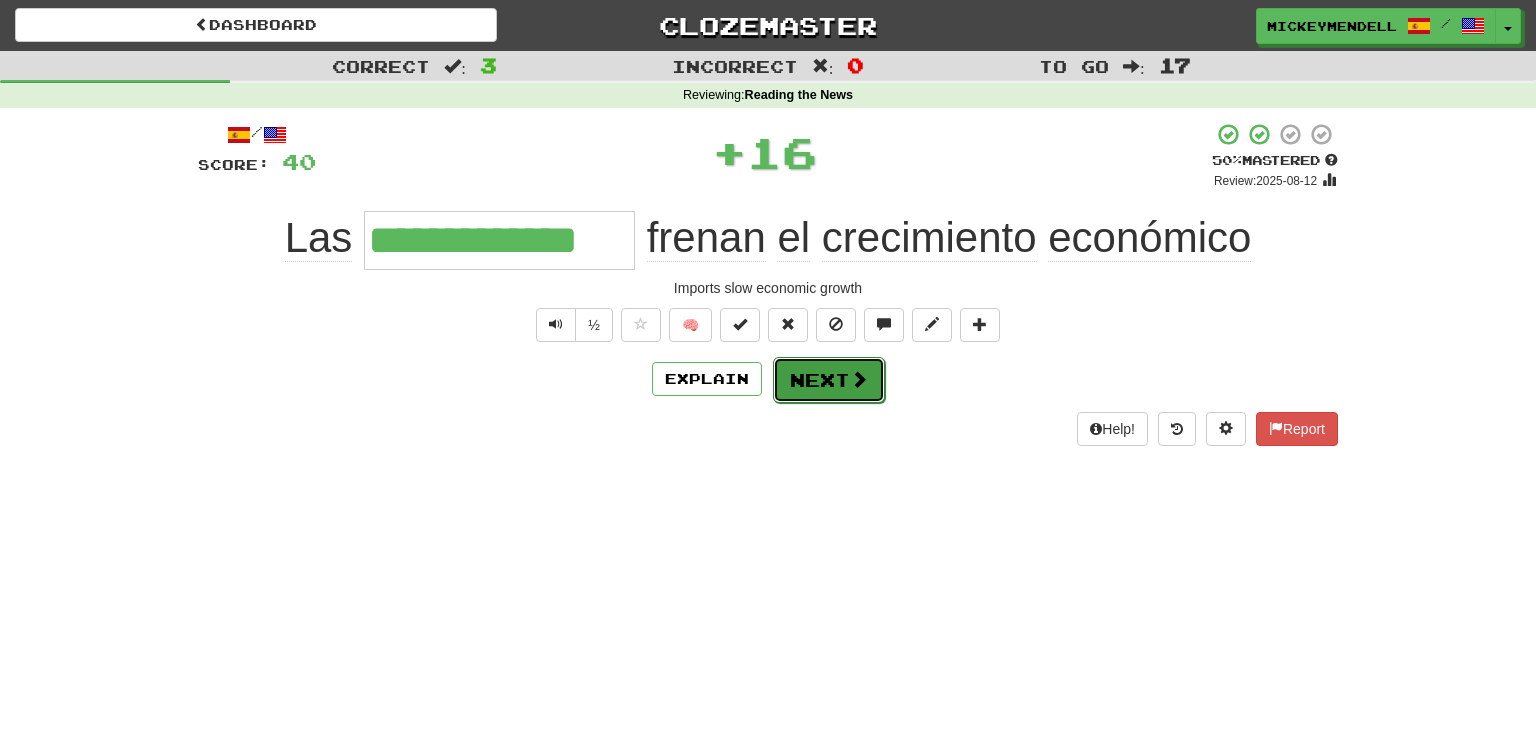 click at bounding box center (859, 379) 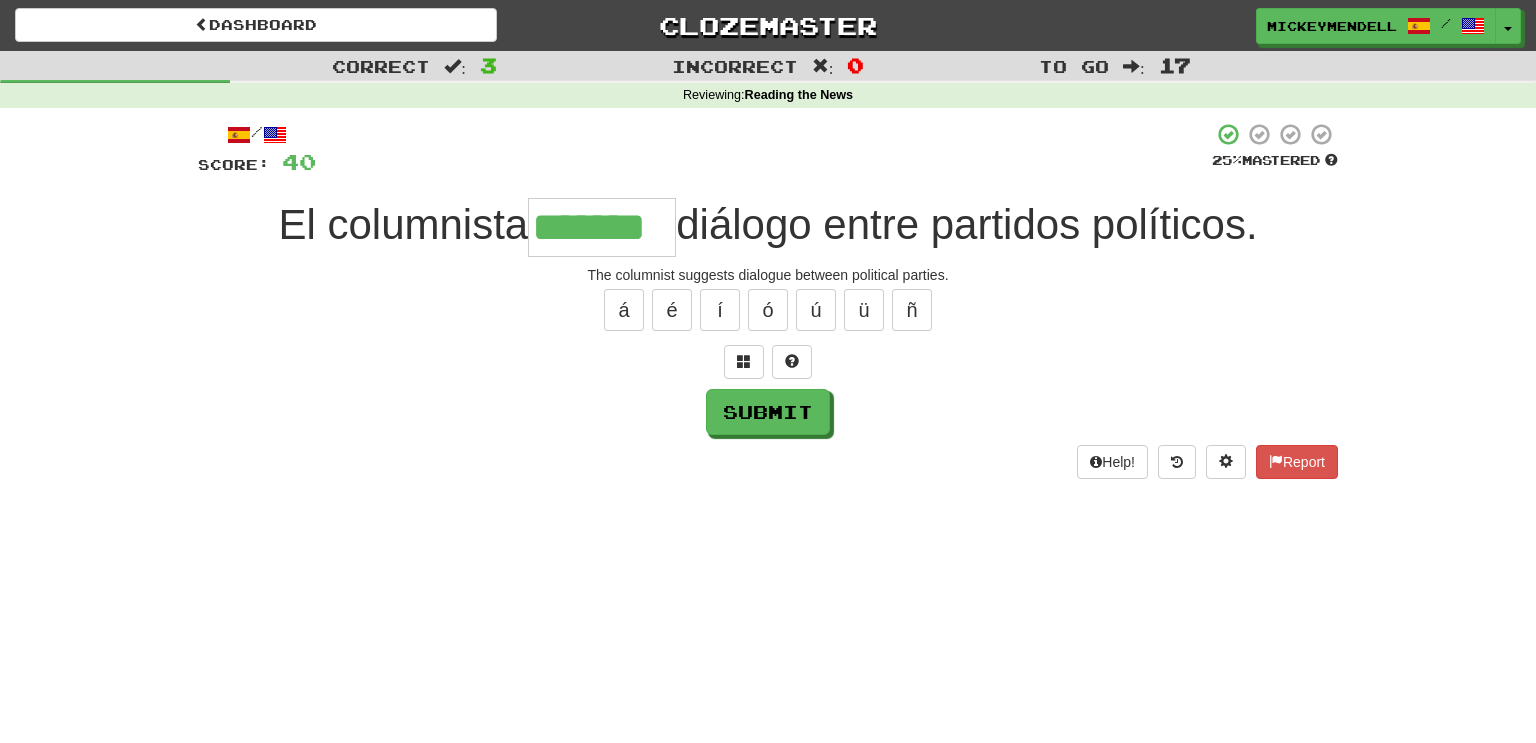 type on "*******" 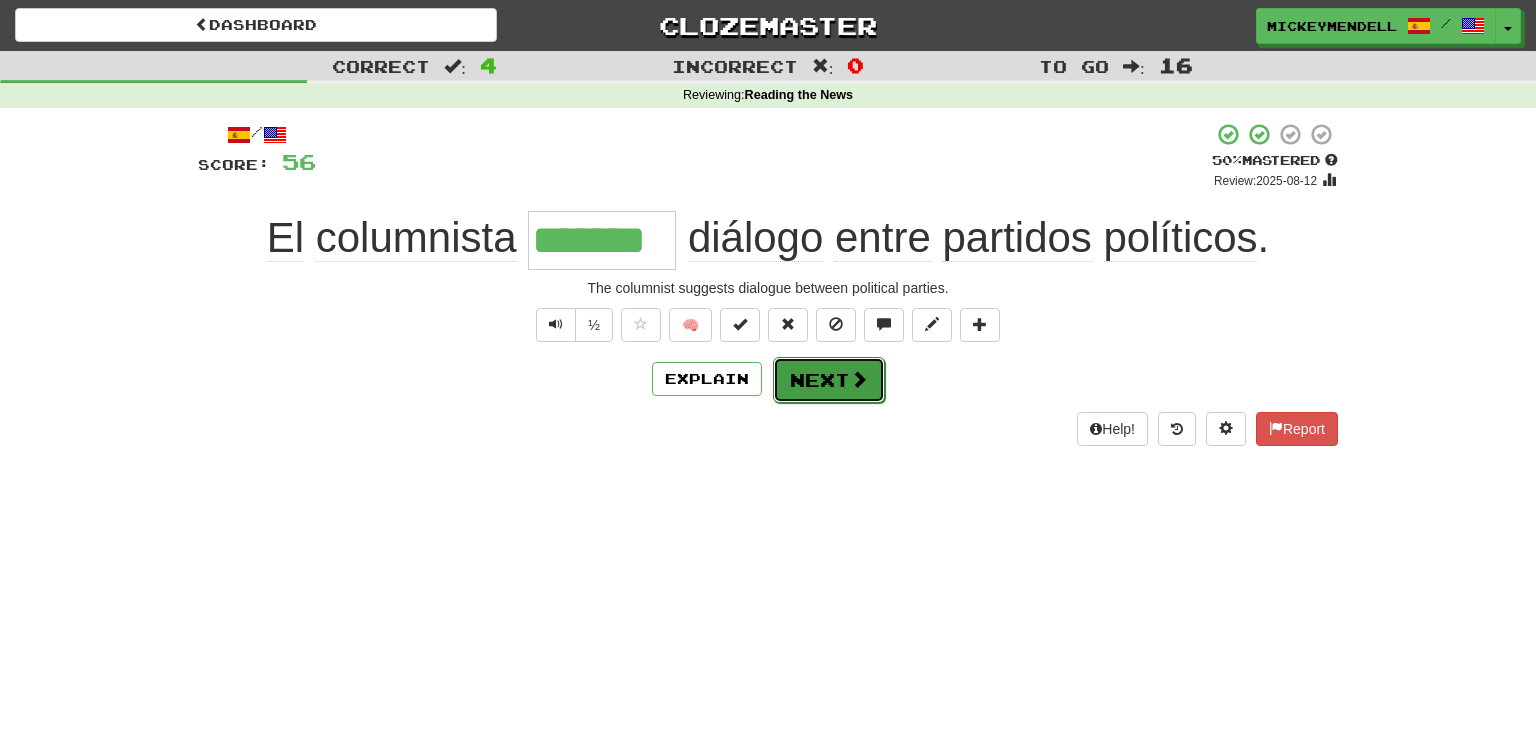 click on "Next" at bounding box center [829, 380] 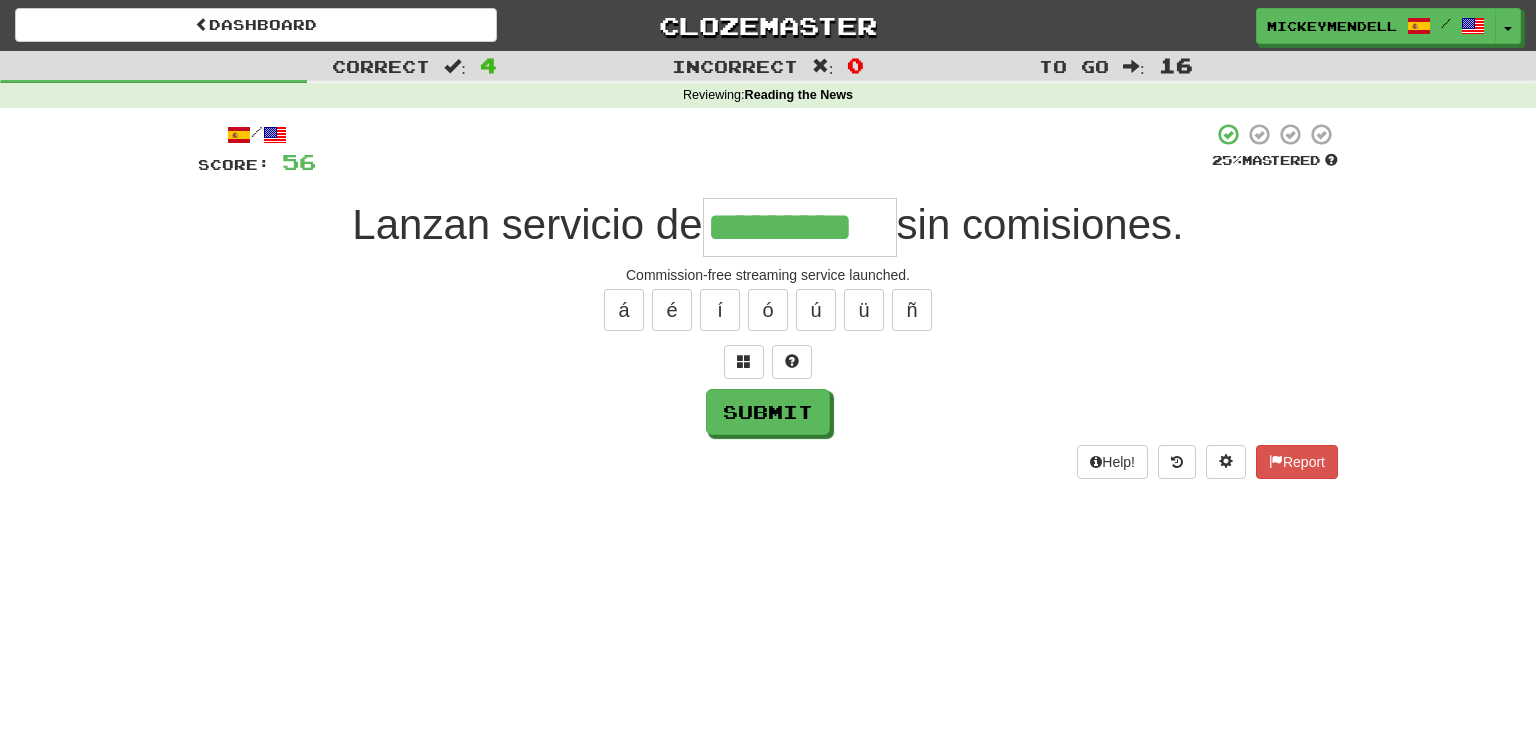 type on "*********" 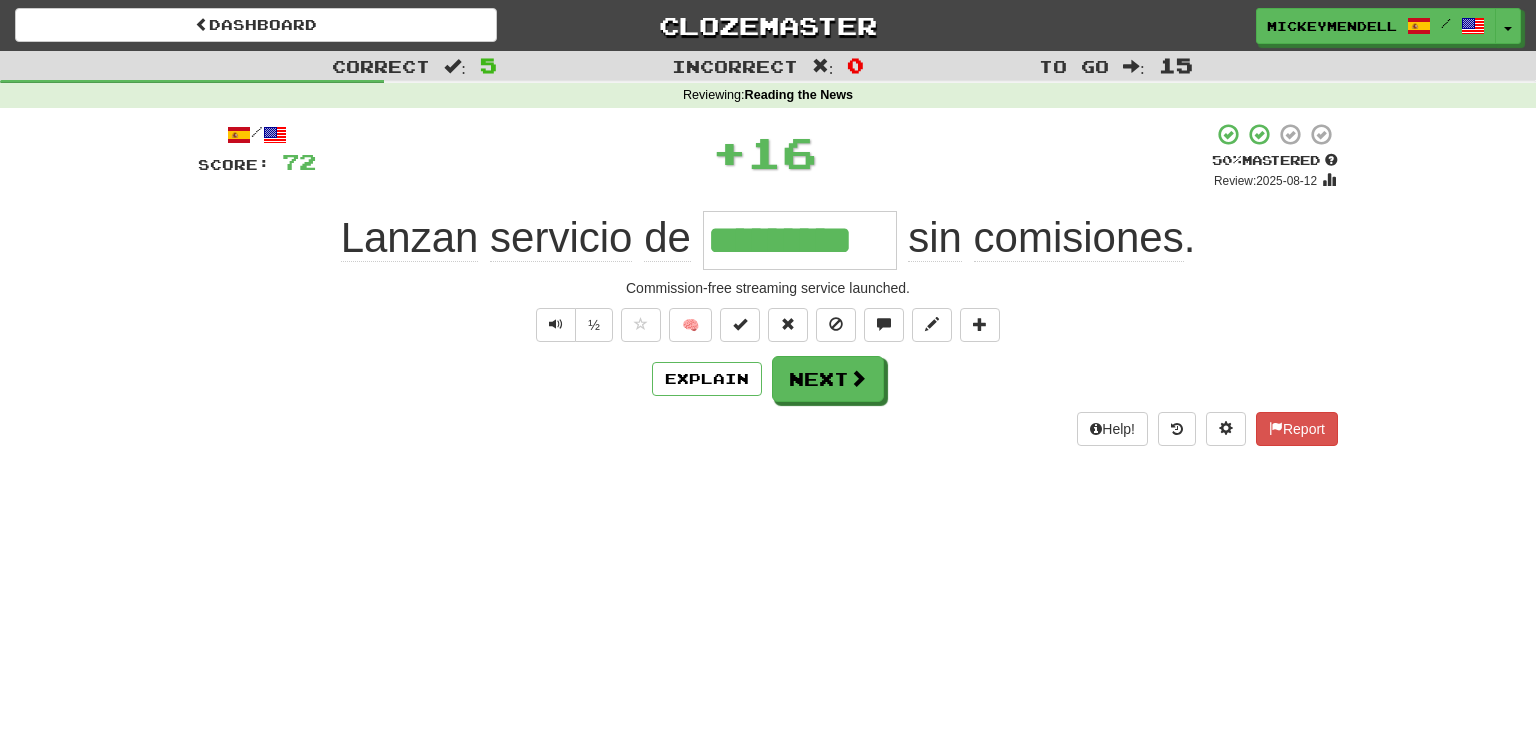 click on "Help!  Report" at bounding box center (768, 429) 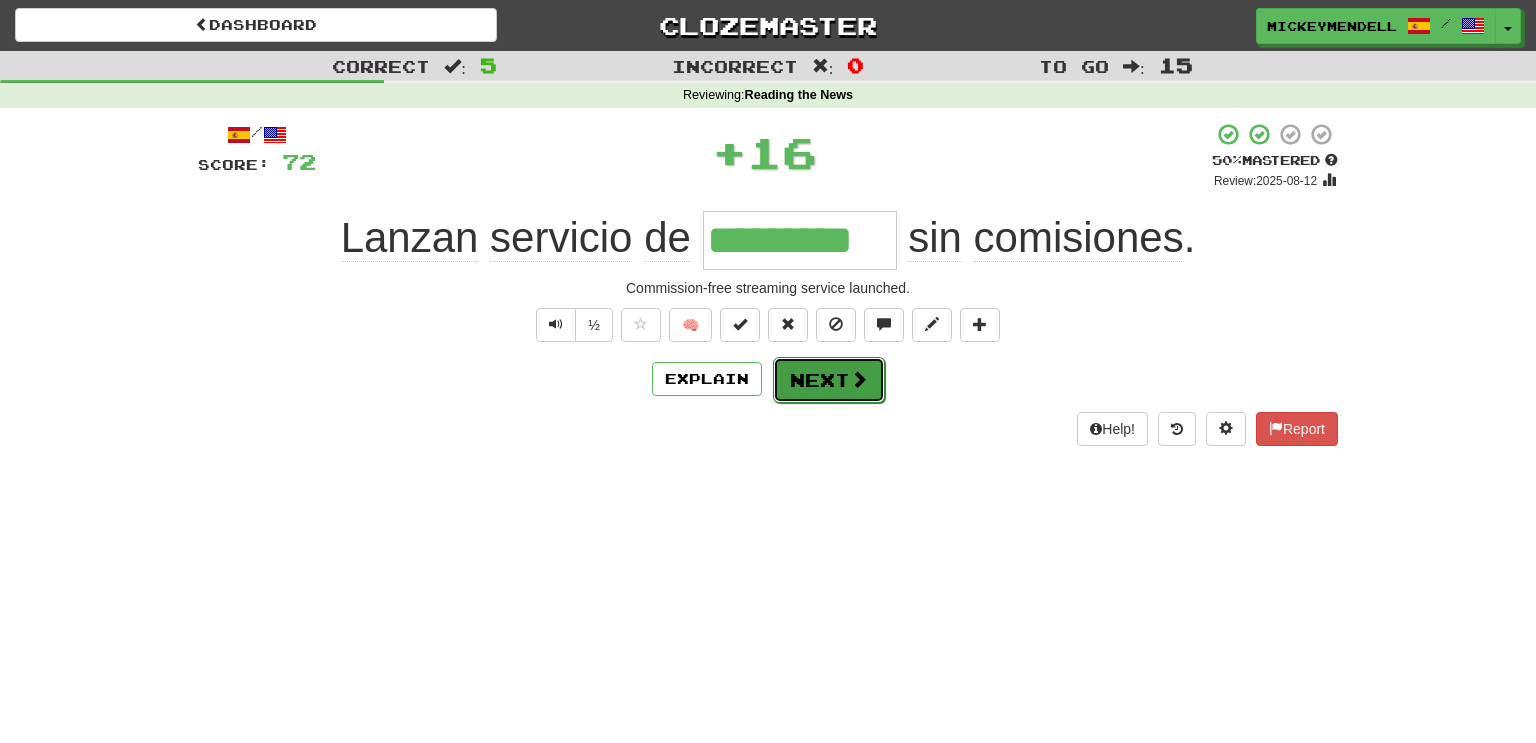 click on "Next" at bounding box center (829, 380) 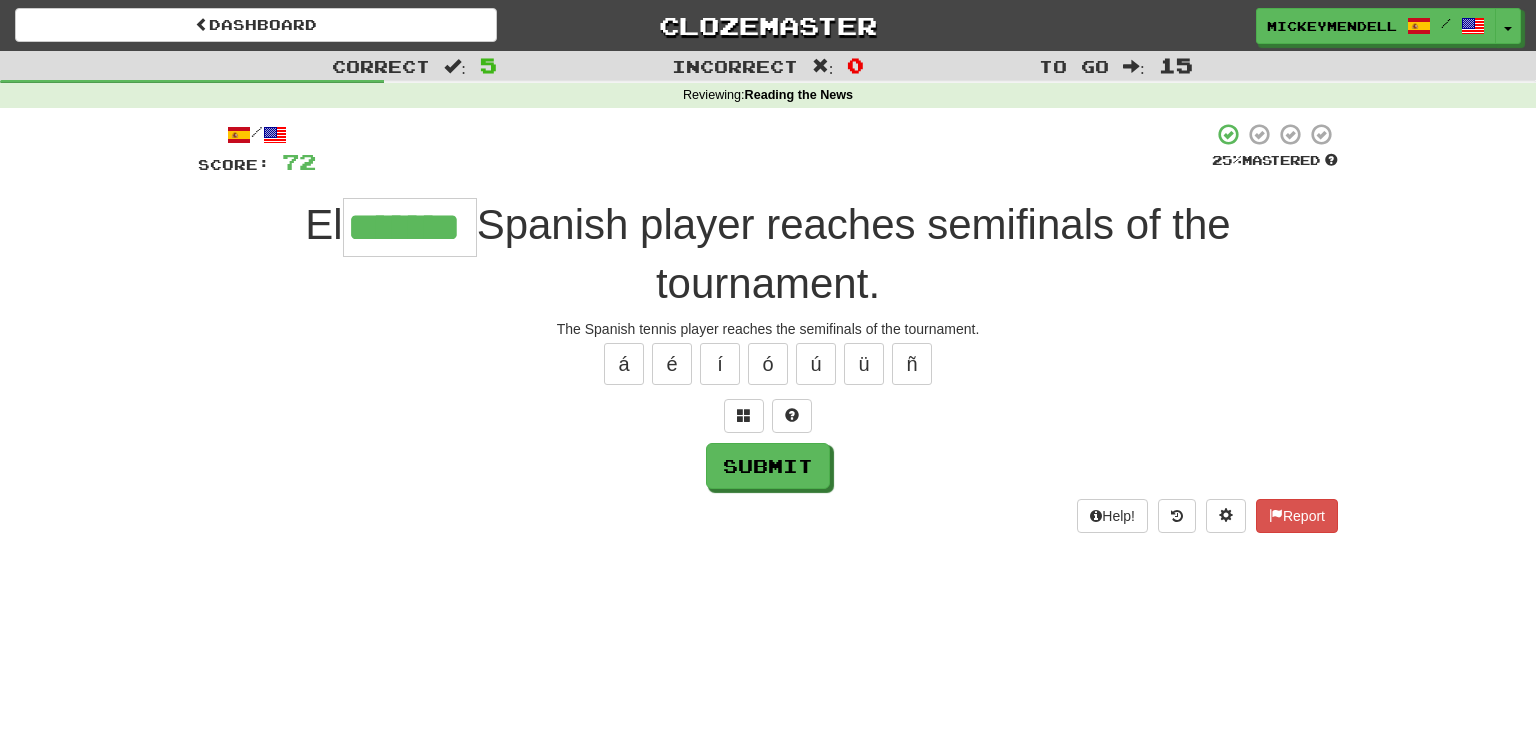 type on "*******" 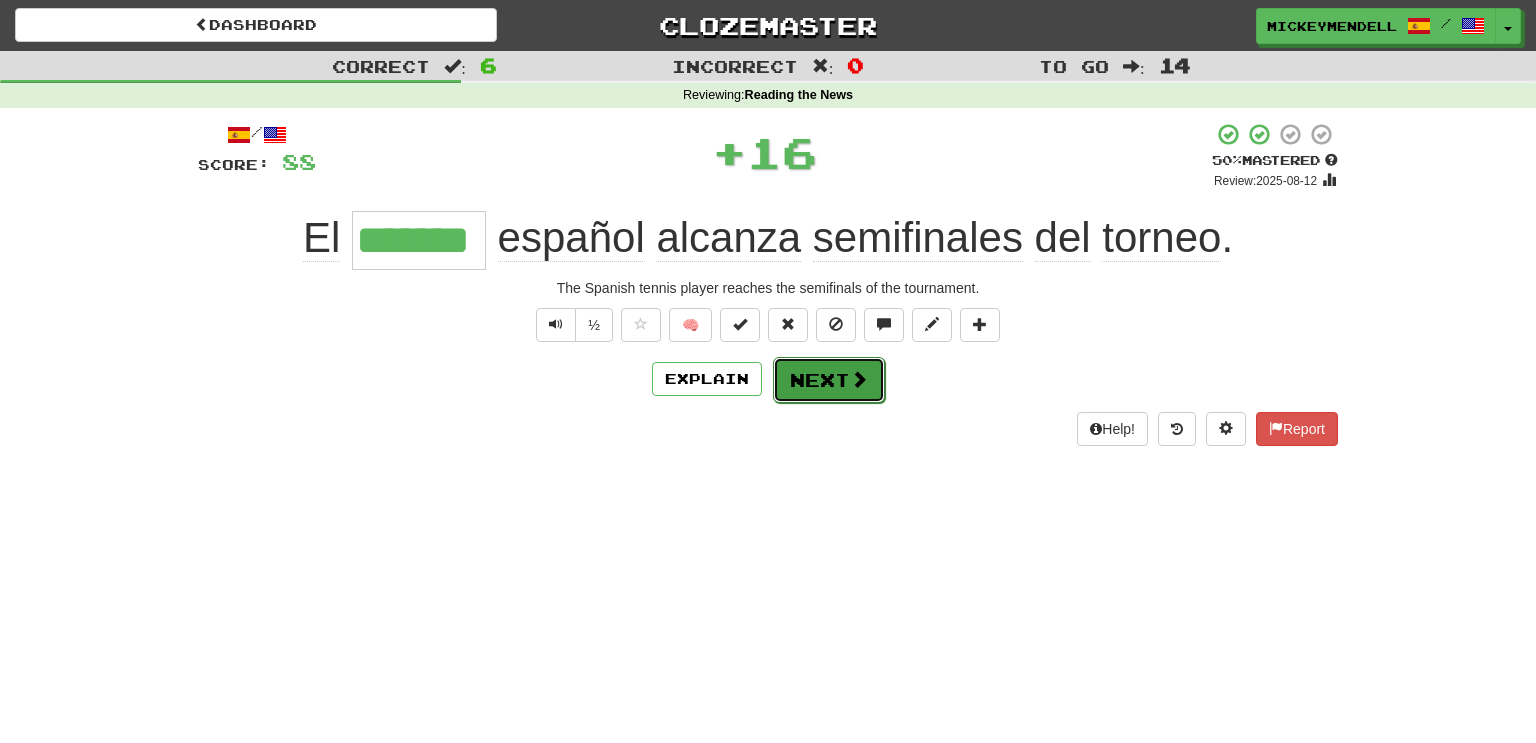 click on "Next" at bounding box center (829, 380) 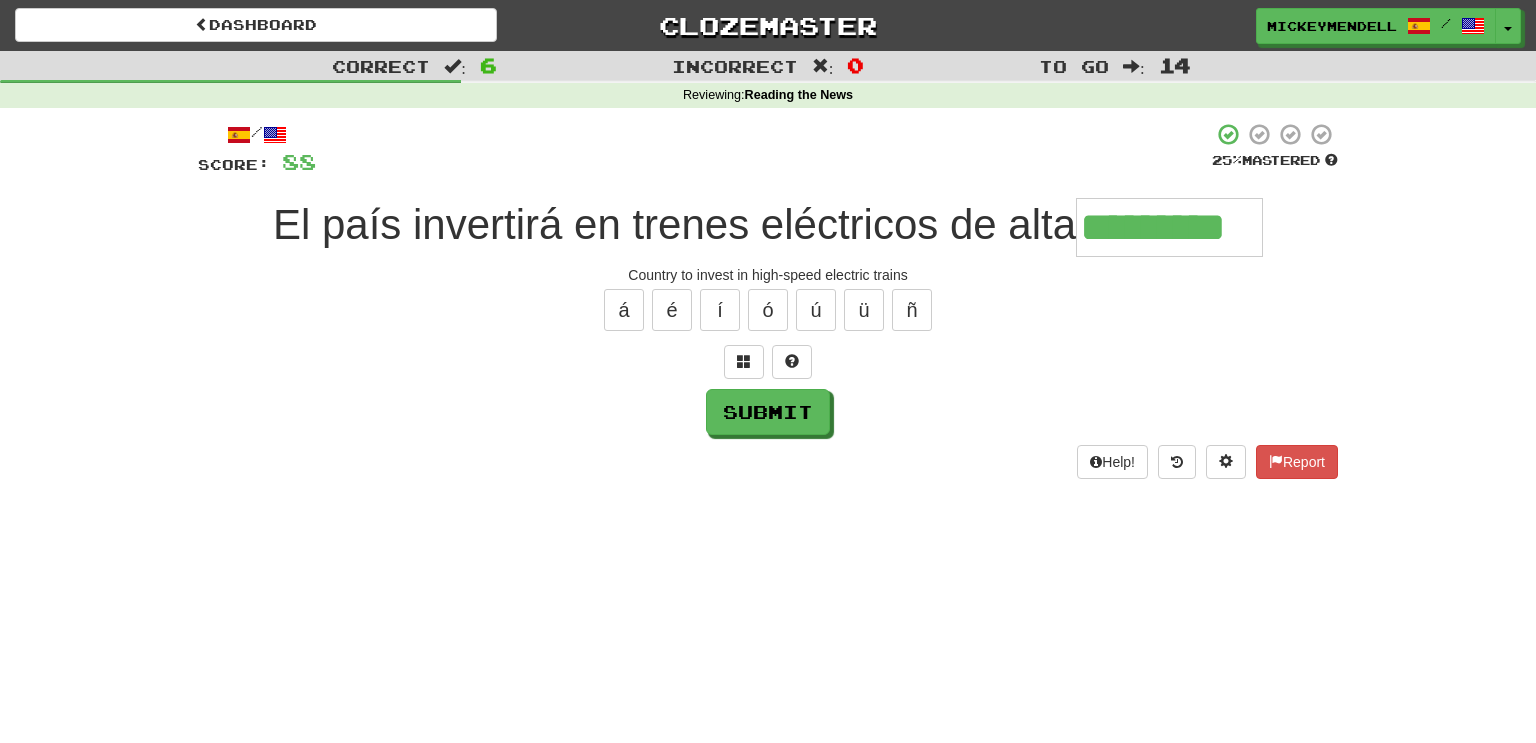 type on "*********" 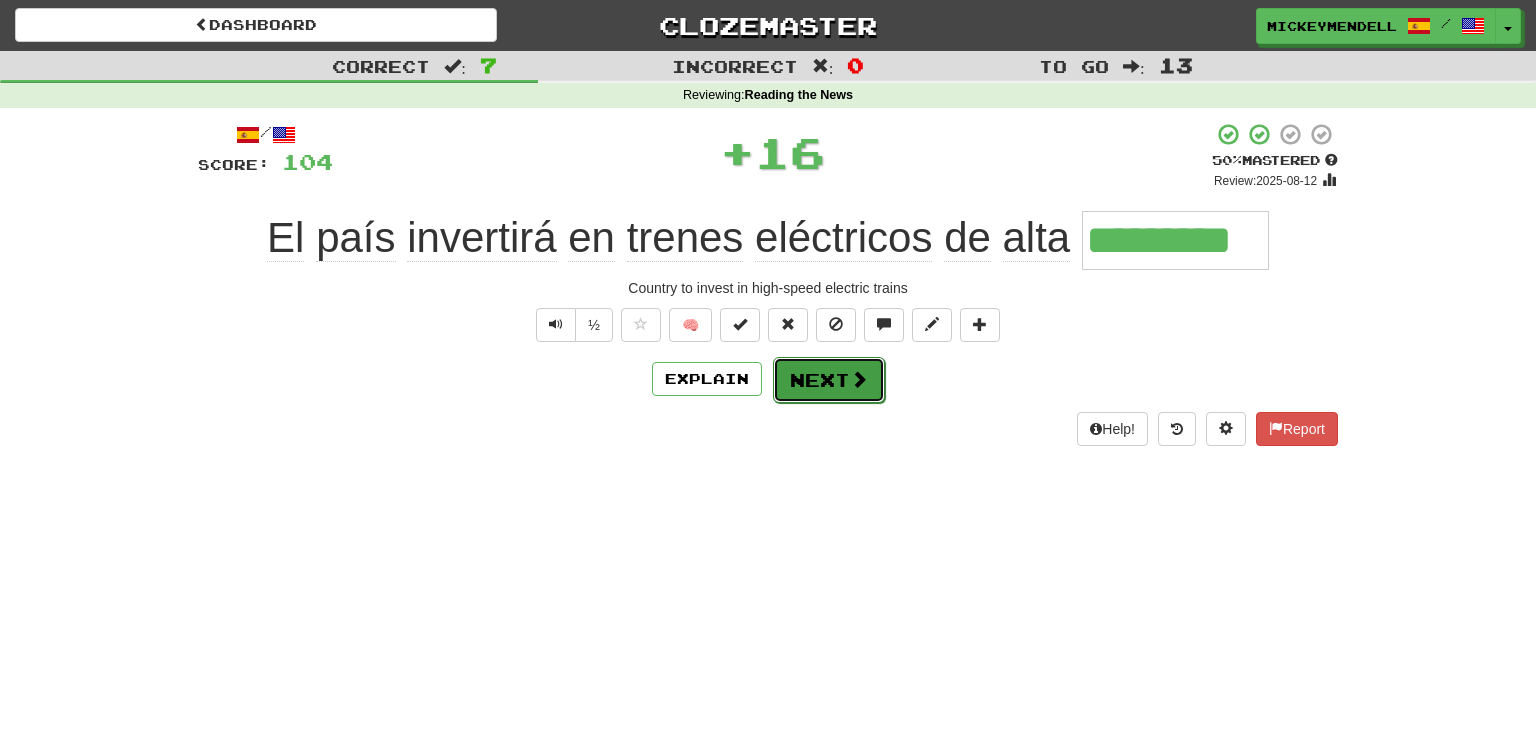 click on "Next" at bounding box center [829, 380] 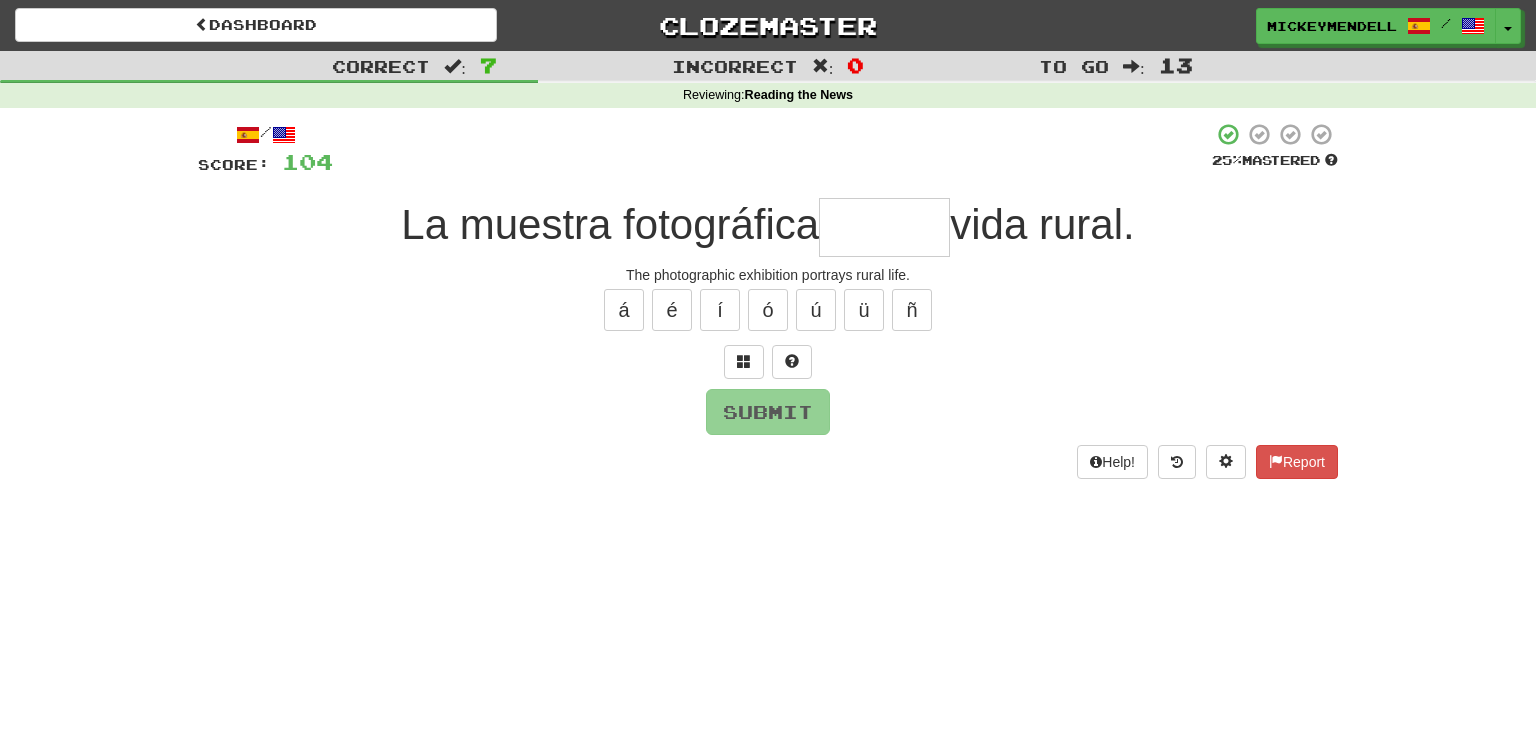 type on "*" 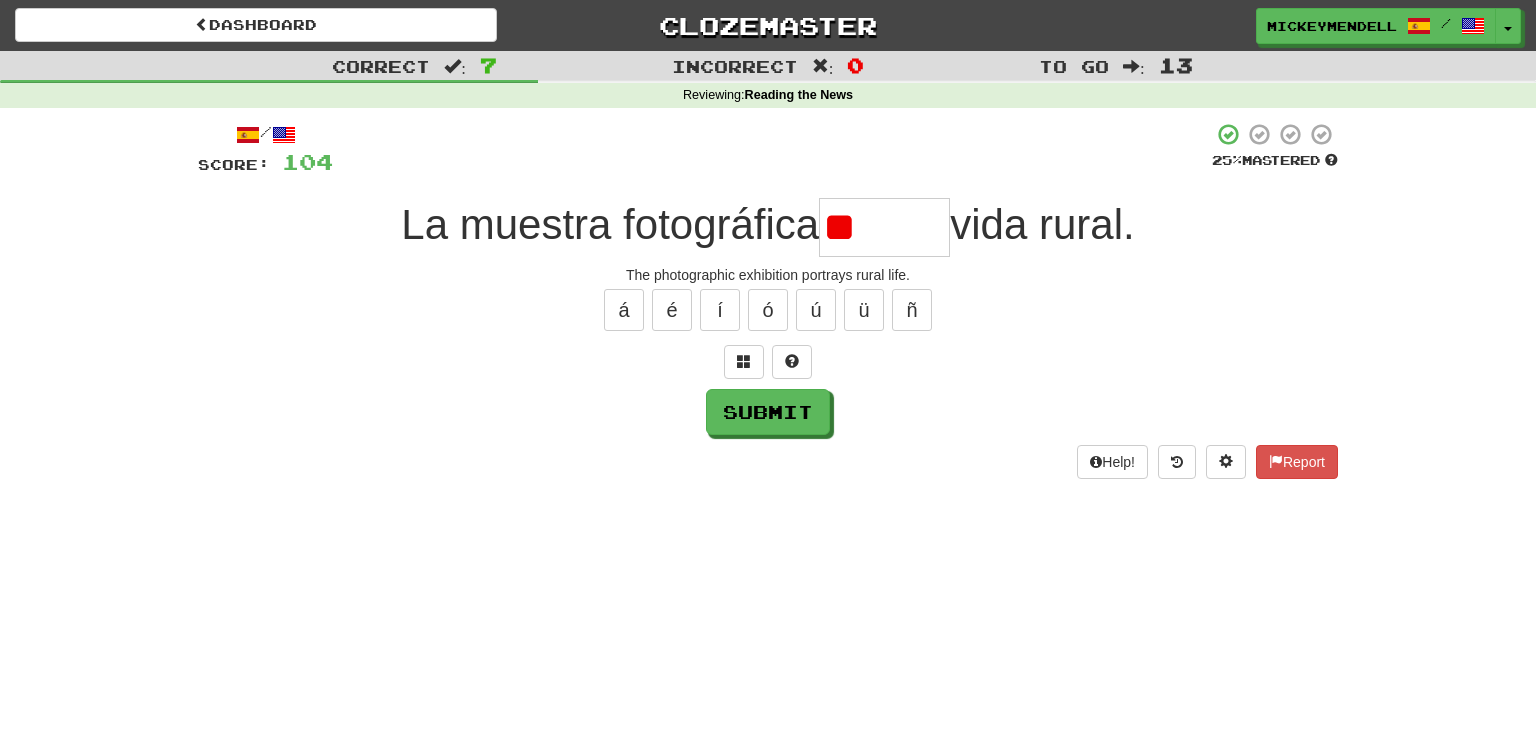 type on "*" 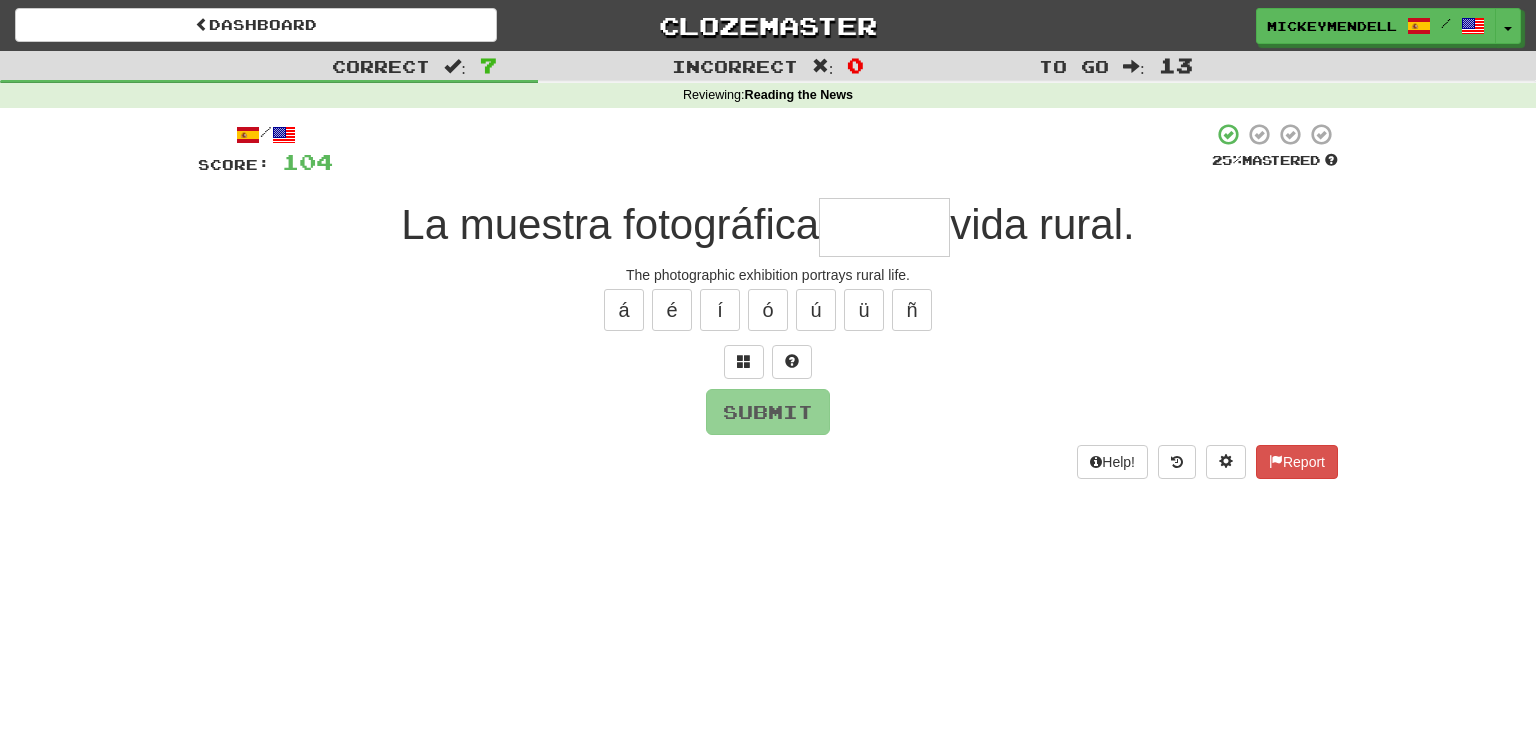 type on "*" 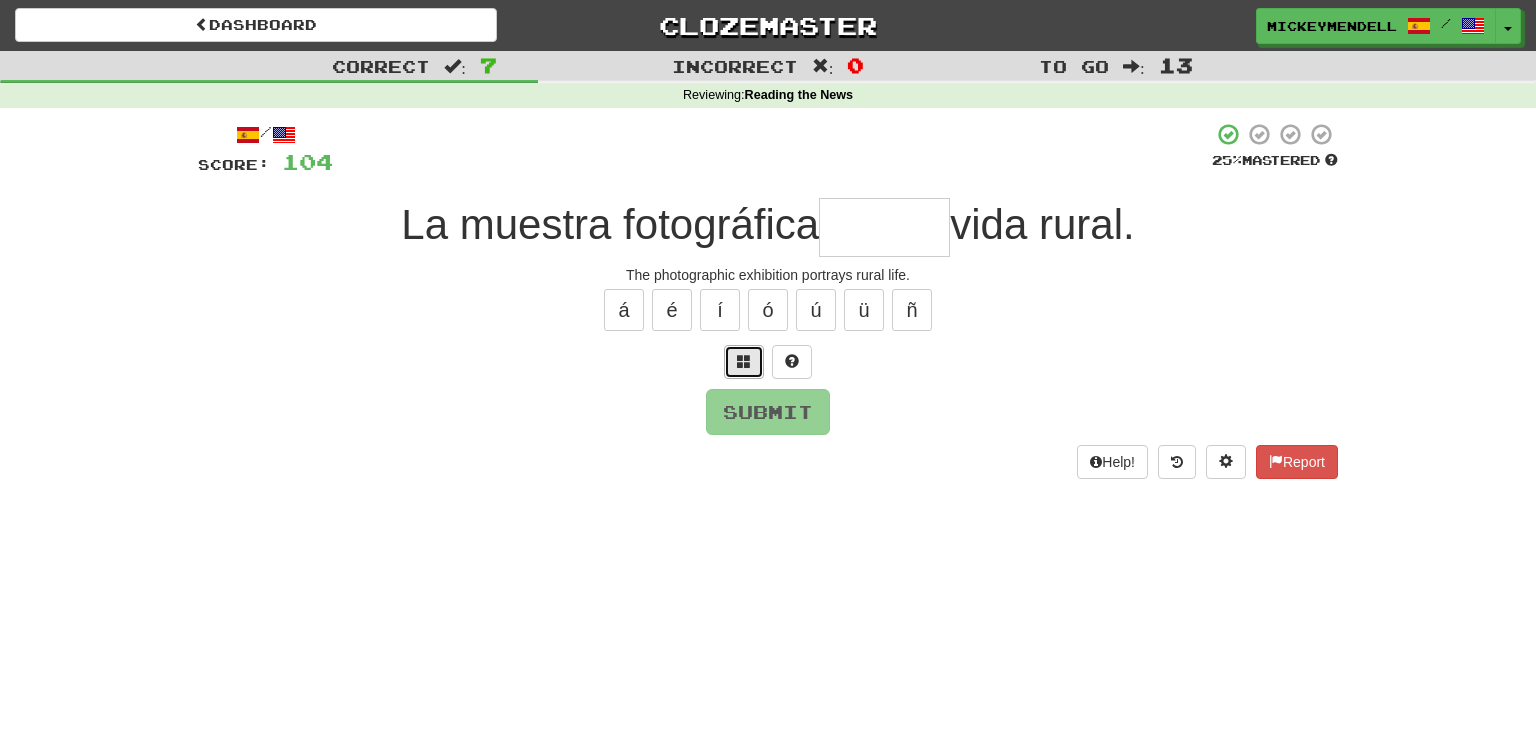 click at bounding box center (744, 362) 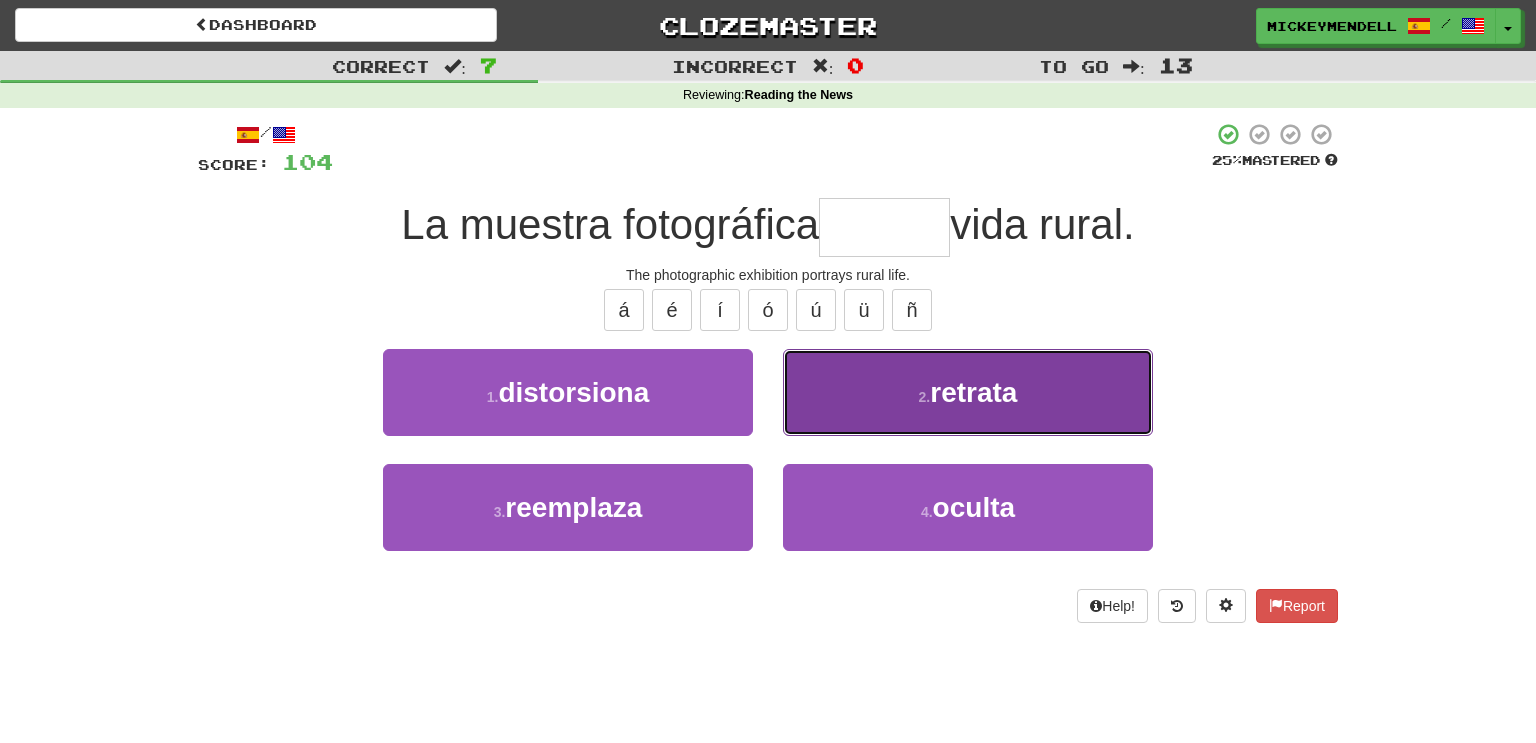 click on "2 .  retrata" at bounding box center [968, 392] 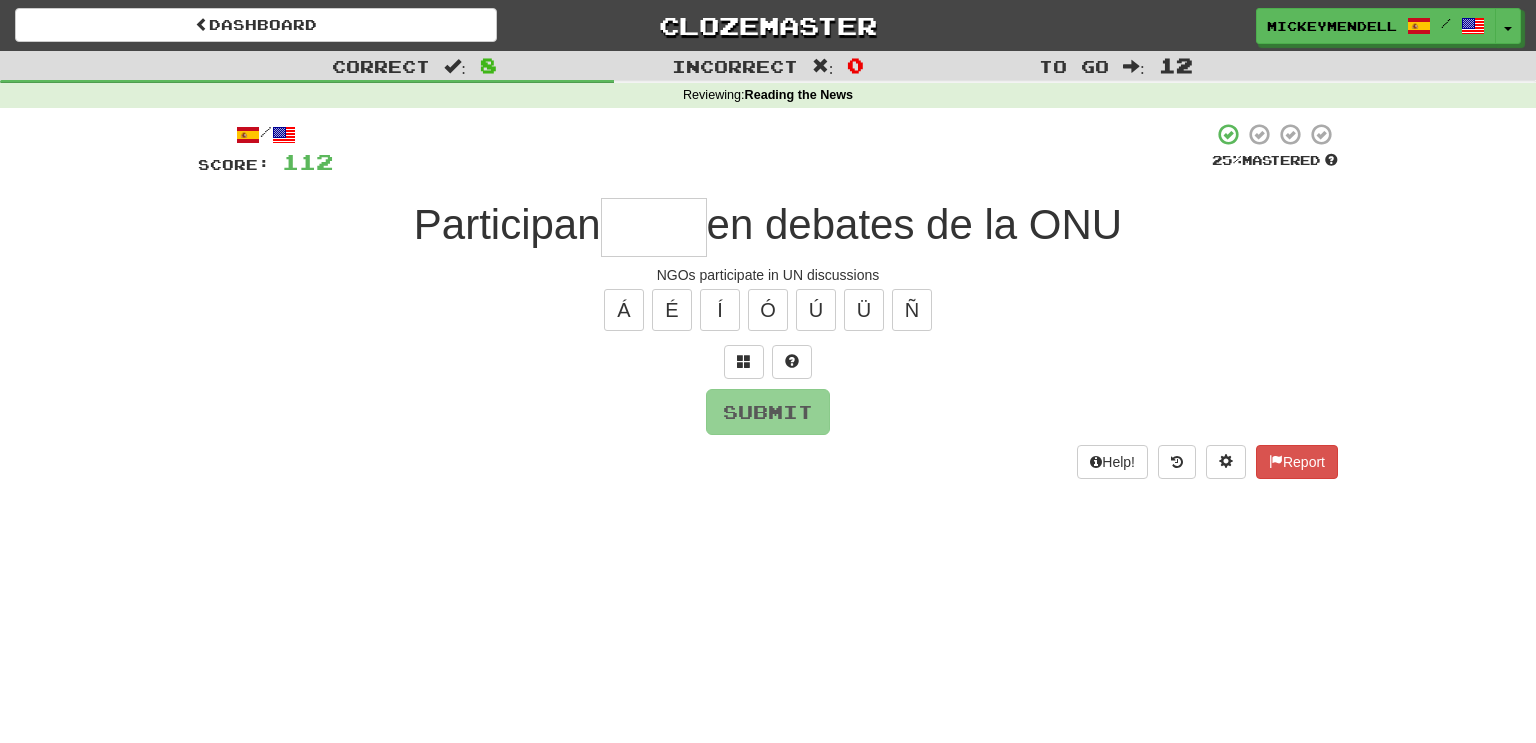 type on "*" 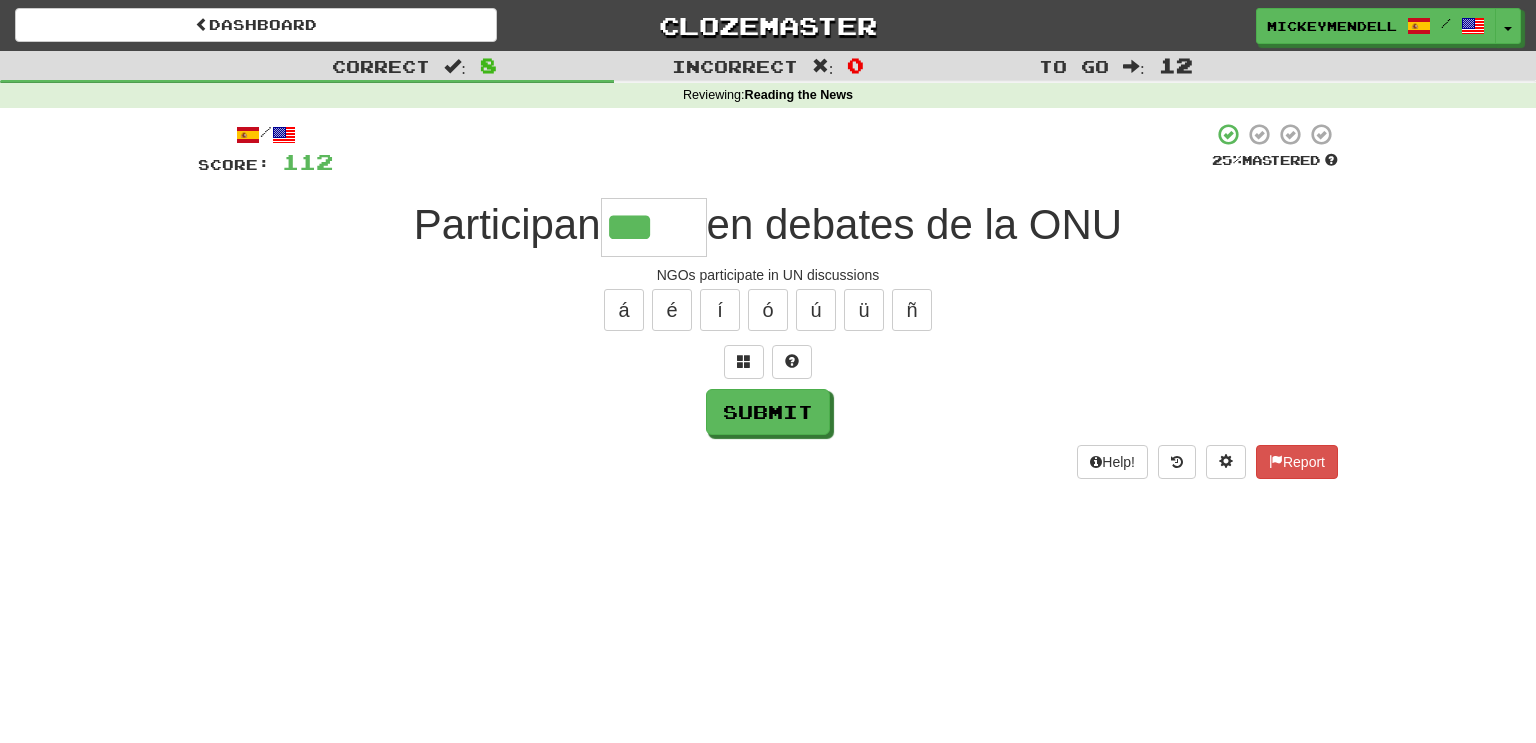 type on "***" 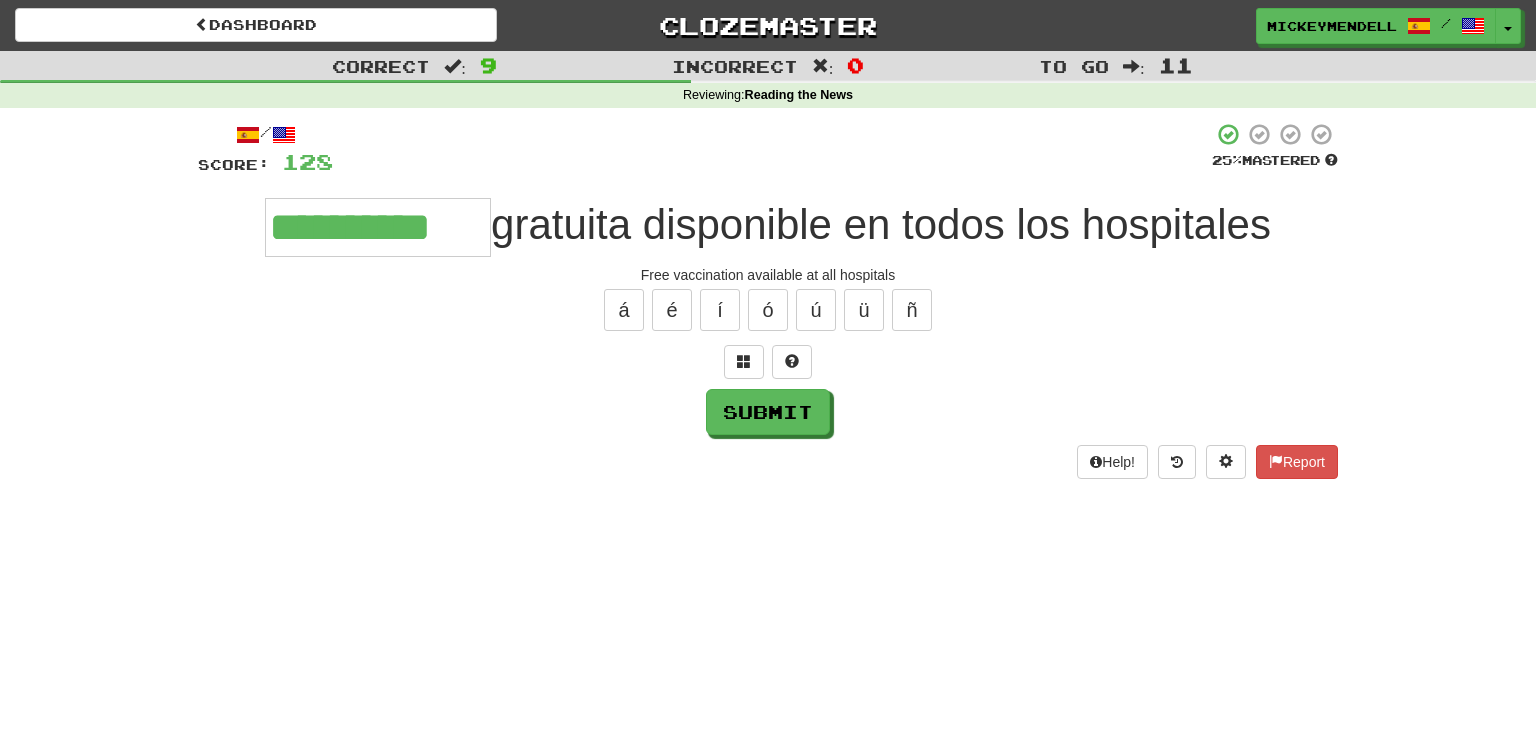 type on "**********" 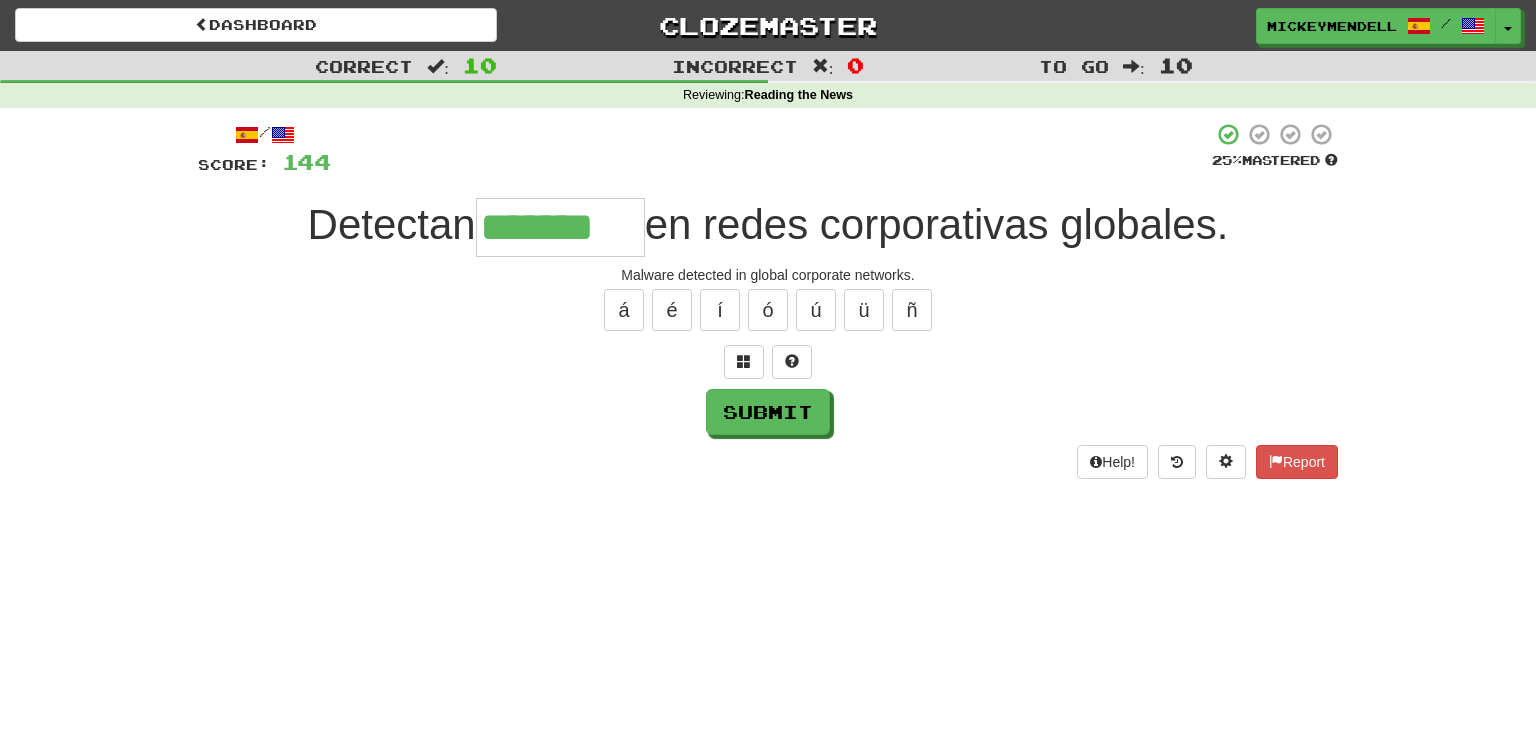 type on "*******" 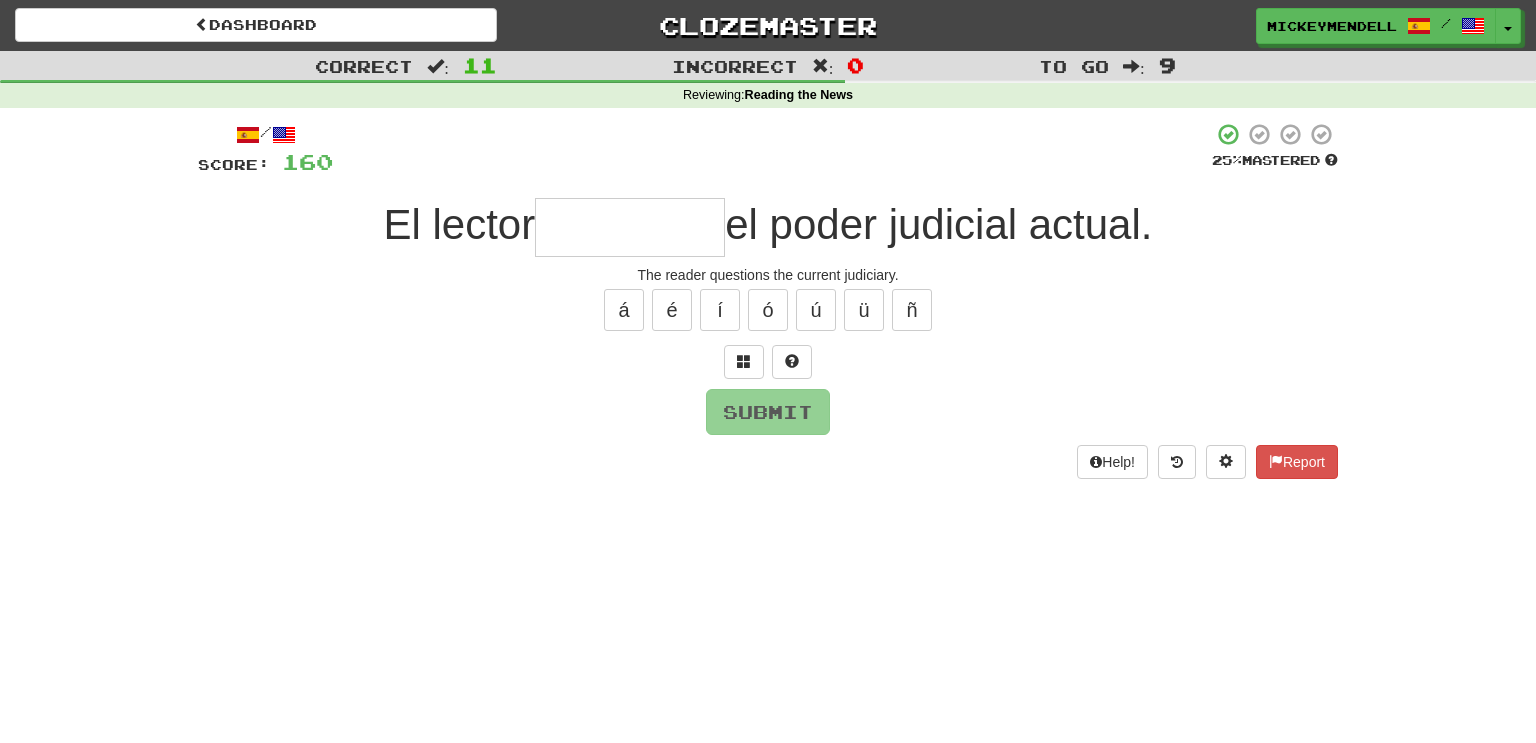 type on "*" 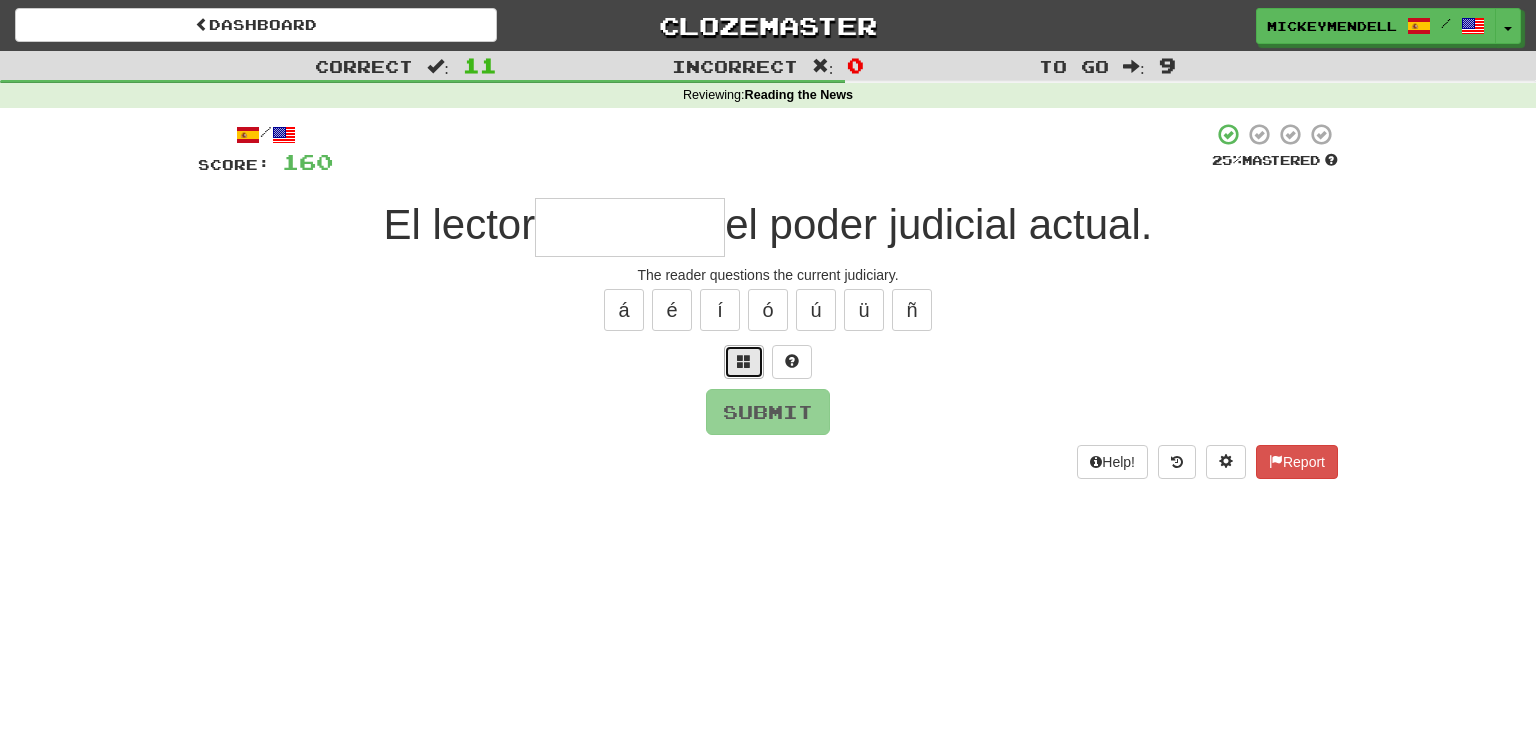 click at bounding box center (744, 362) 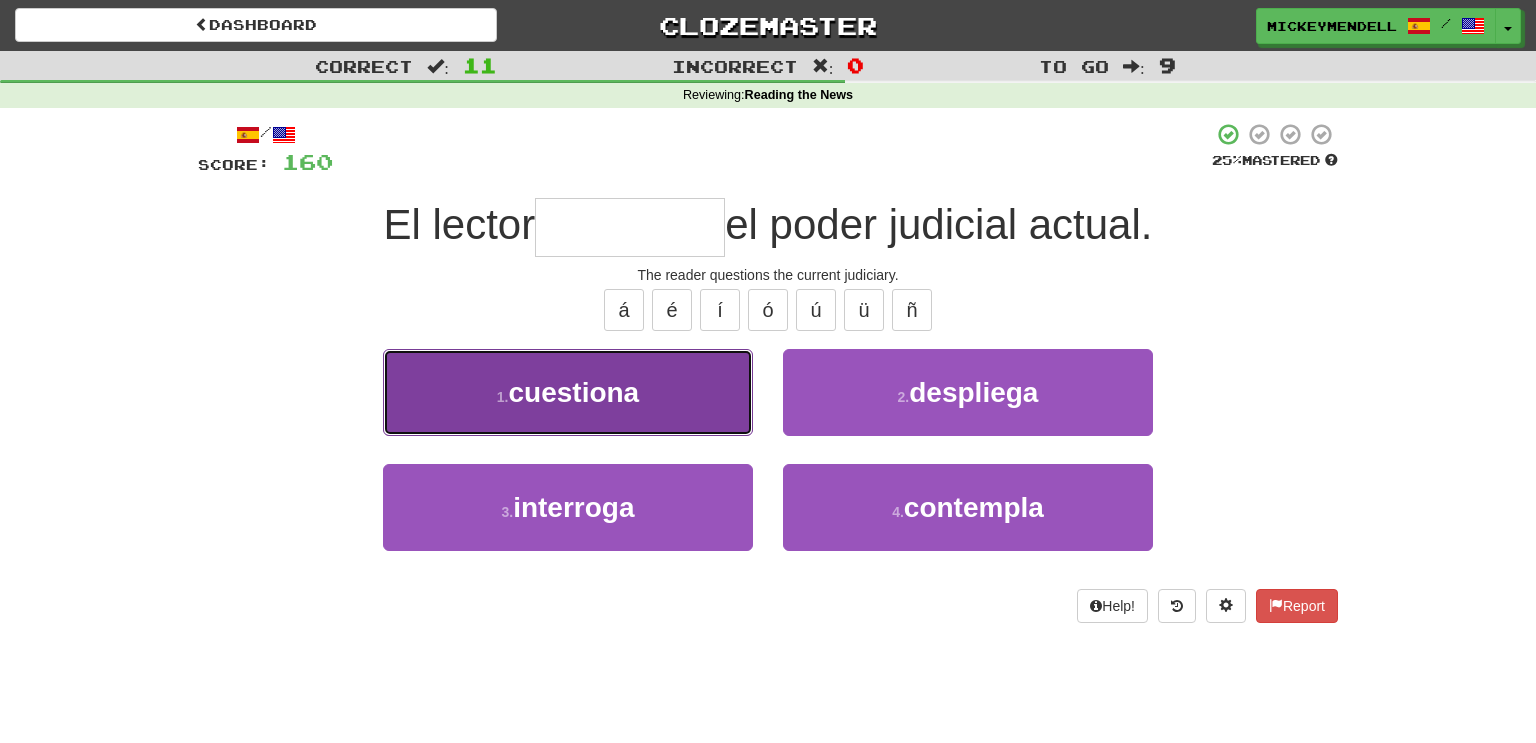 click on "cuestiona" at bounding box center (573, 392) 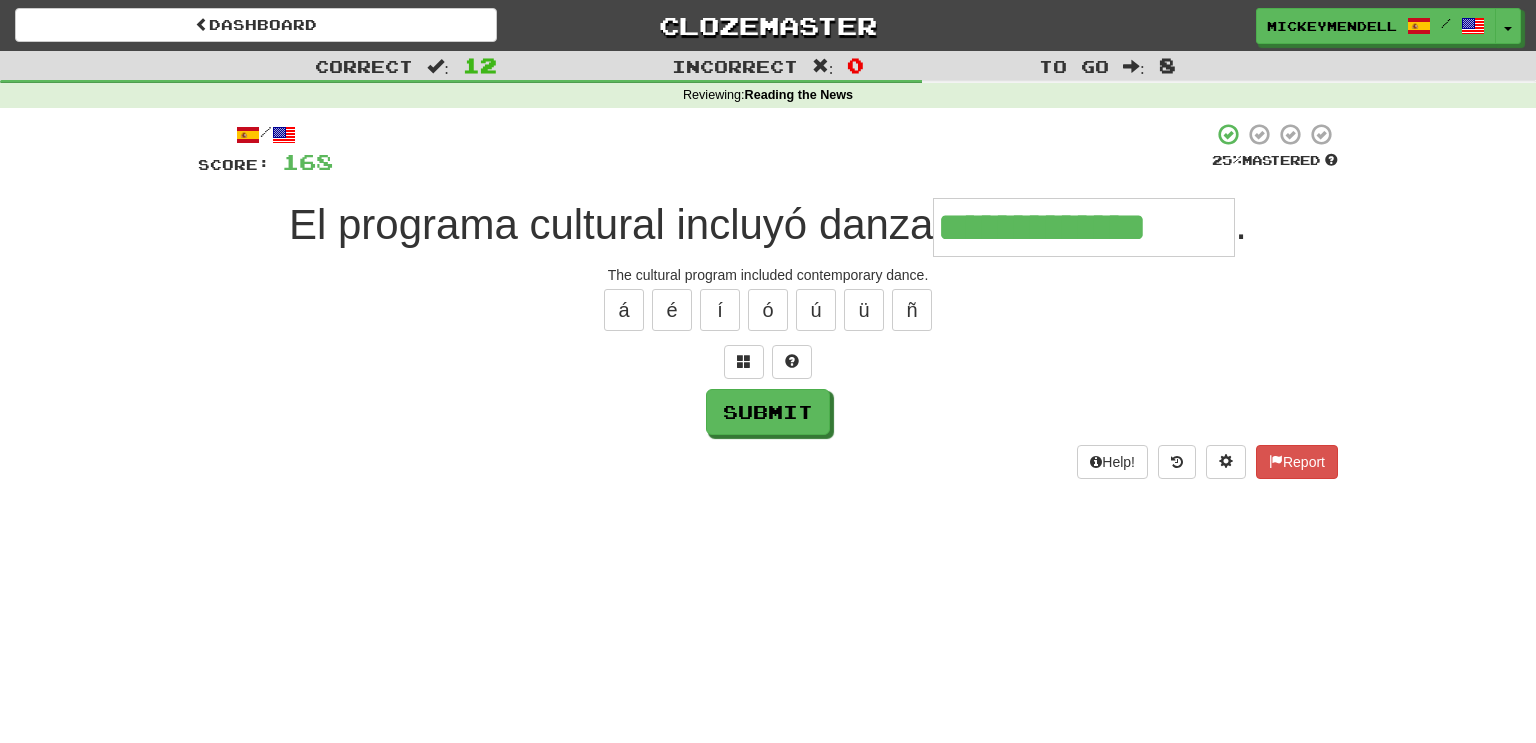 type on "**********" 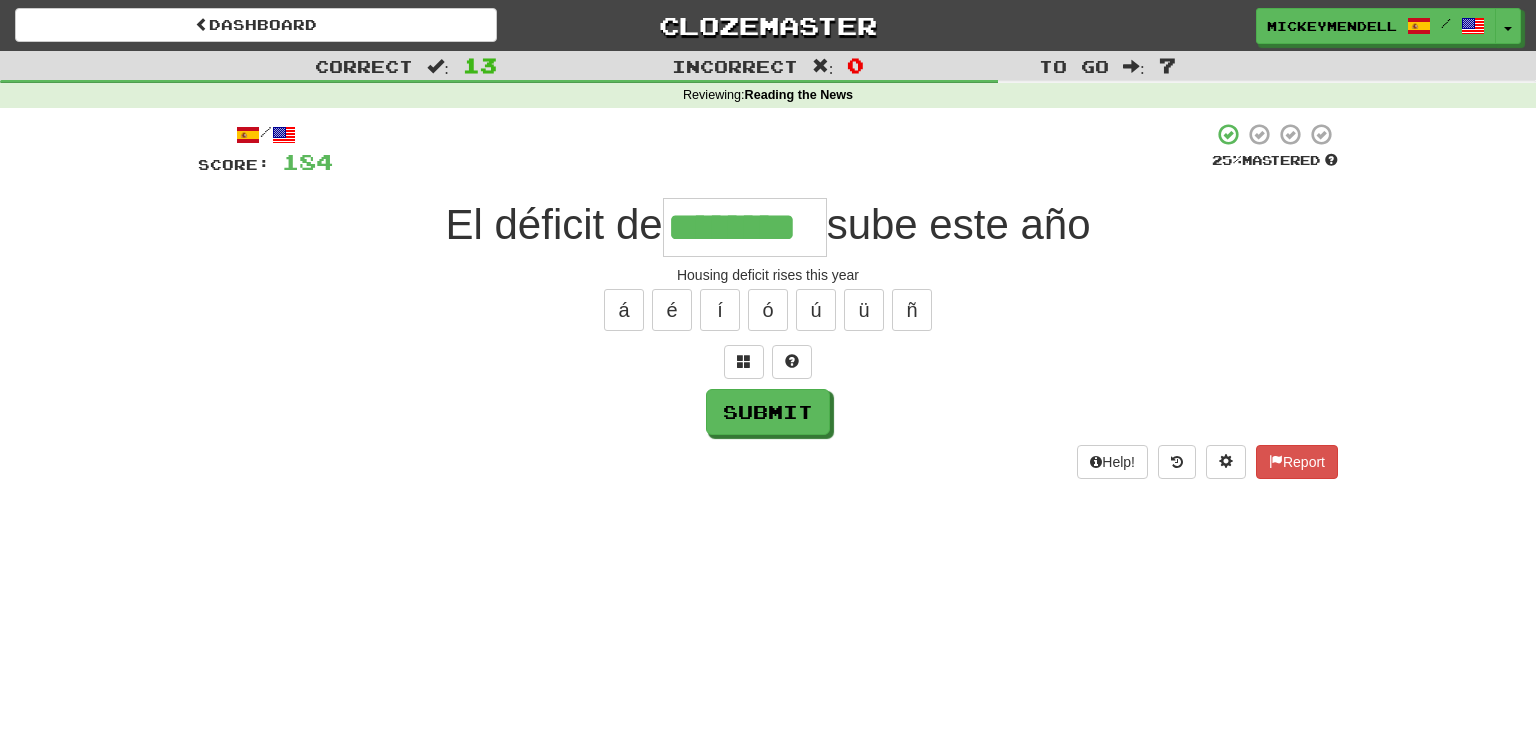type on "********" 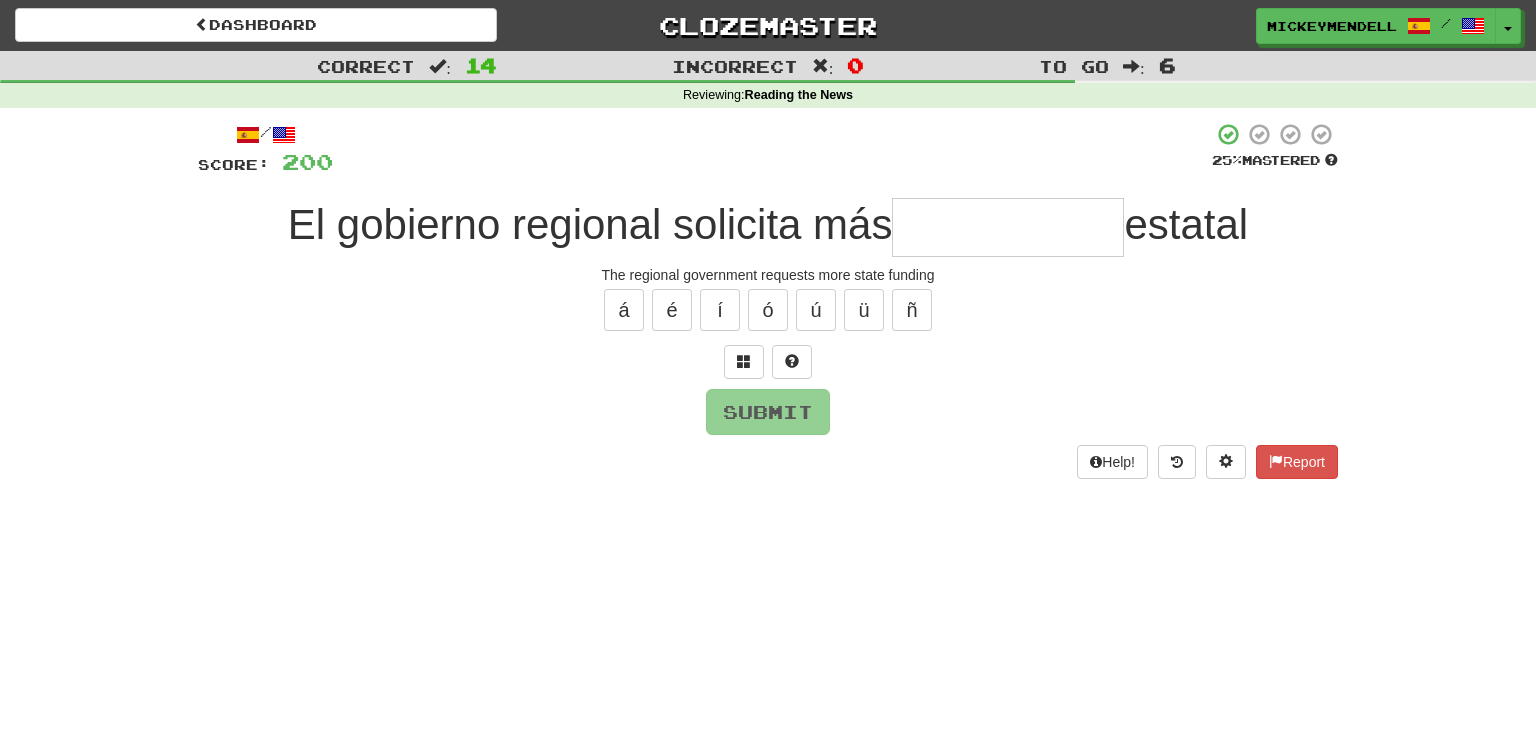 type on "*" 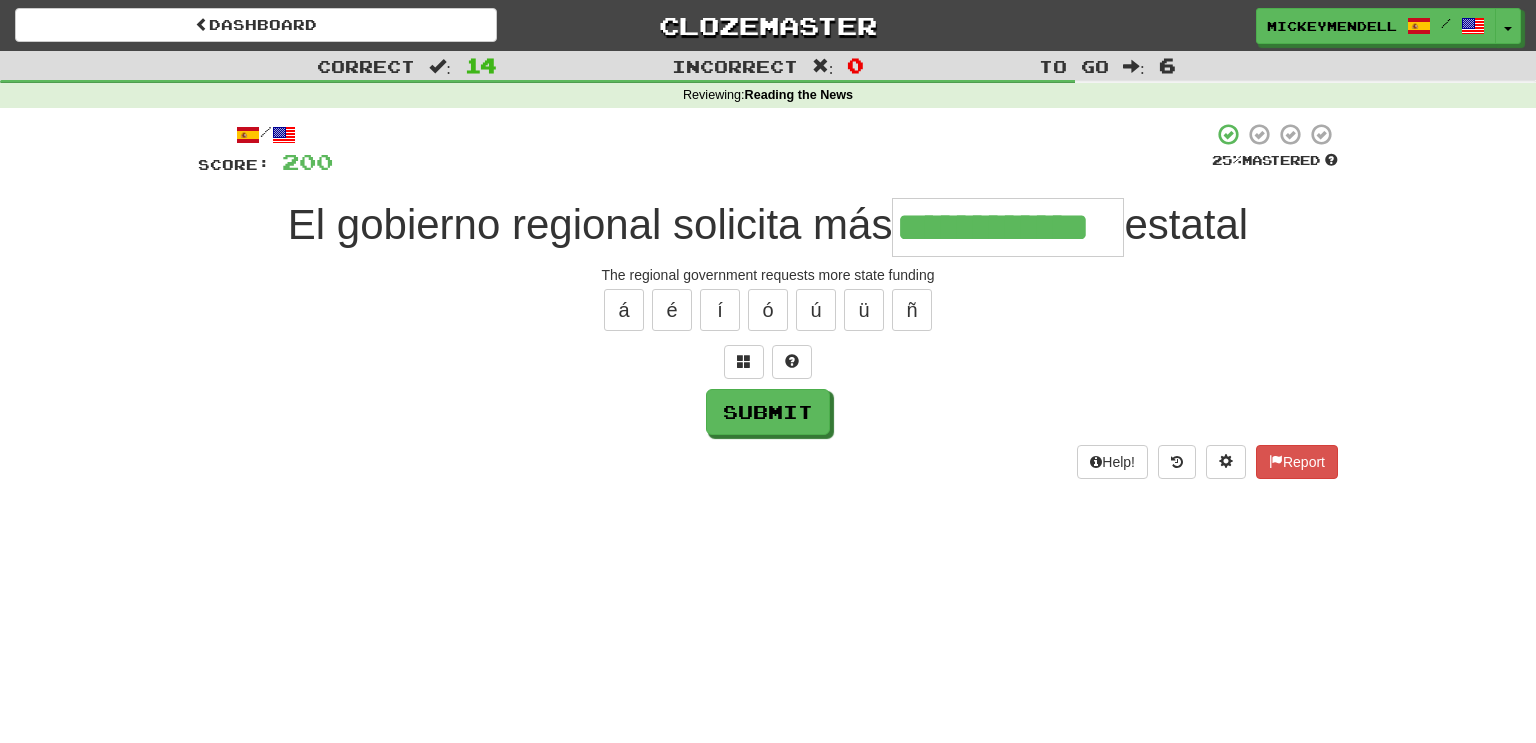 type on "**********" 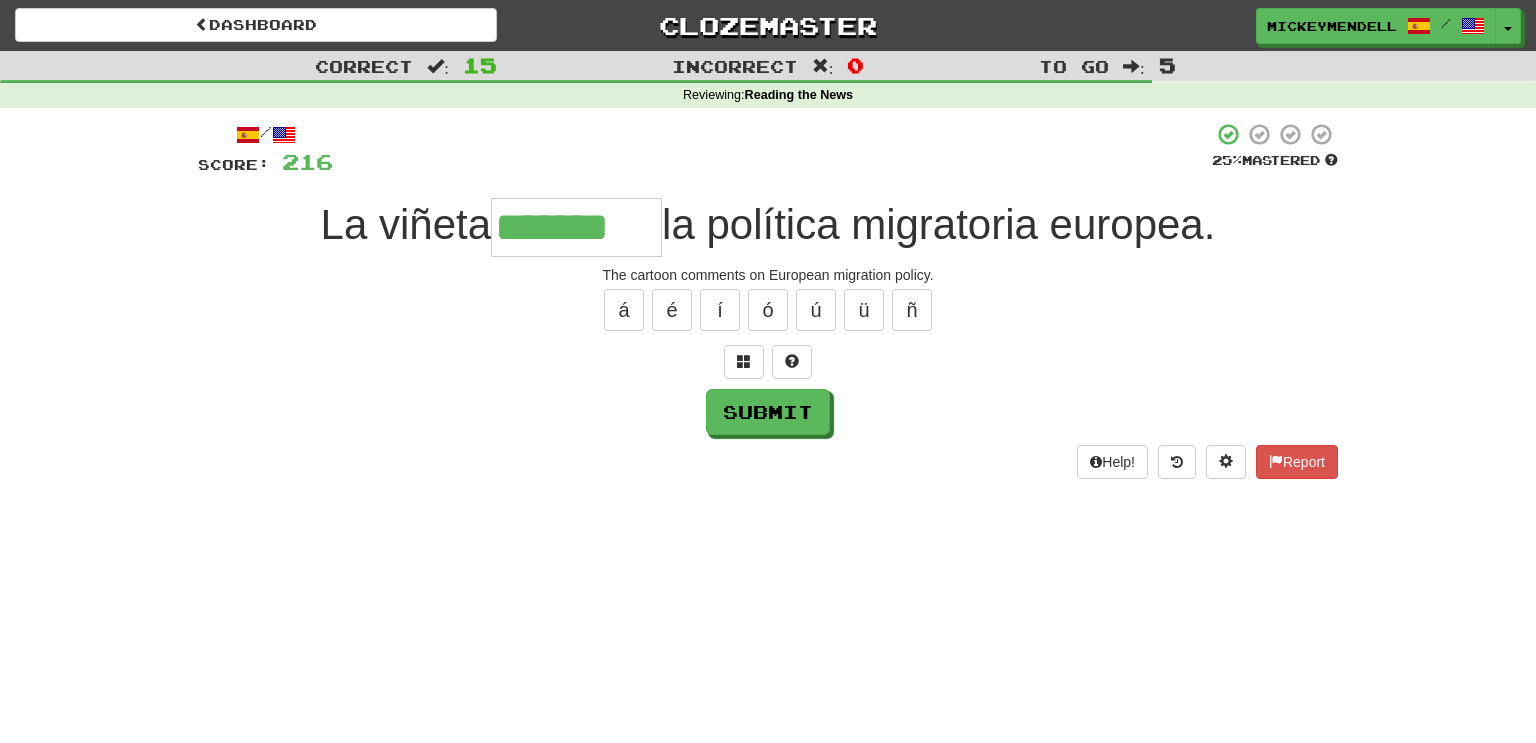 type on "*******" 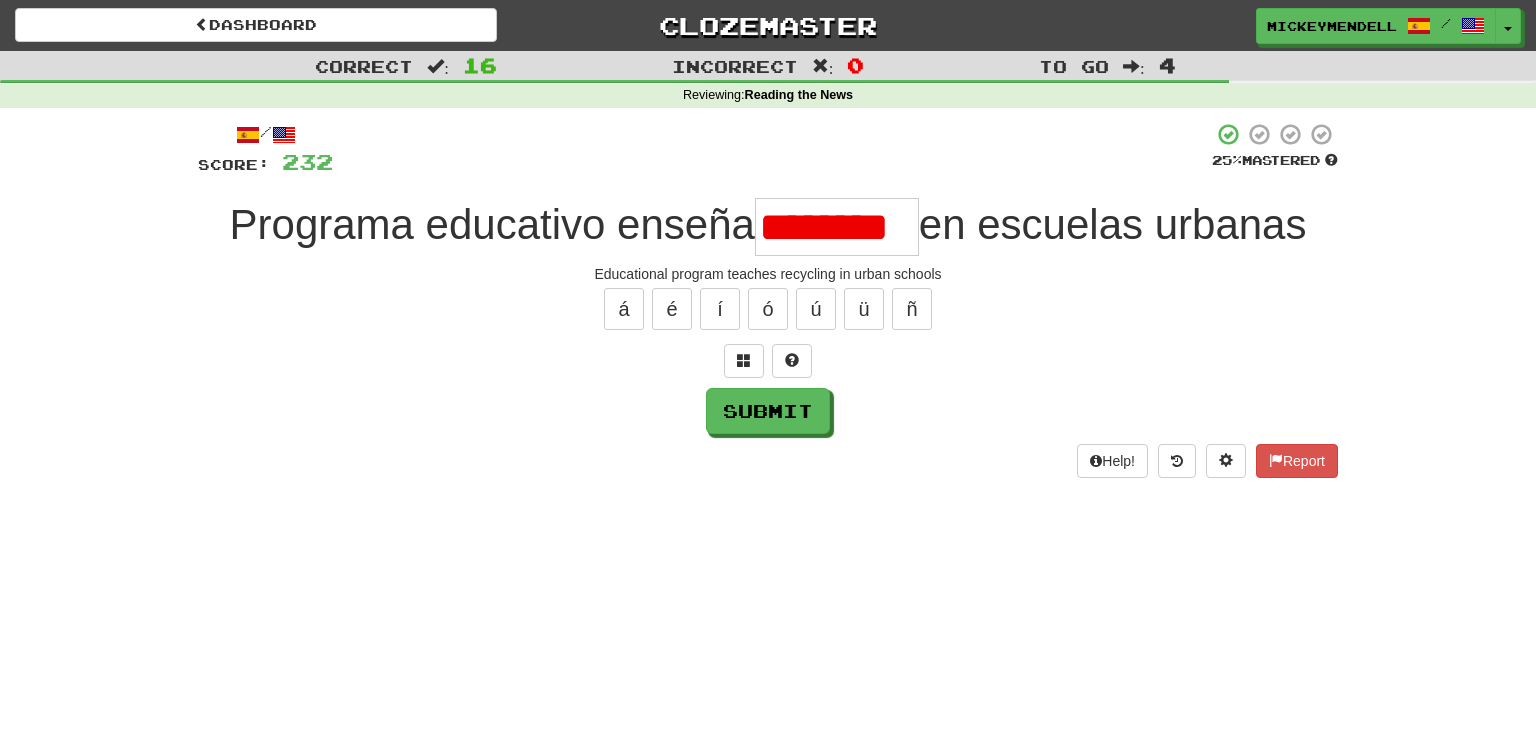 scroll, scrollTop: 0, scrollLeft: 0, axis: both 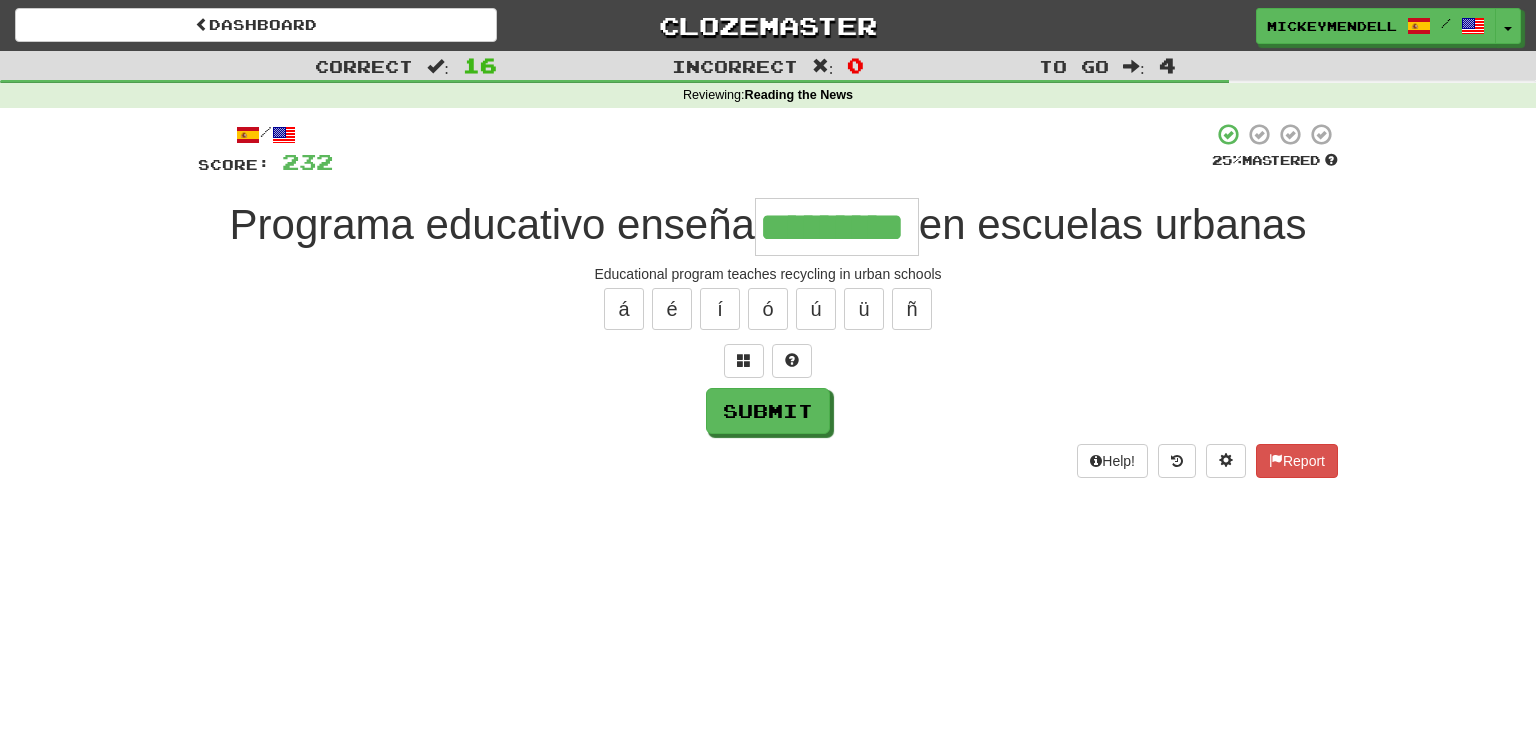 type on "*********" 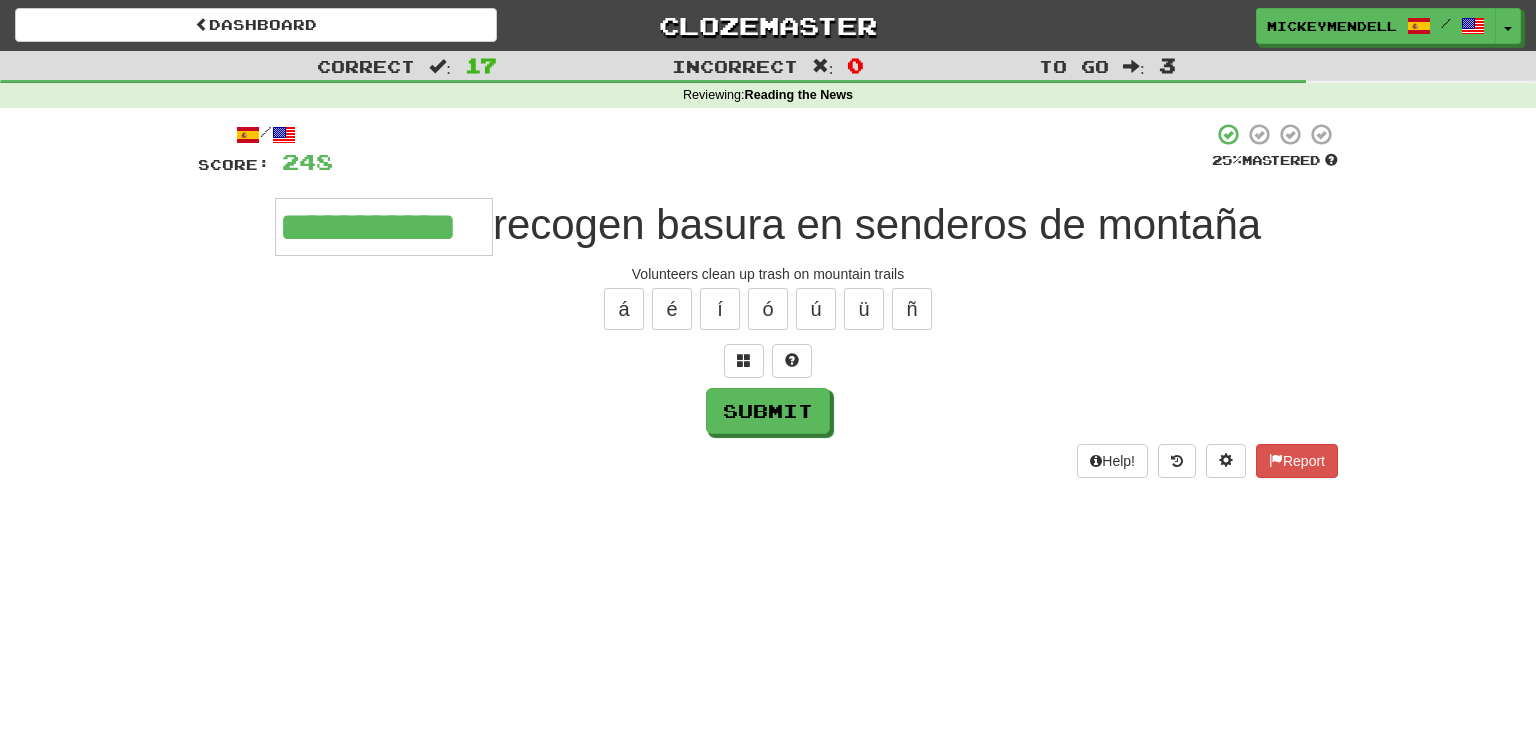 type on "**********" 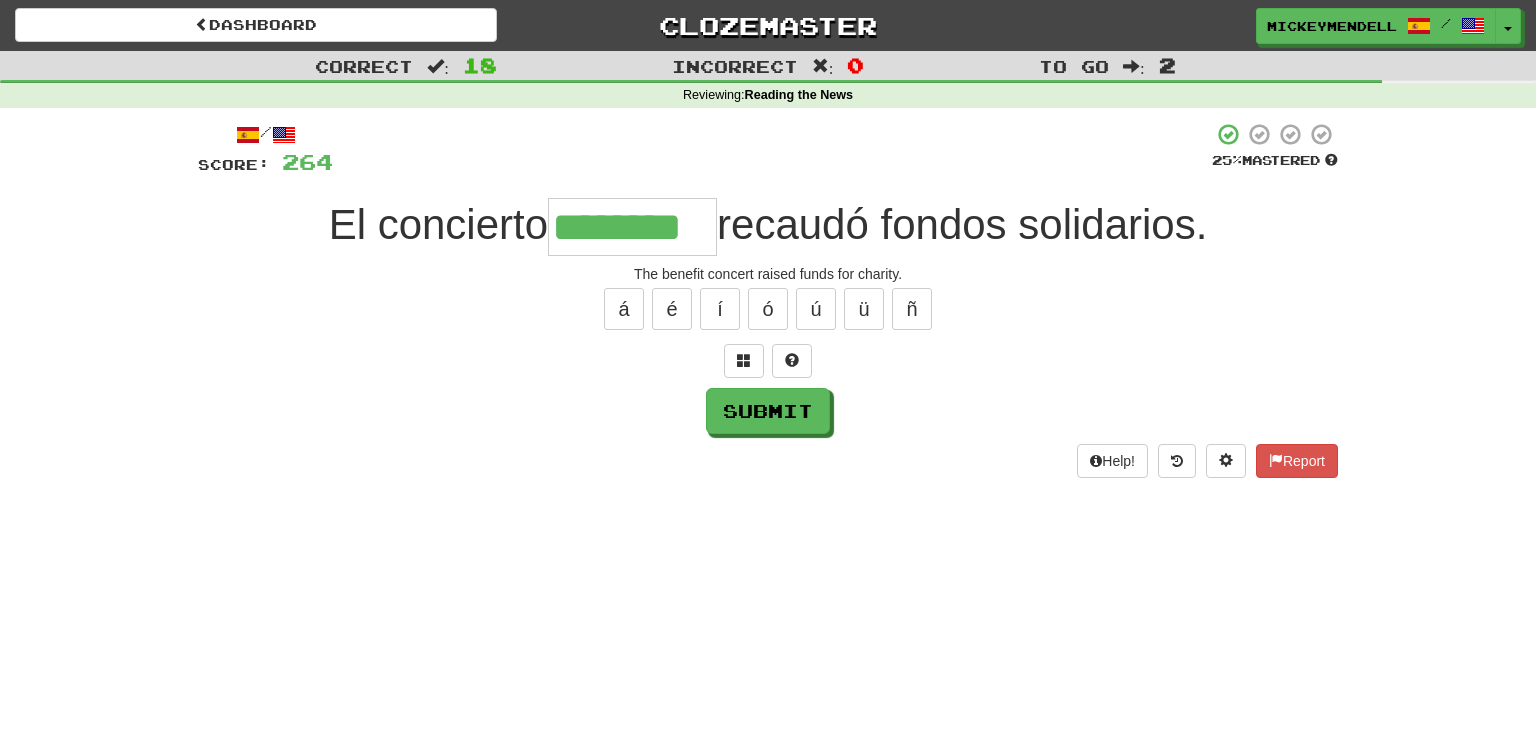 type on "********" 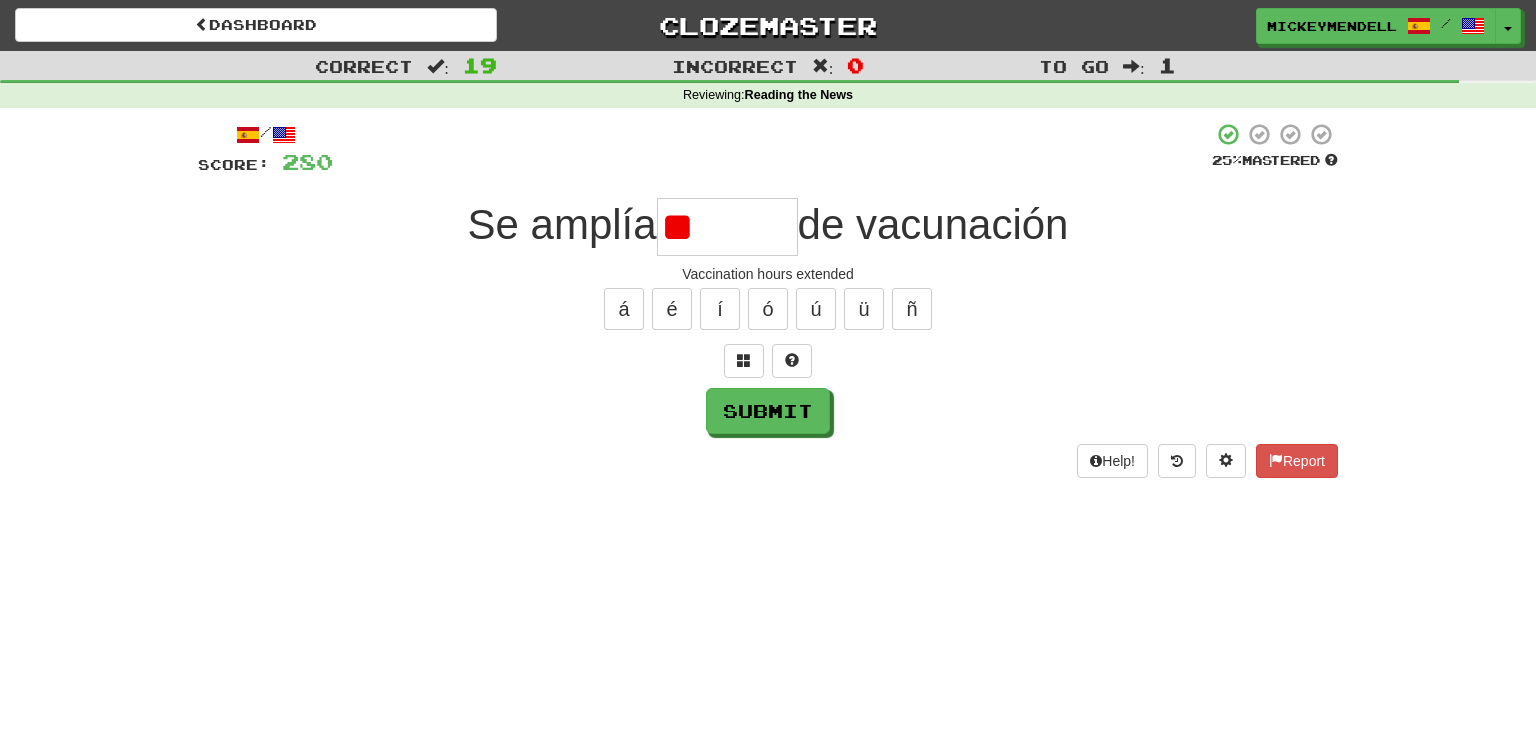 type on "*" 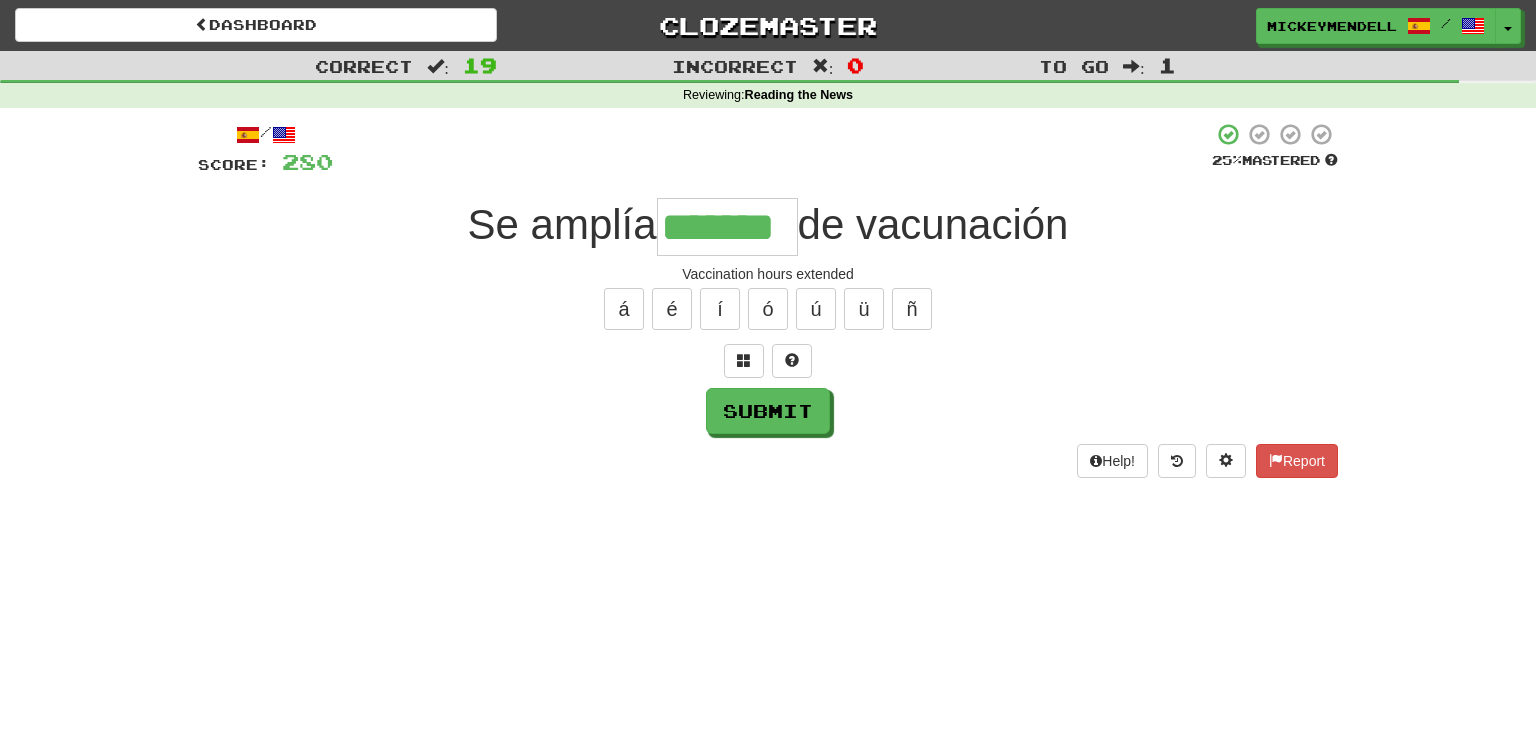 type on "*******" 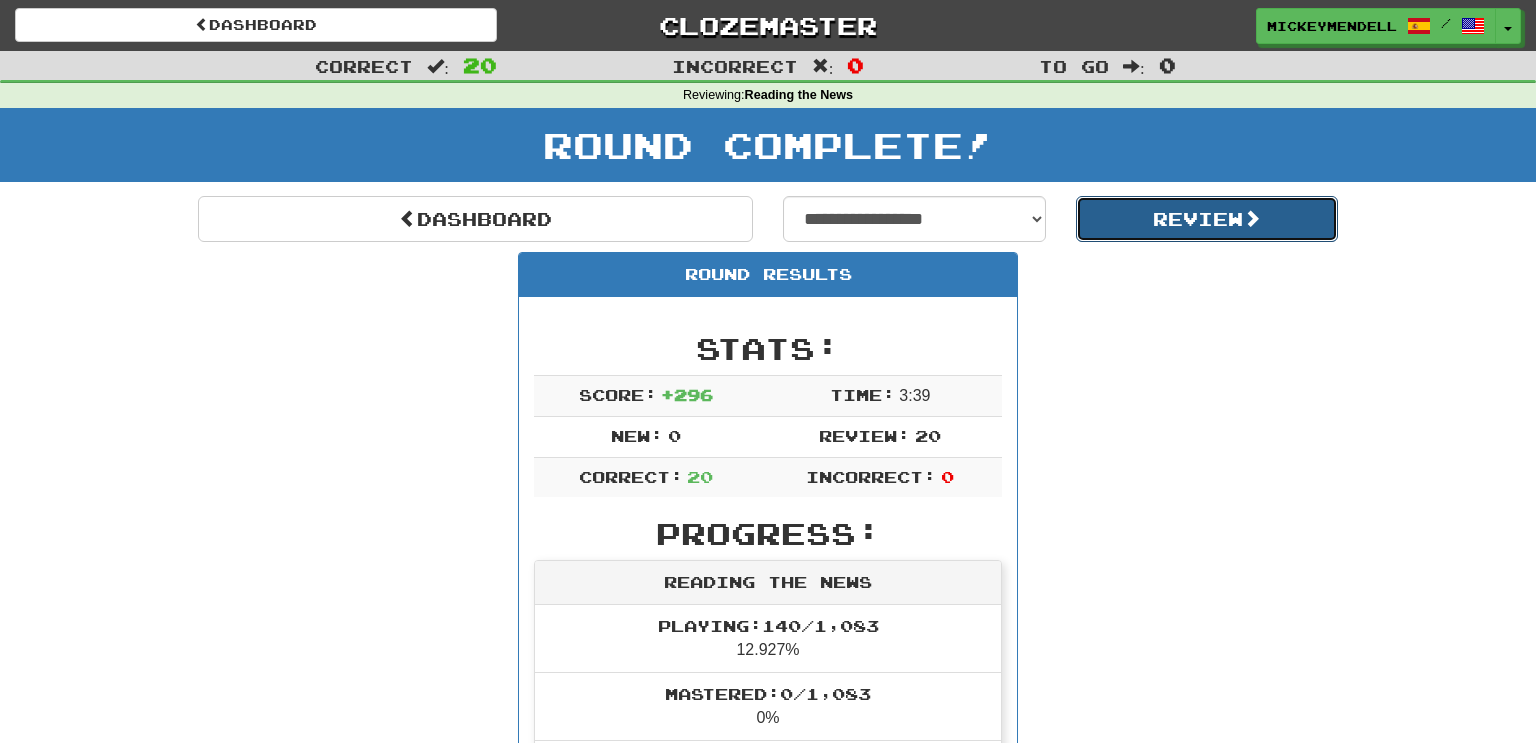 click on "Review" at bounding box center [1207, 219] 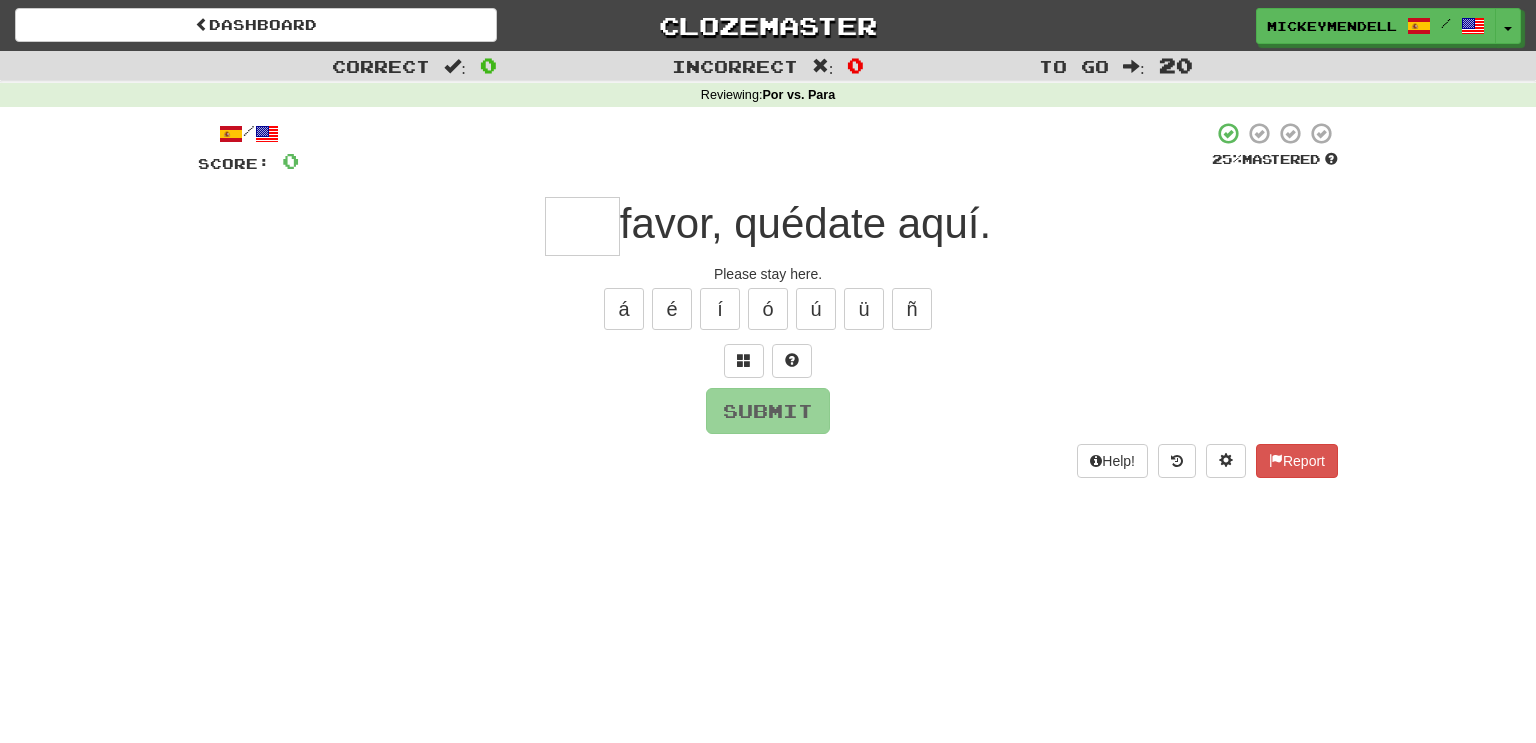 scroll, scrollTop: 0, scrollLeft: 0, axis: both 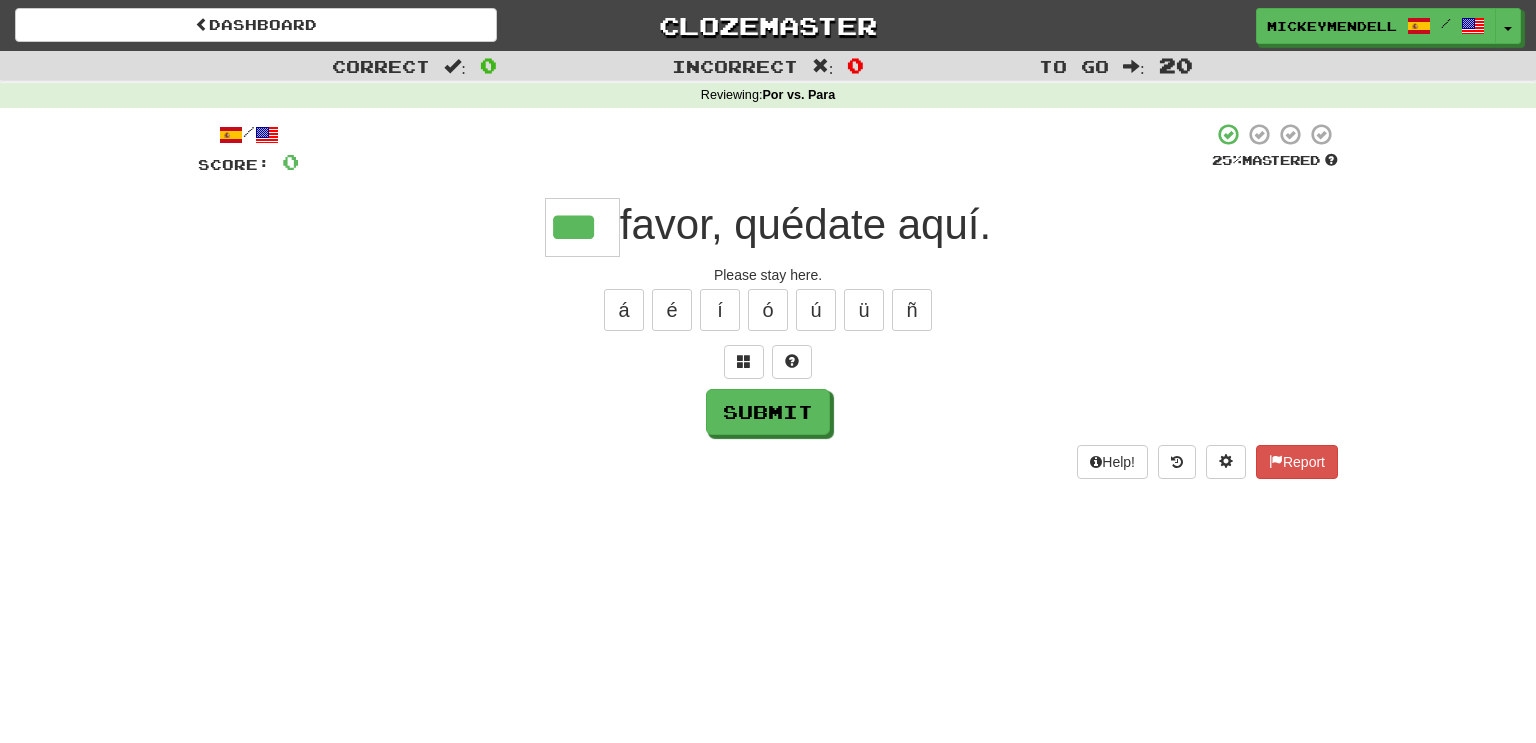 type on "***" 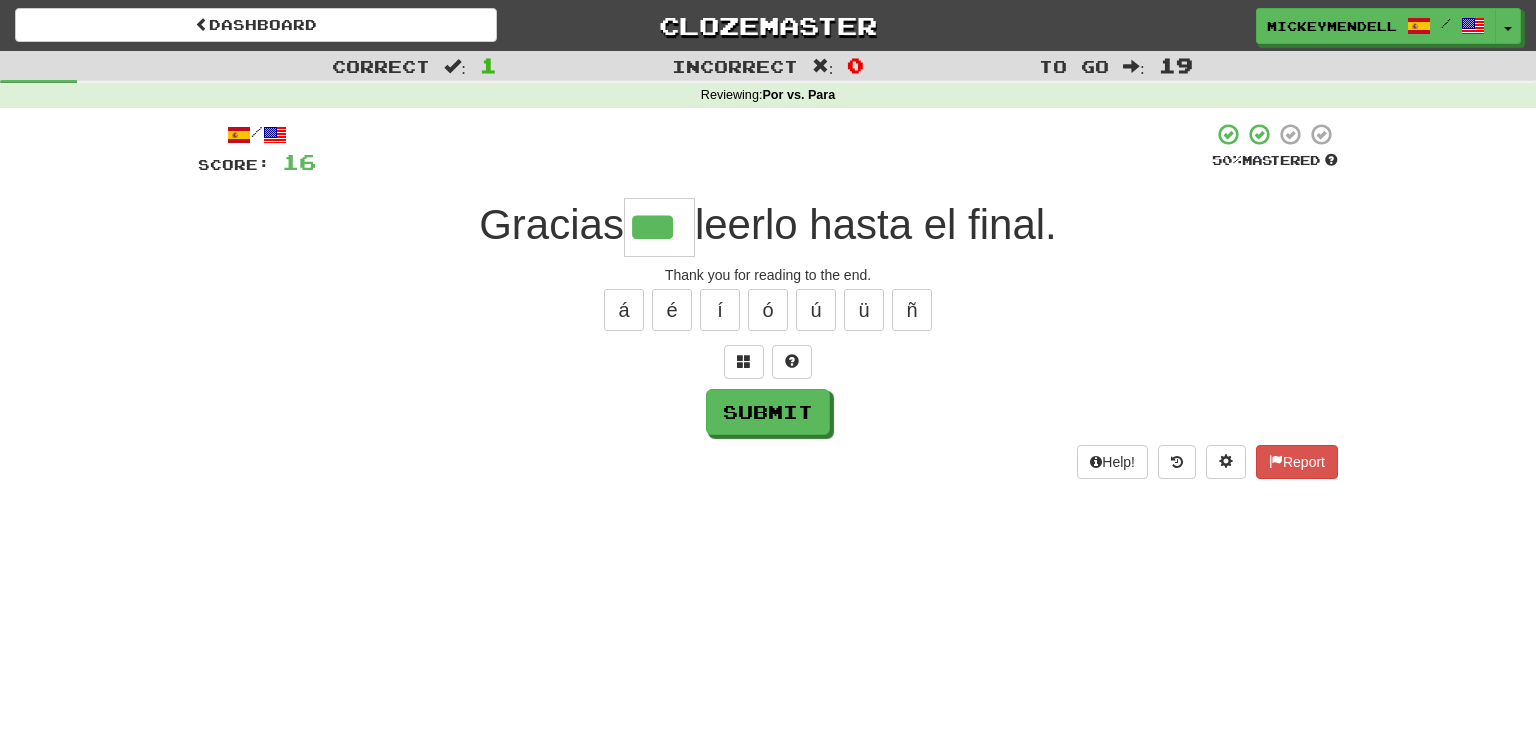 type on "***" 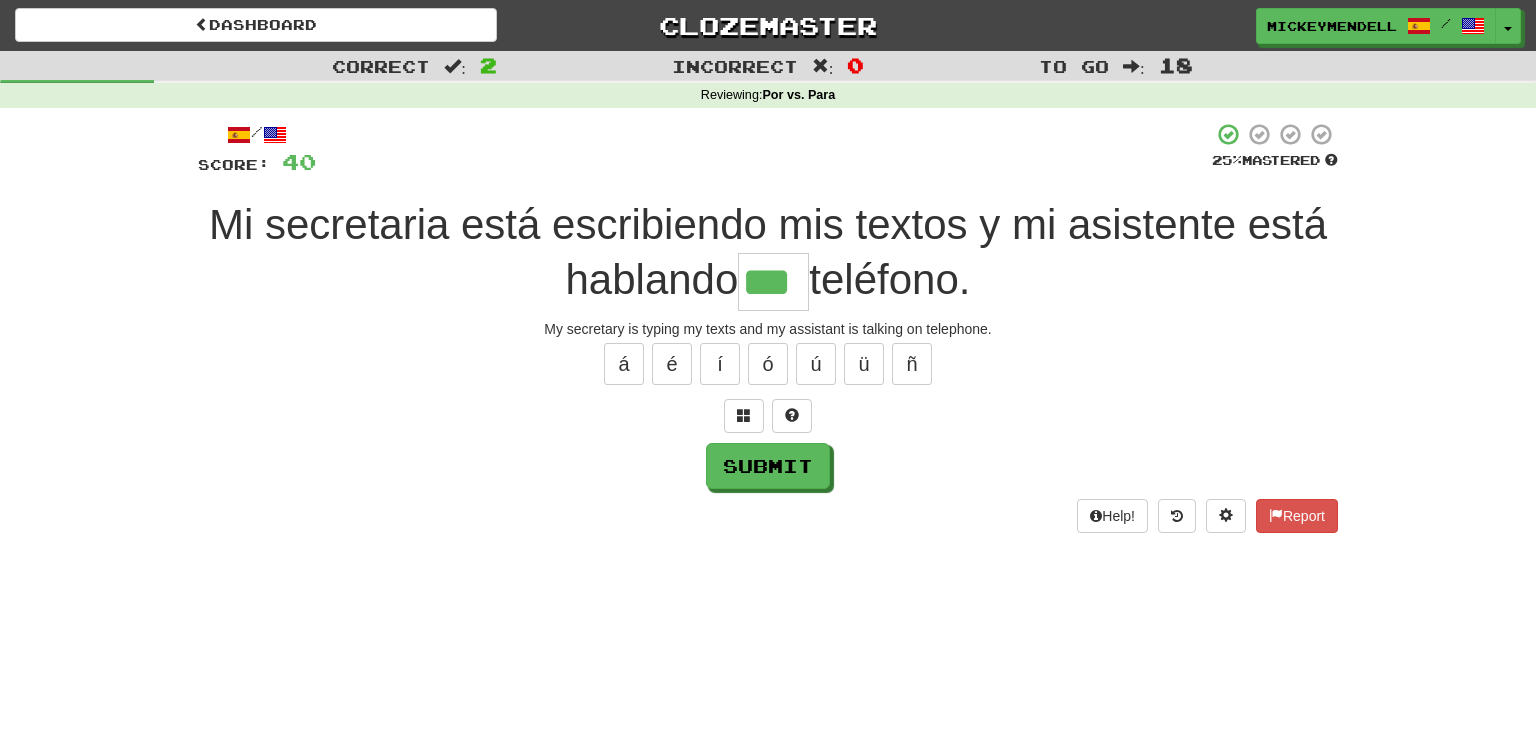 type on "***" 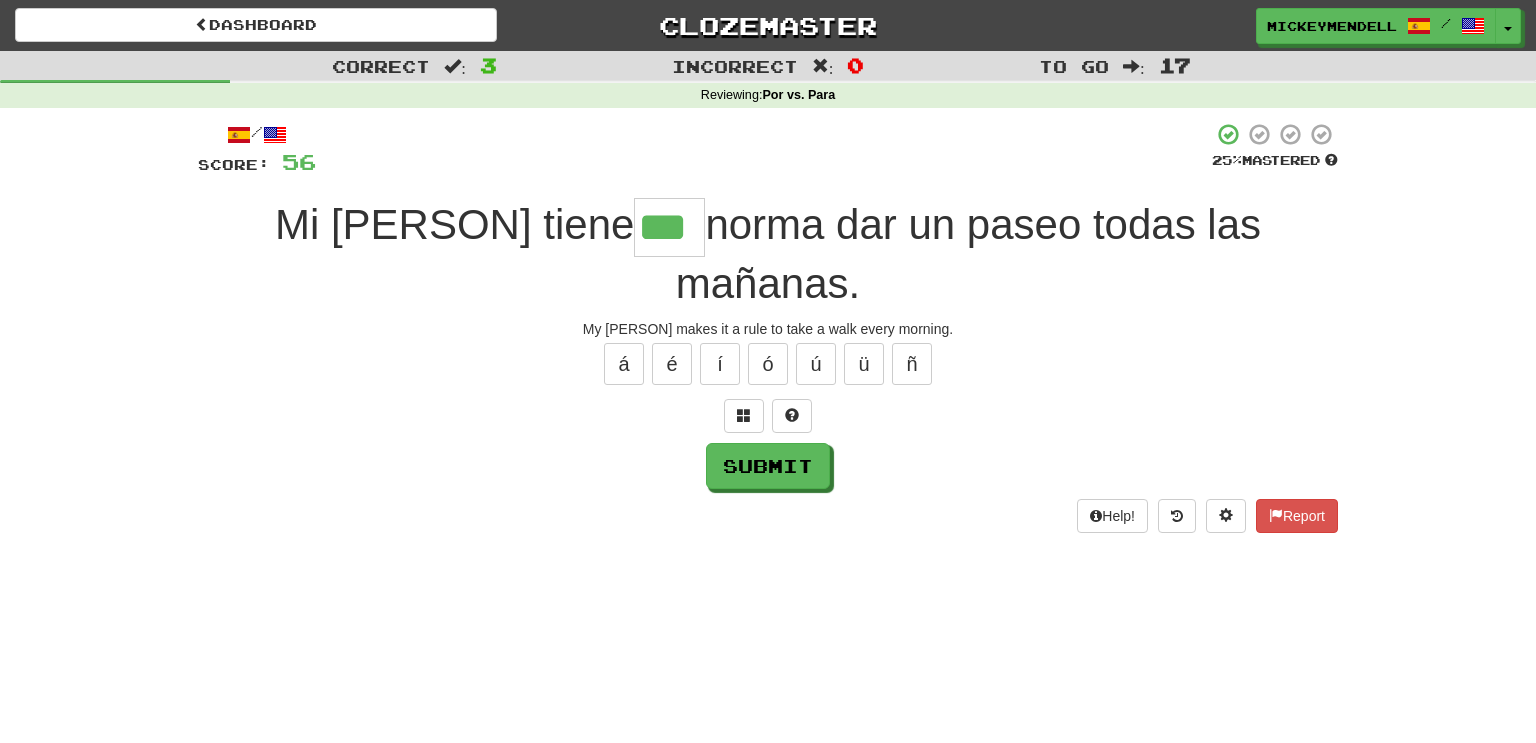 type on "***" 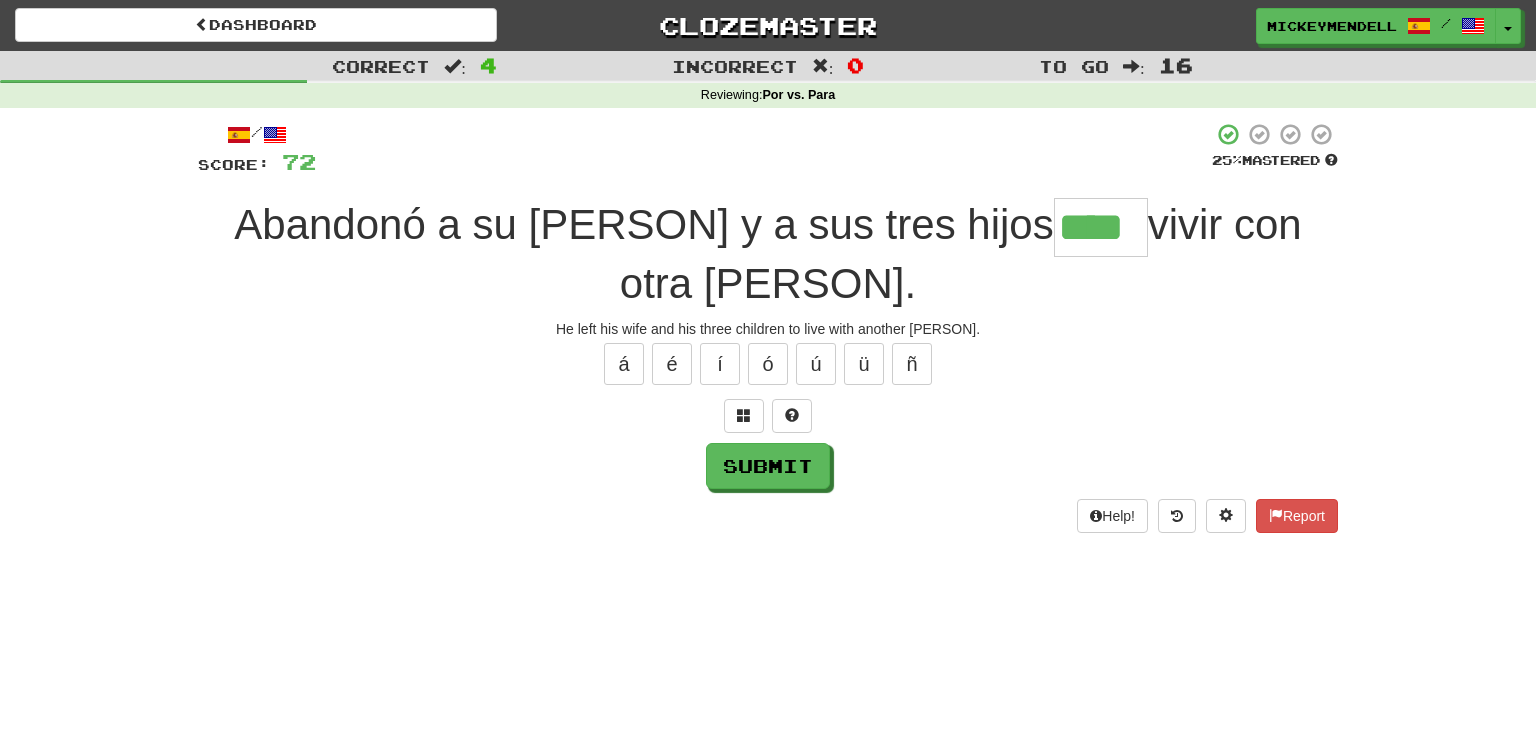 type on "****" 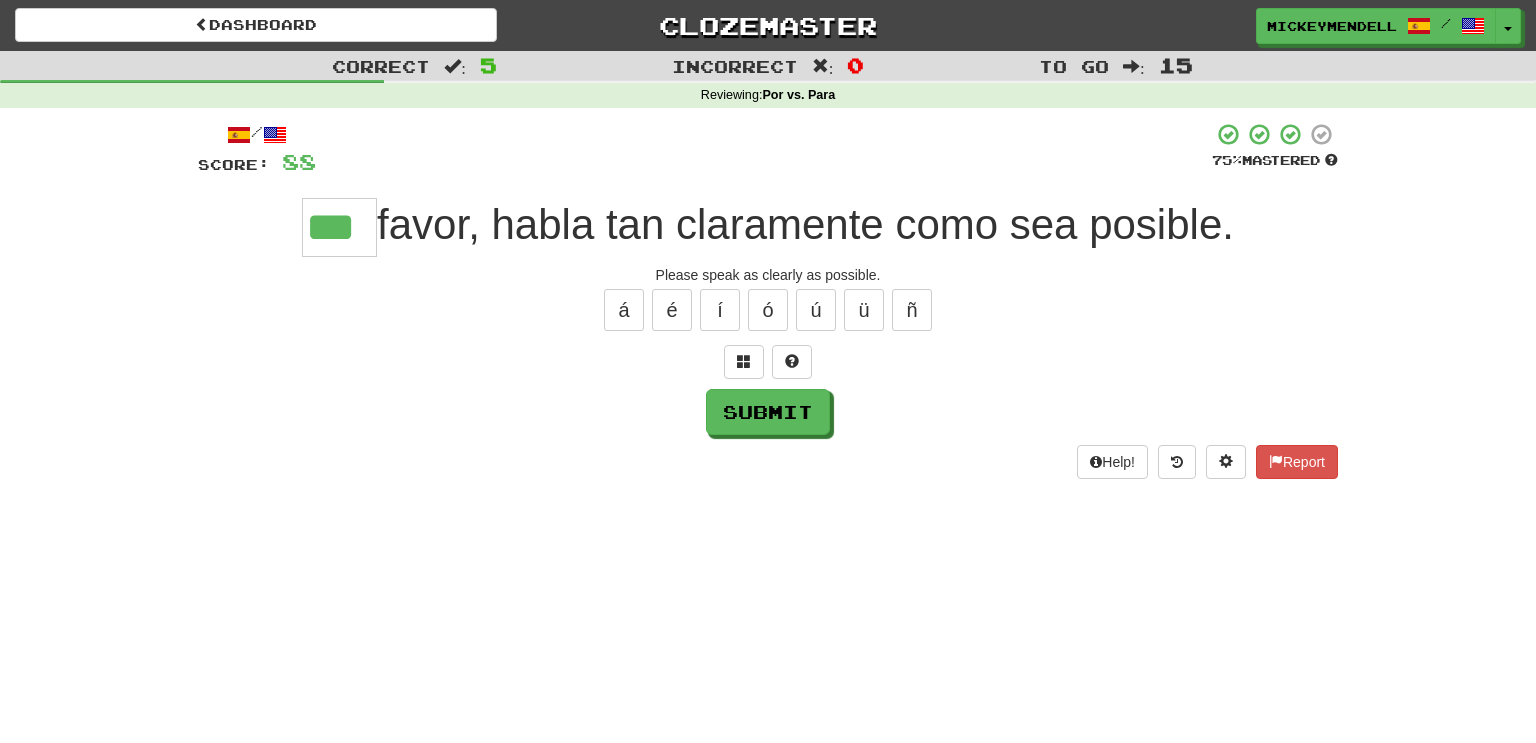 type on "***" 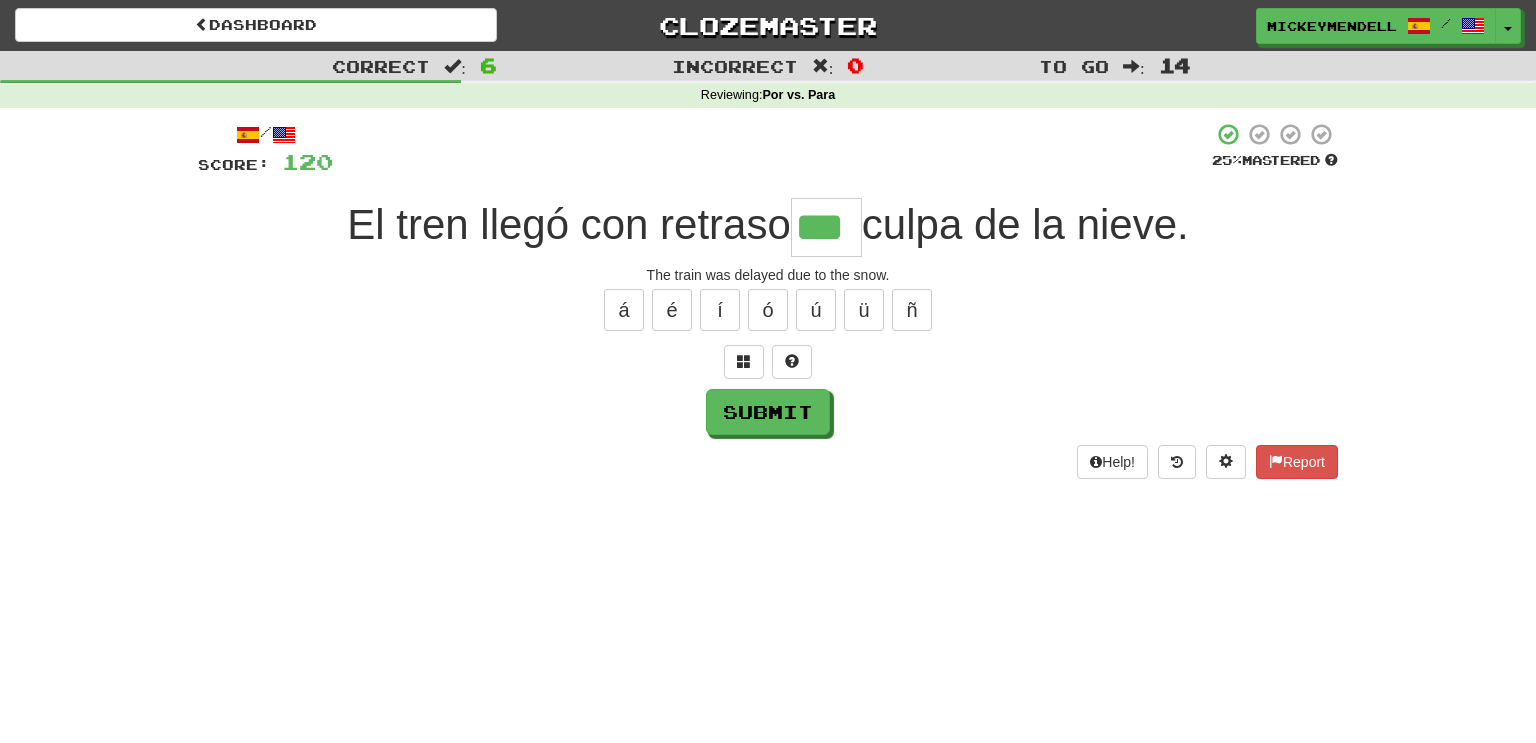 type on "***" 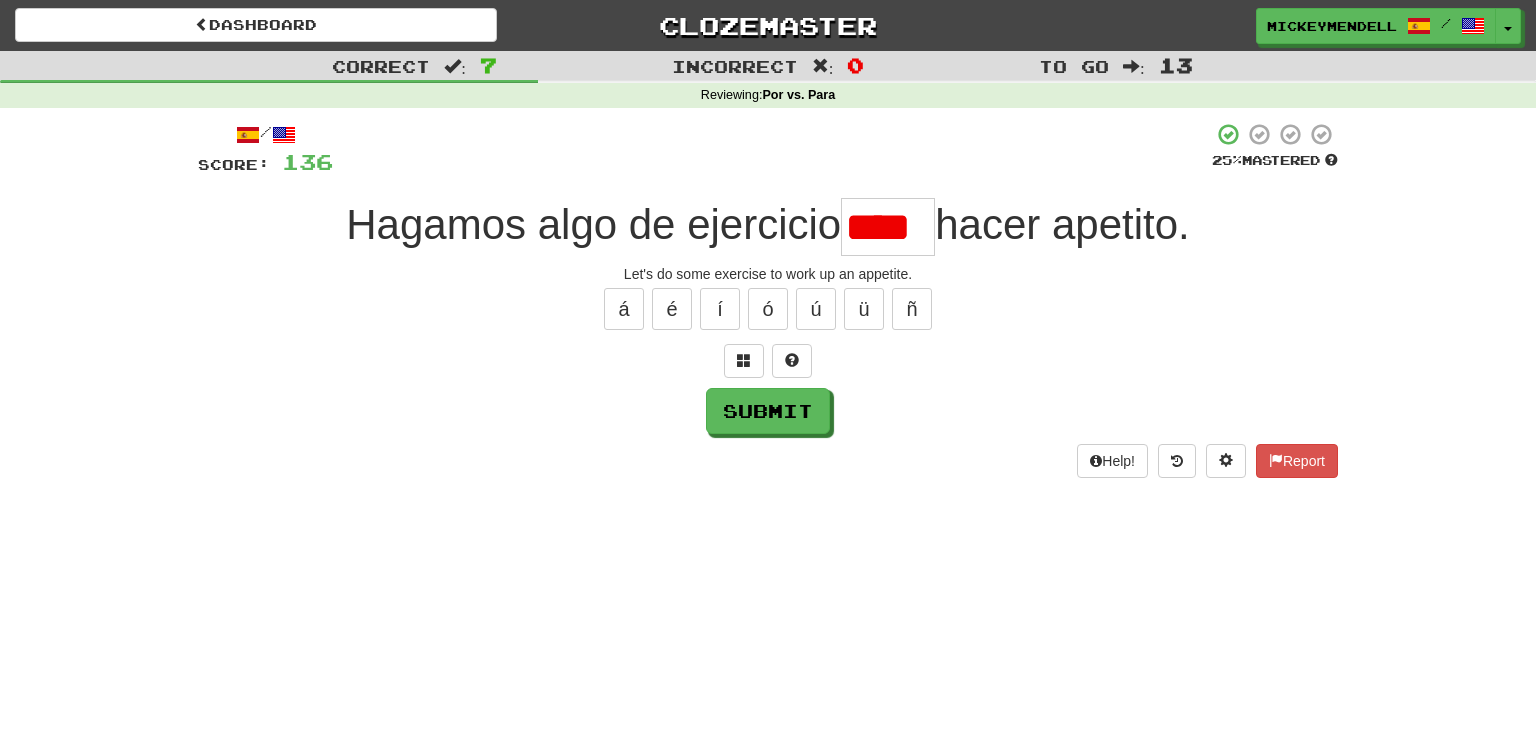 scroll, scrollTop: 0, scrollLeft: 0, axis: both 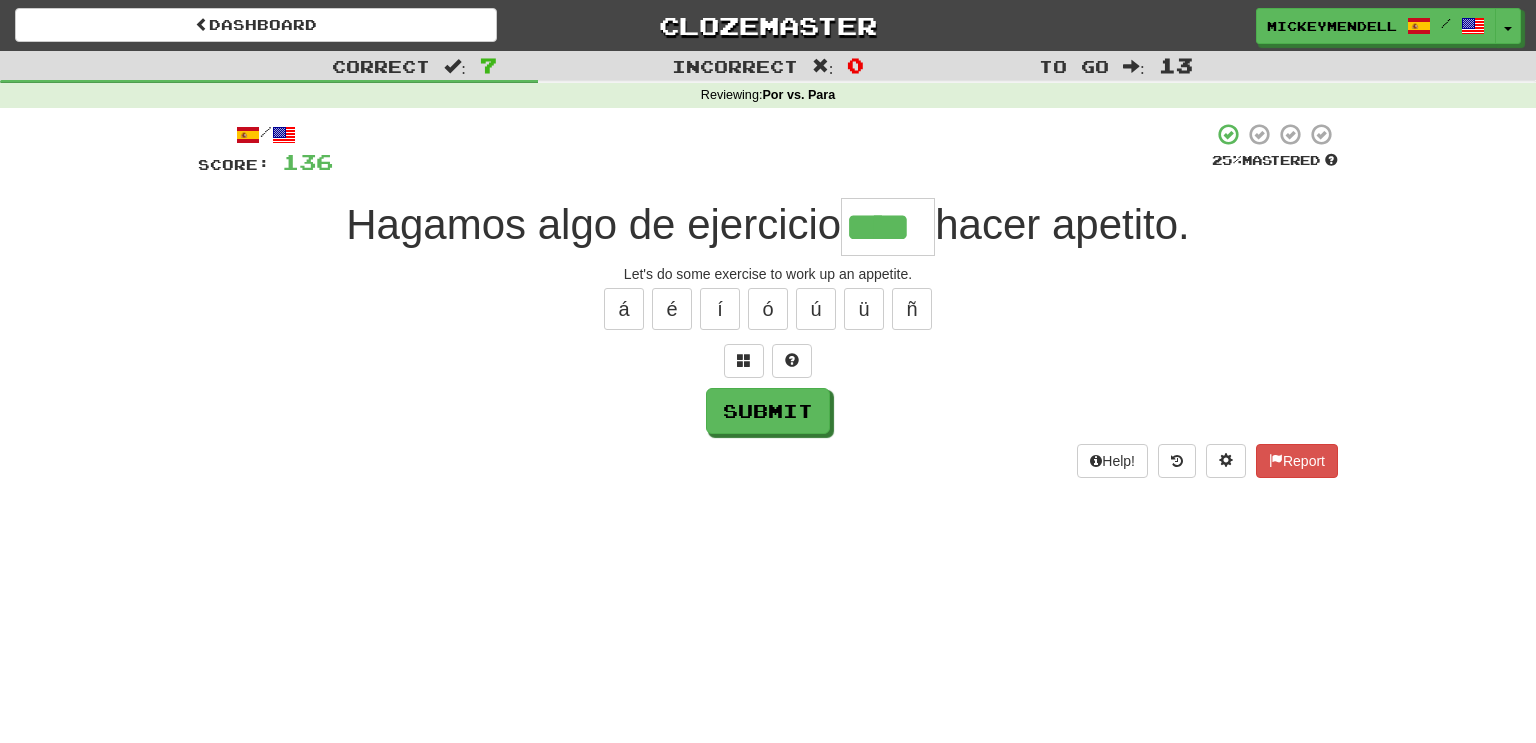 type on "****" 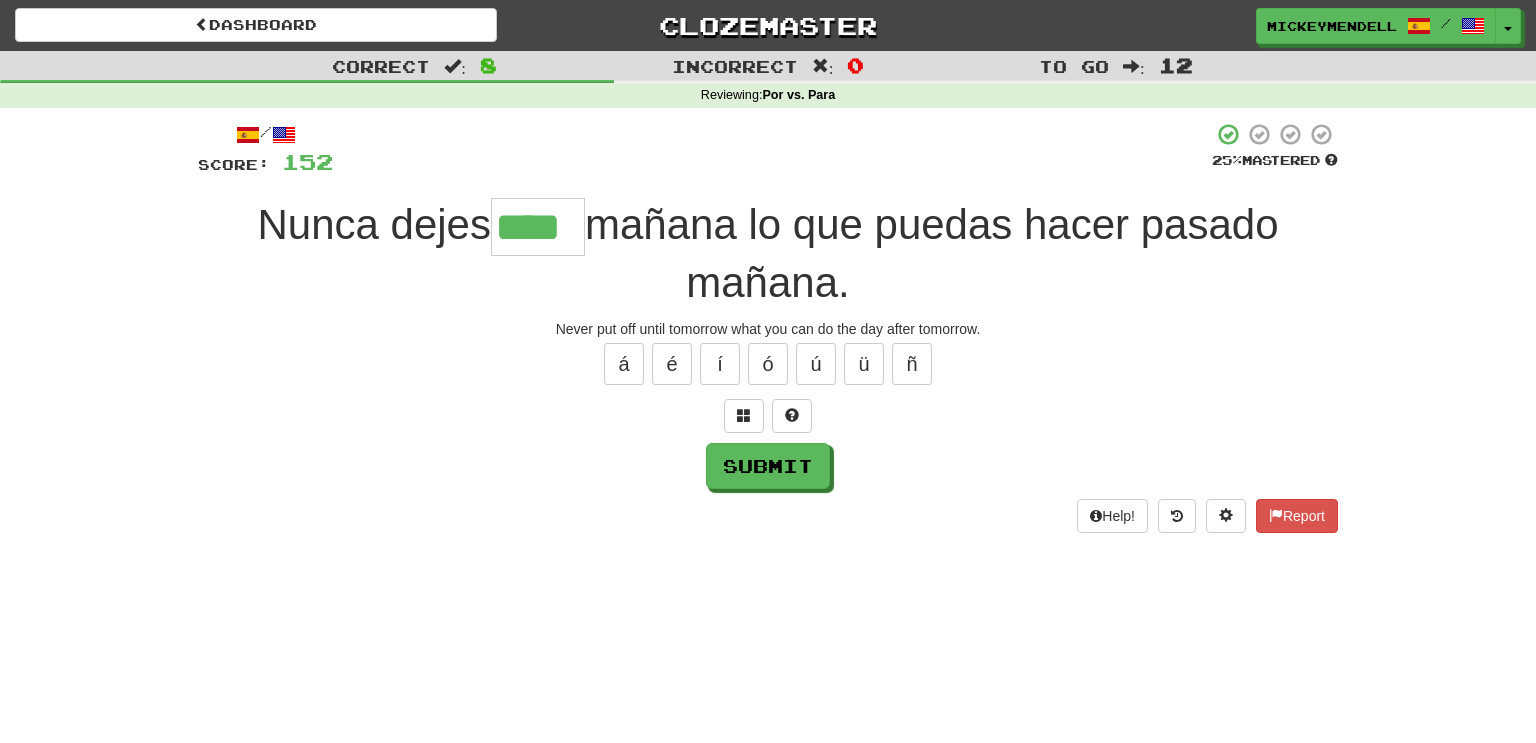 type on "****" 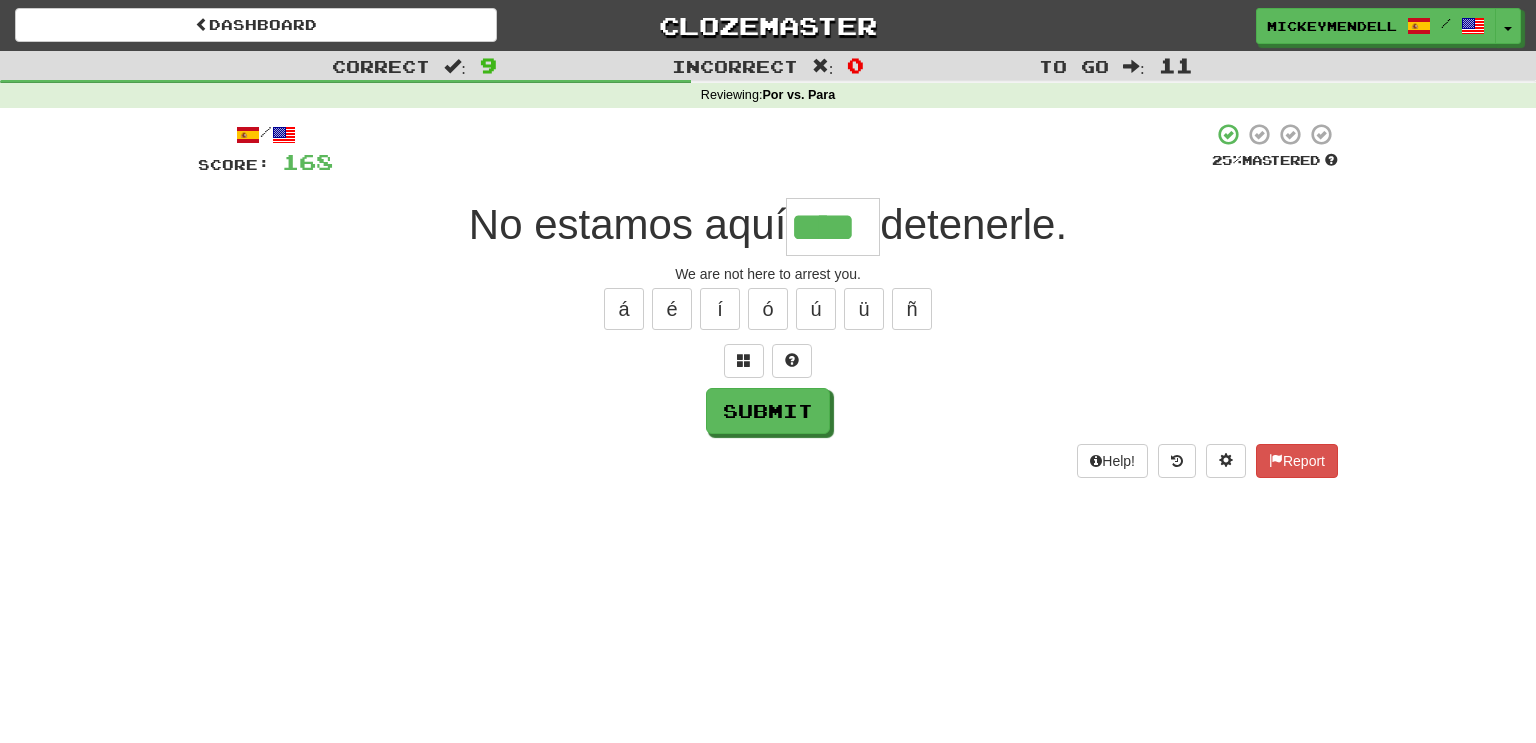 type on "****" 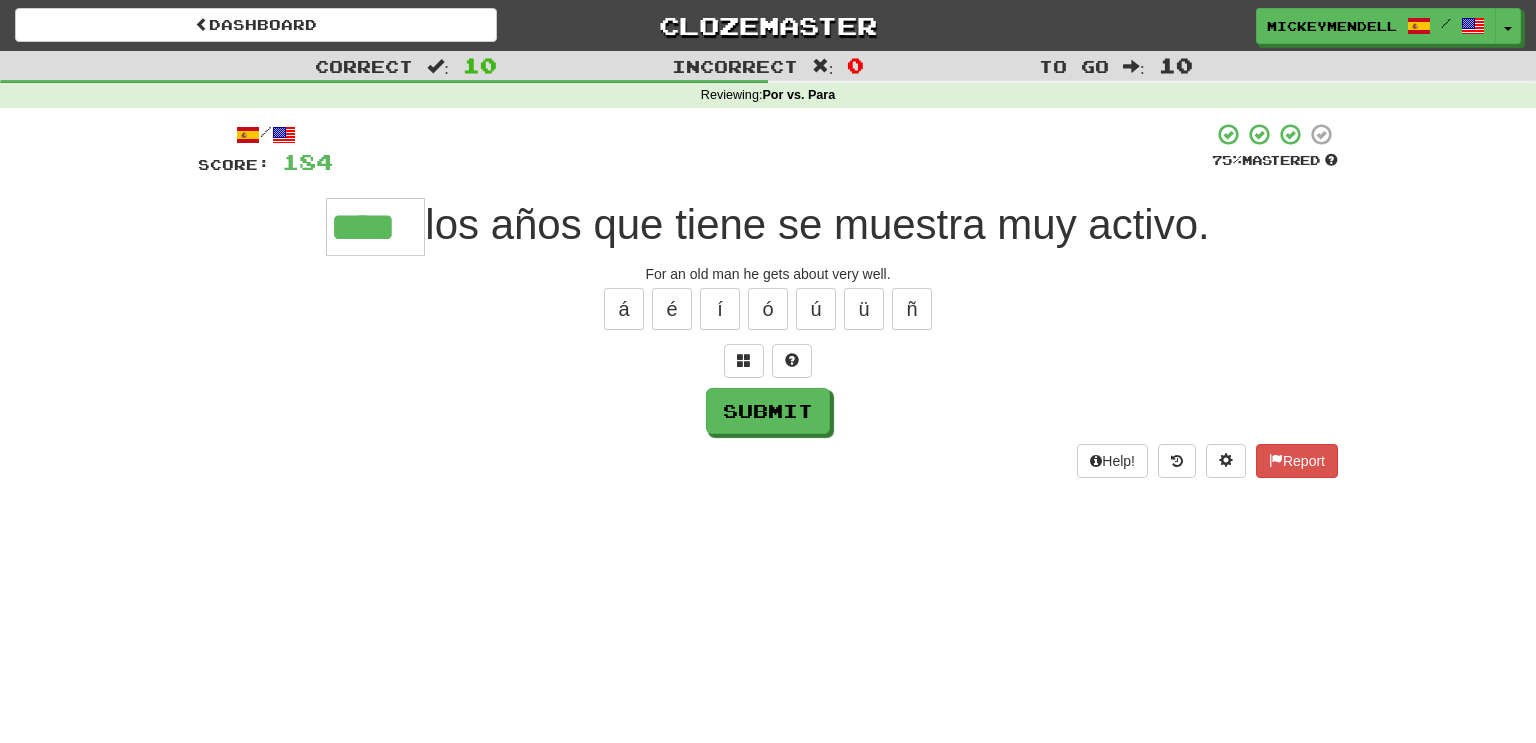 type on "****" 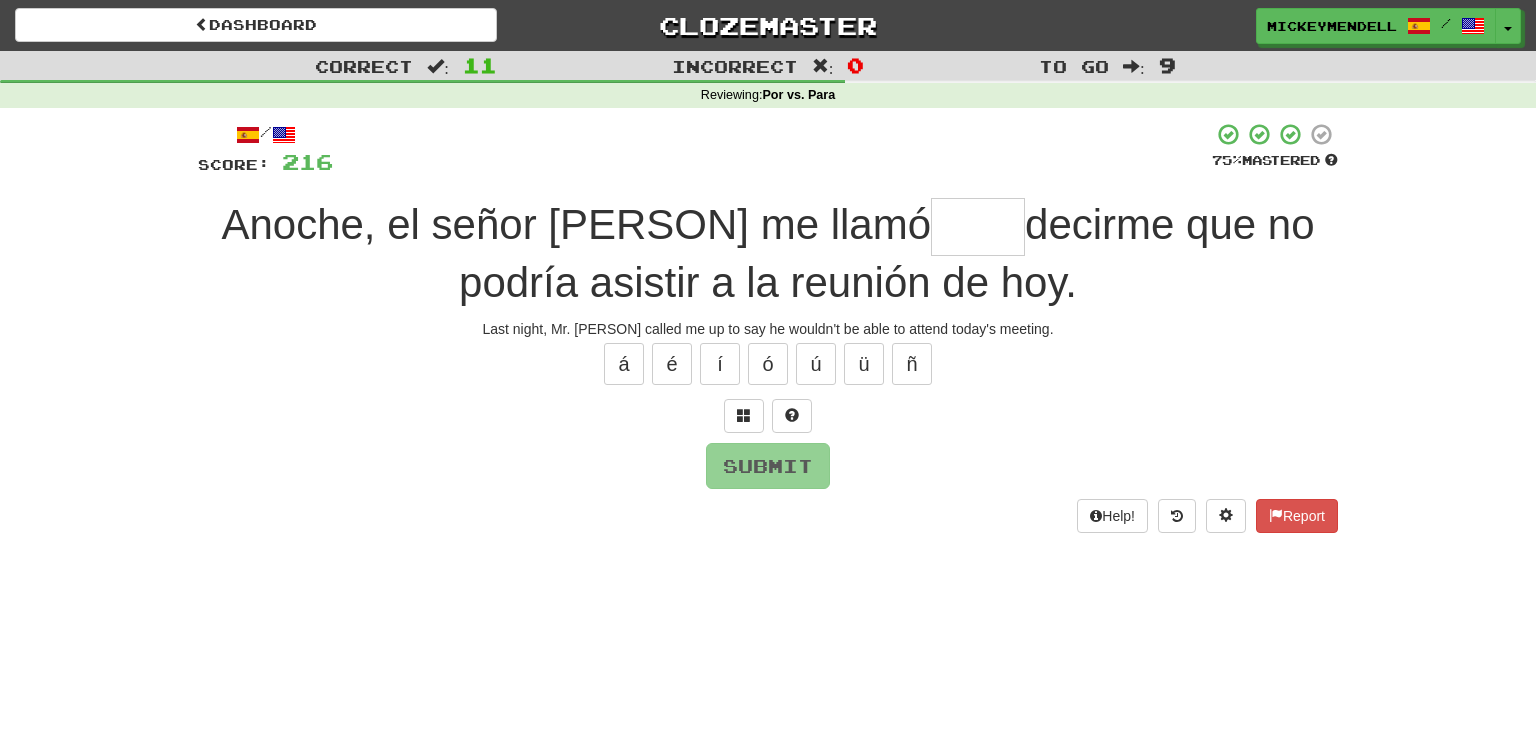 type on "****" 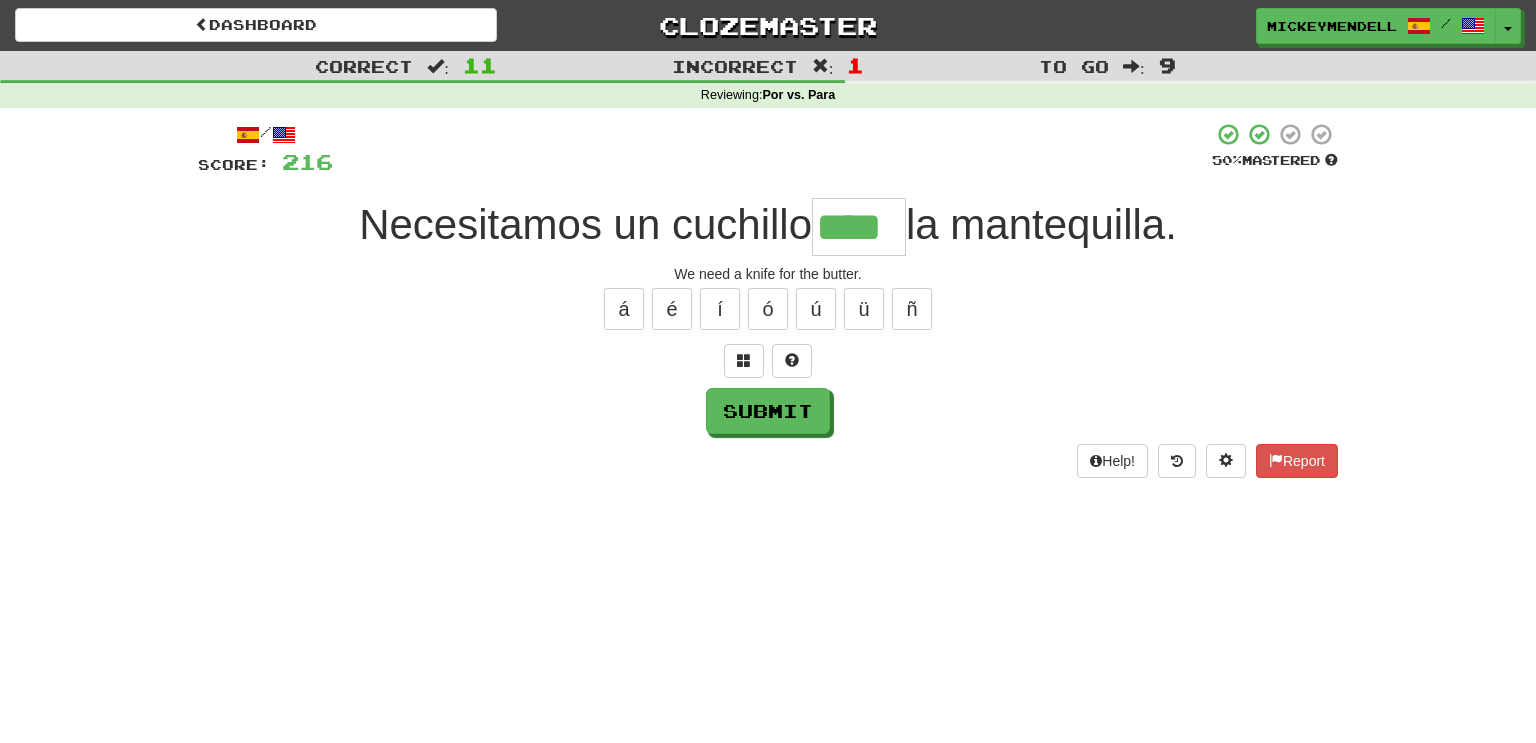 type on "****" 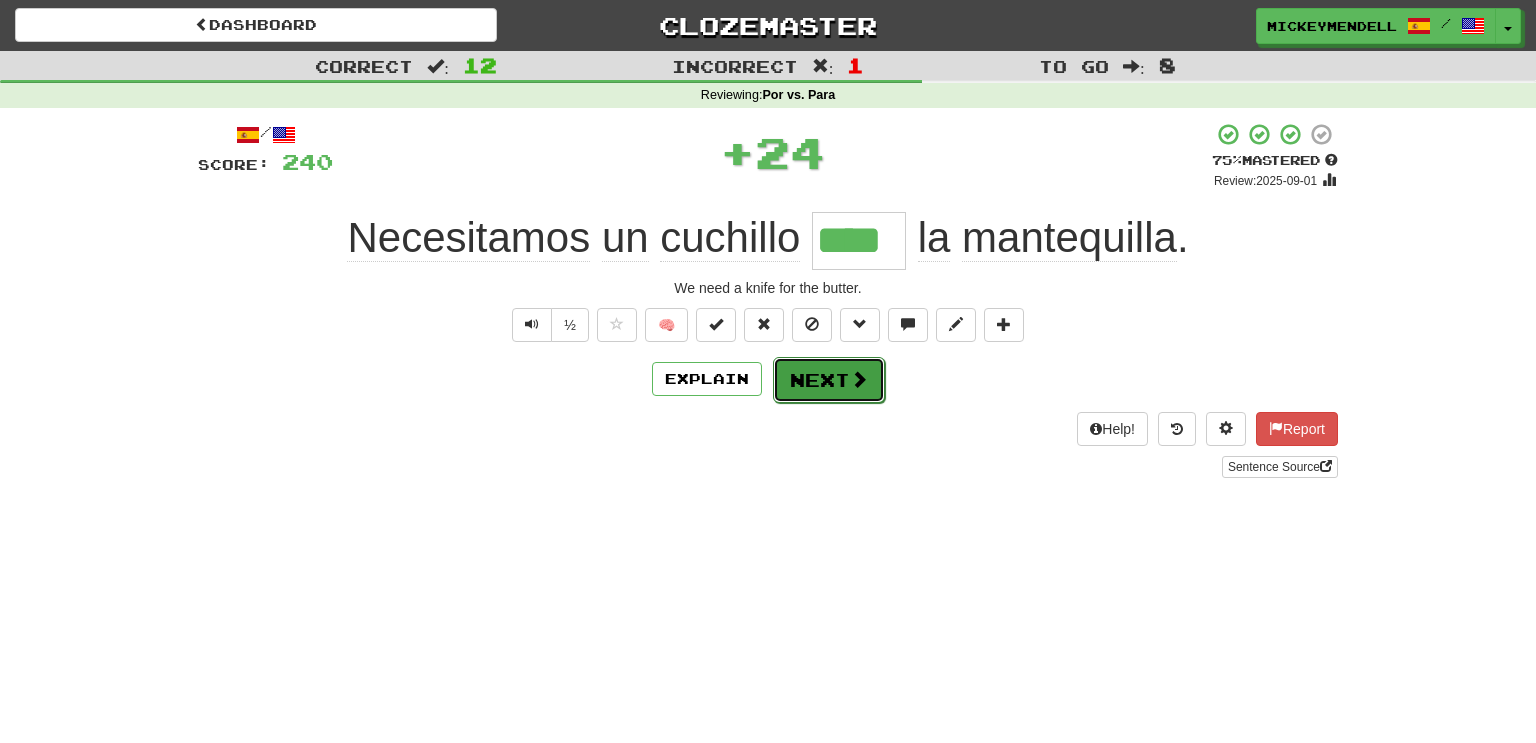 click on "Next" at bounding box center [829, 380] 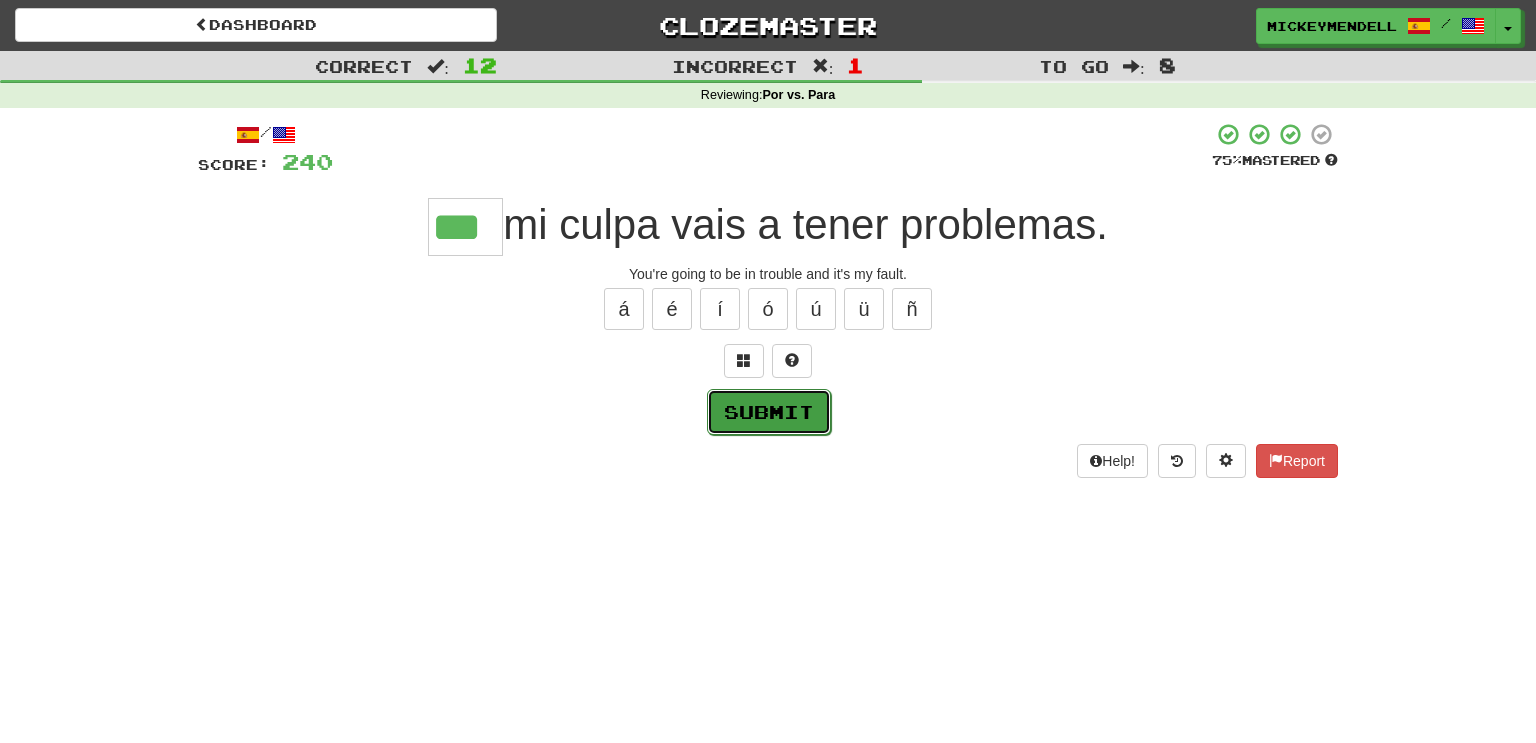 click on "Submit" at bounding box center [769, 412] 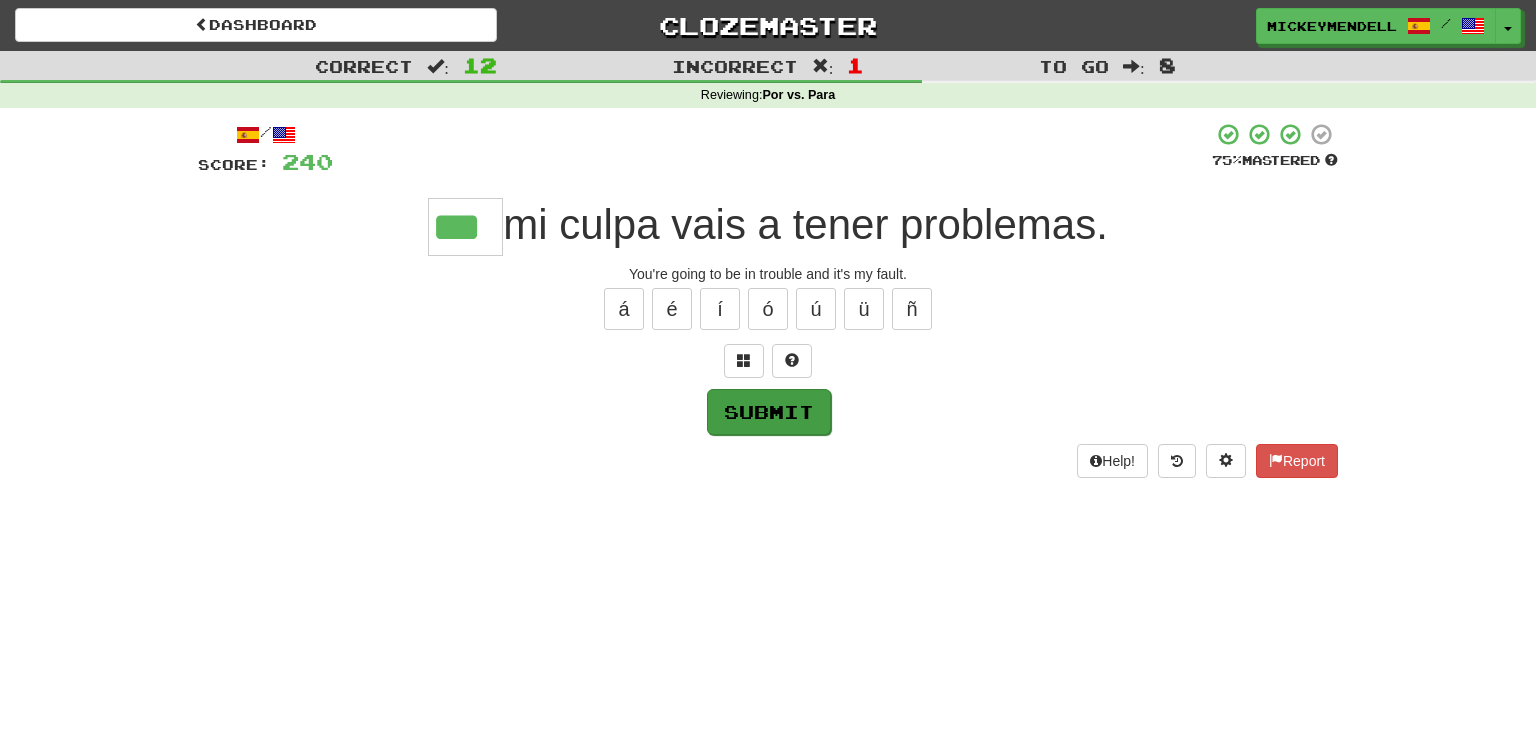 type on "***" 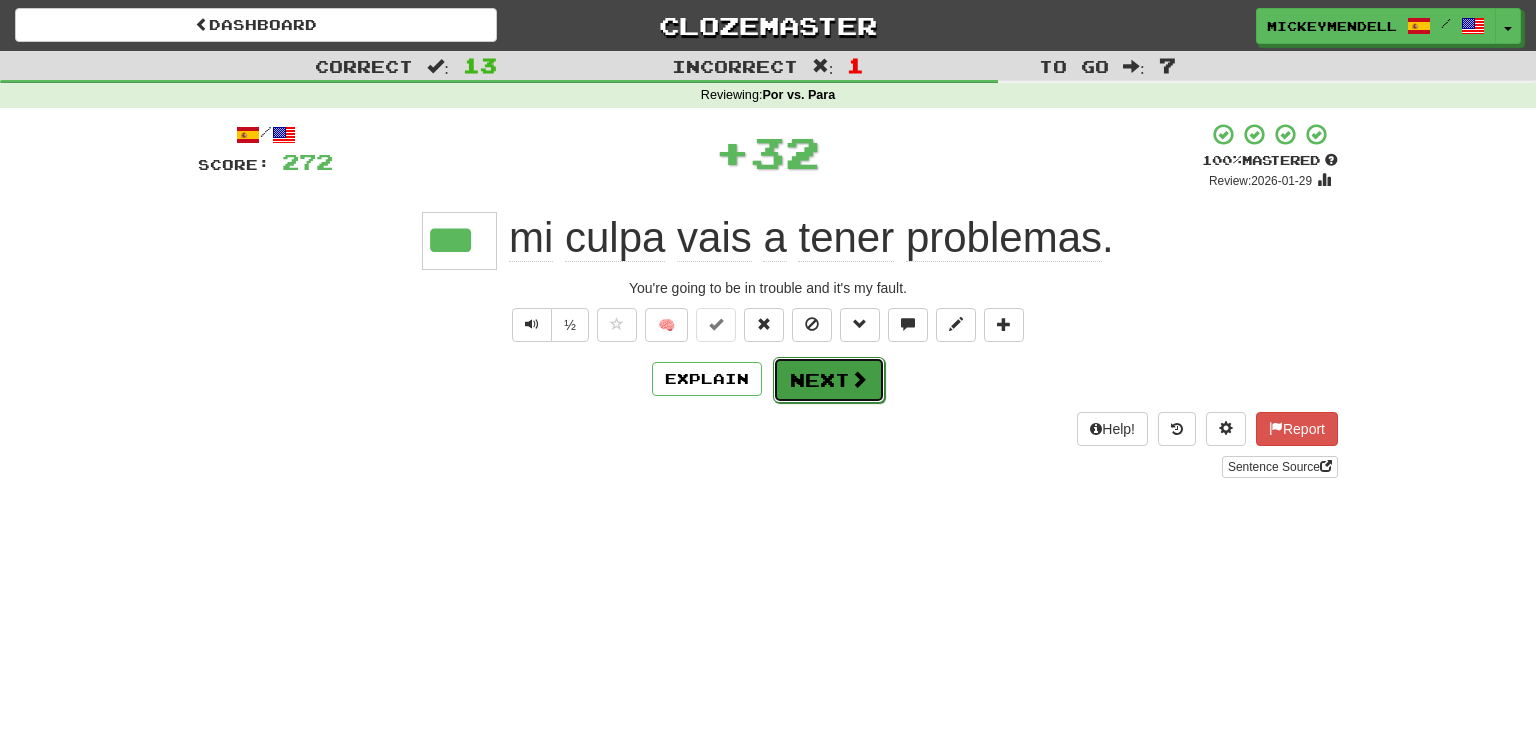 click on "Next" at bounding box center [829, 380] 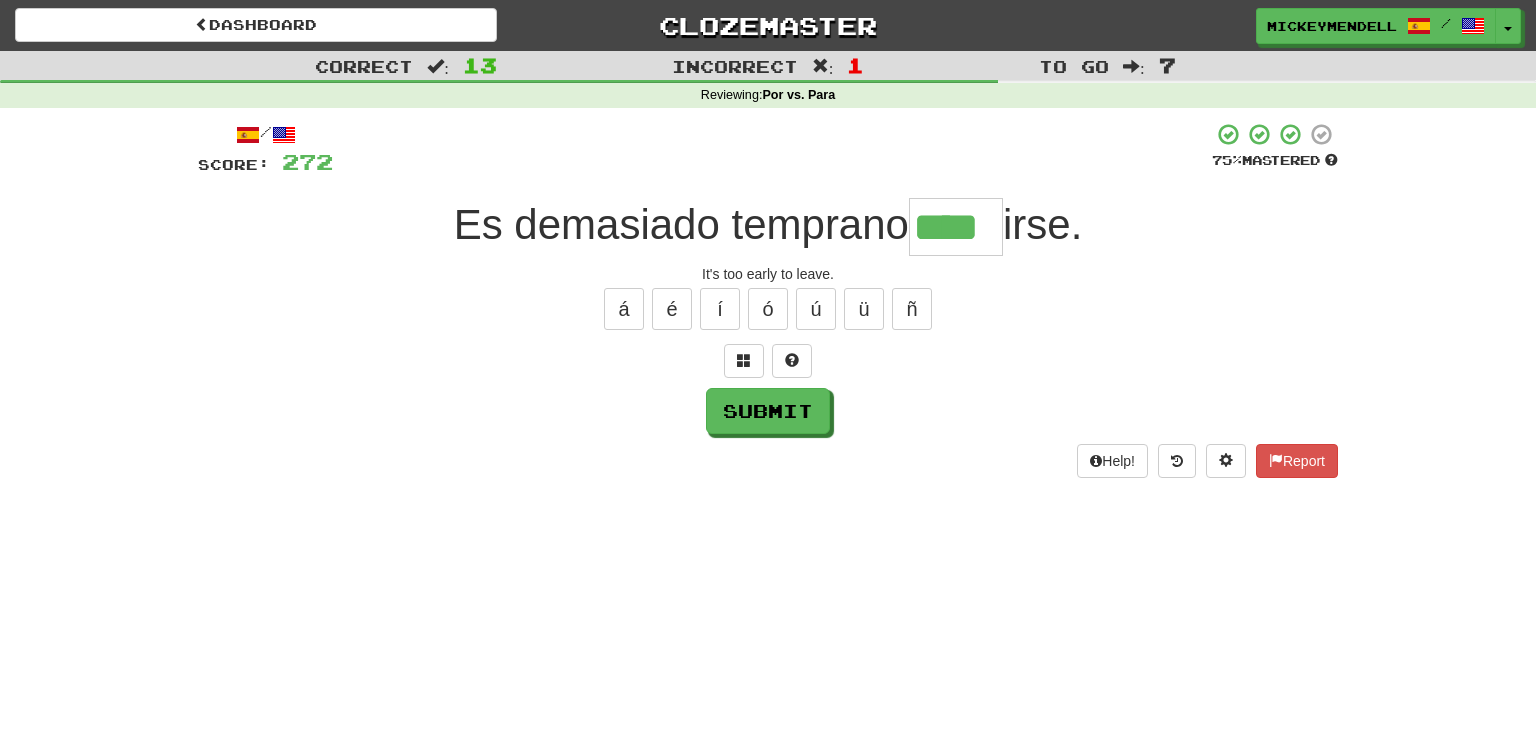type on "****" 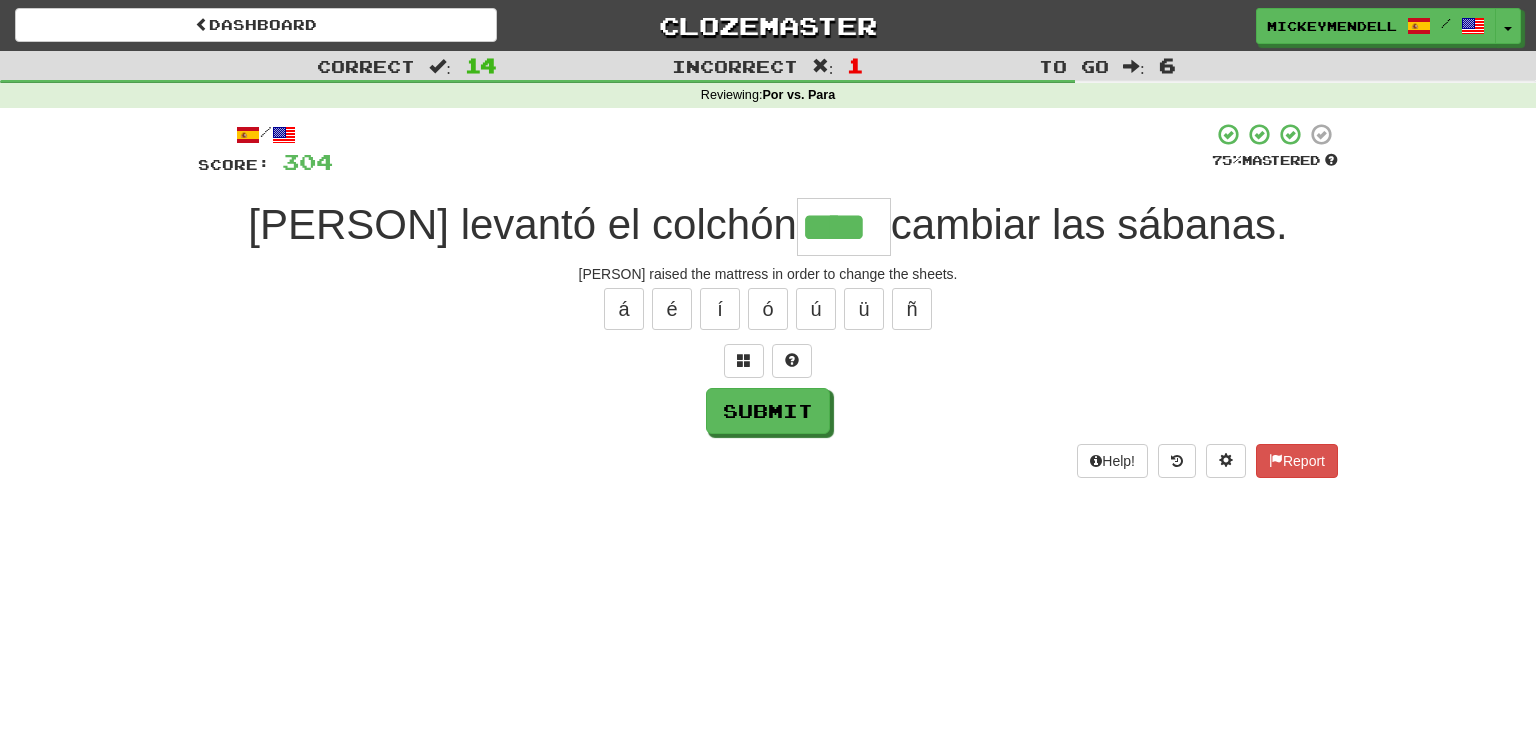 type on "****" 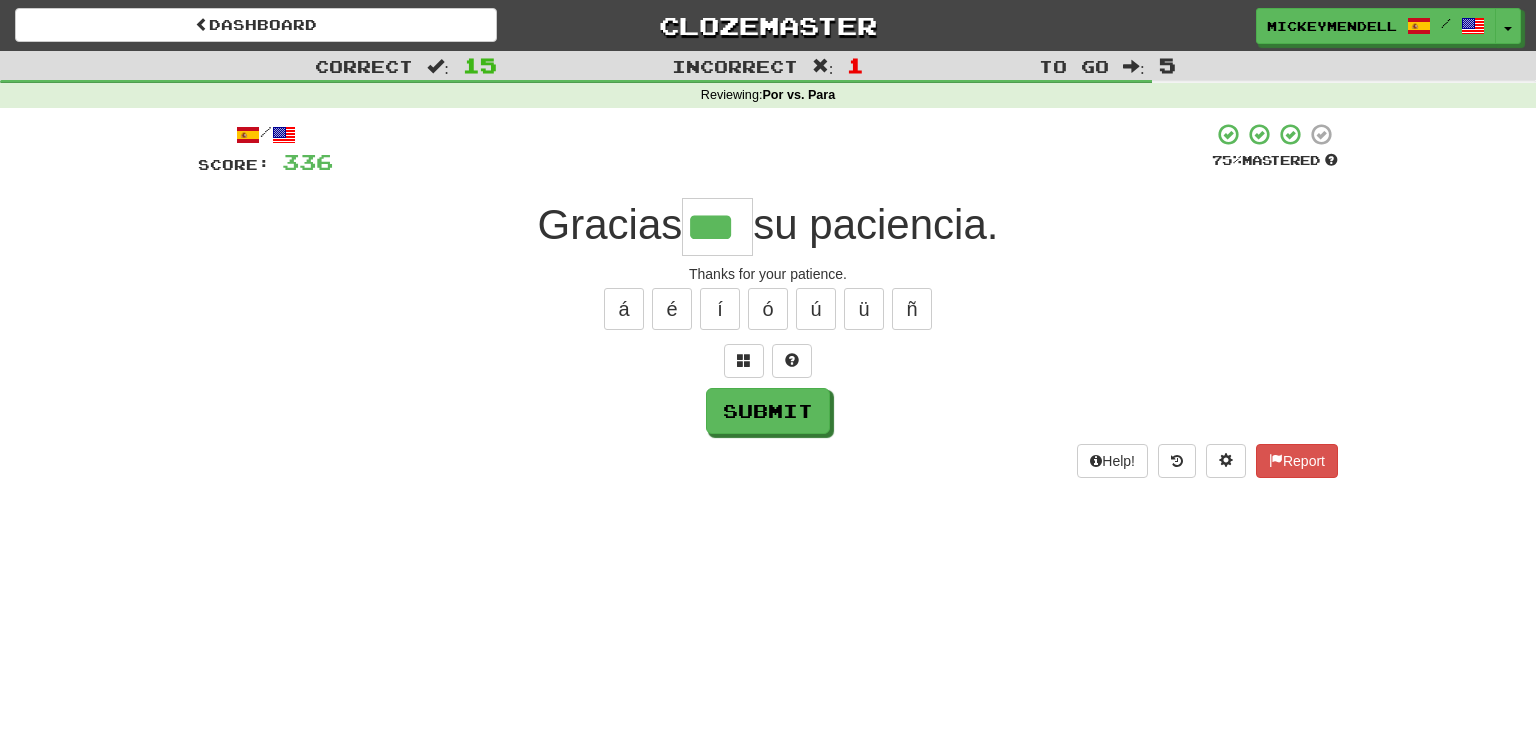 type on "***" 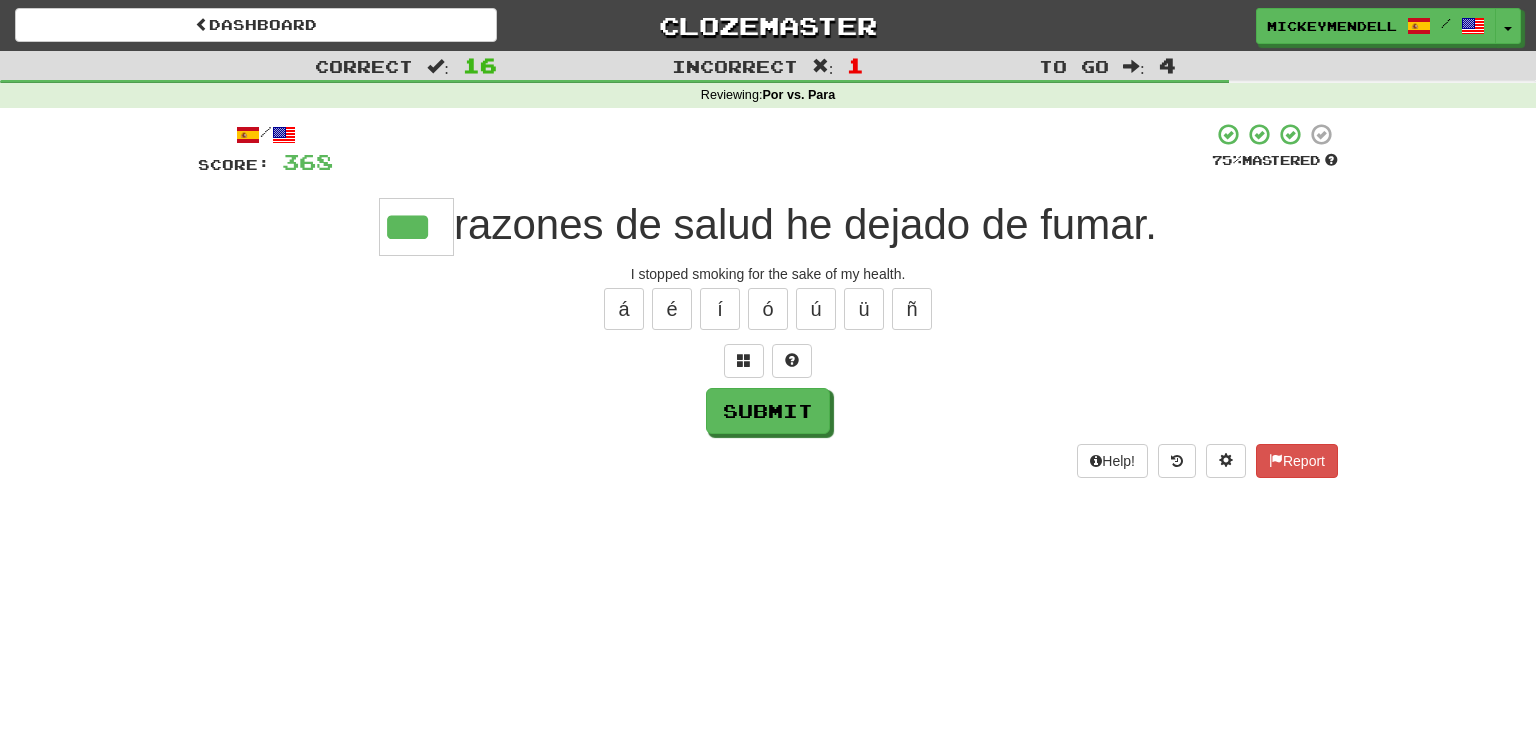 type on "***" 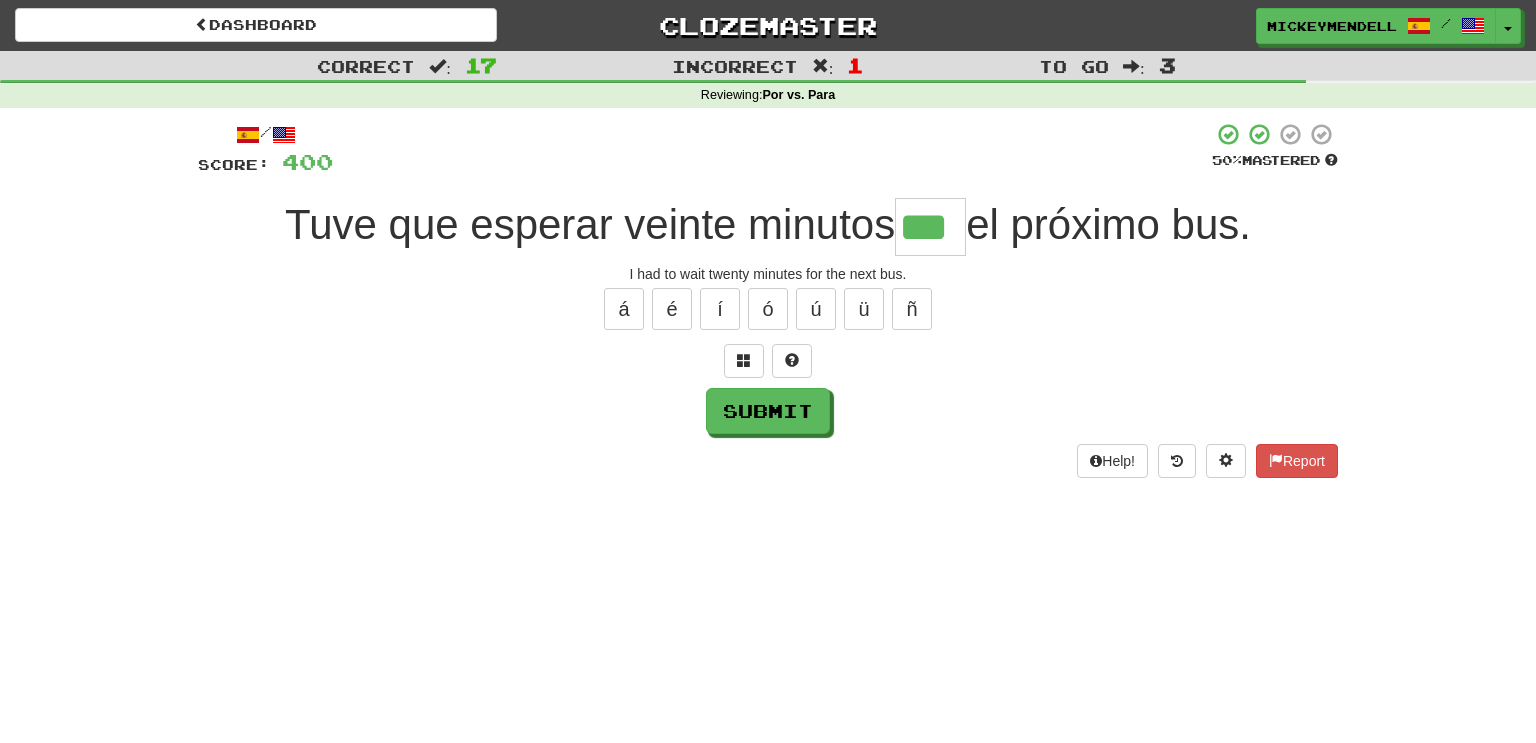type on "***" 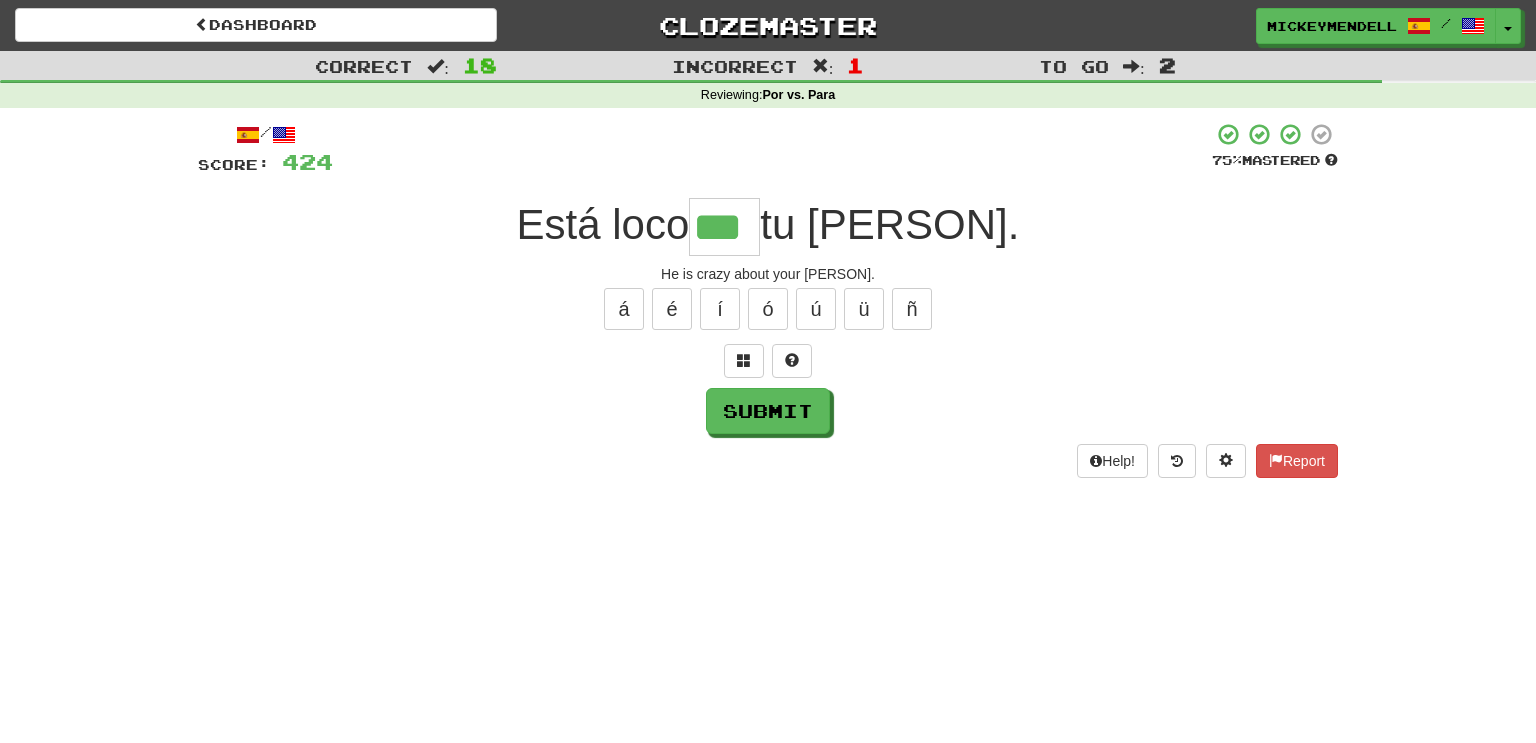 type on "***" 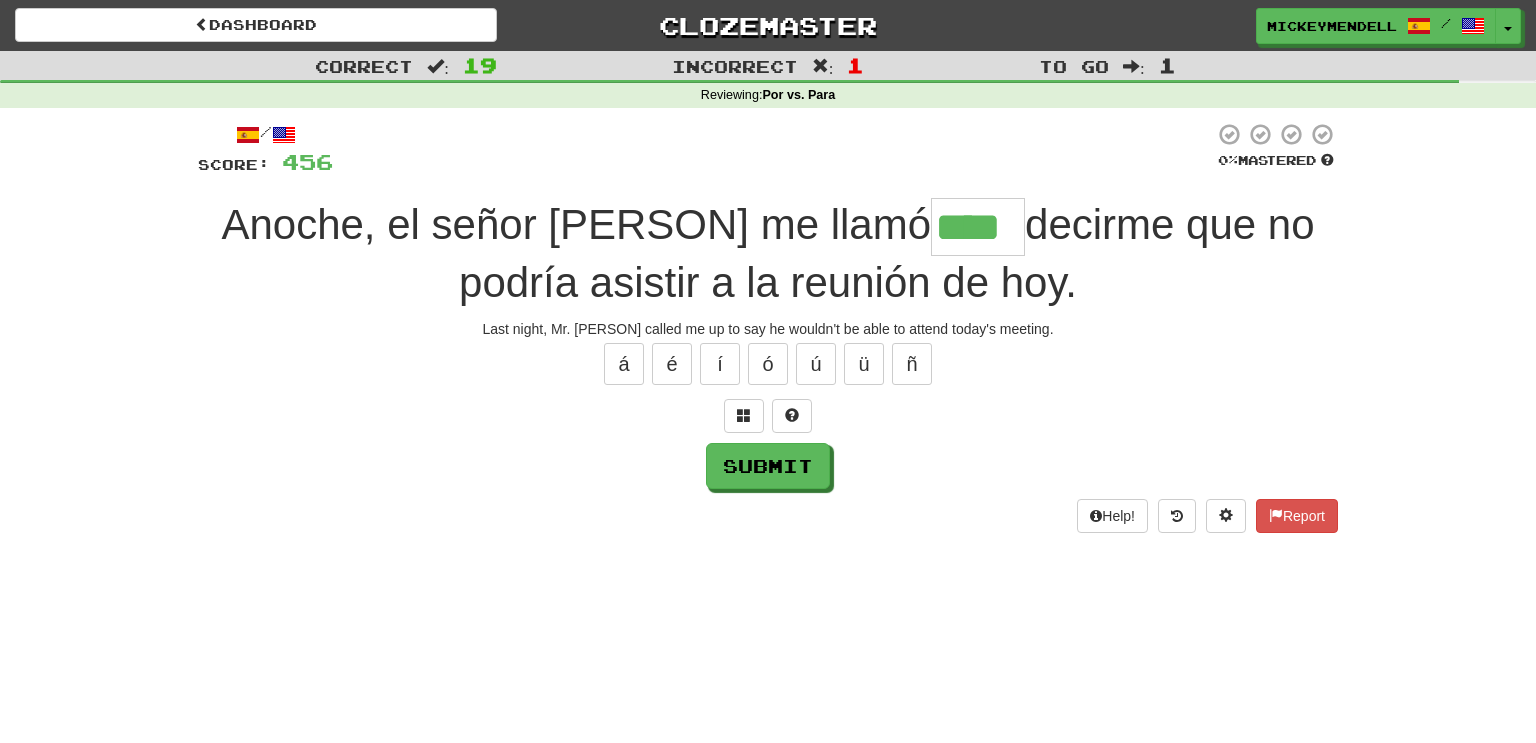 type on "****" 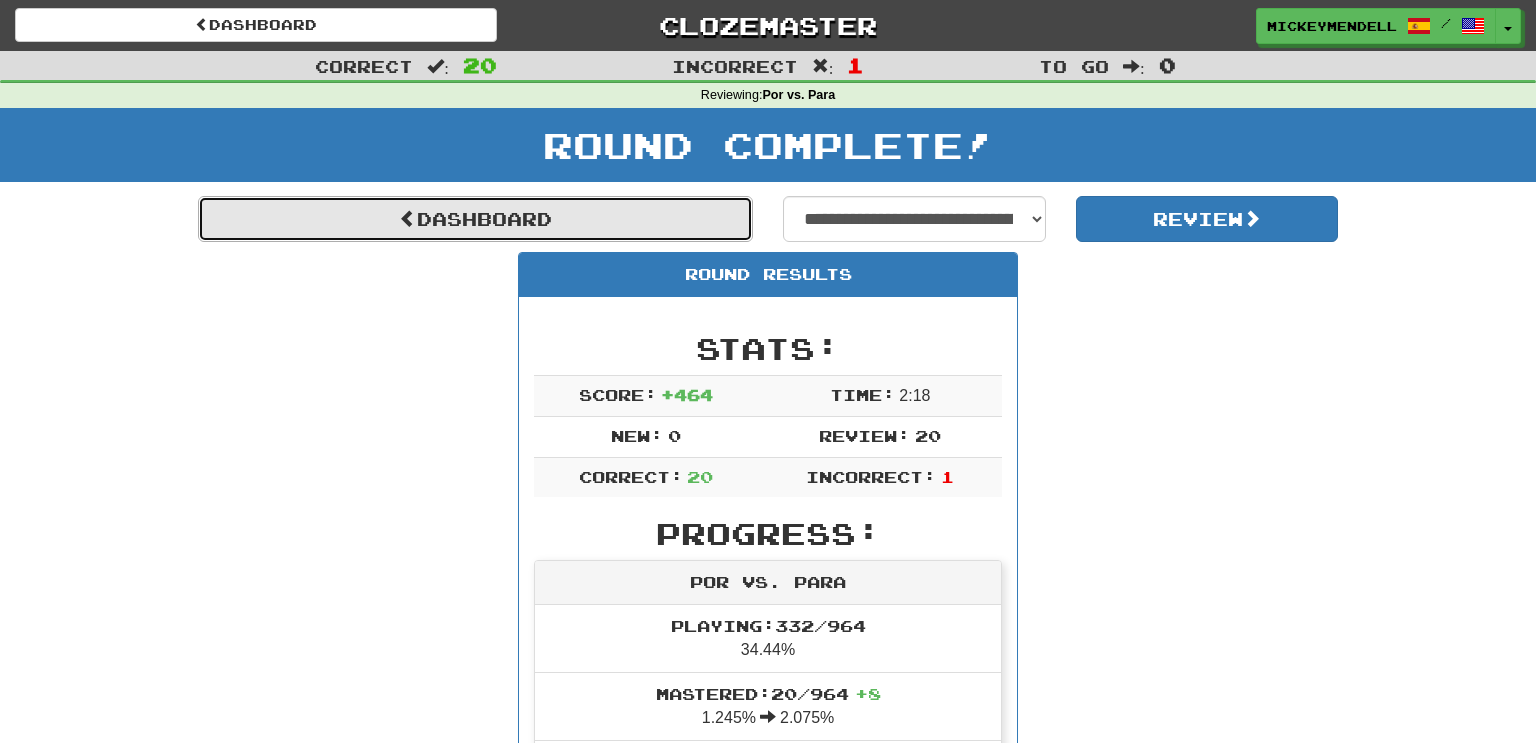 click on "Dashboard" at bounding box center (475, 219) 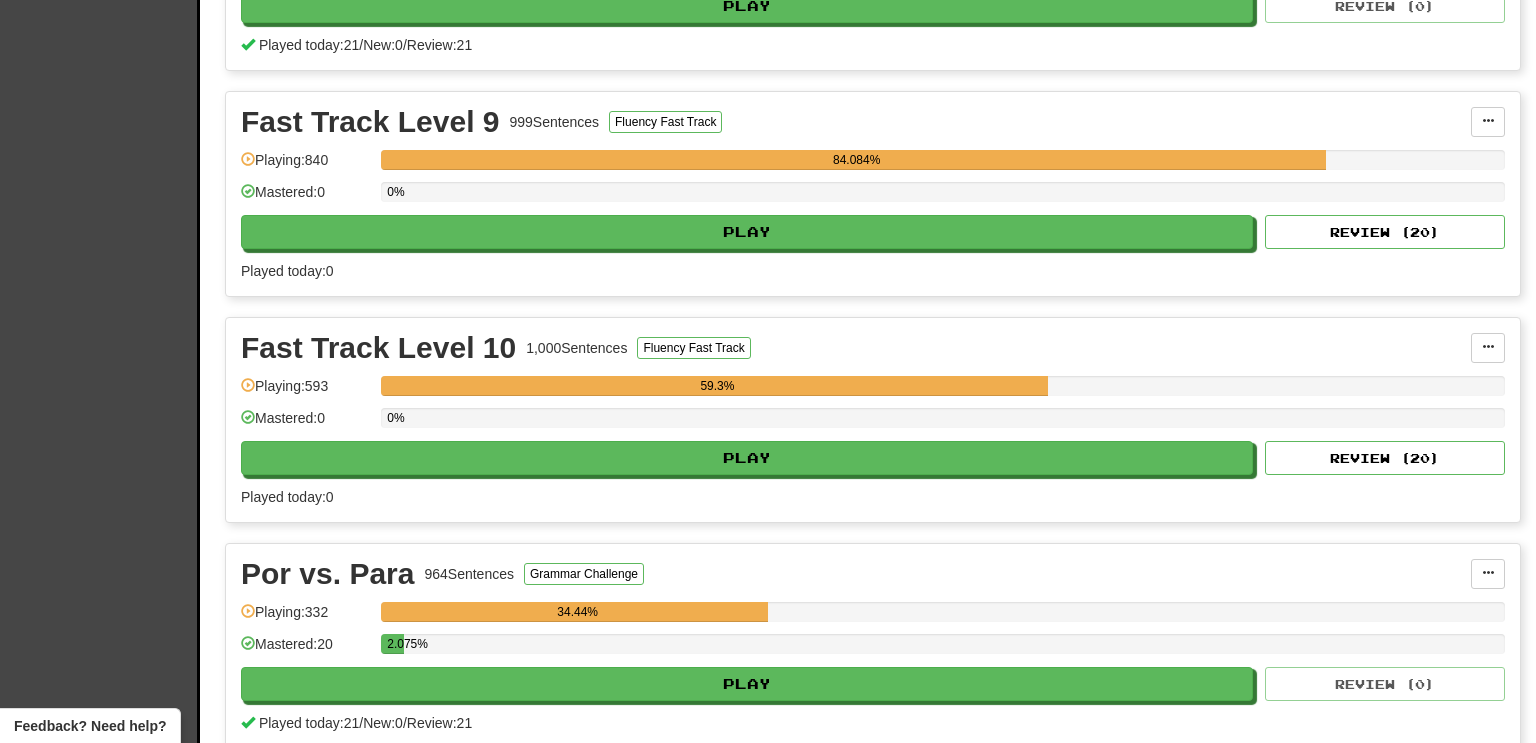 scroll, scrollTop: 964, scrollLeft: 0, axis: vertical 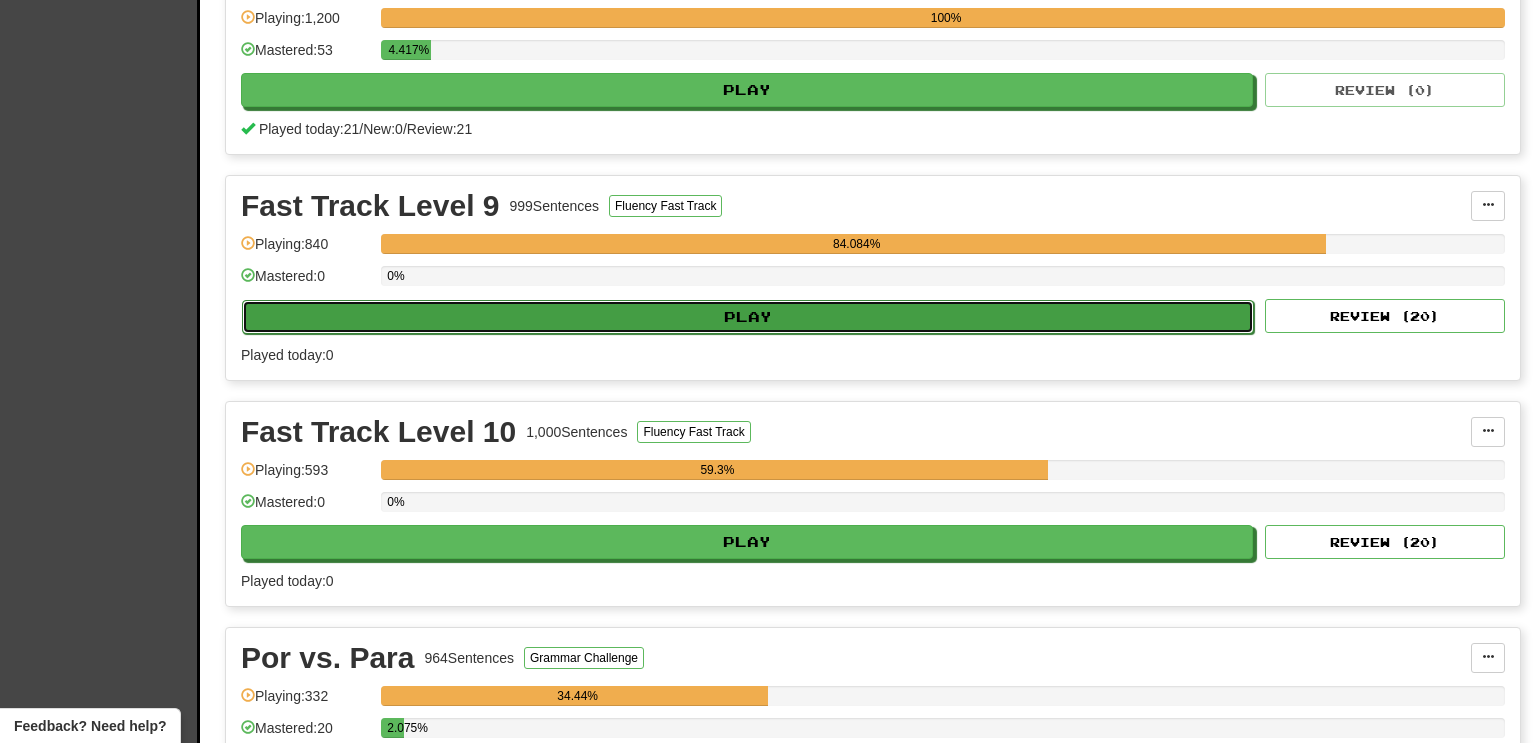 click on "Play" at bounding box center [748, 317] 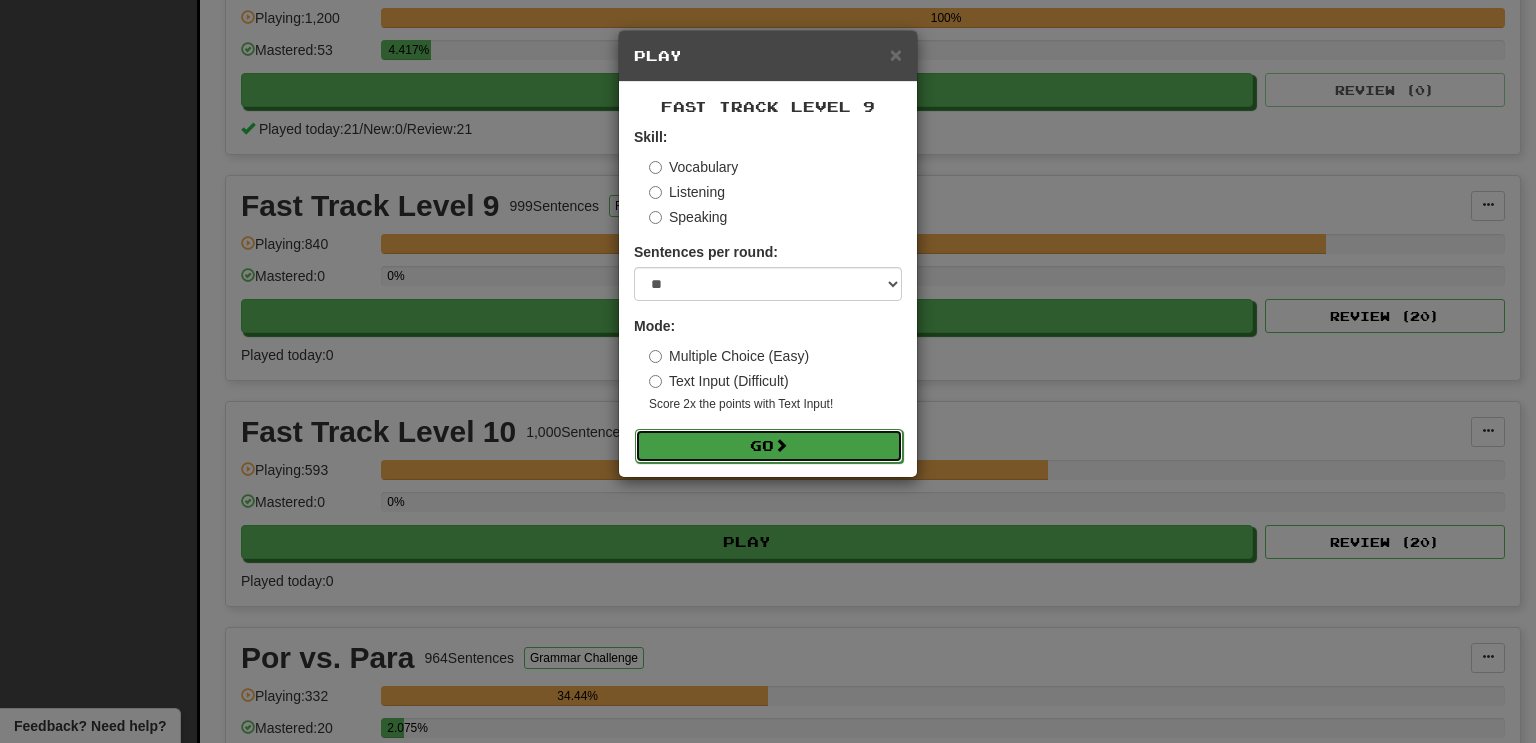 click on "Go" at bounding box center [769, 446] 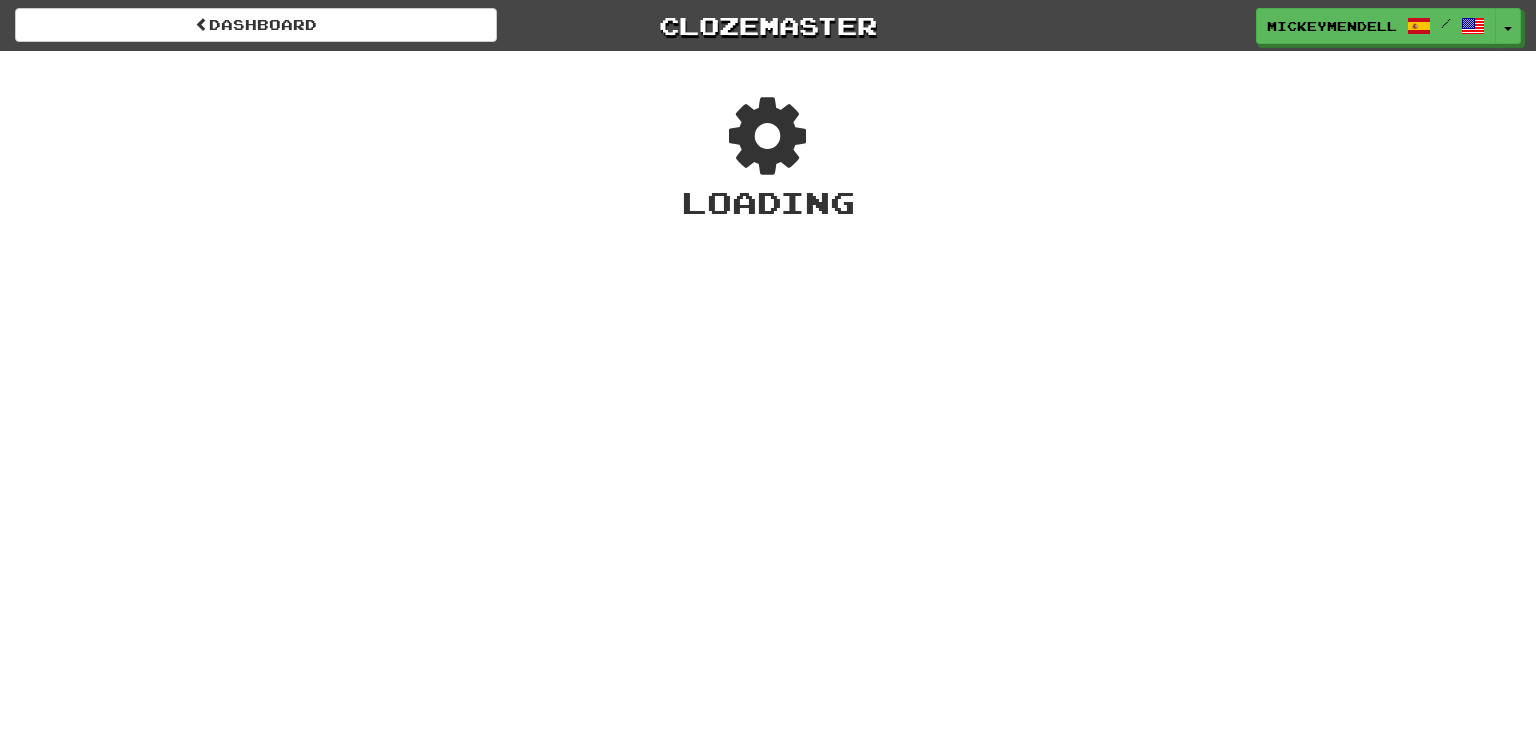 scroll, scrollTop: 0, scrollLeft: 0, axis: both 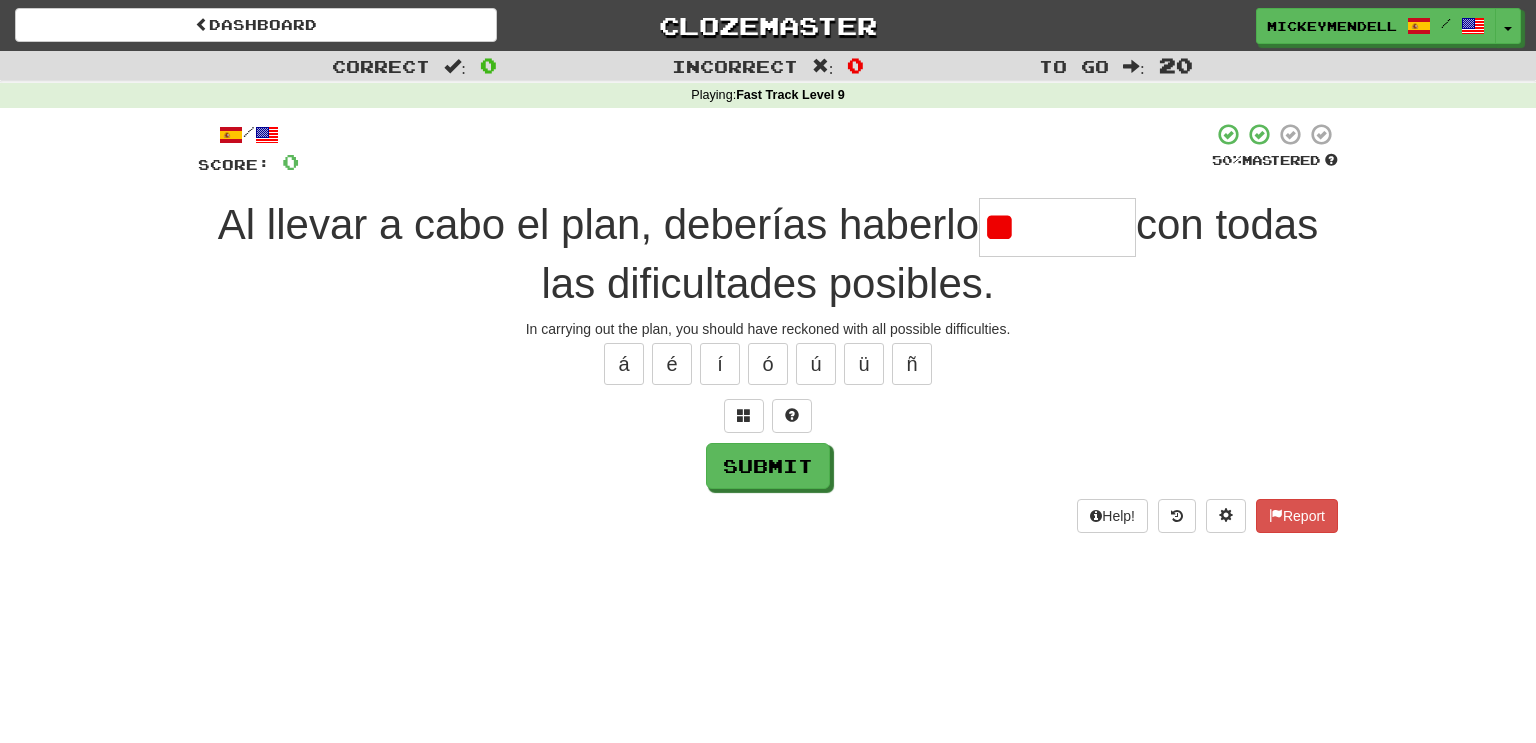 type on "*" 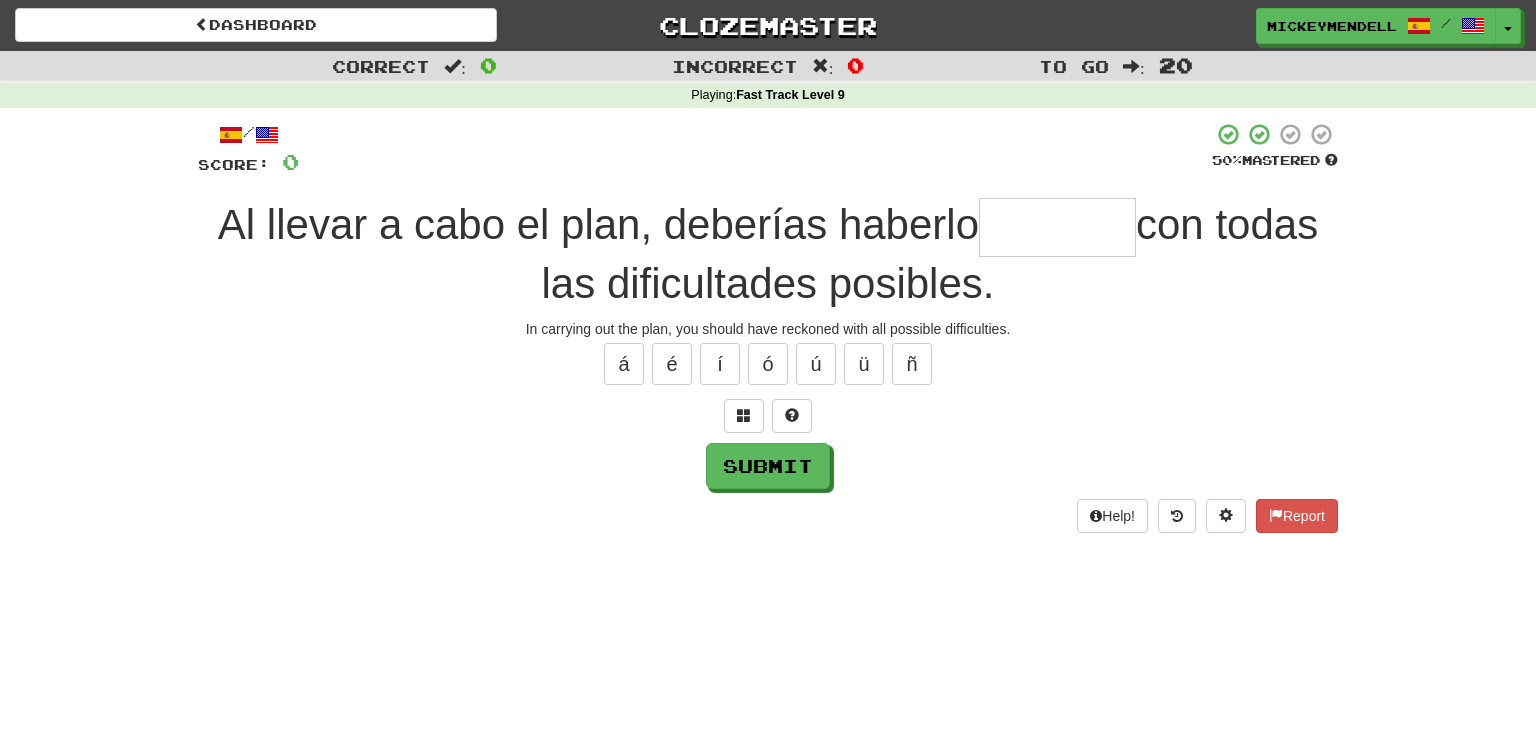 type on "*" 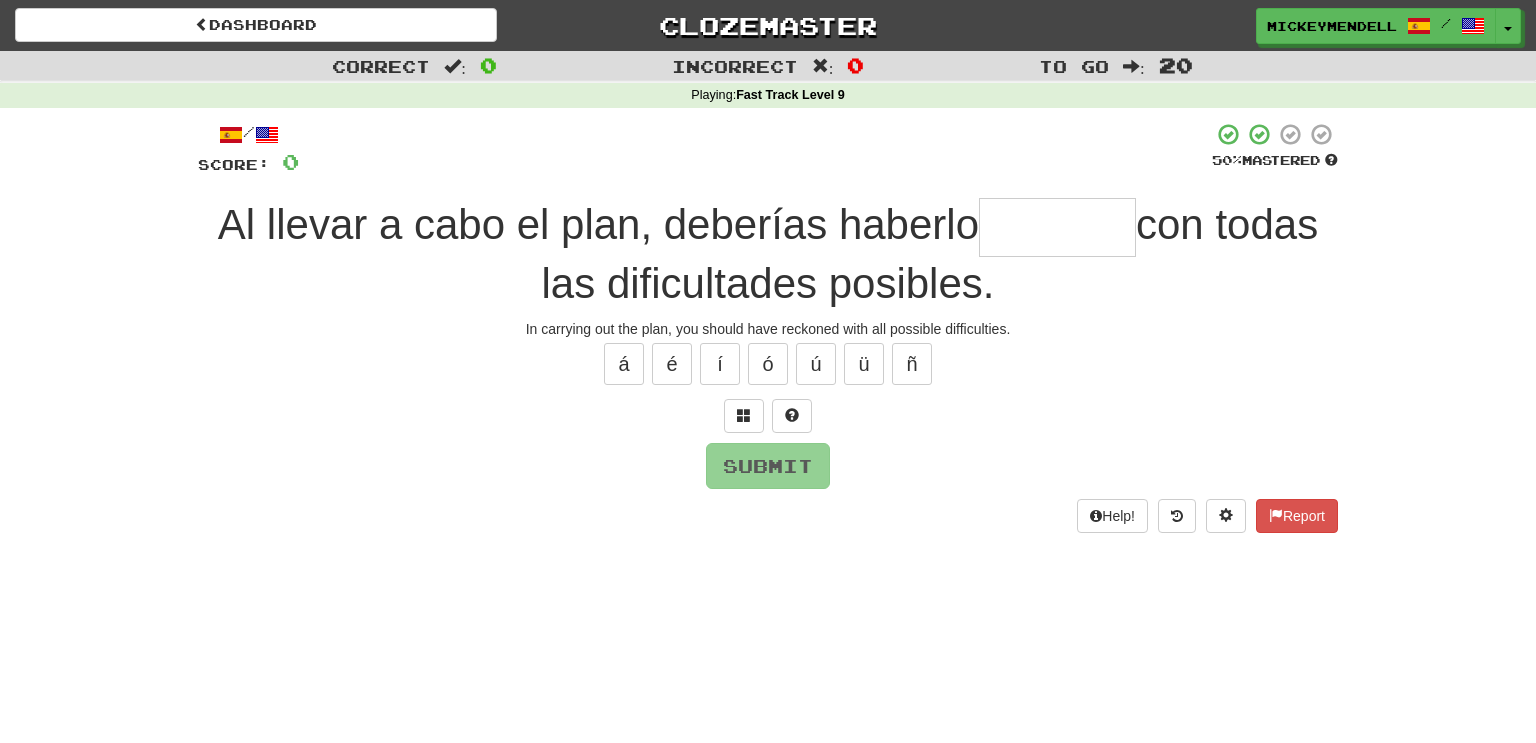 type on "*" 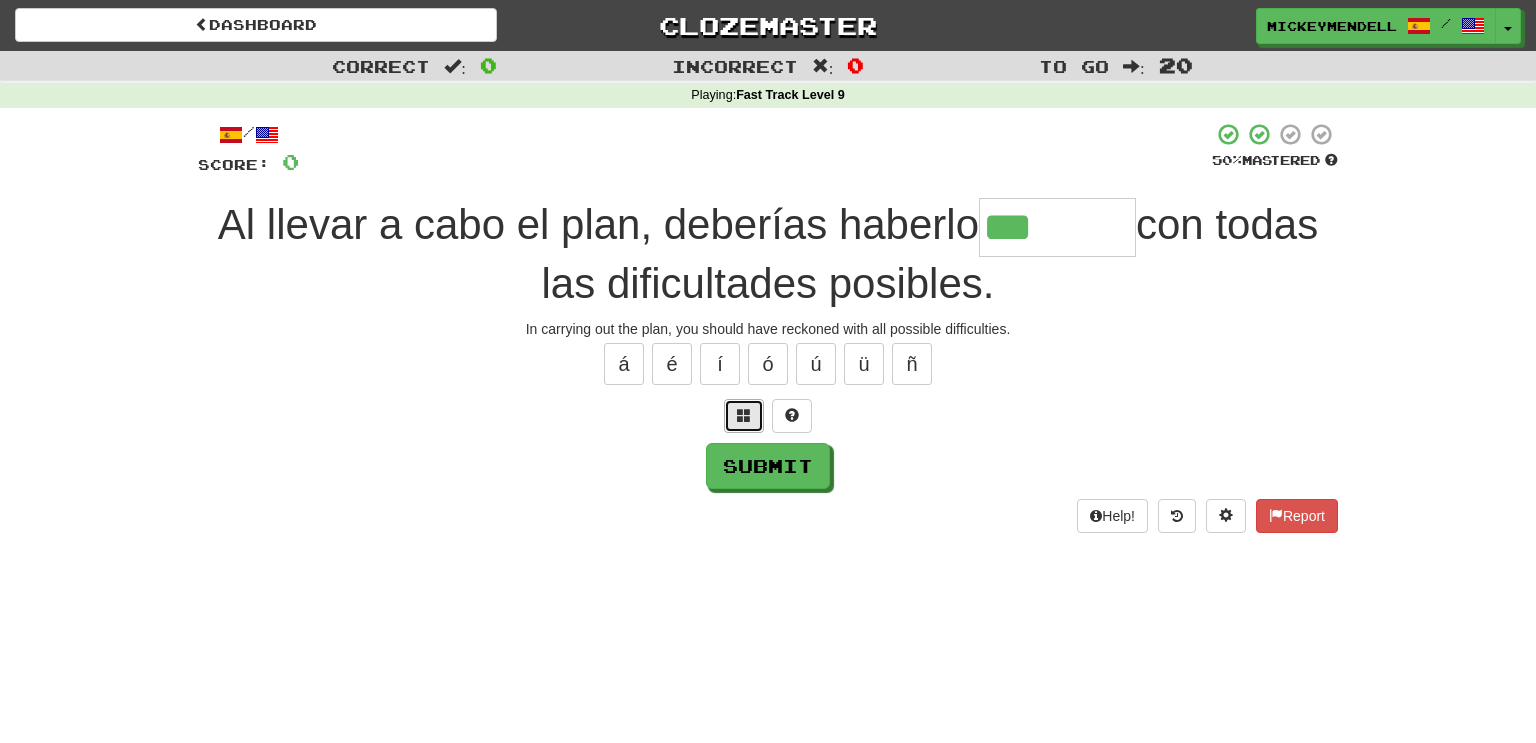 click at bounding box center (744, 415) 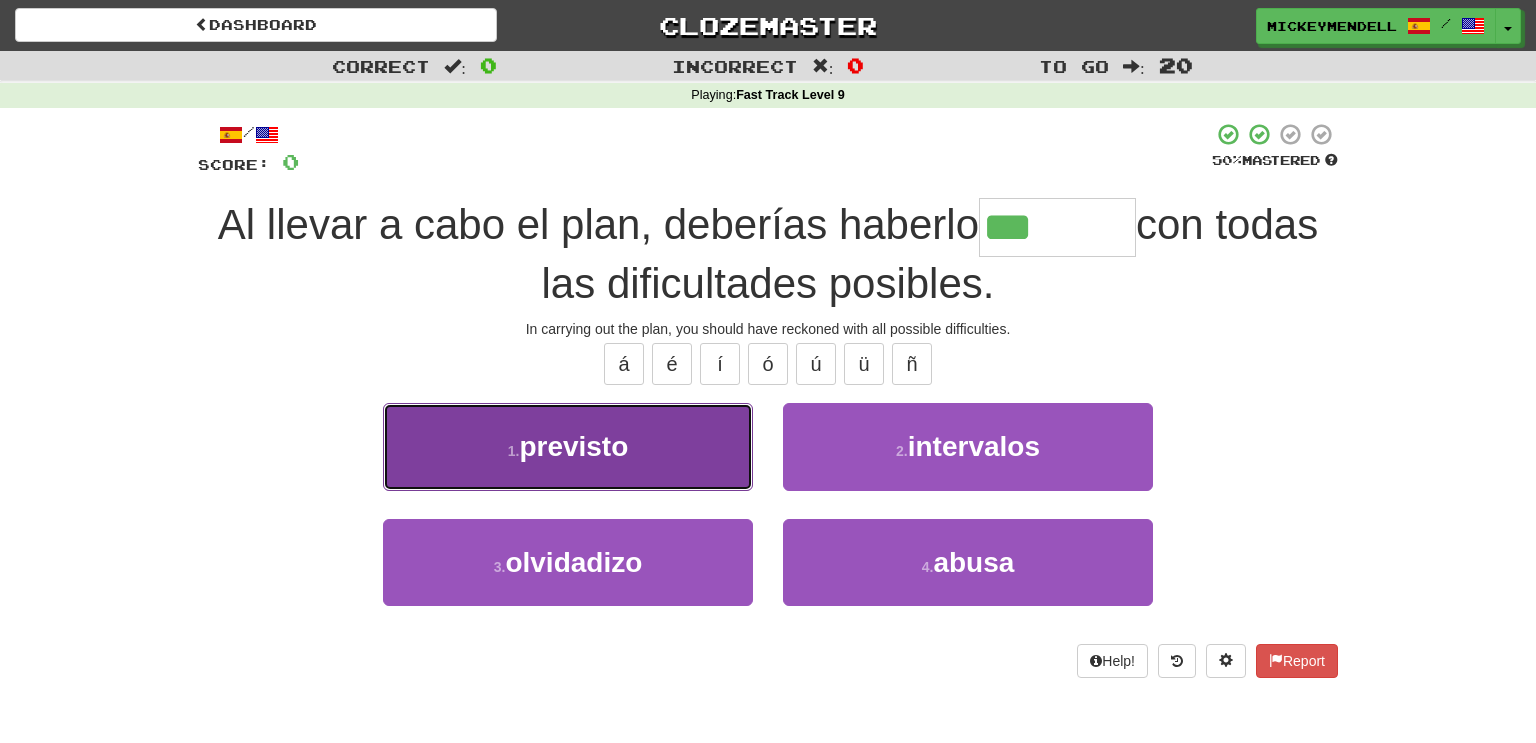 click on "1 .  previsto" at bounding box center (568, 446) 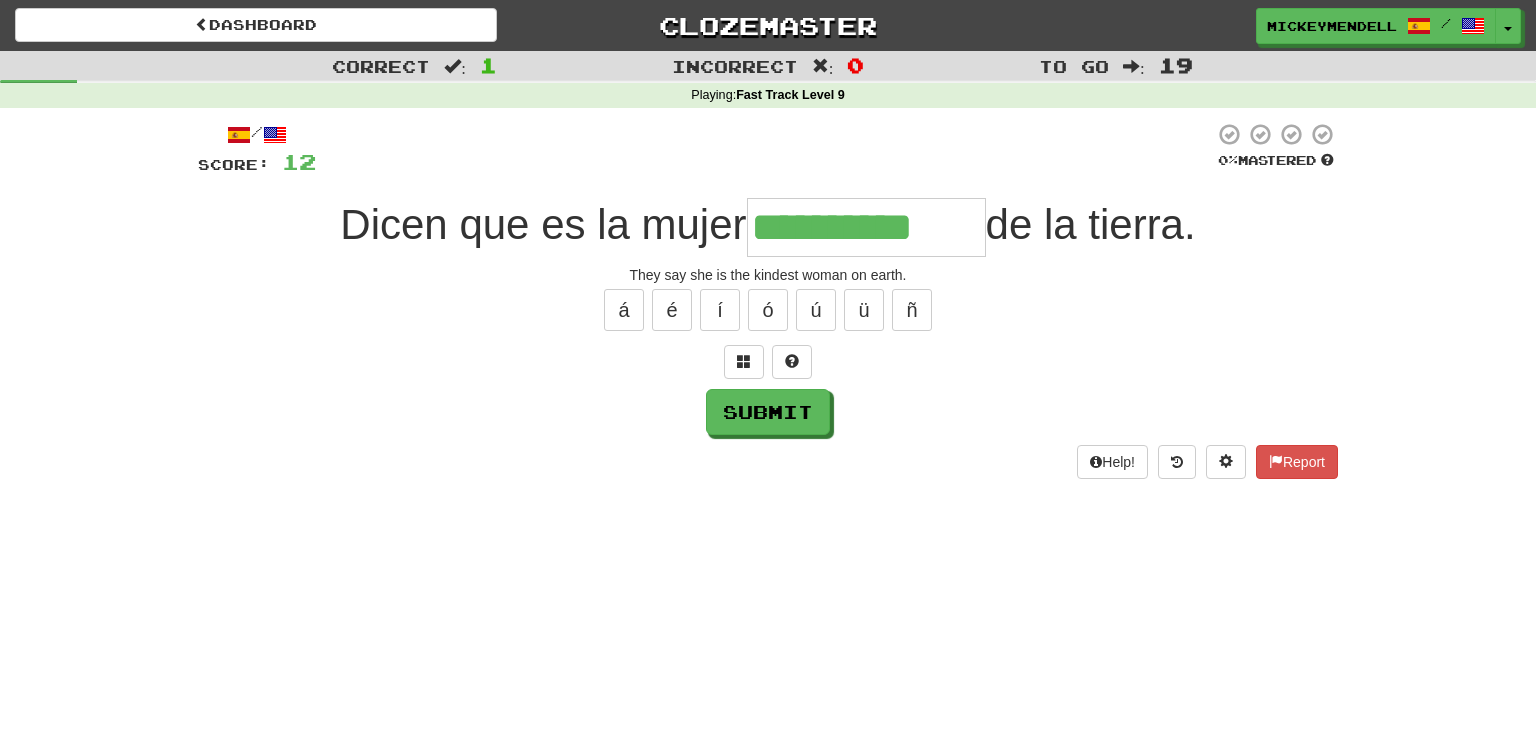 type on "**********" 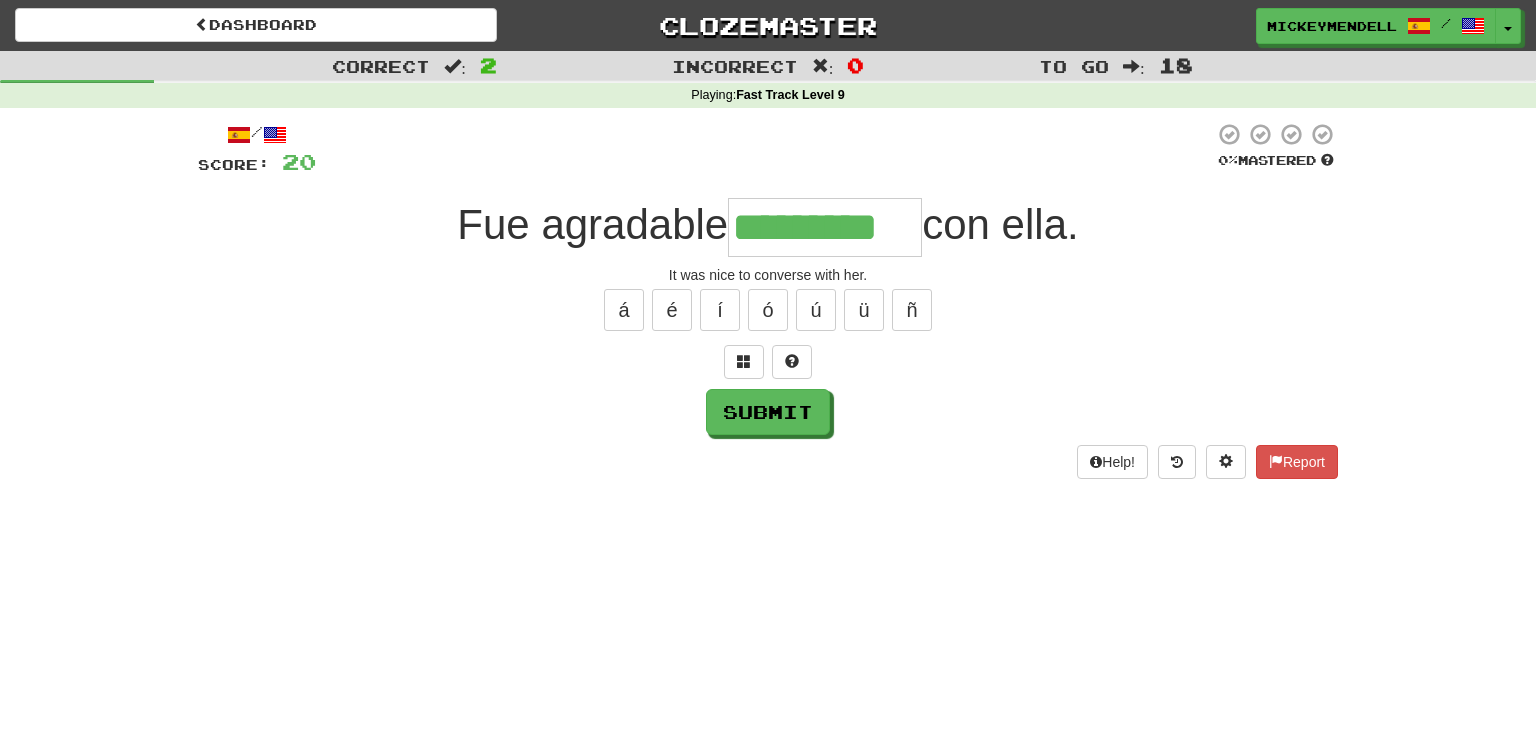 type on "*********" 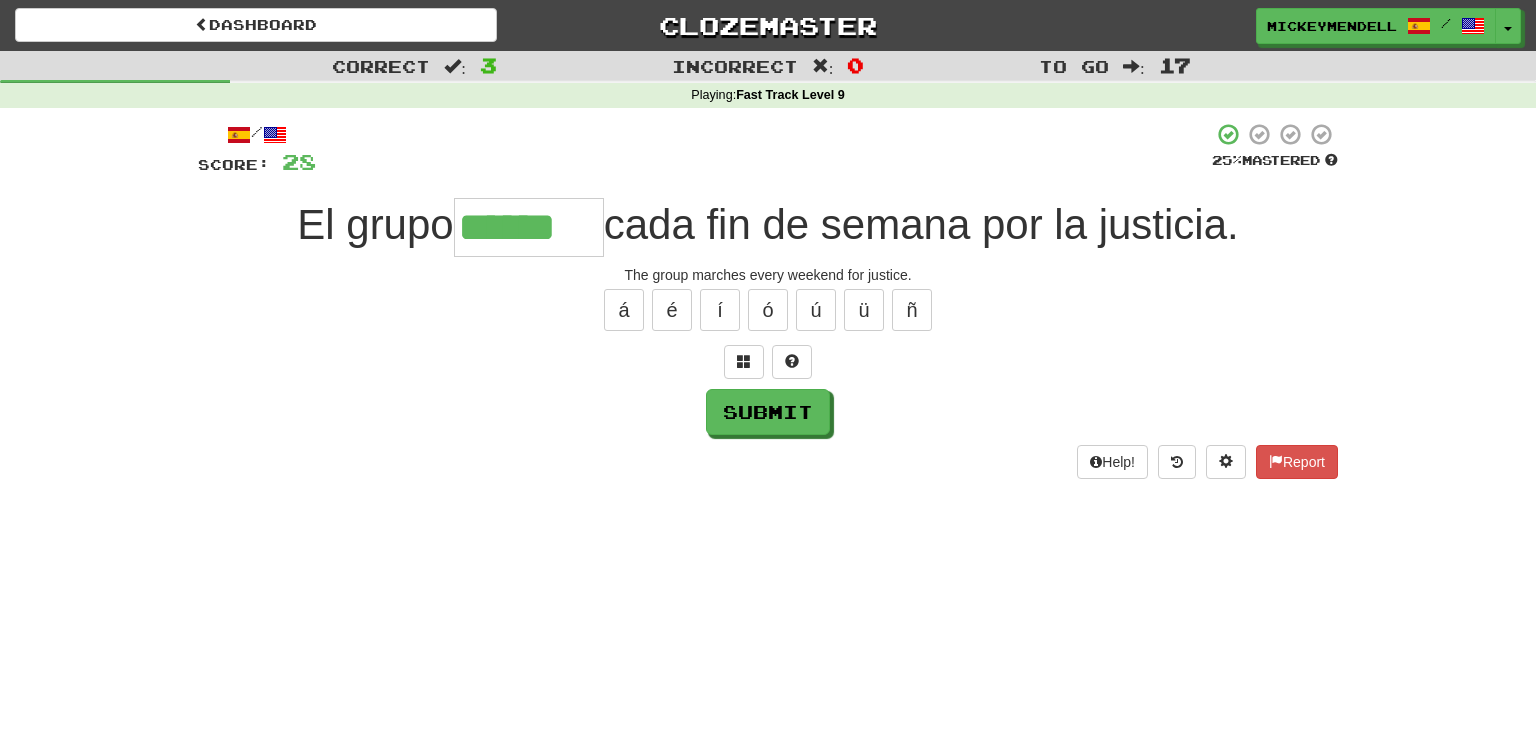 type on "******" 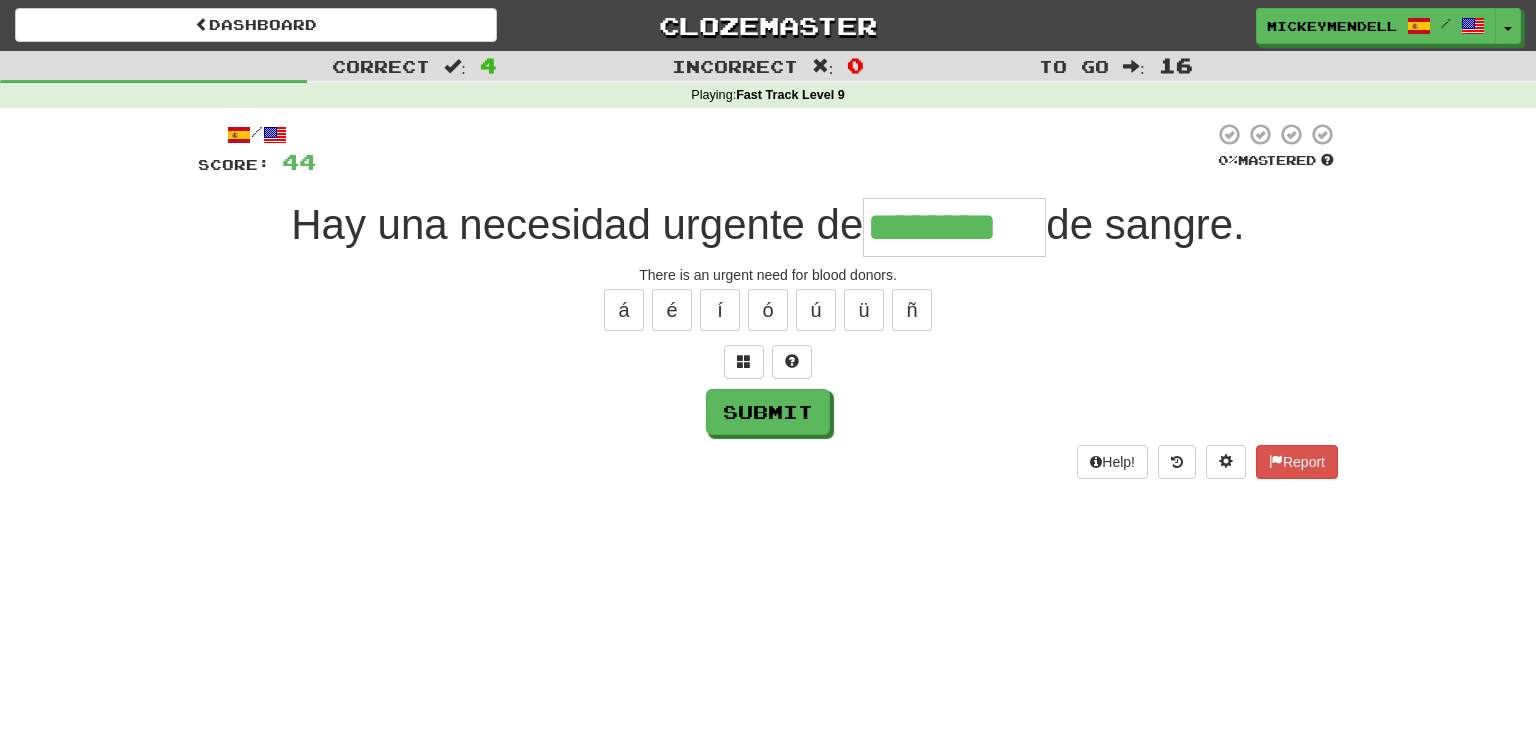 type on "********" 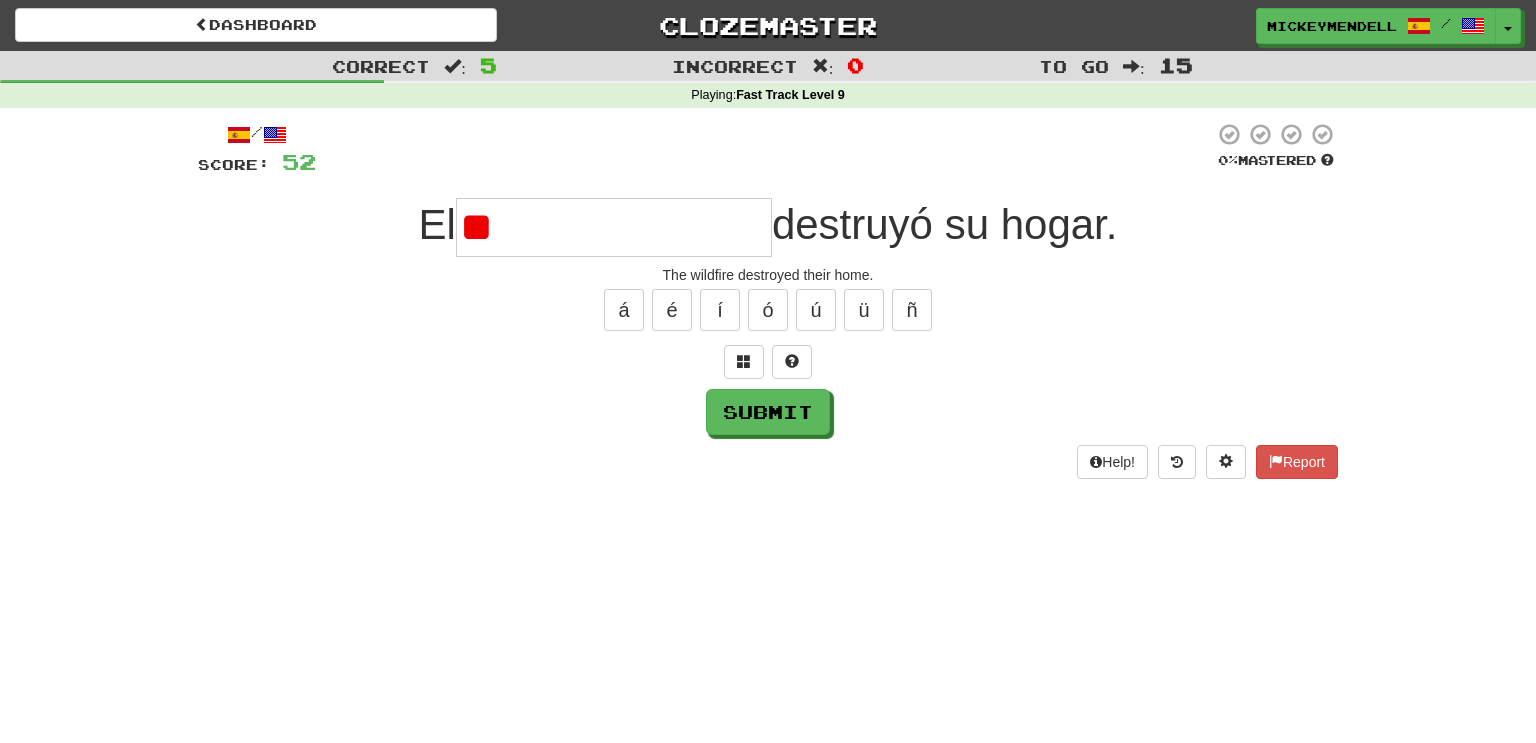 type on "*" 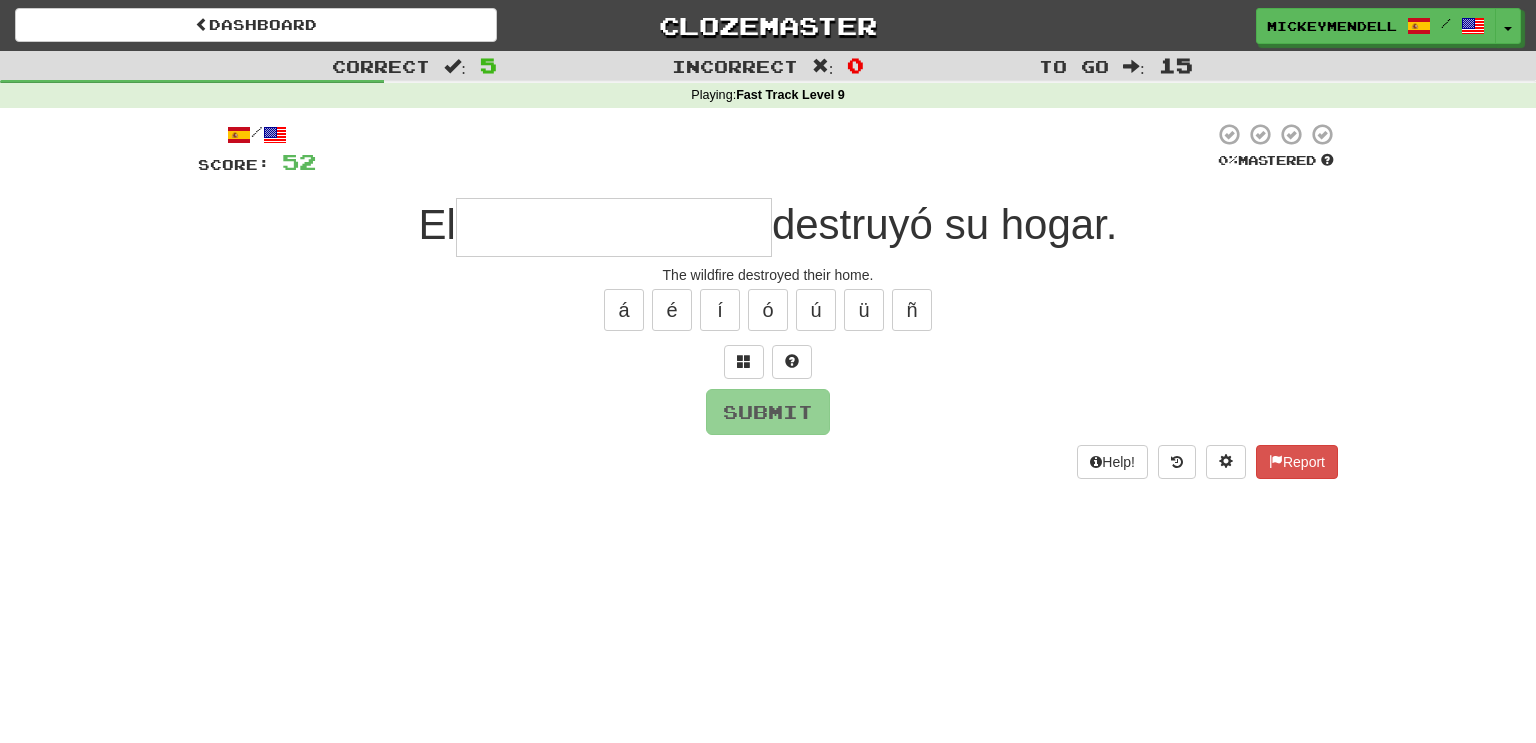type on "*" 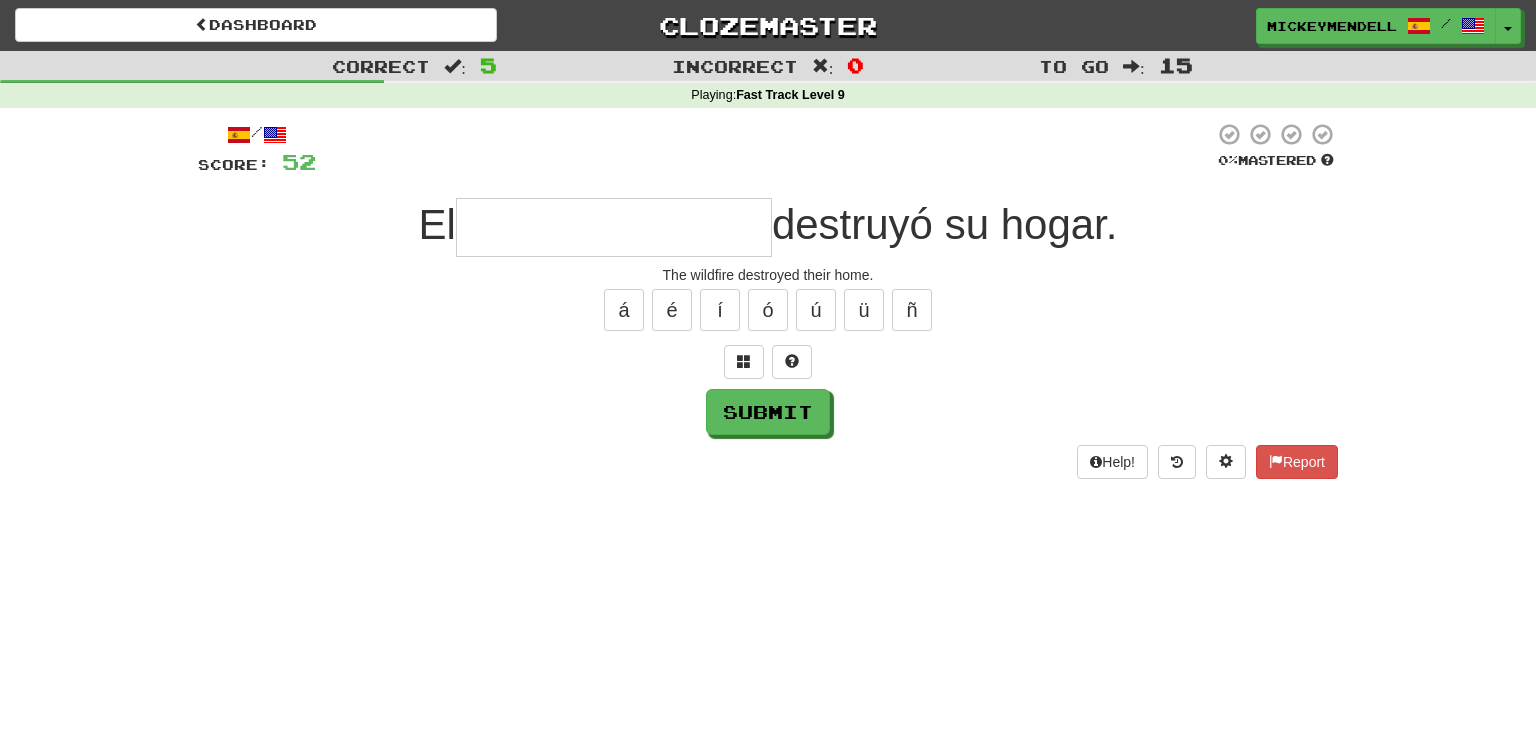 type on "*" 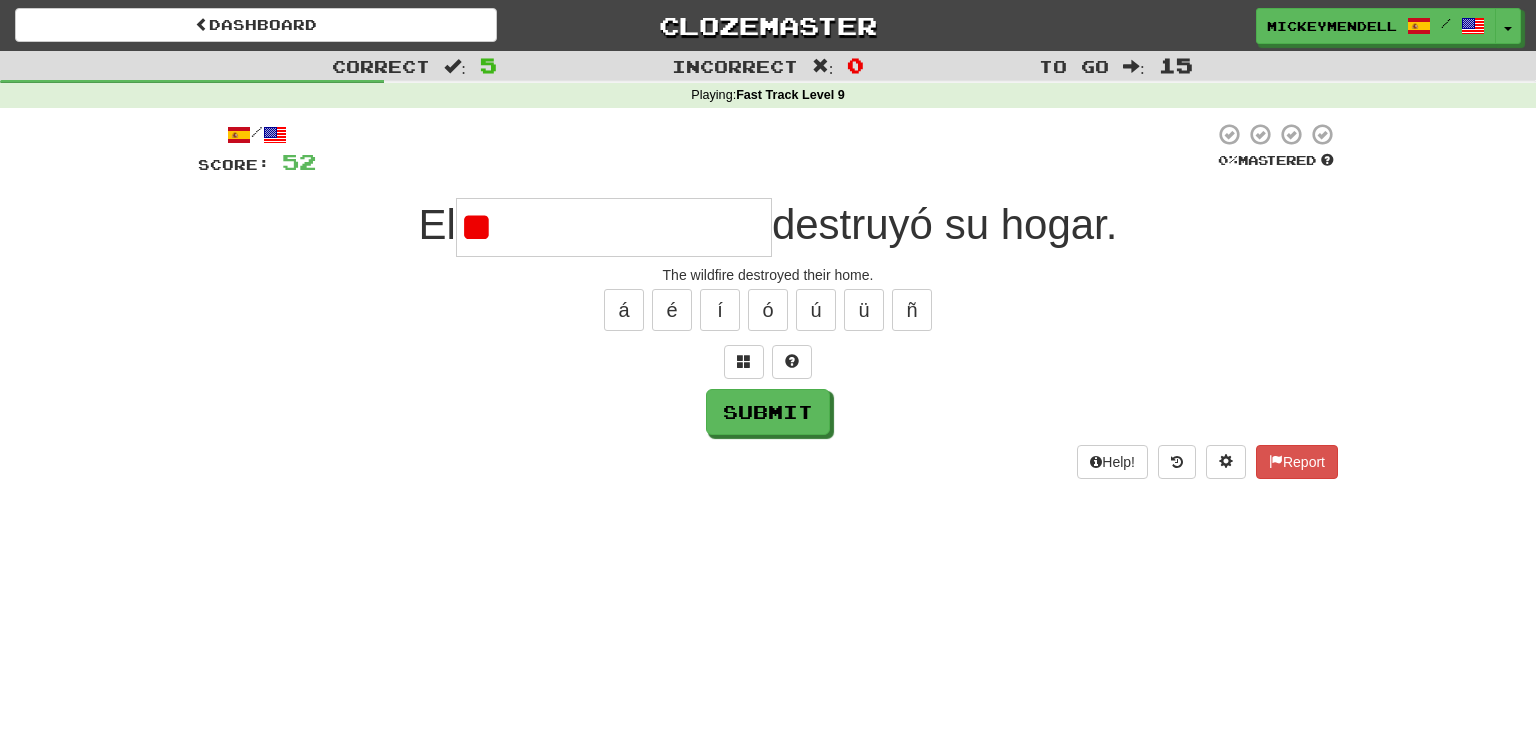 type on "*" 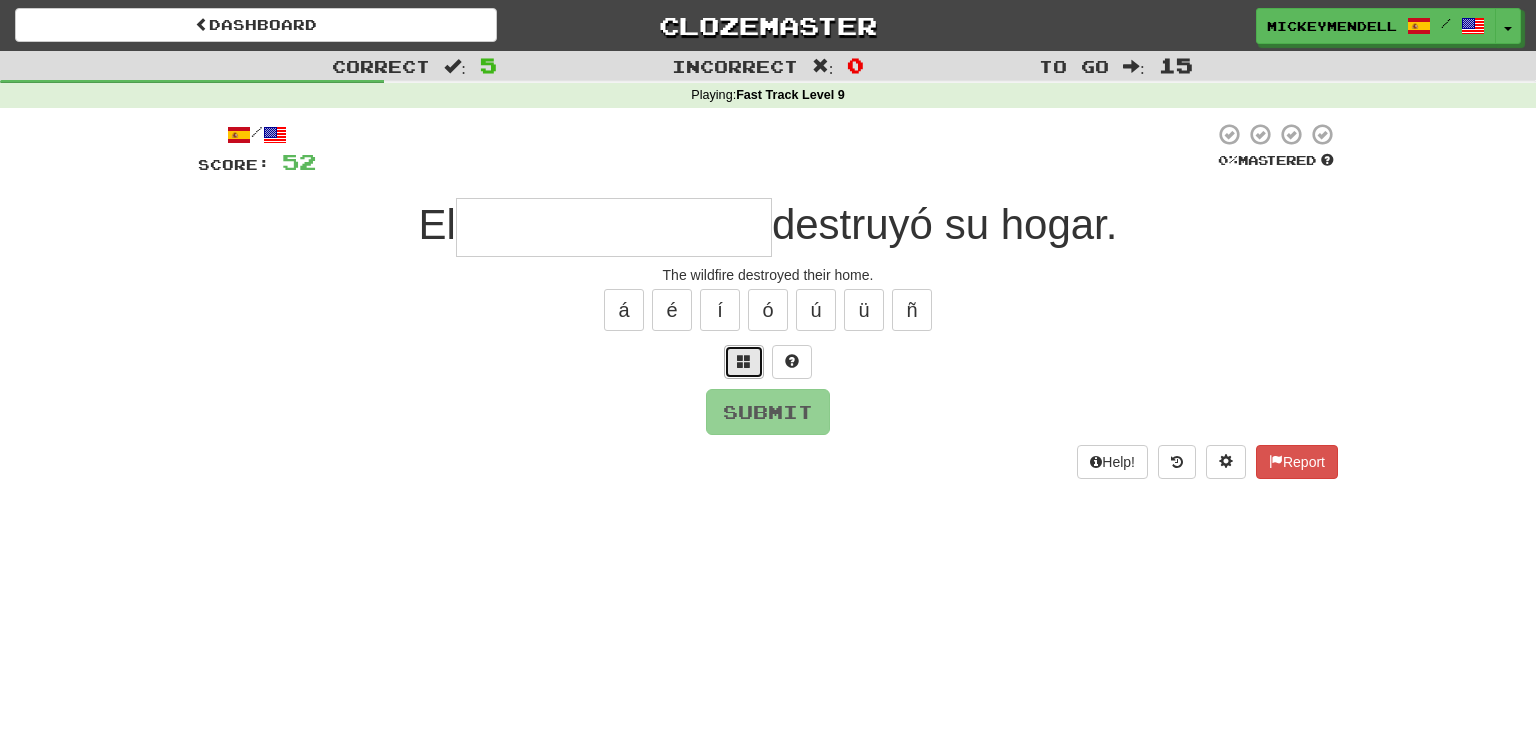 click at bounding box center [744, 361] 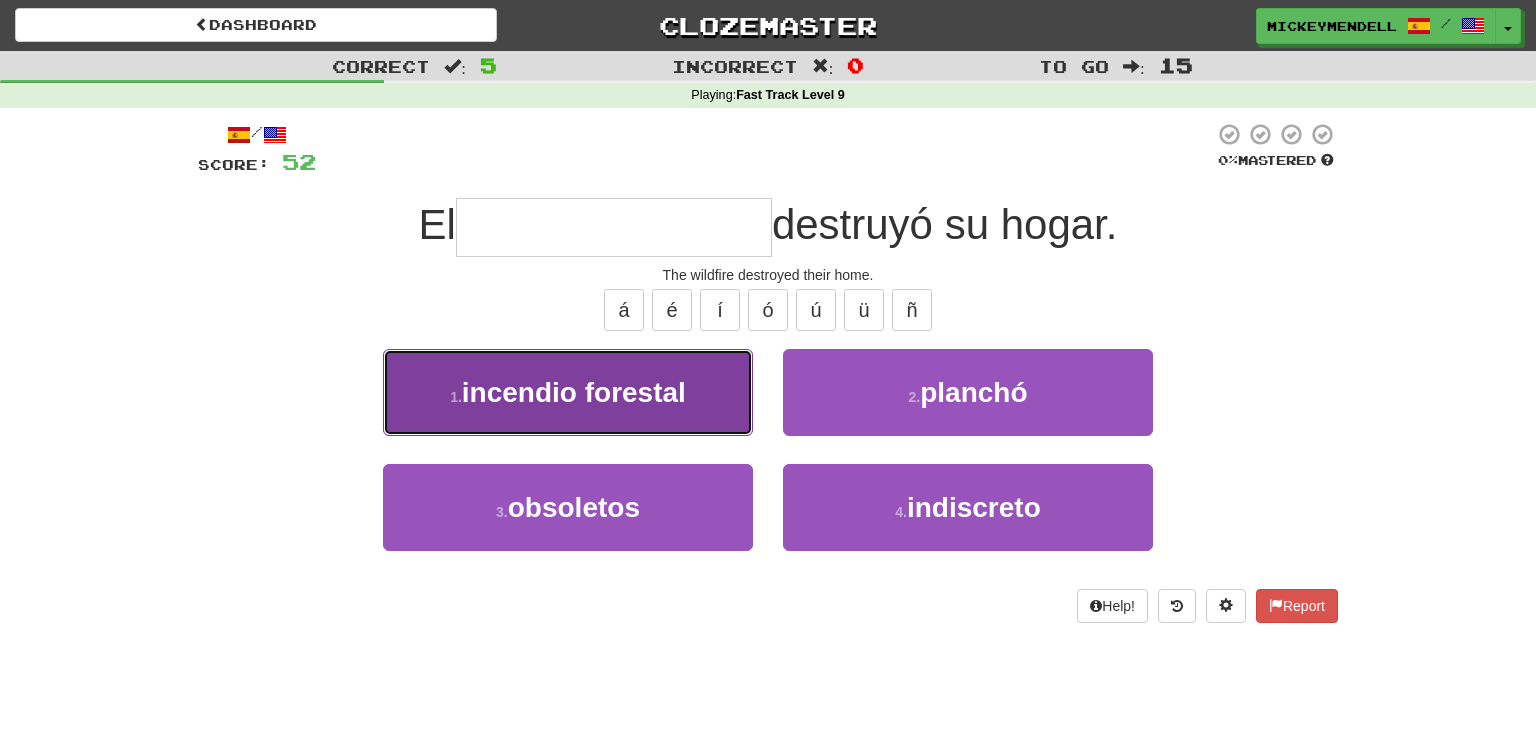 click on "1 .  incendio forestal" at bounding box center (568, 392) 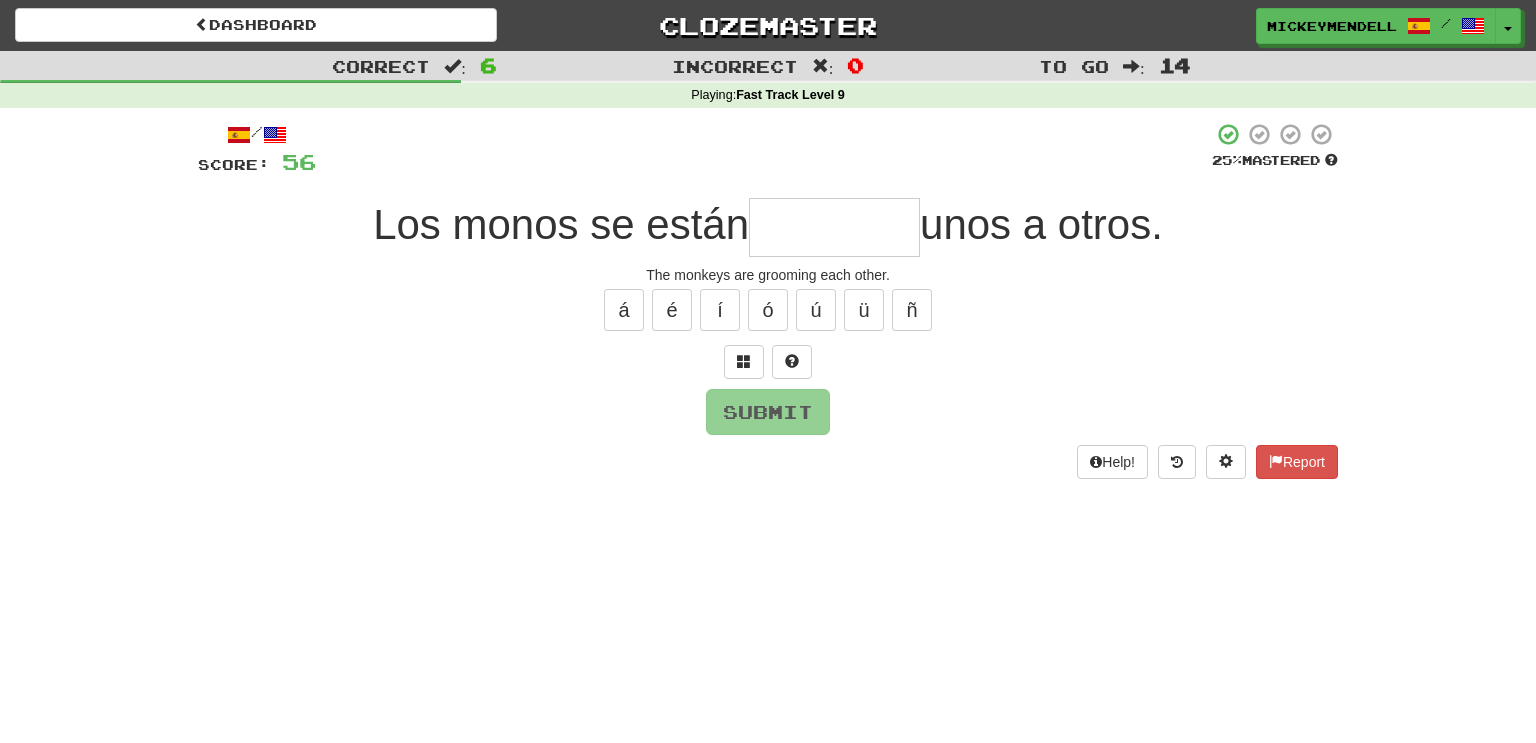 type on "*" 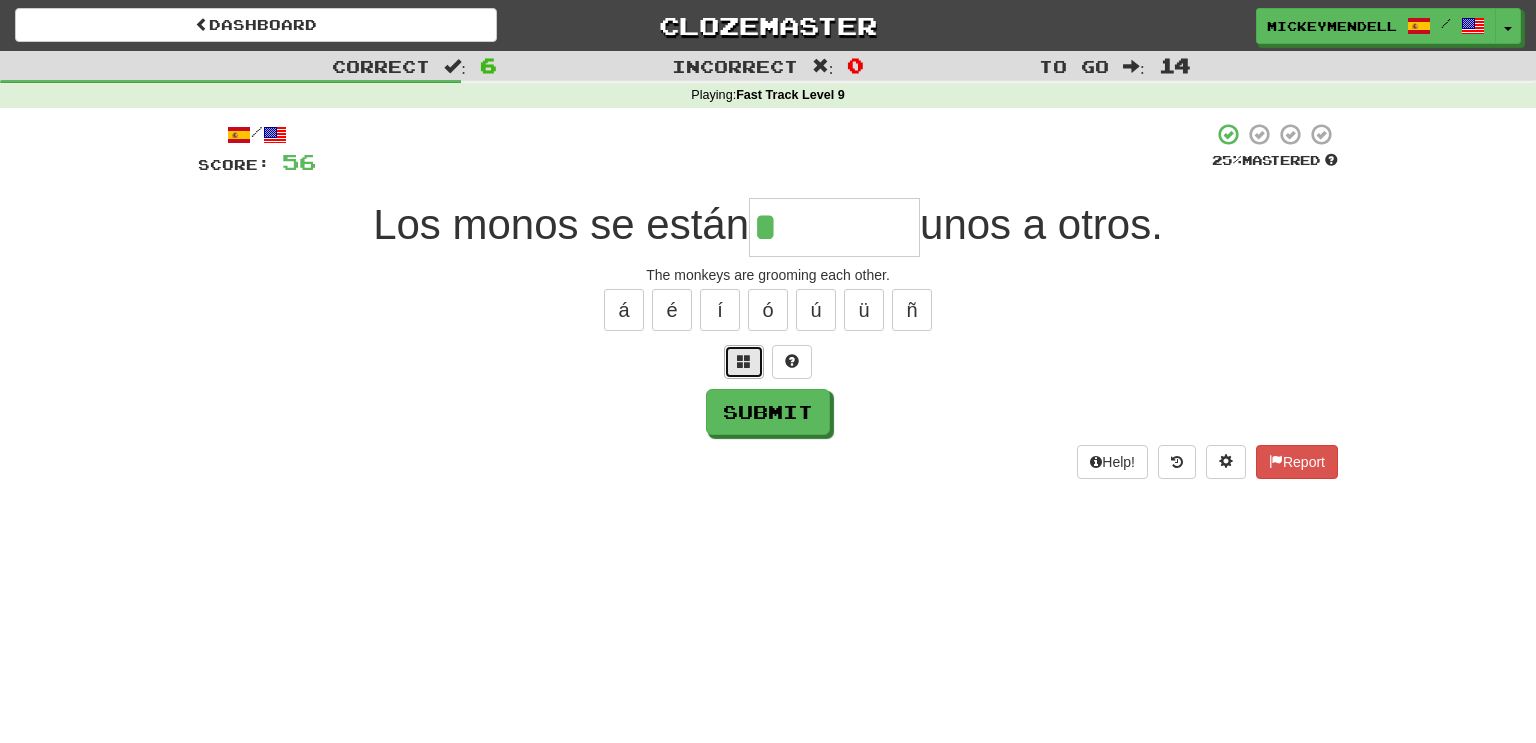 click at bounding box center [744, 362] 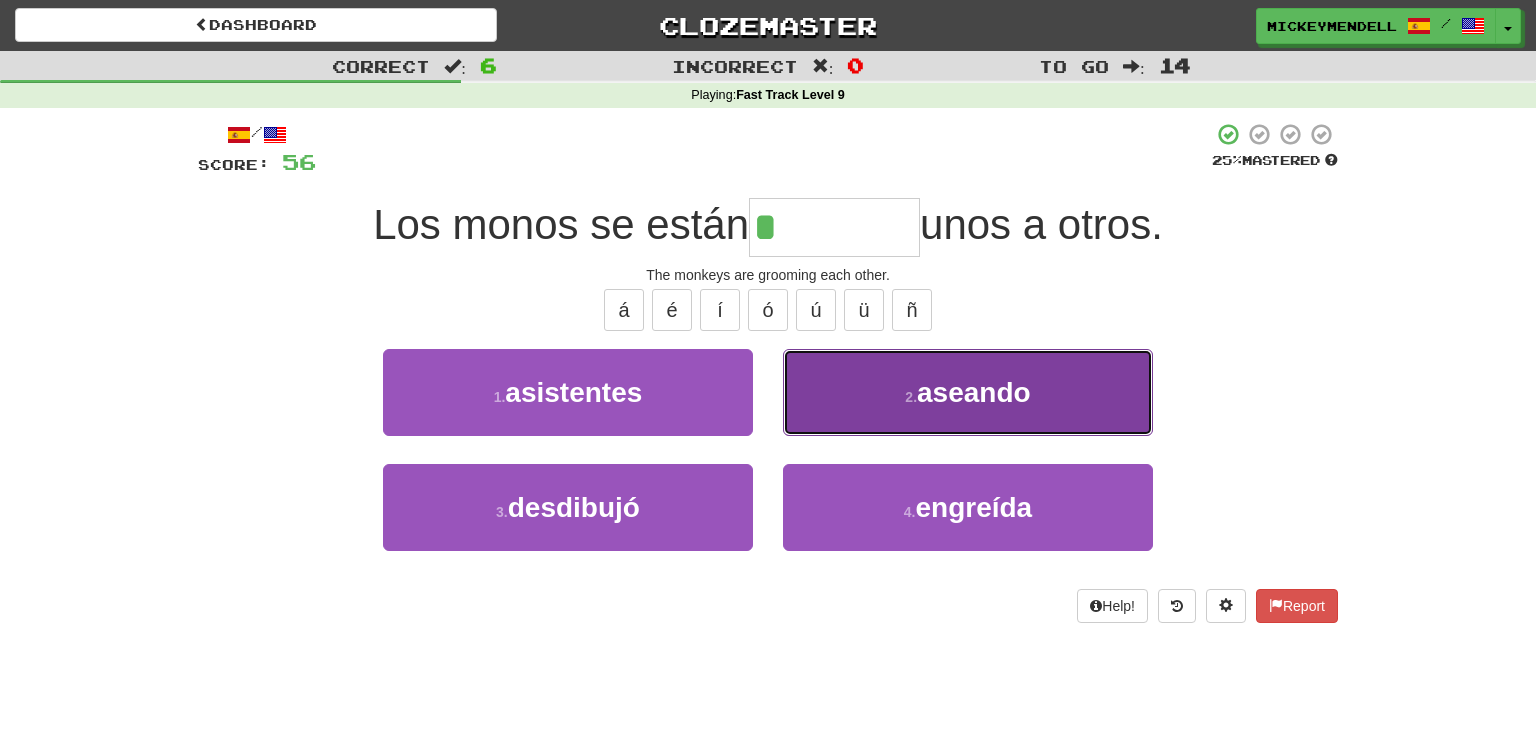 click on "2 .  aseando" at bounding box center (968, 392) 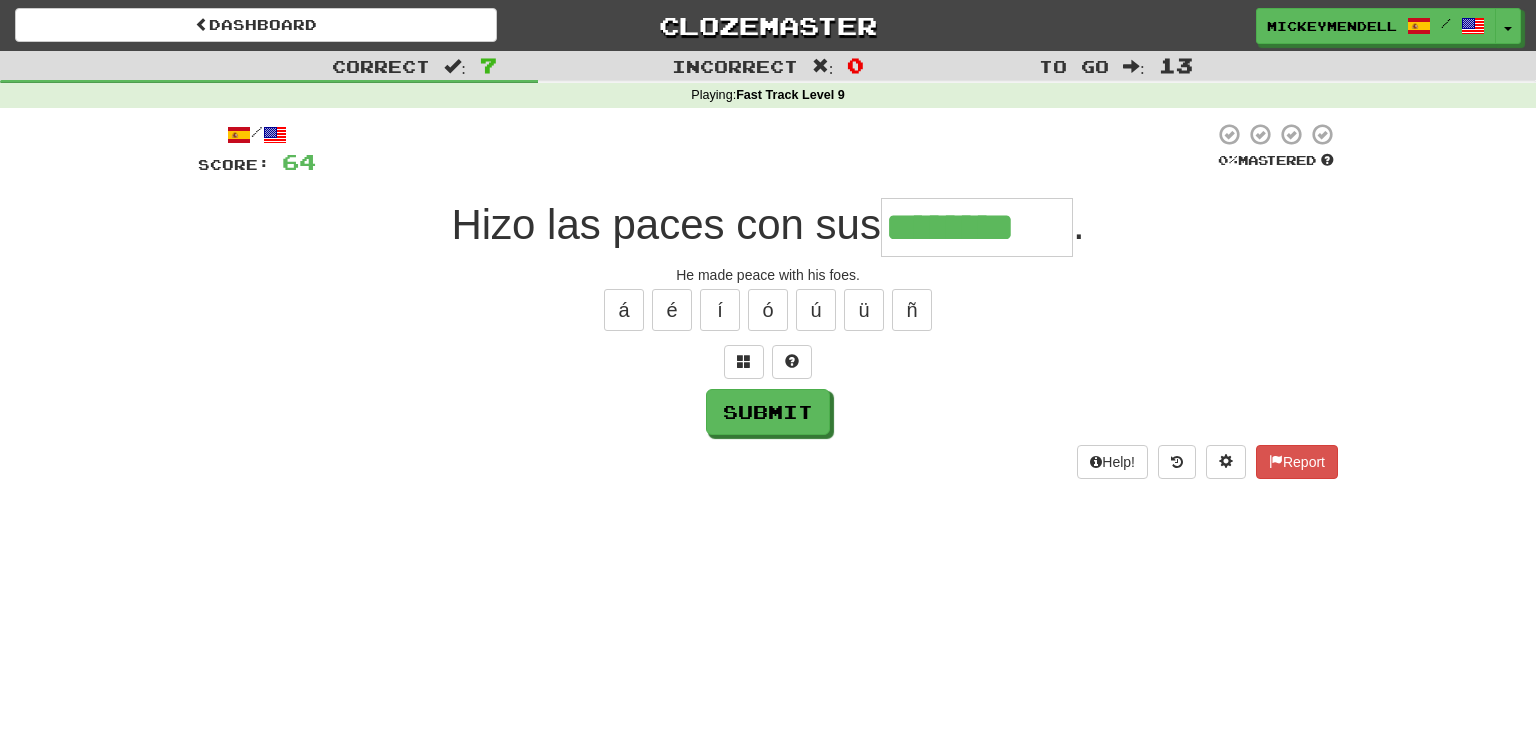 type on "********" 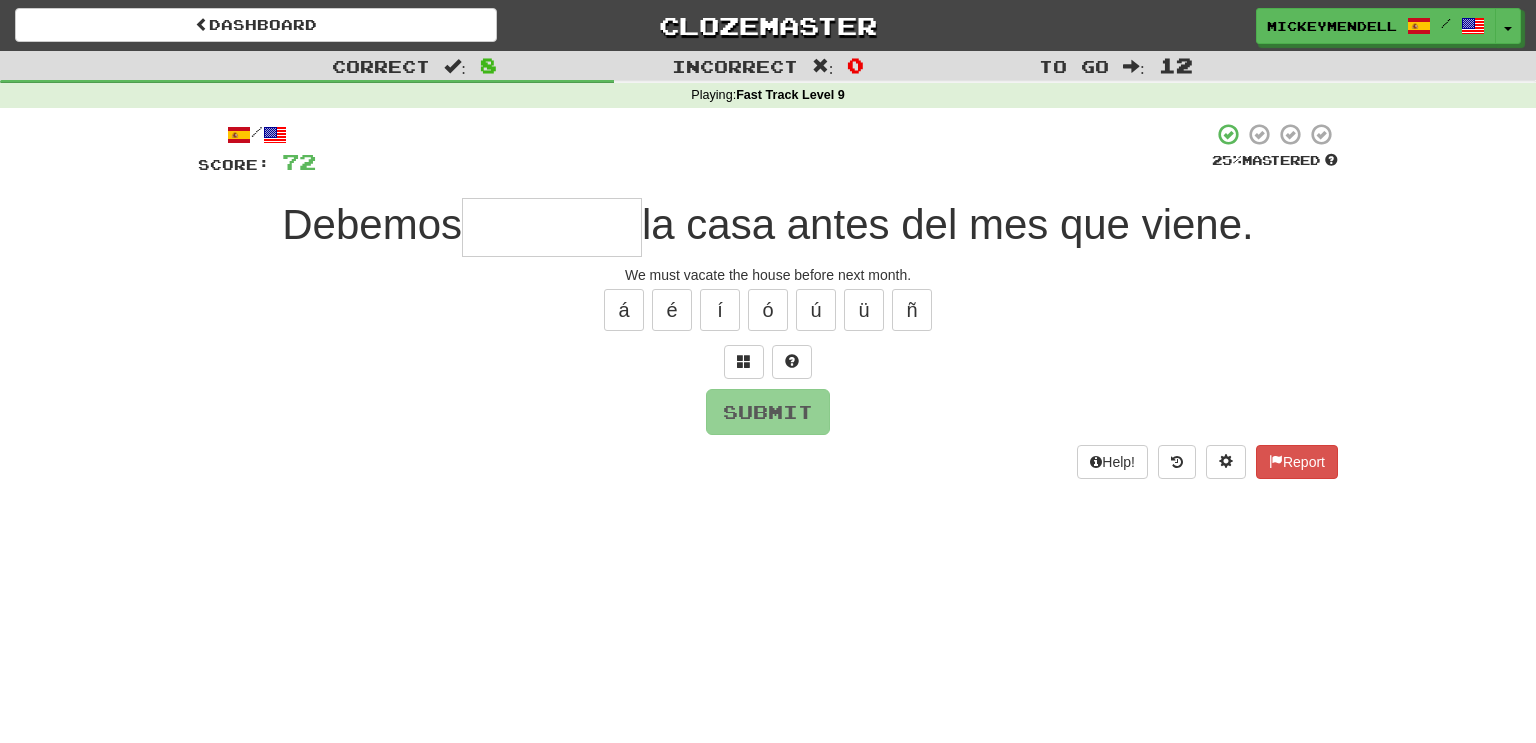 type on "*" 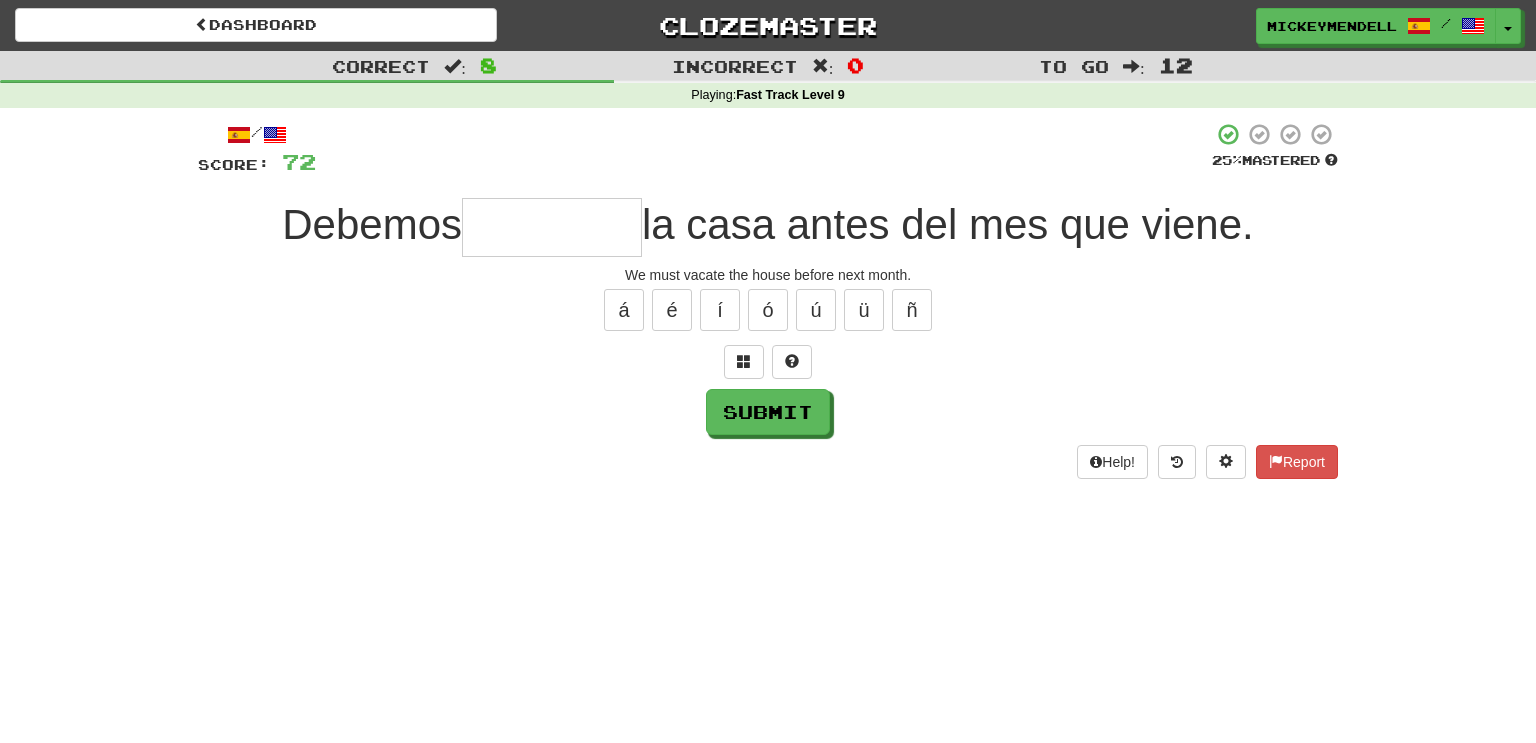 type on "*" 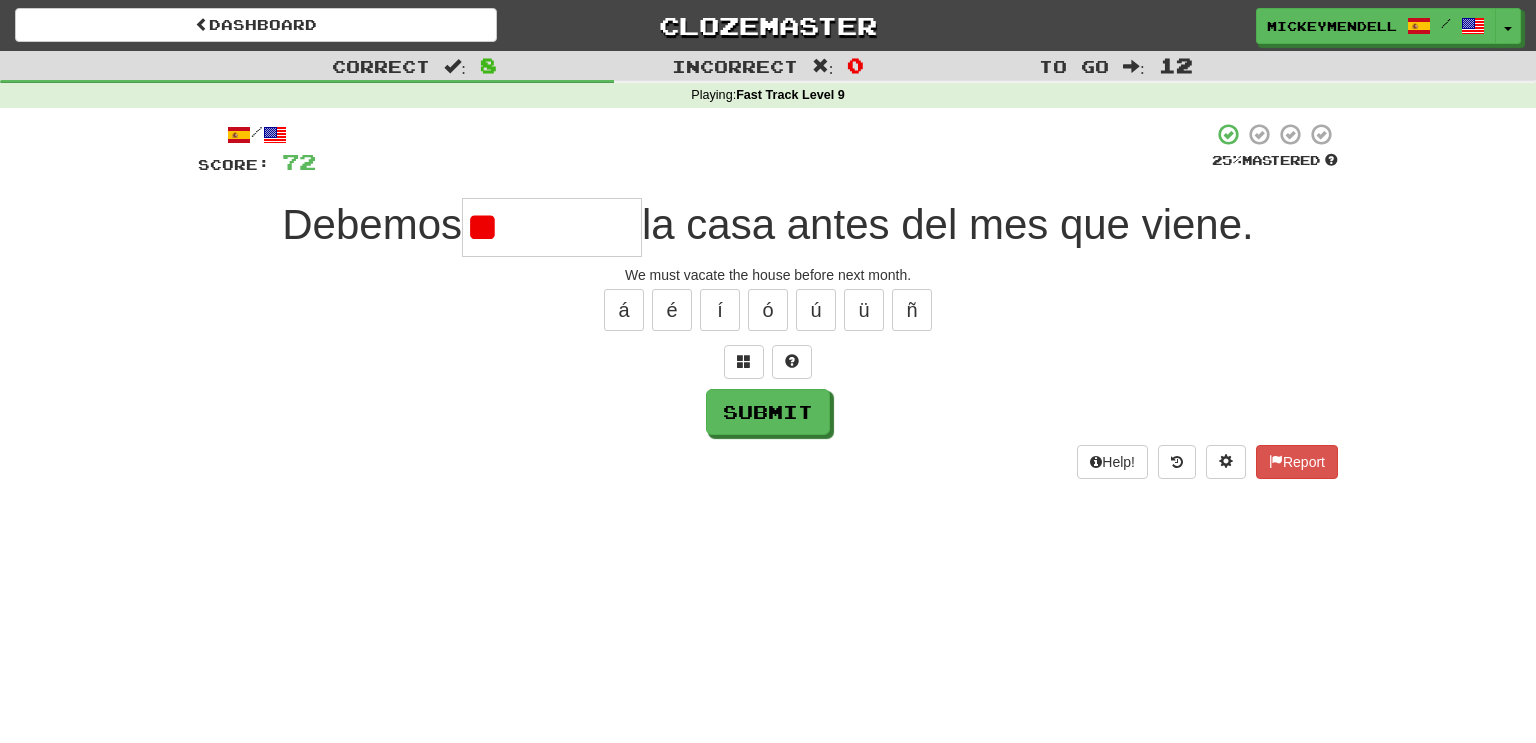 type on "*" 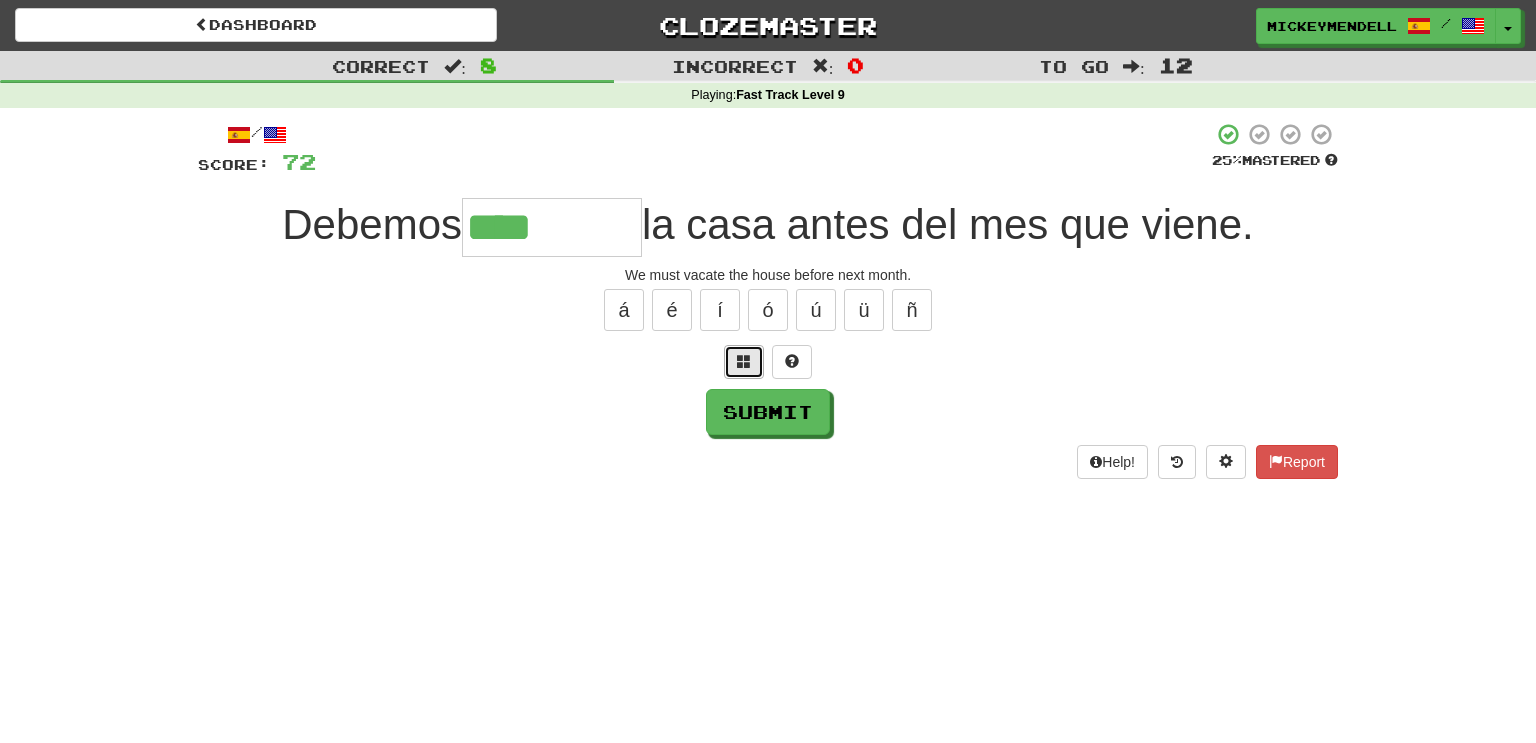 click at bounding box center (744, 362) 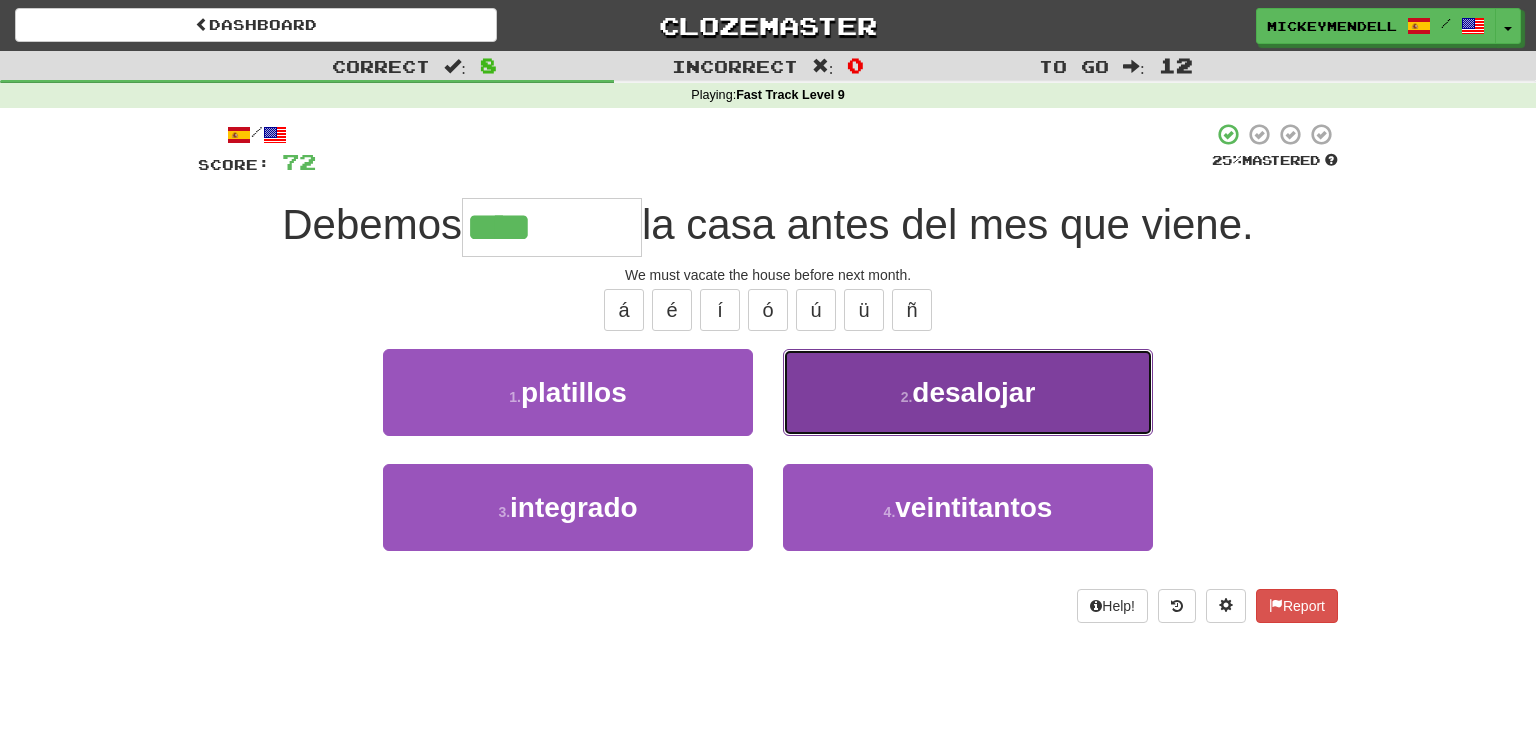 click on "2 .  desalojar" at bounding box center [968, 392] 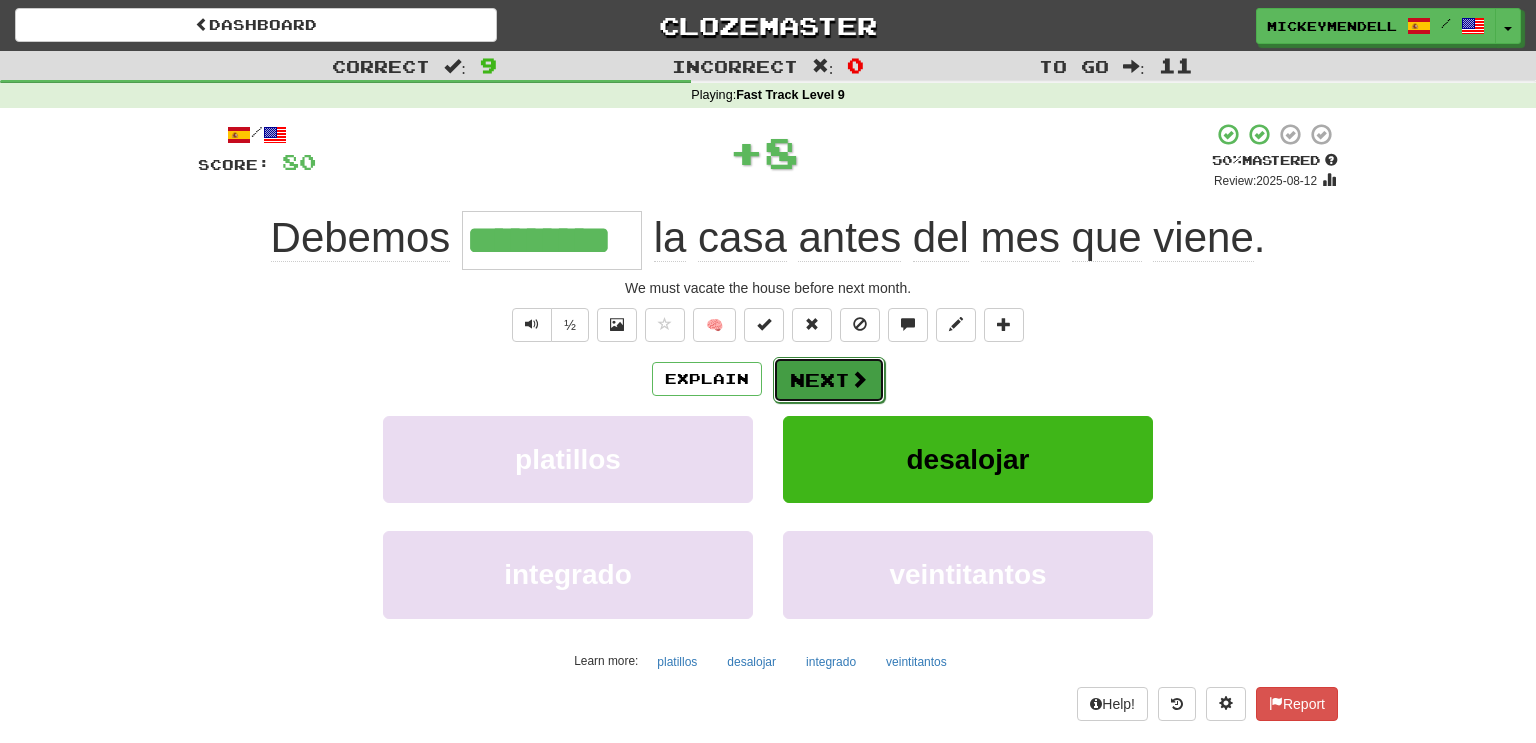 click at bounding box center (859, 379) 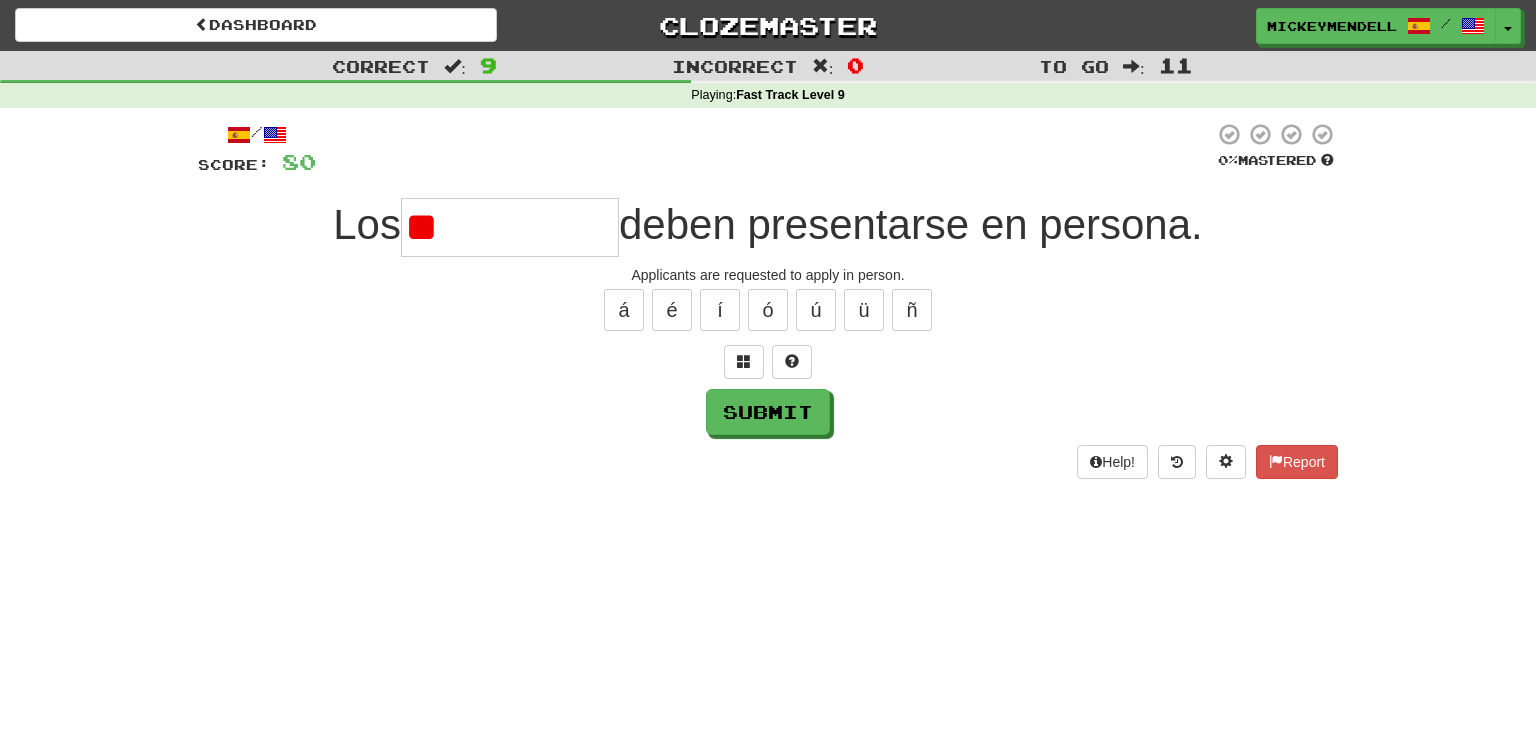 type on "*" 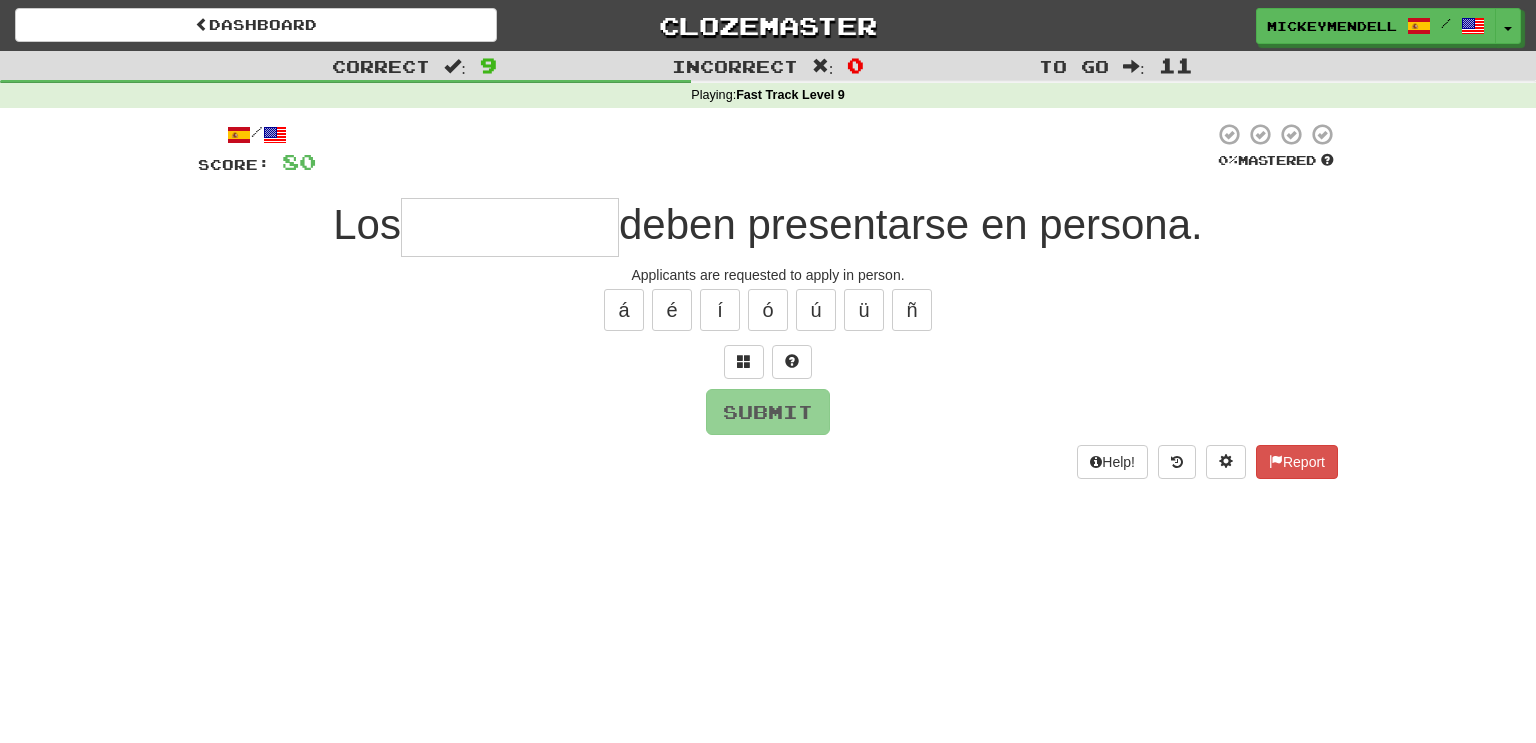 type on "*" 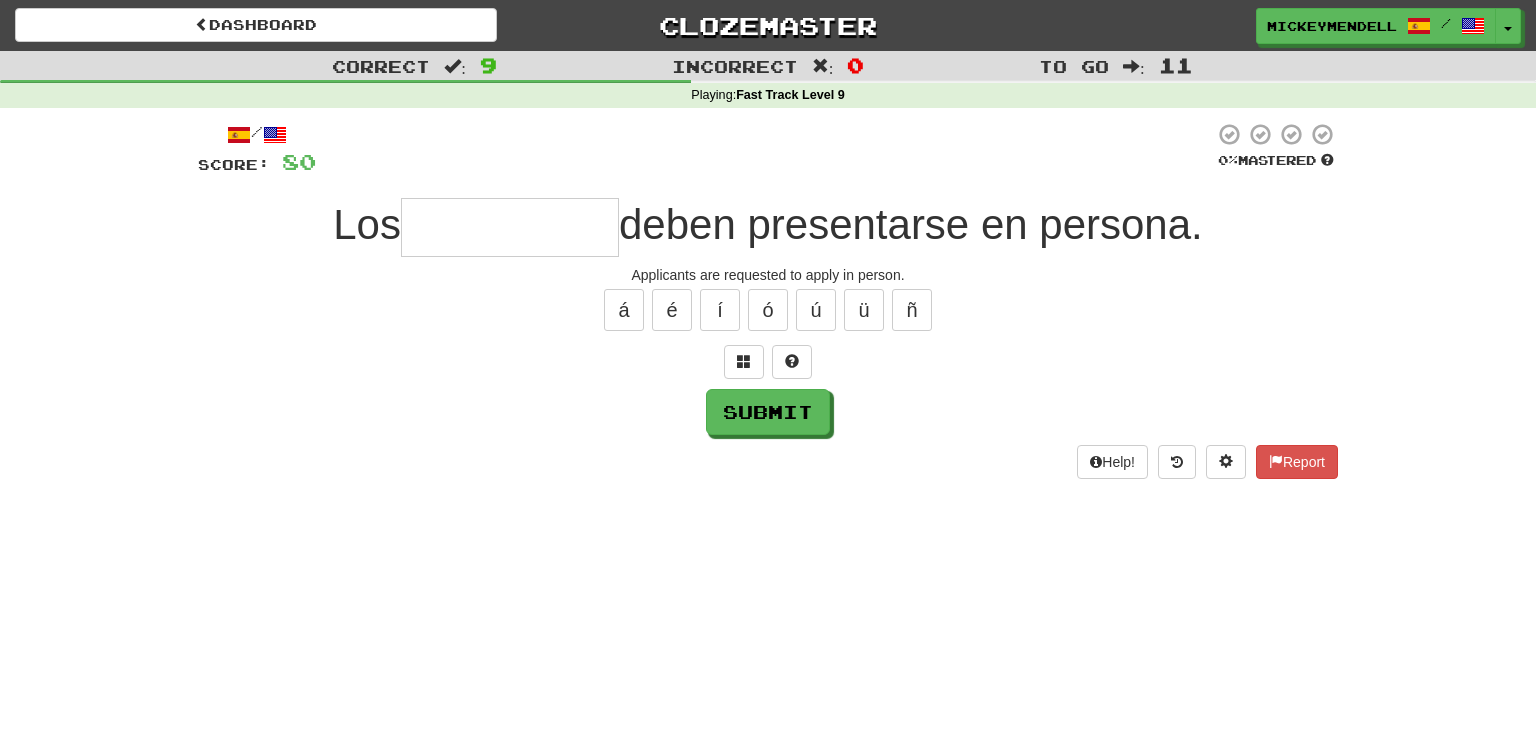 type on "*" 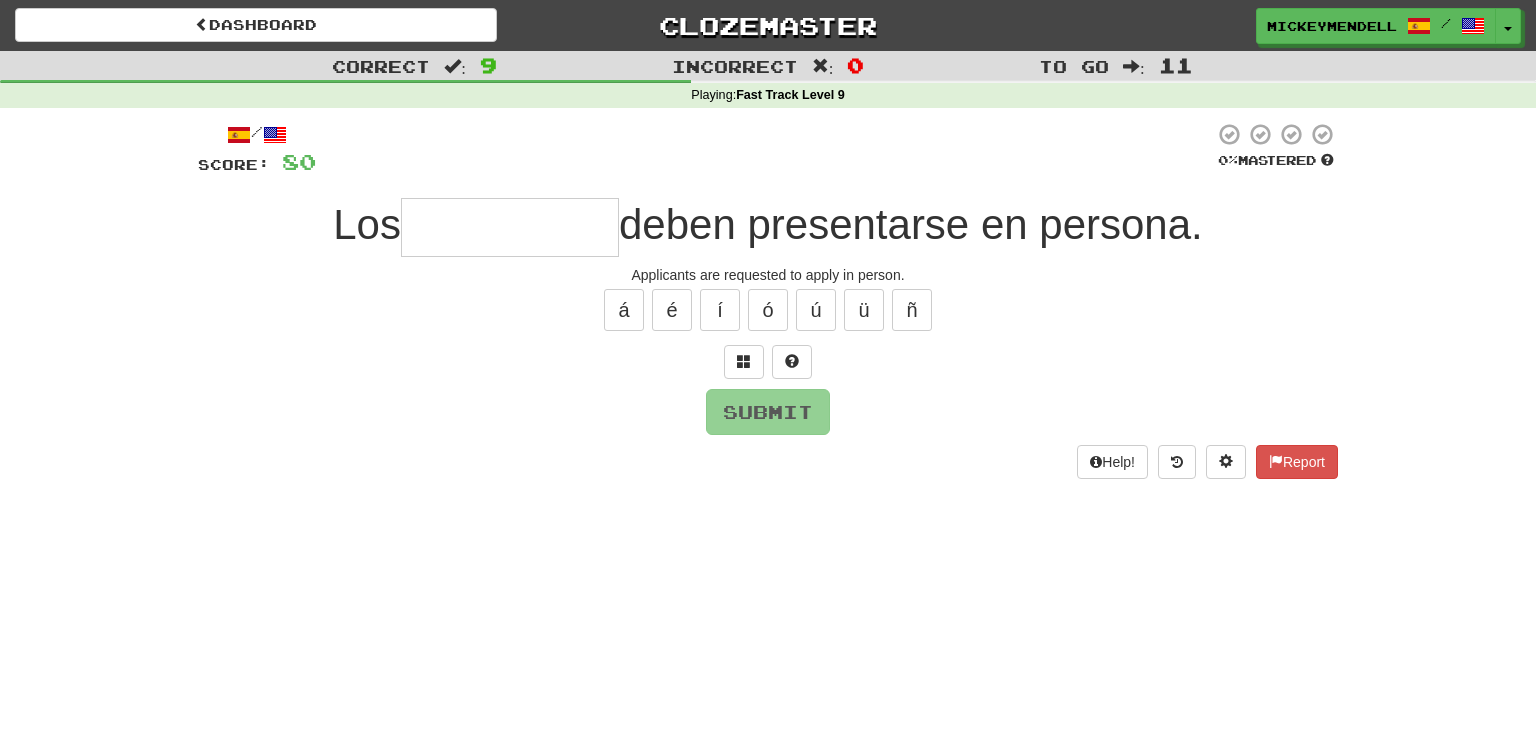 type on "*" 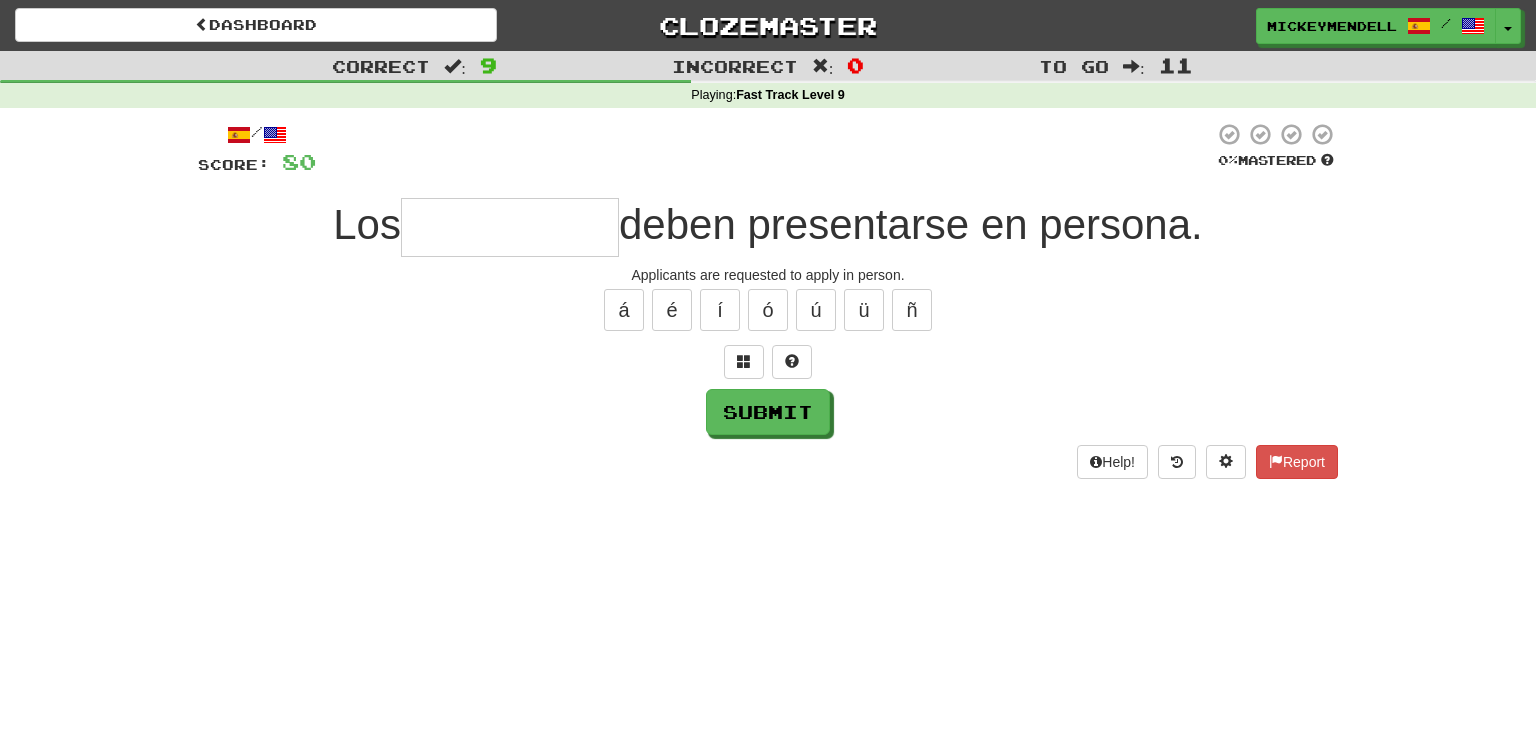 type on "*" 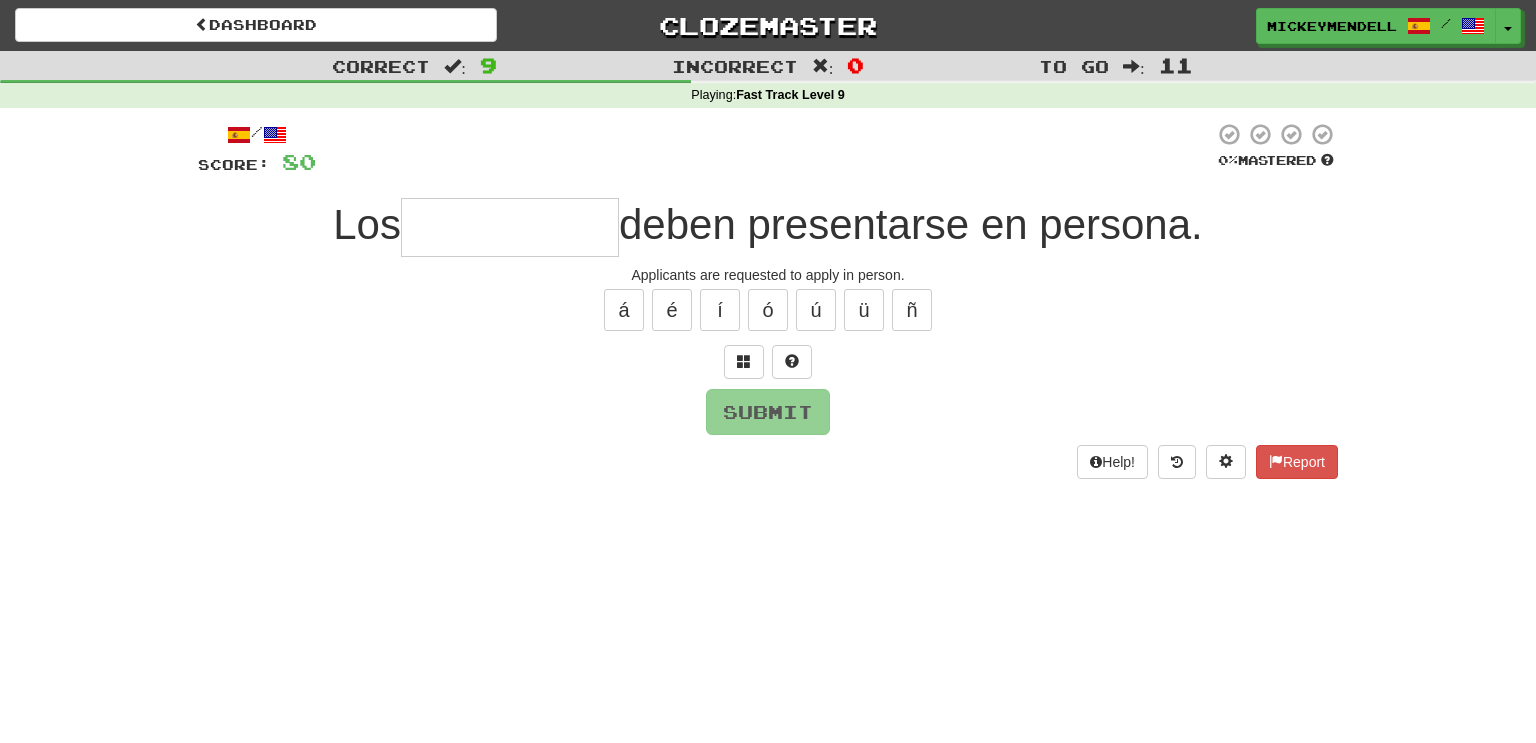 type on "*" 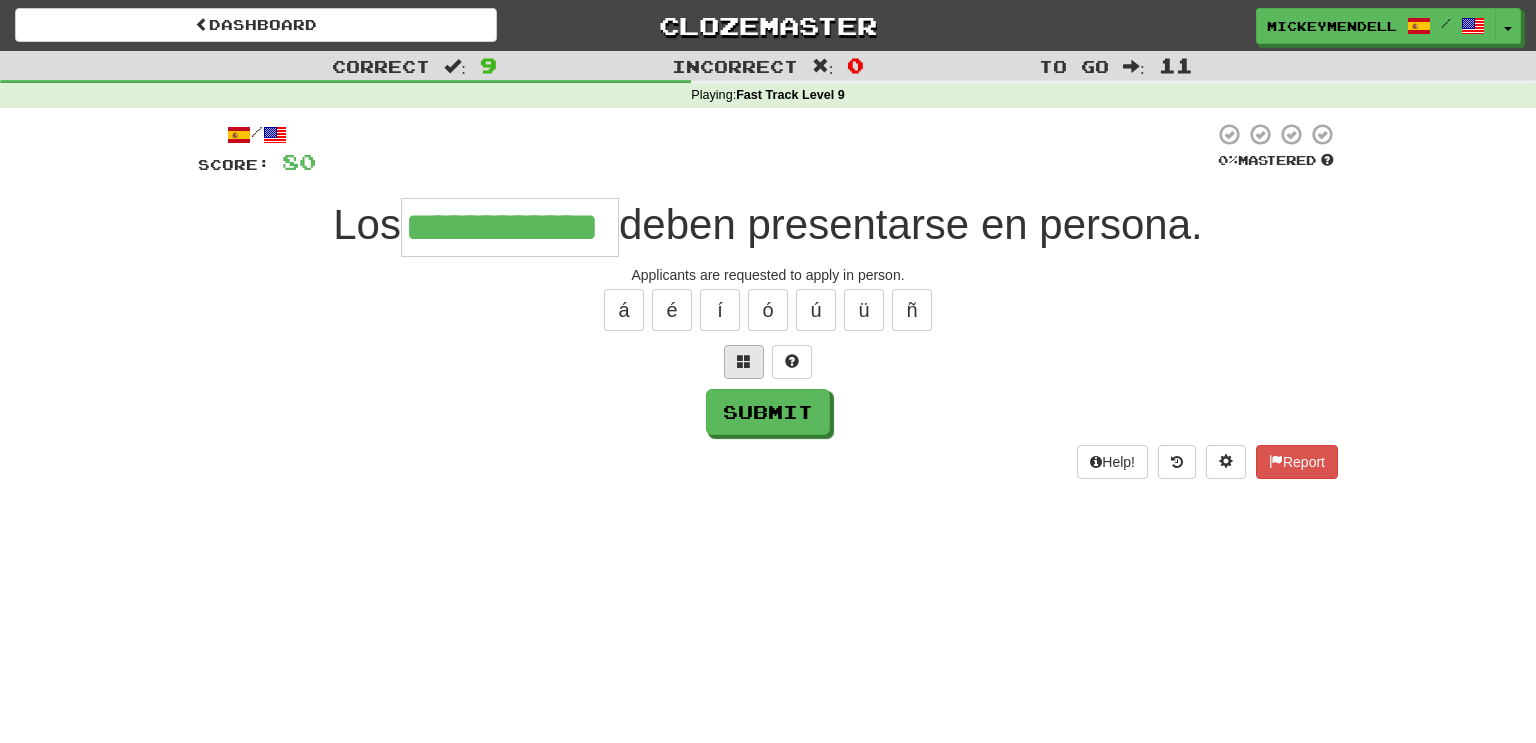 type on "**********" 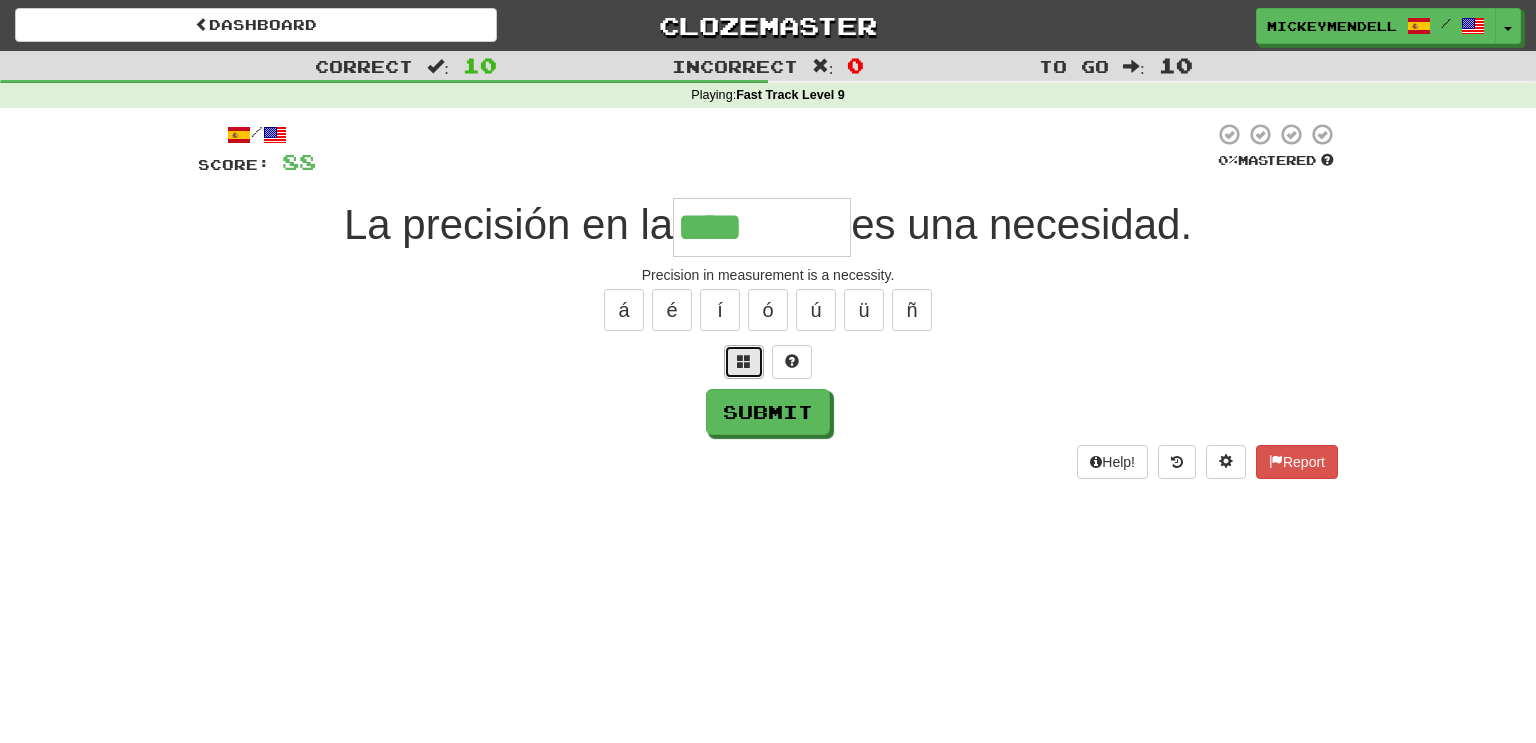 click at bounding box center [744, 361] 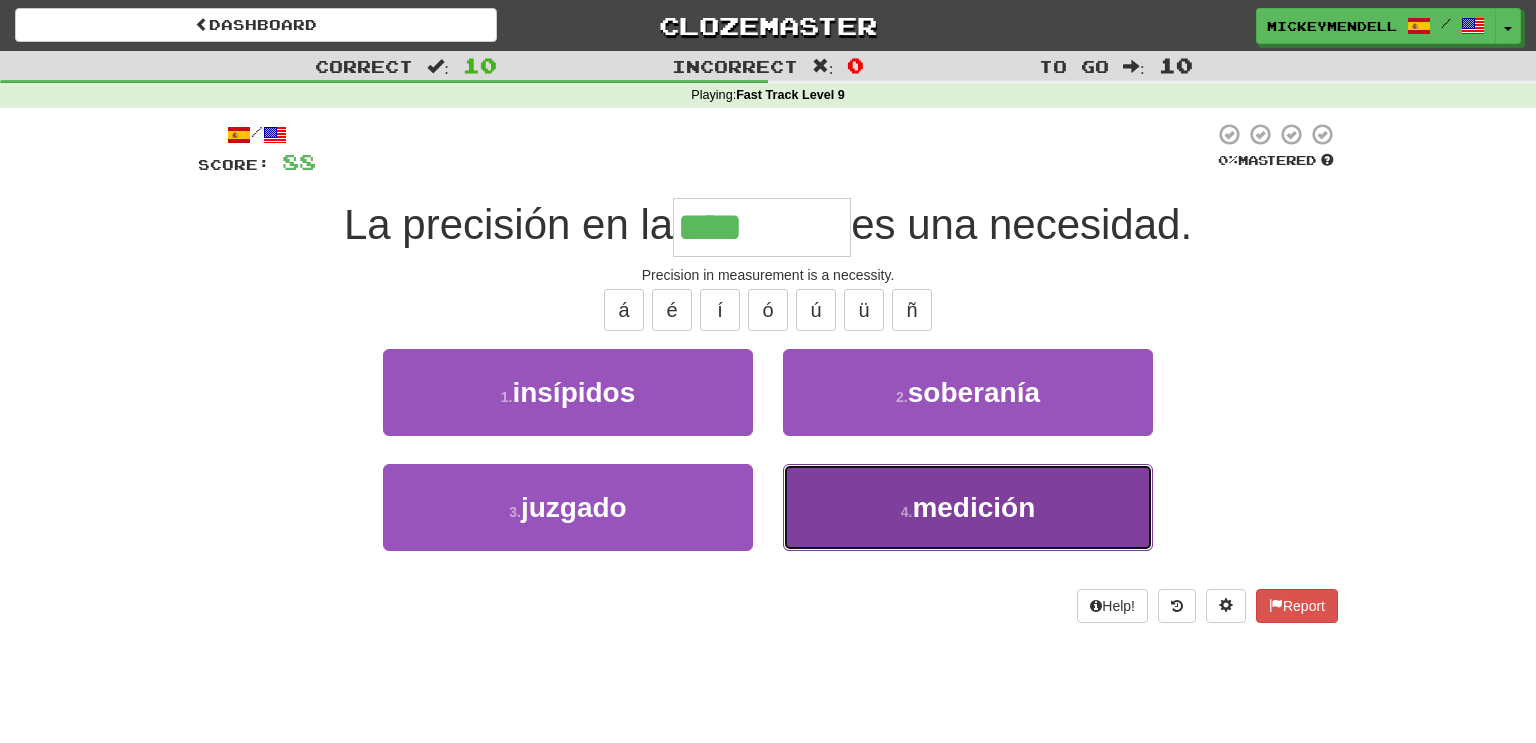 click on "medición" at bounding box center (973, 507) 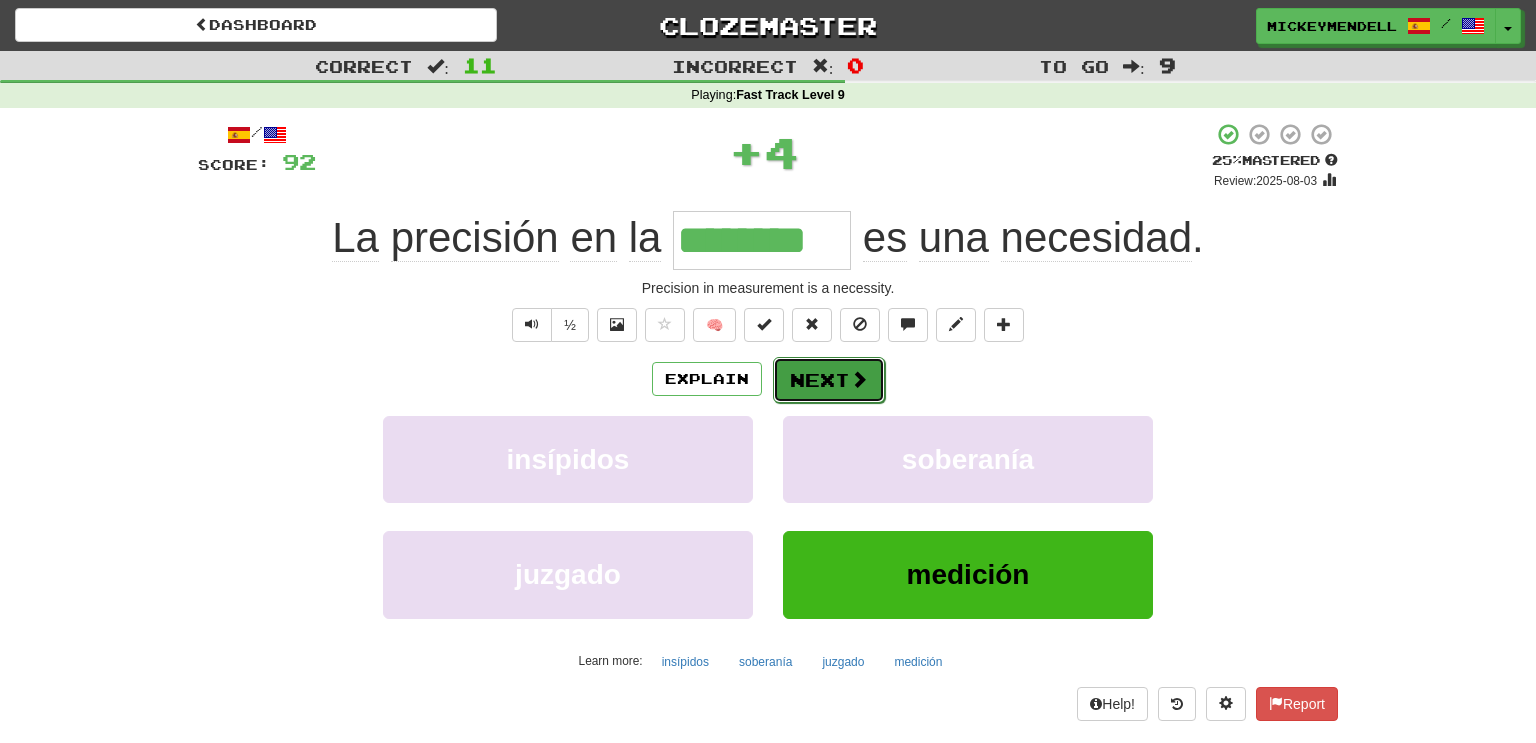 click on "Next" at bounding box center [829, 380] 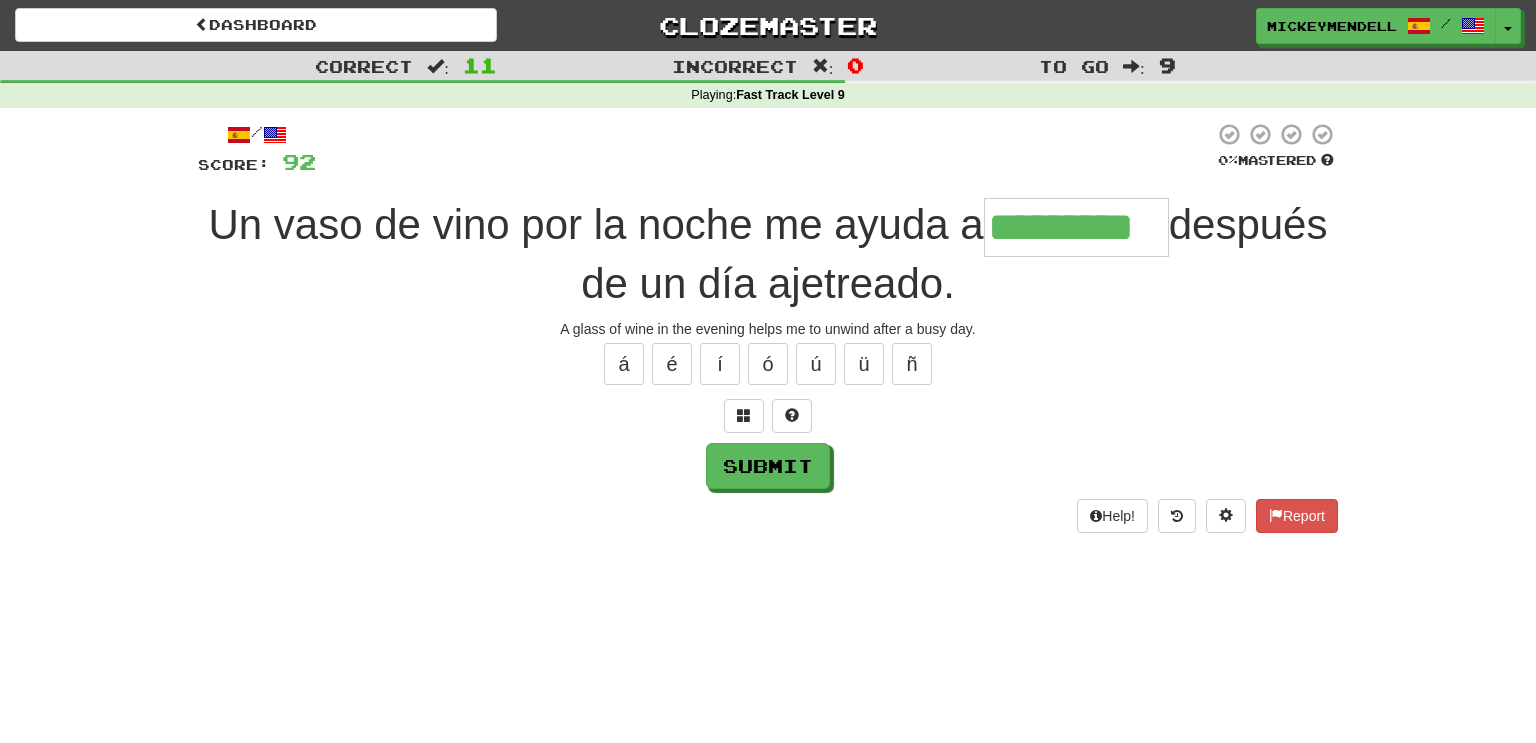 type on "*********" 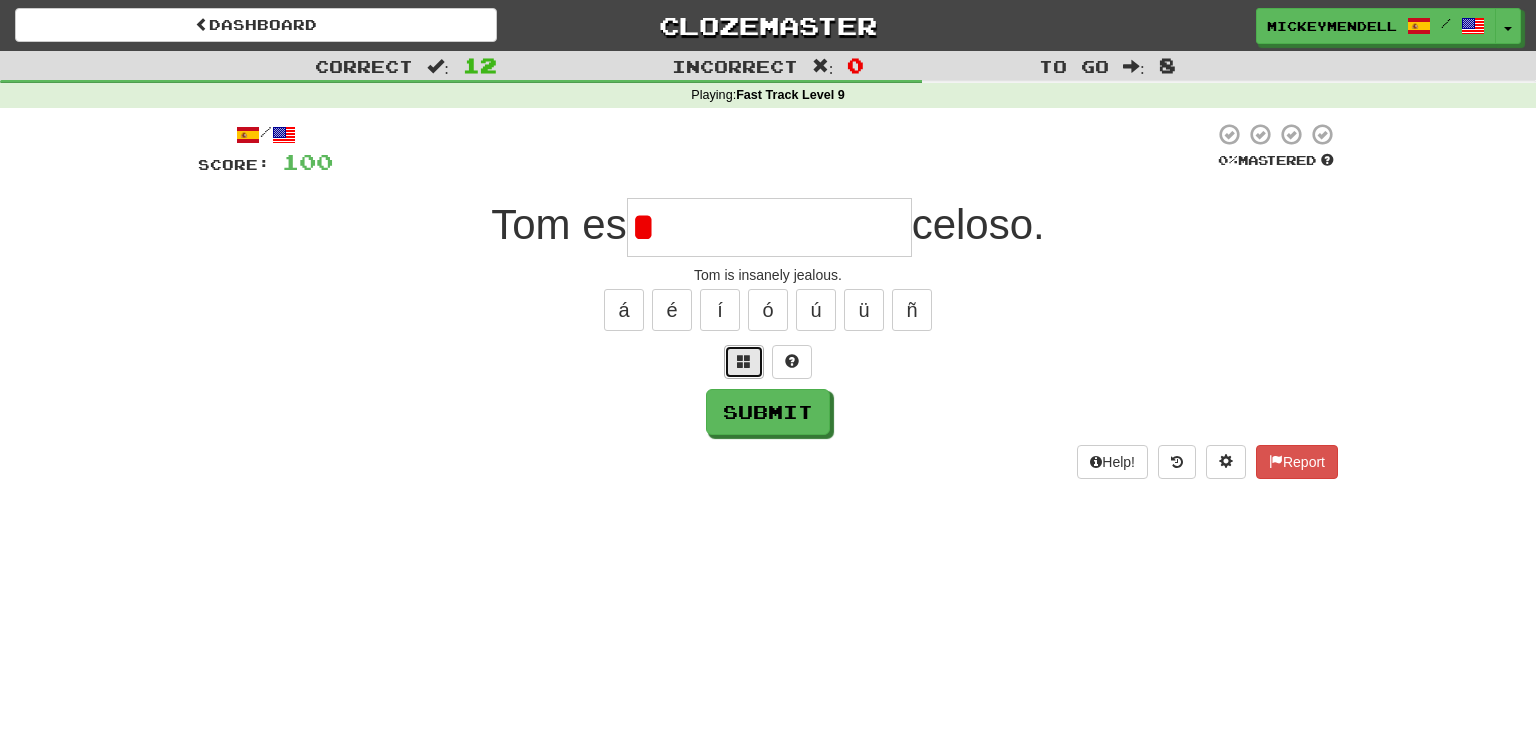 click at bounding box center [744, 362] 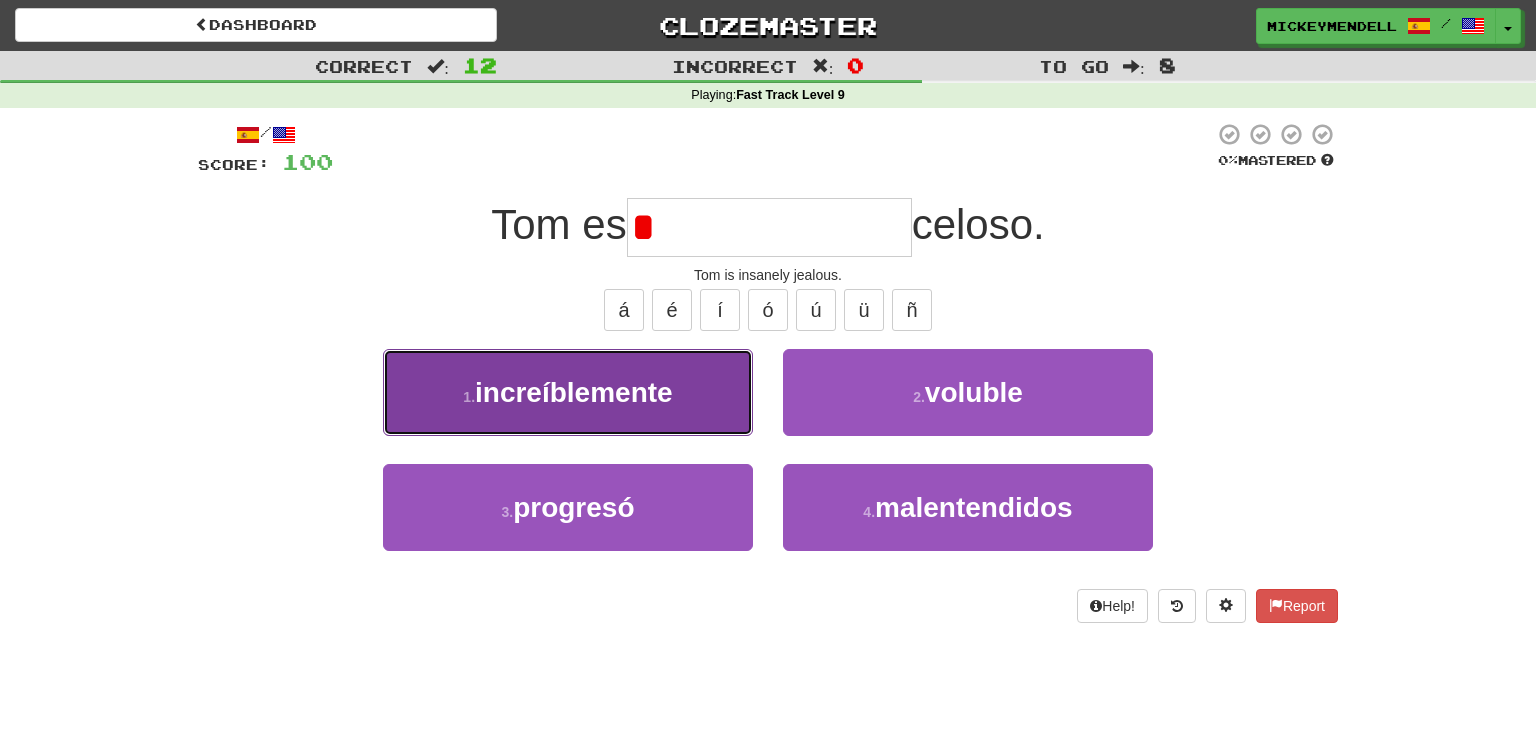 click on "1 .  increíblemente" at bounding box center (568, 392) 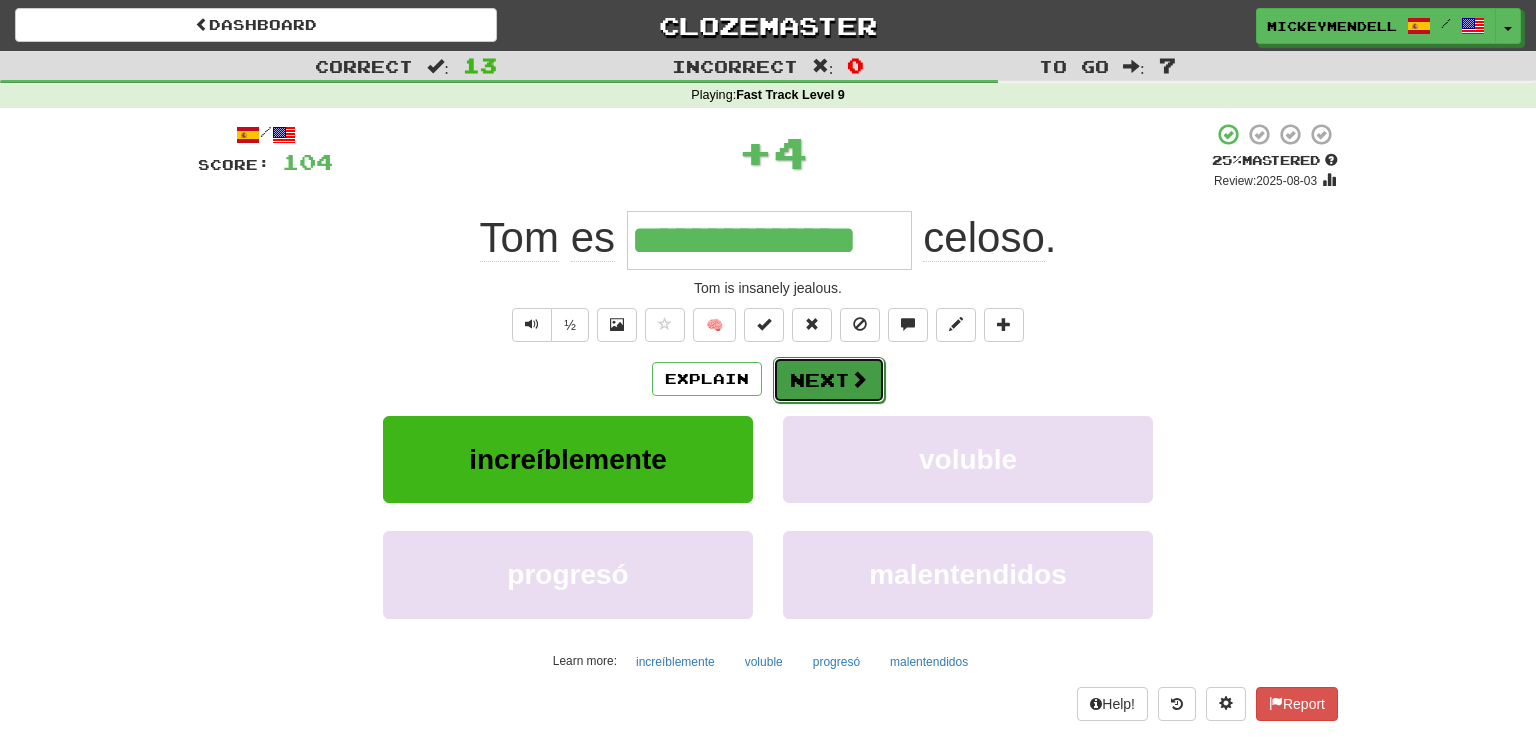 click at bounding box center (859, 379) 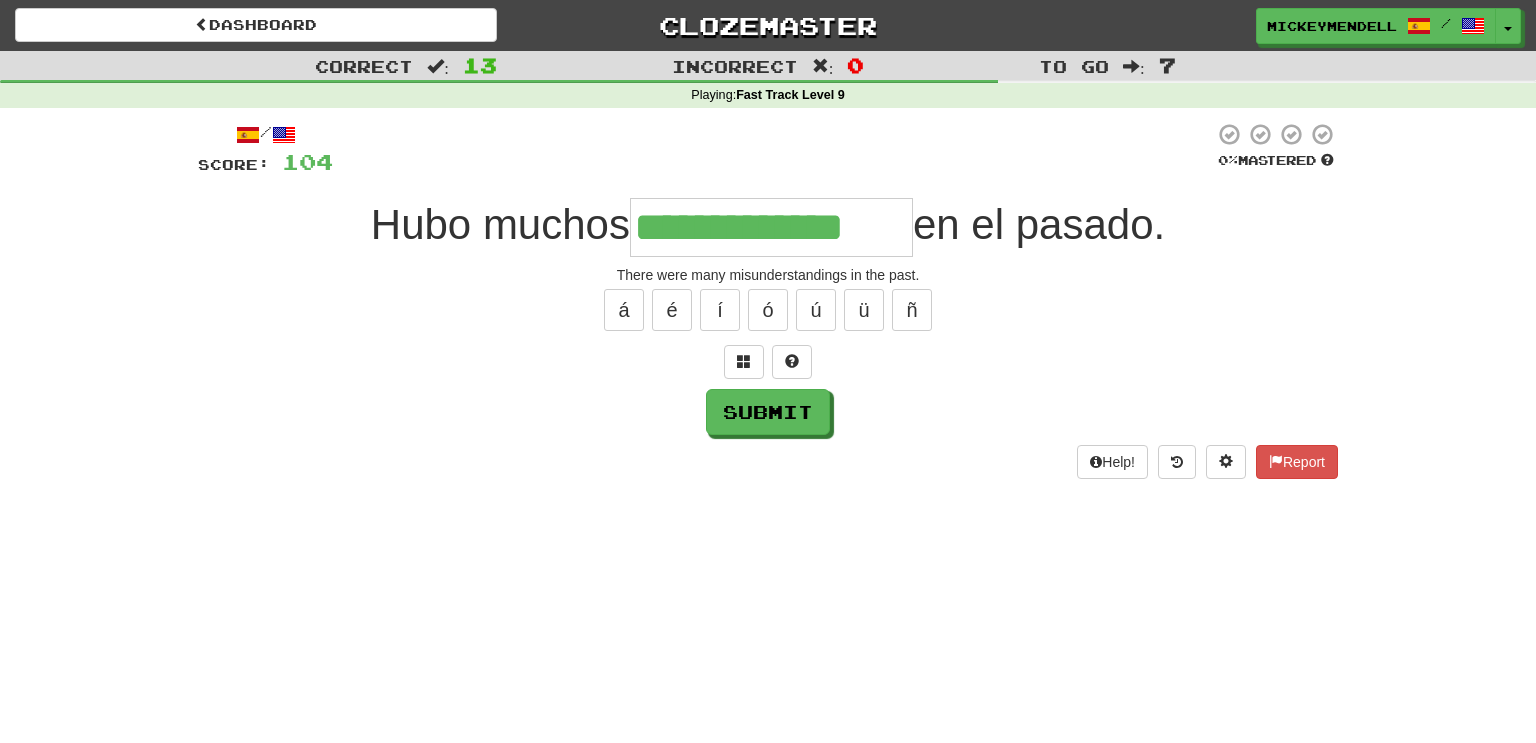 type on "**********" 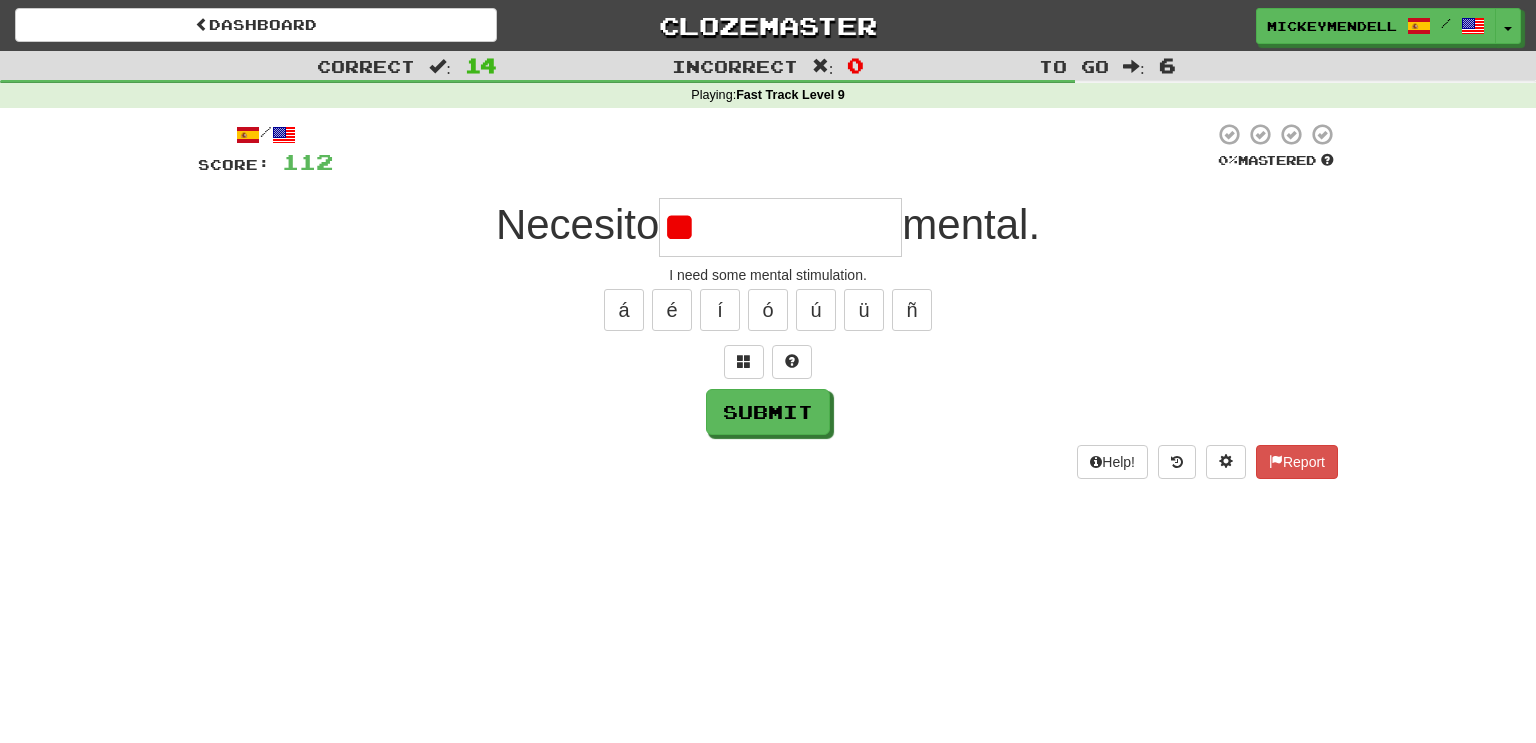 type on "*" 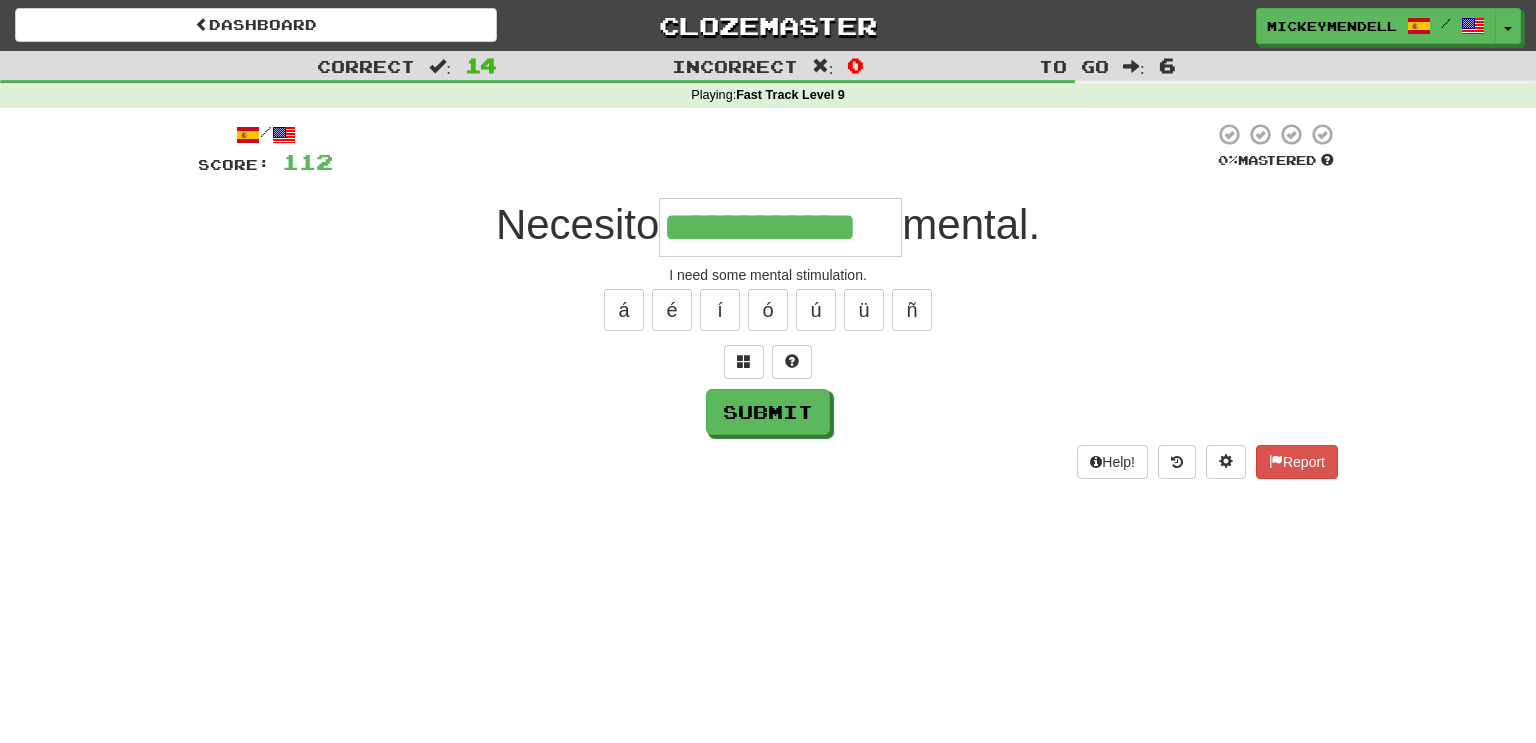 type on "**********" 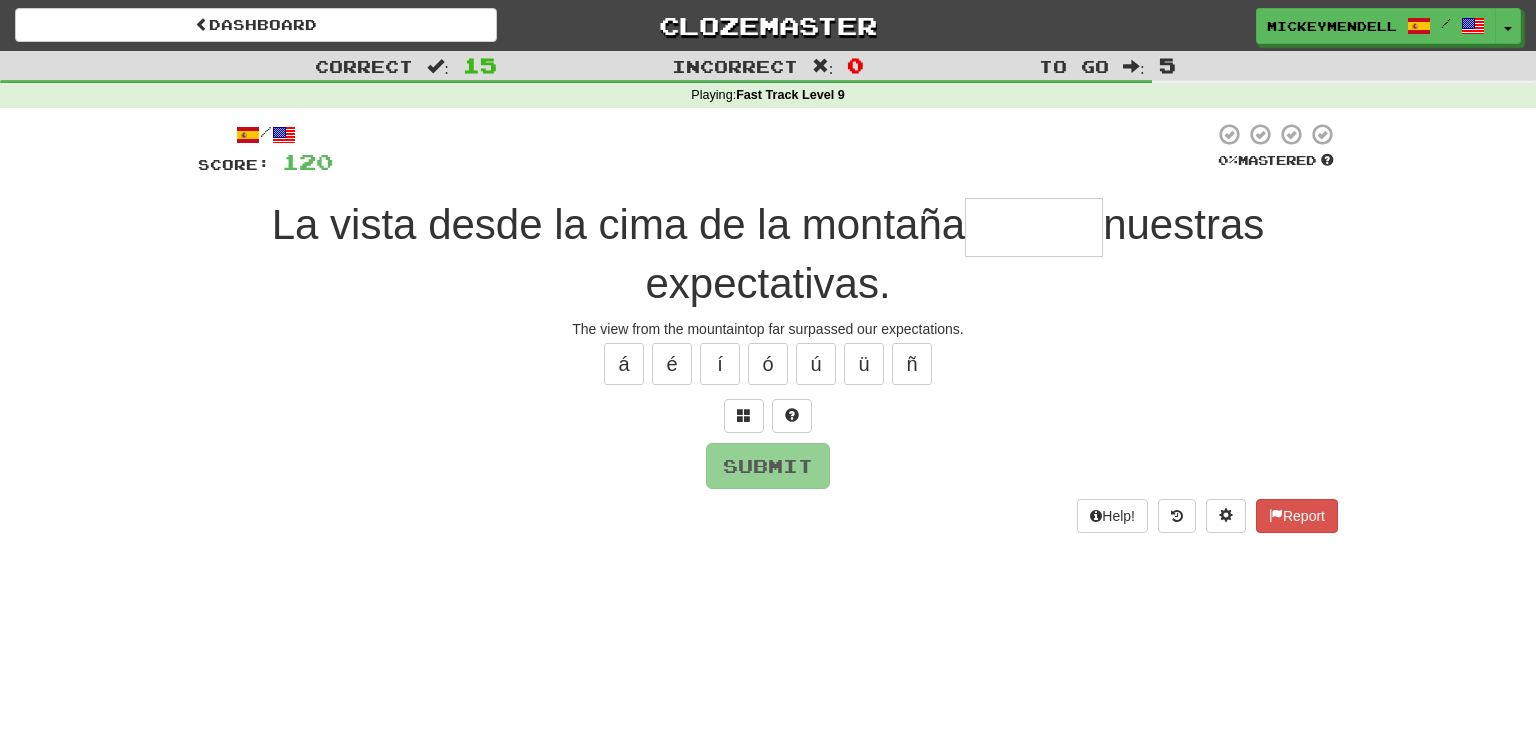 type on "*" 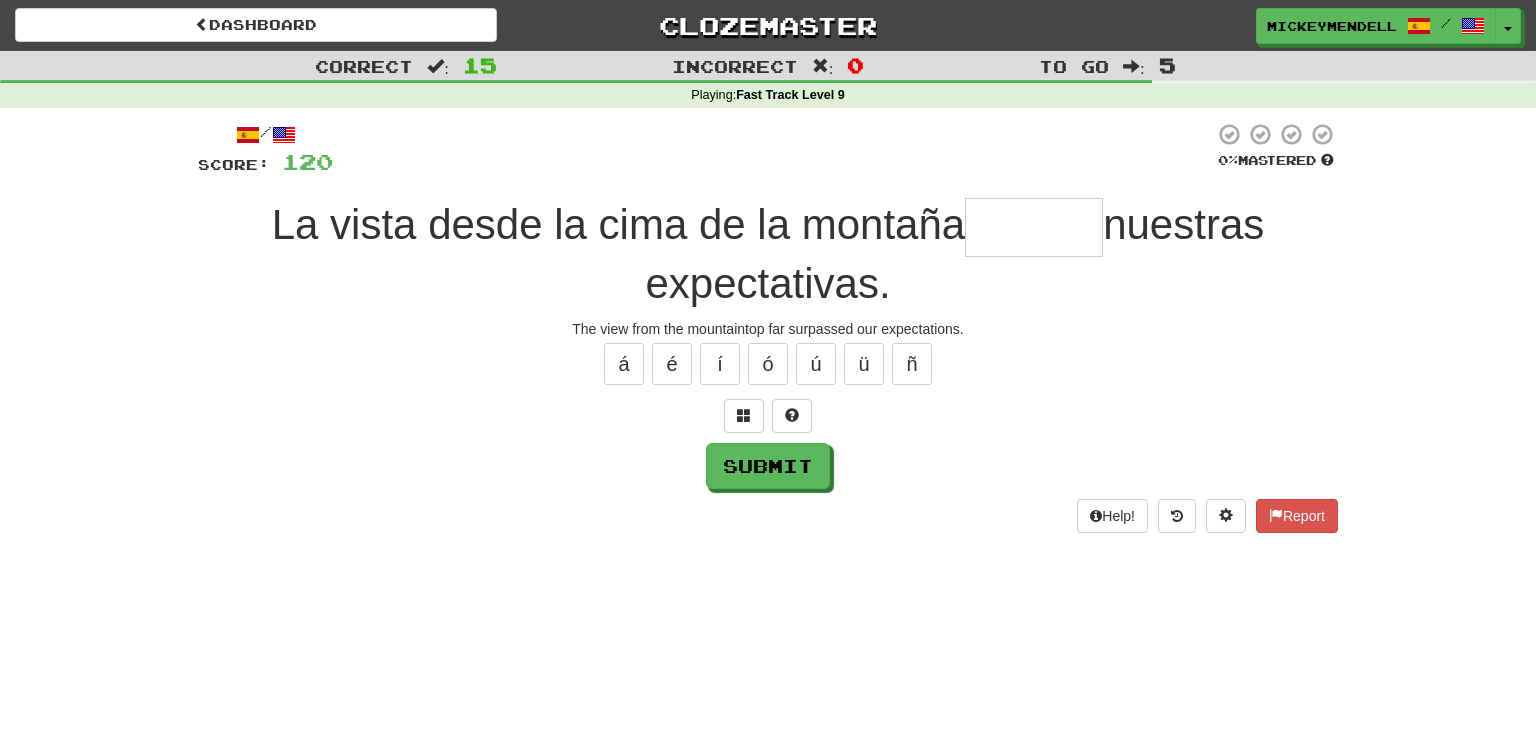 type on "*" 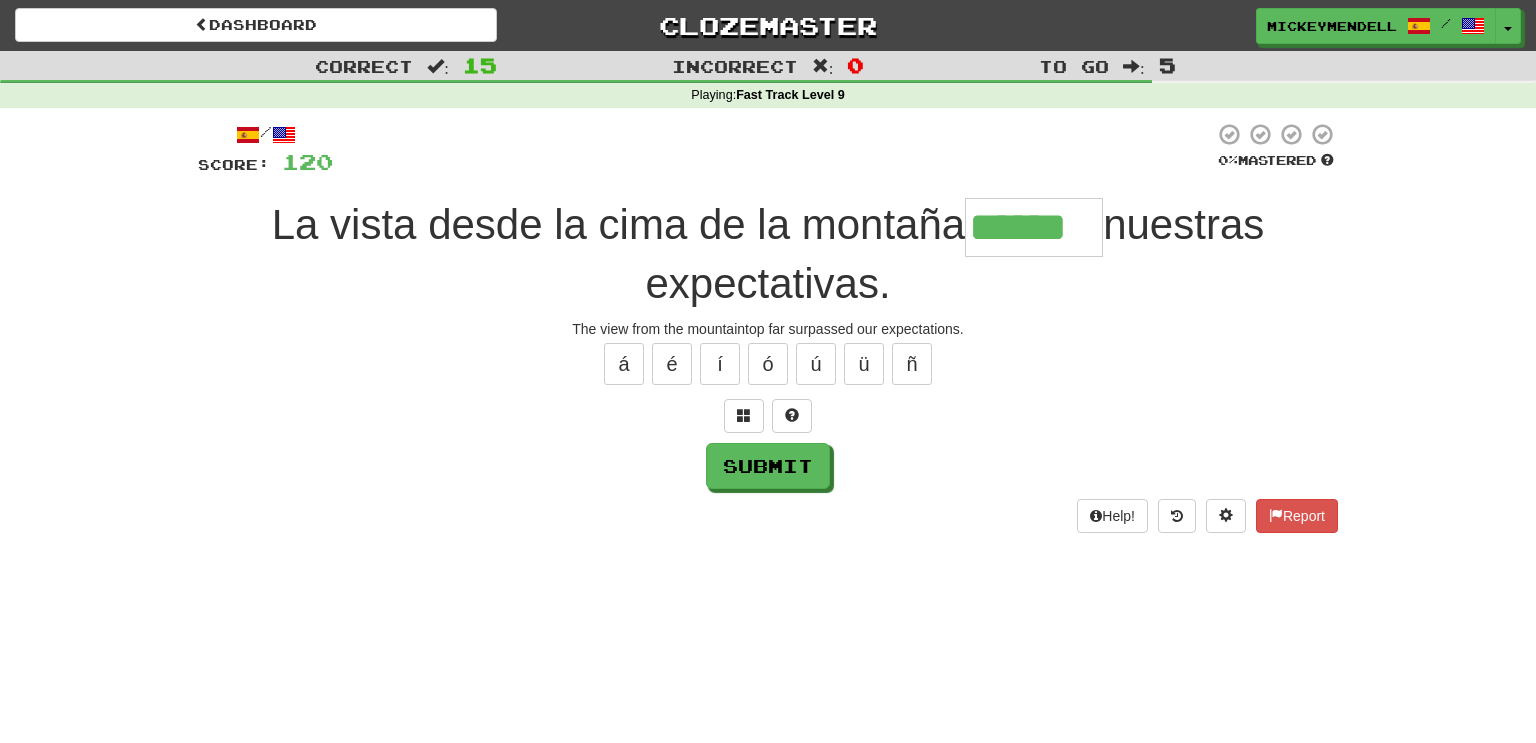 type on "******" 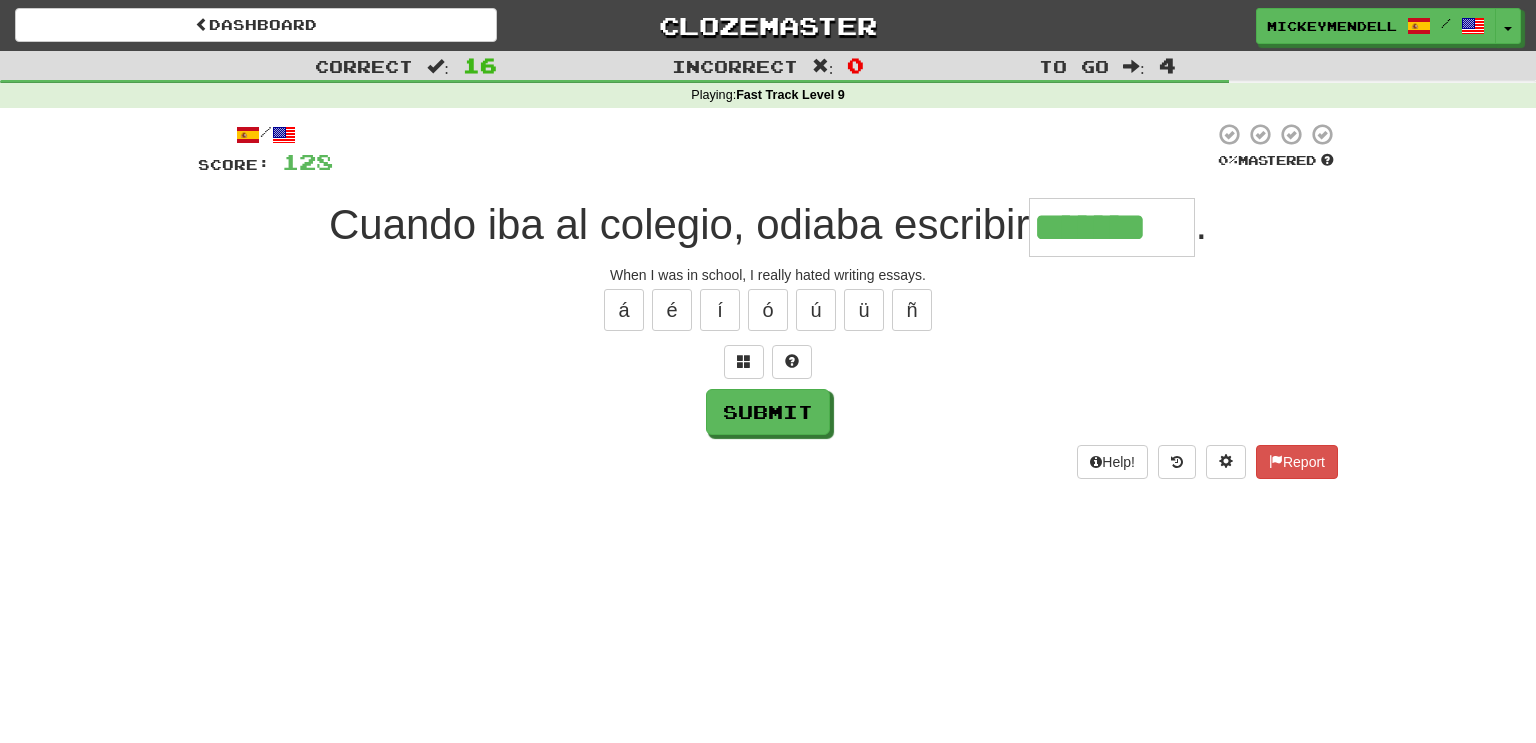 type on "*******" 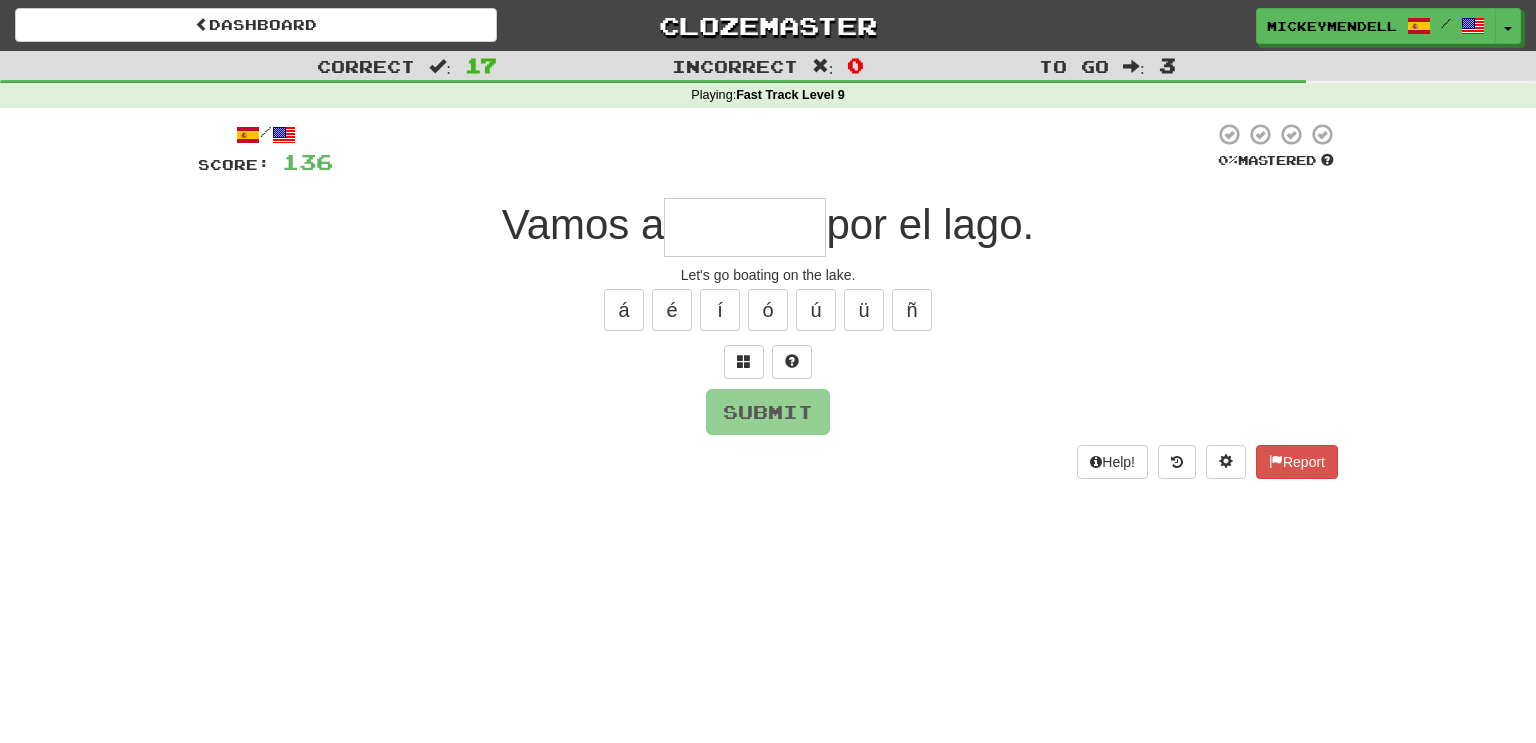 type on "*" 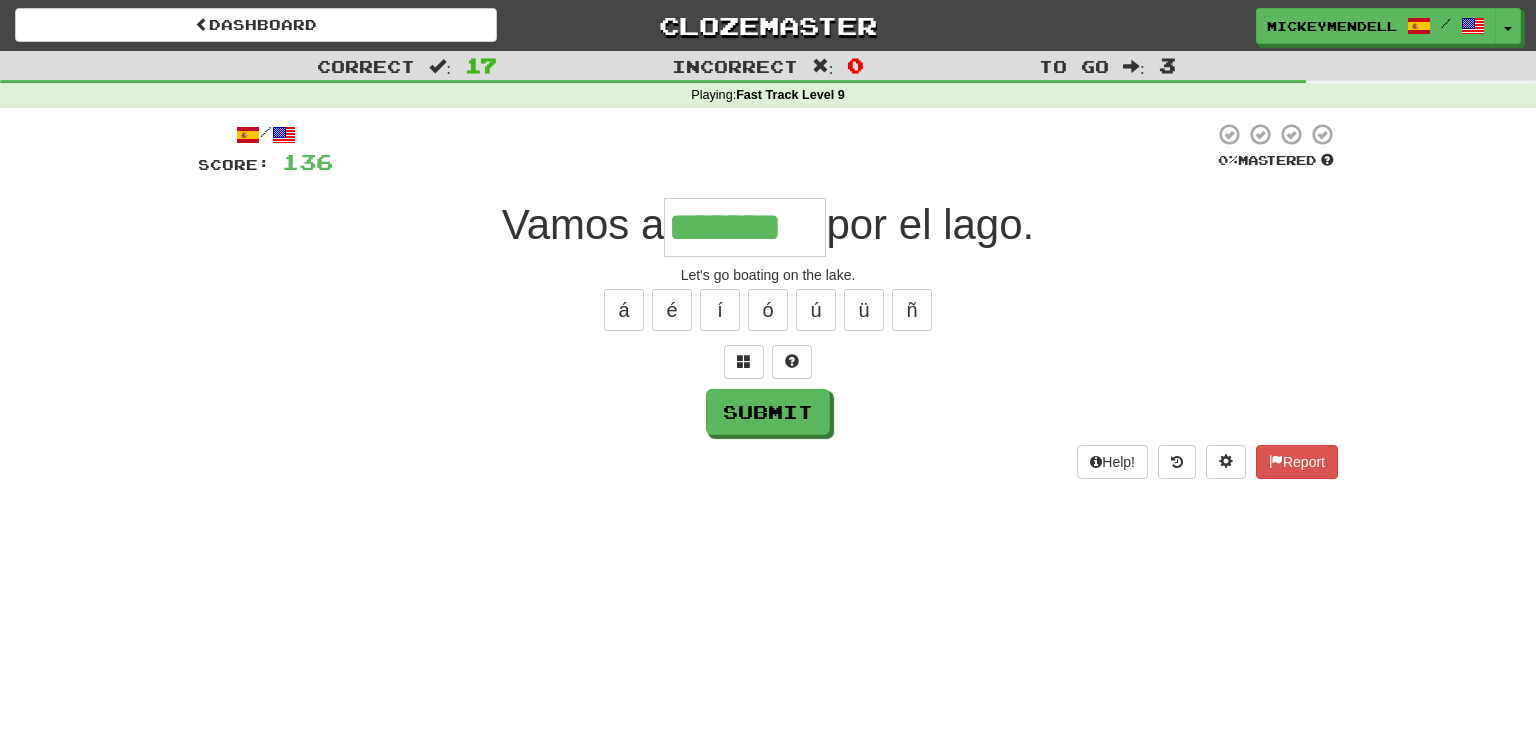 type on "*******" 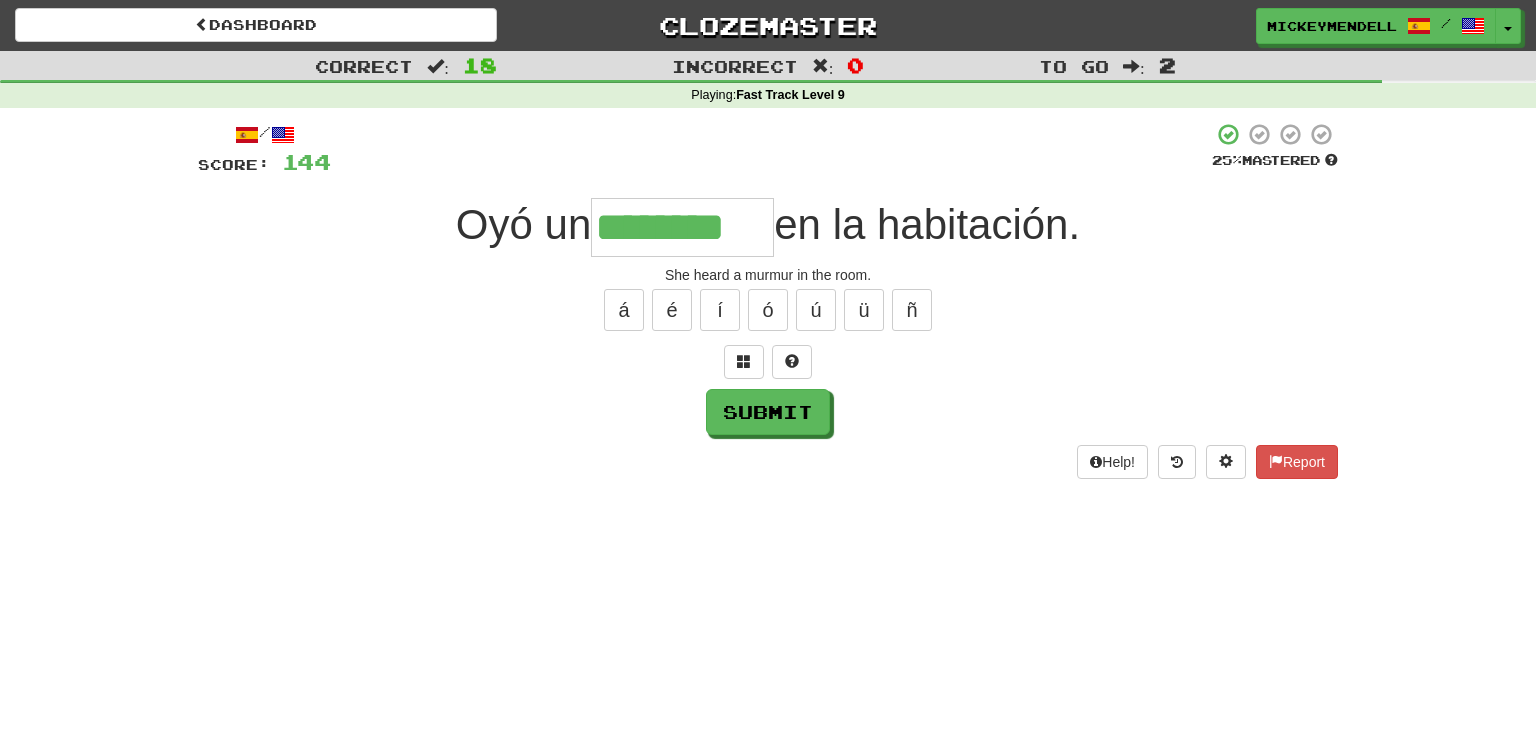 type on "********" 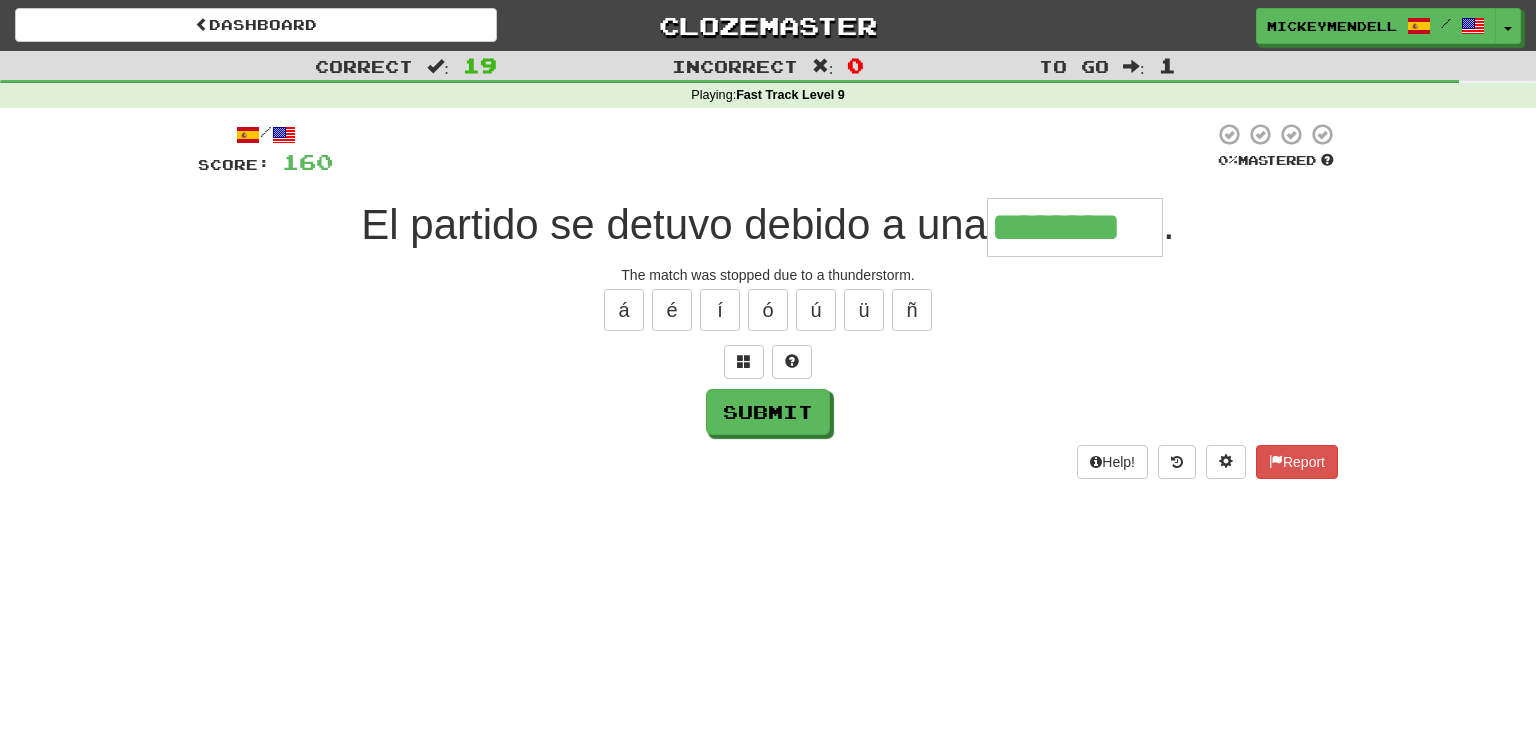 type on "********" 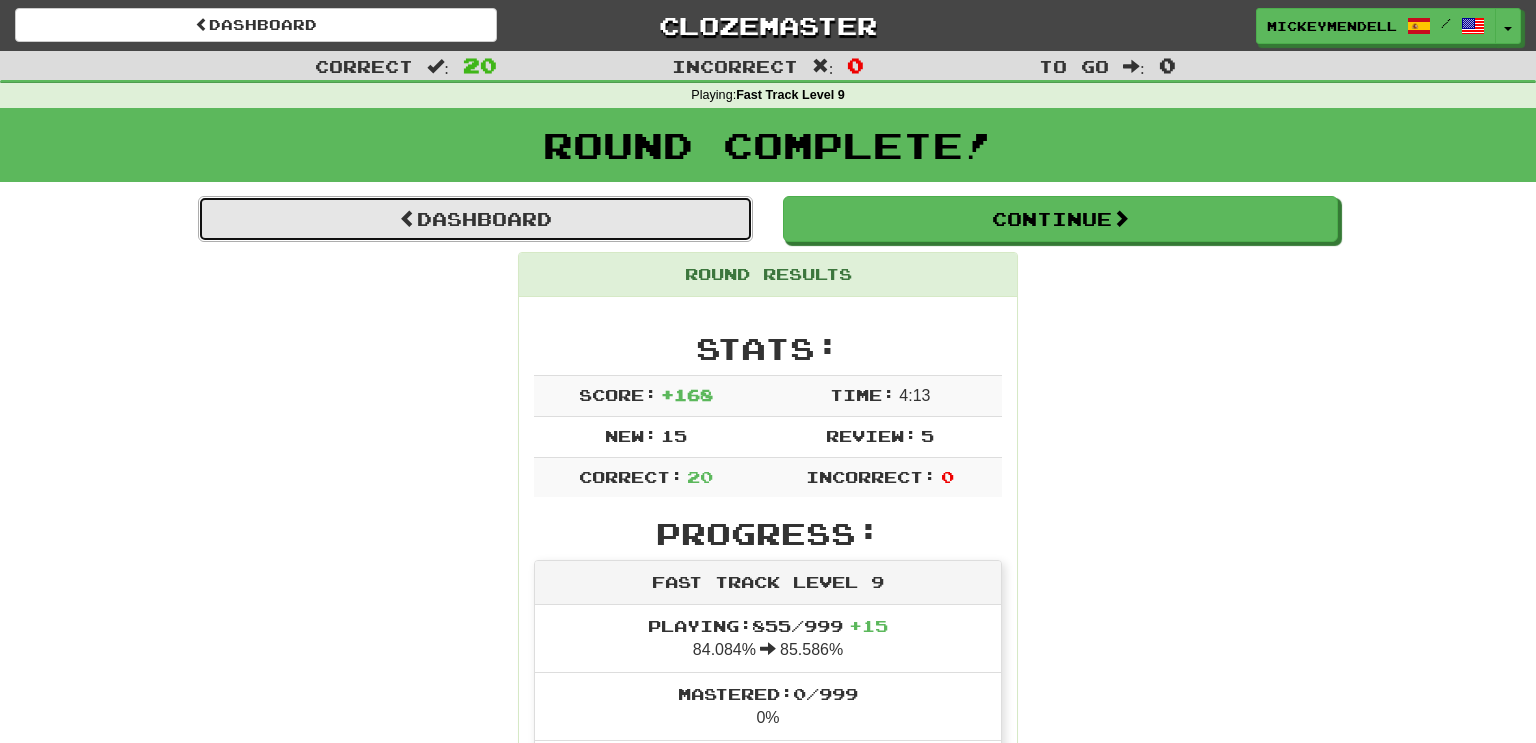 click on "Dashboard" at bounding box center [475, 219] 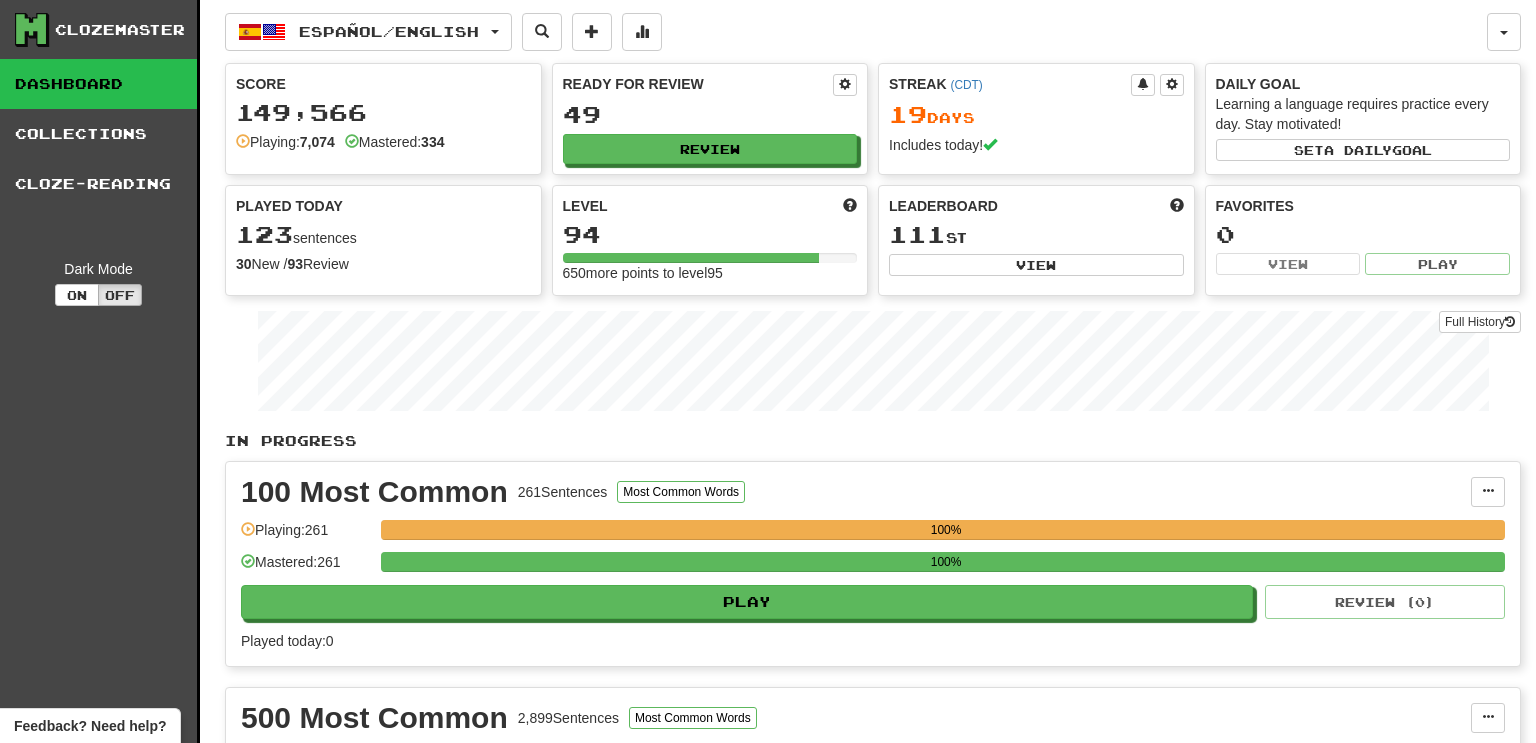 scroll, scrollTop: 0, scrollLeft: 0, axis: both 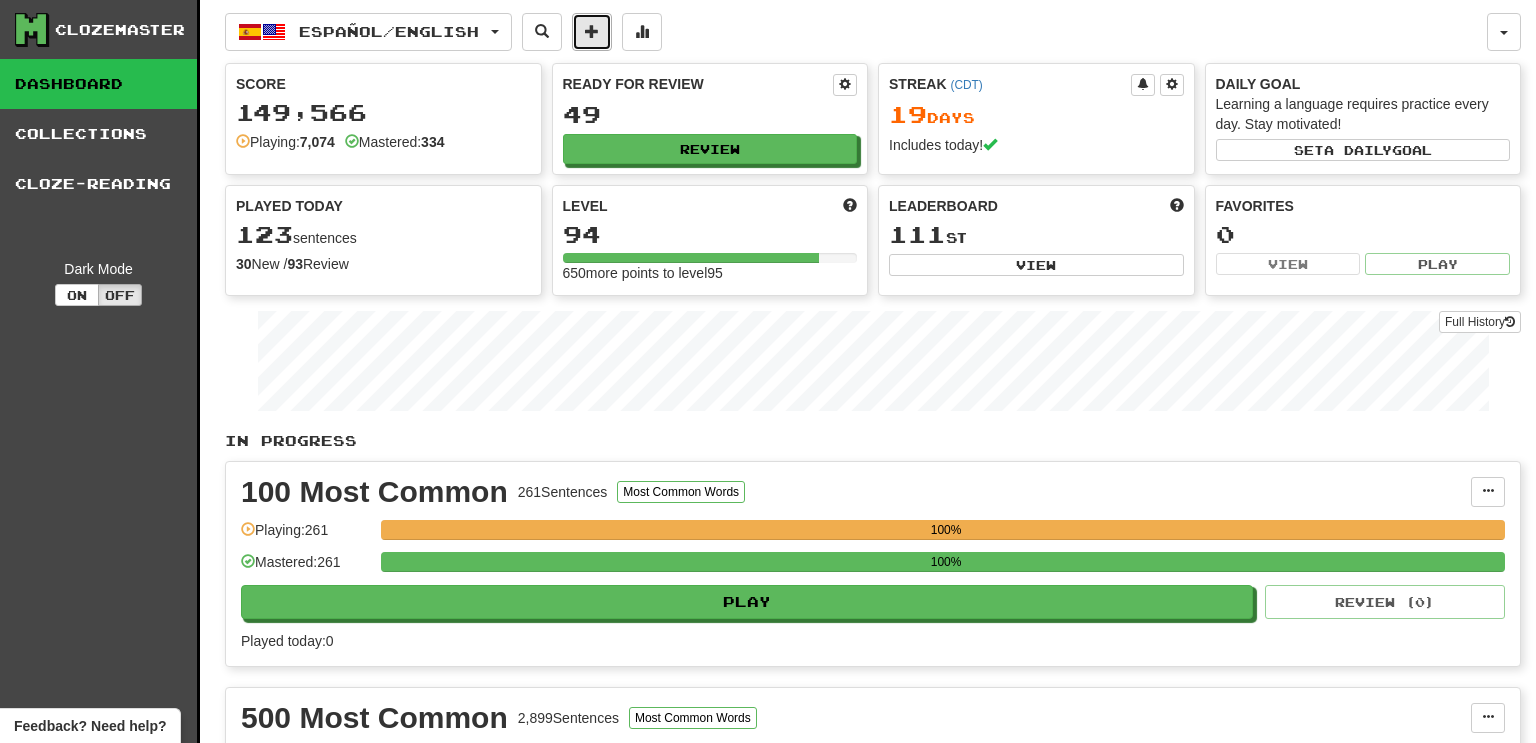 click at bounding box center [592, 32] 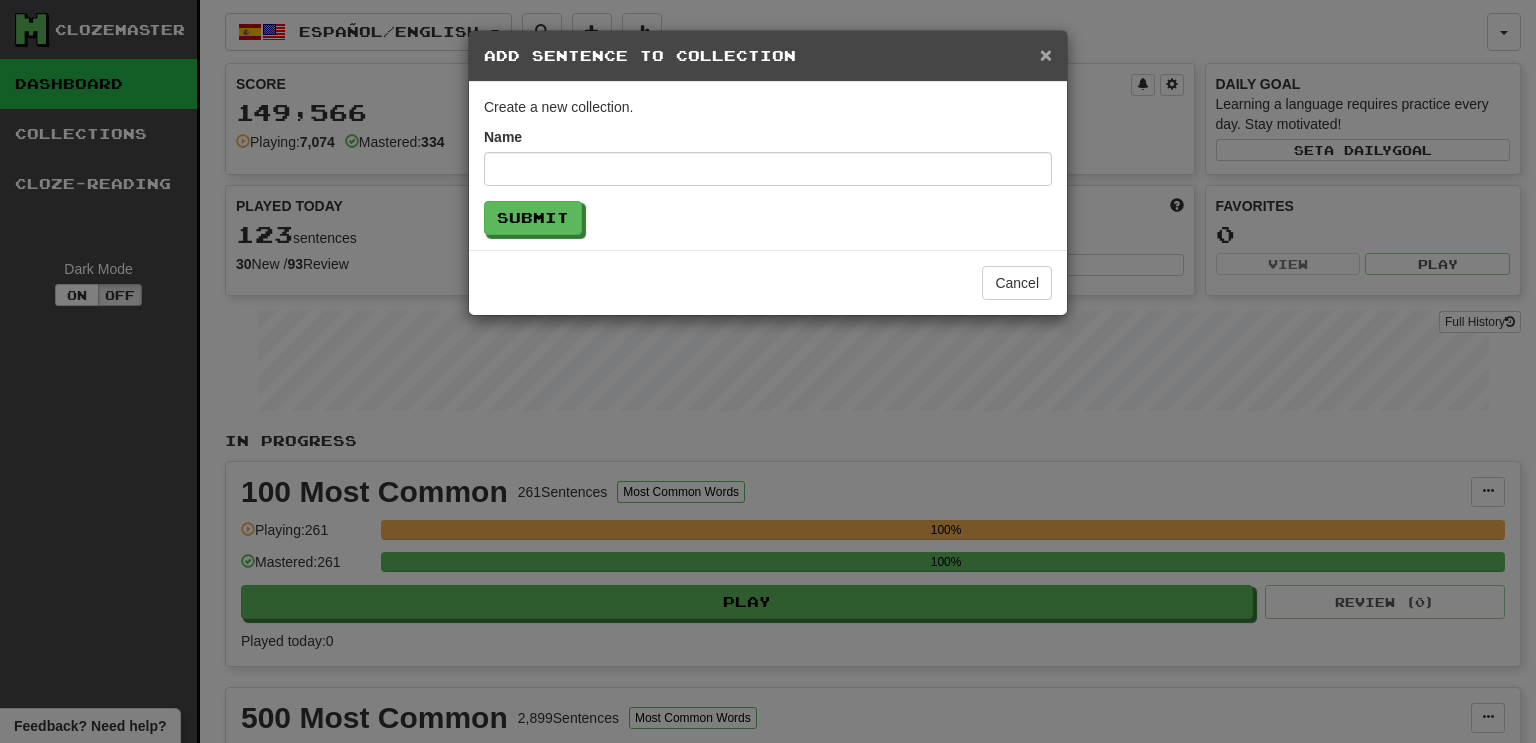 click on "×" at bounding box center (1046, 54) 